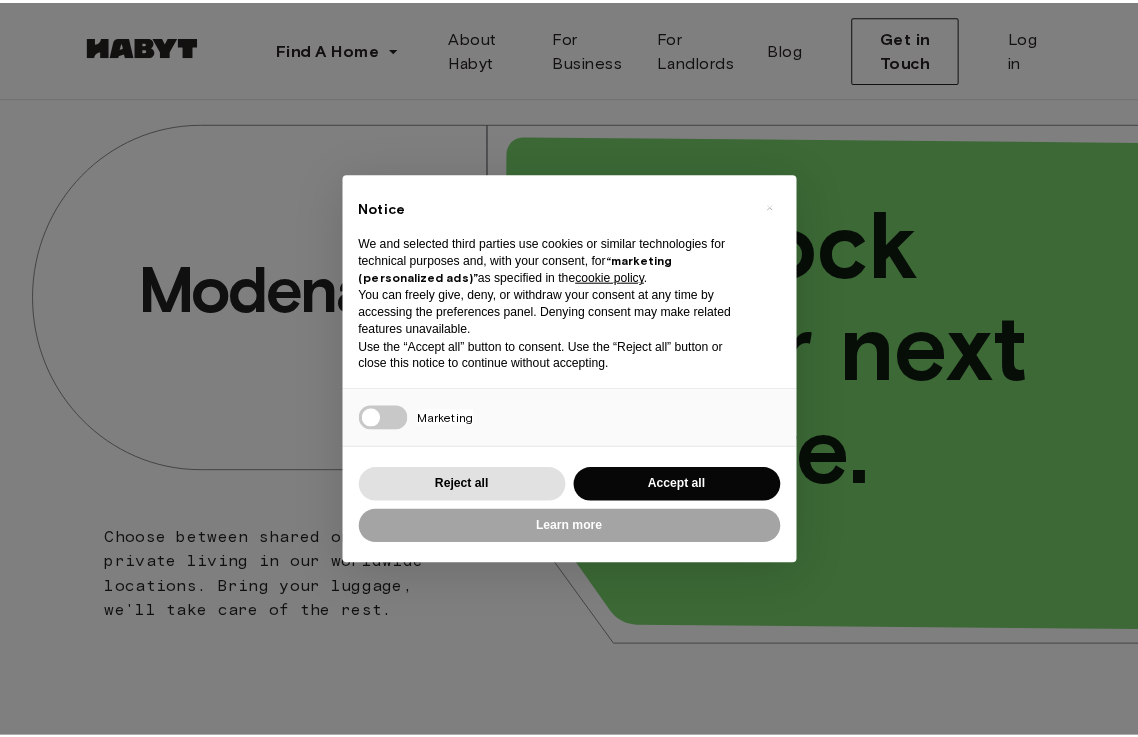 scroll, scrollTop: 0, scrollLeft: 0, axis: both 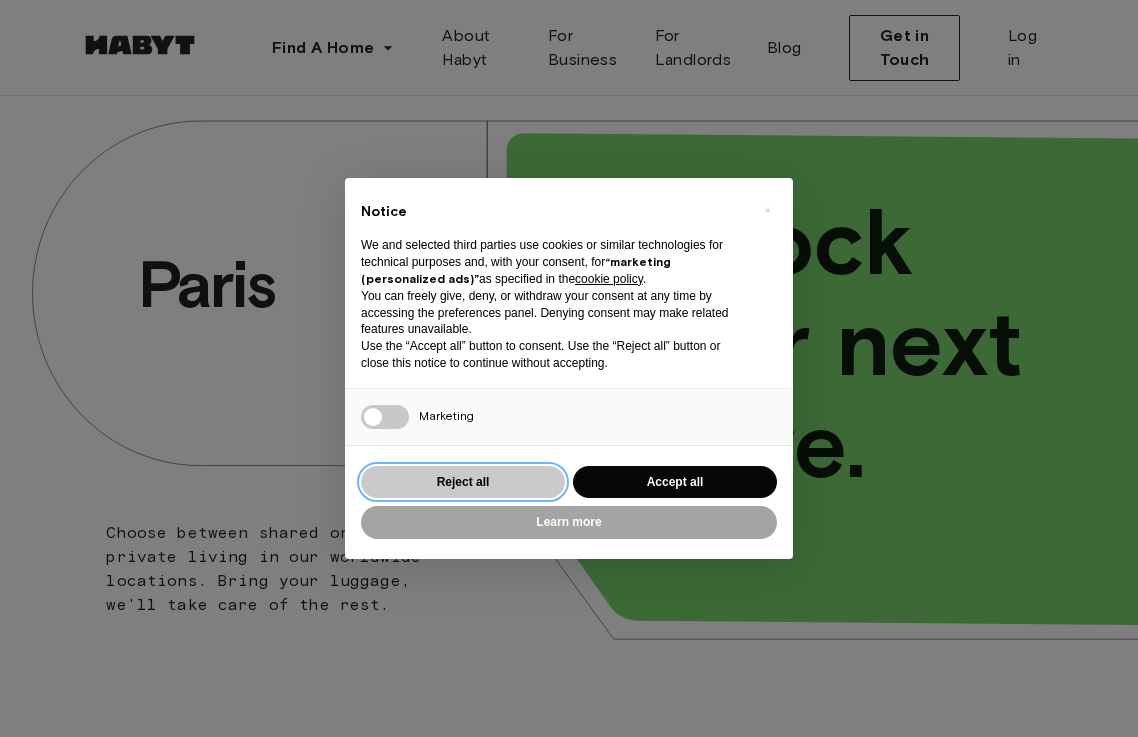 click on "Reject all" at bounding box center (463, 482) 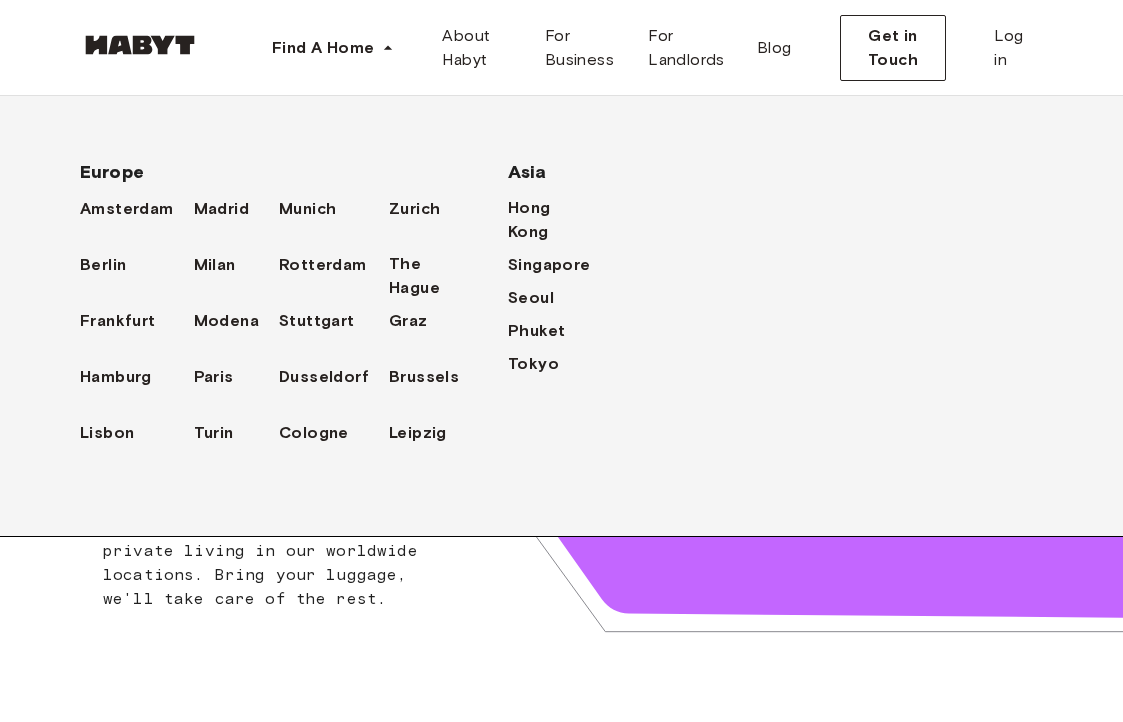 click on "Berlin" at bounding box center [137, 276] 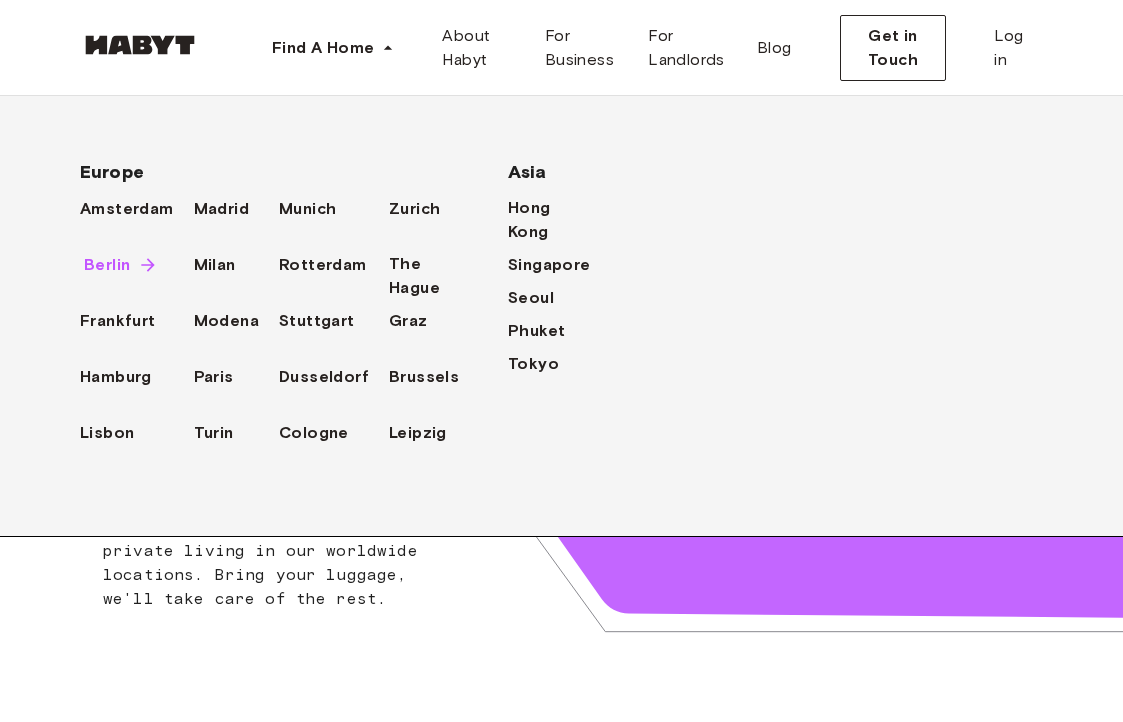 click on "Berlin" at bounding box center [107, 265] 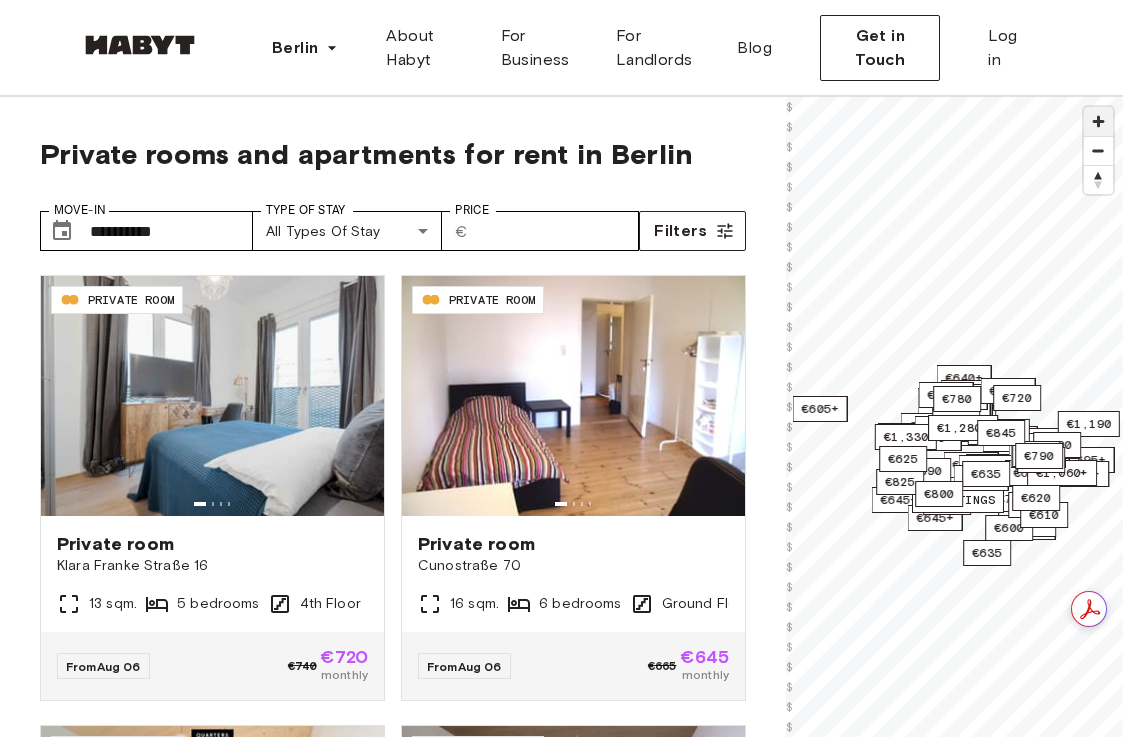 click at bounding box center (1098, 121) 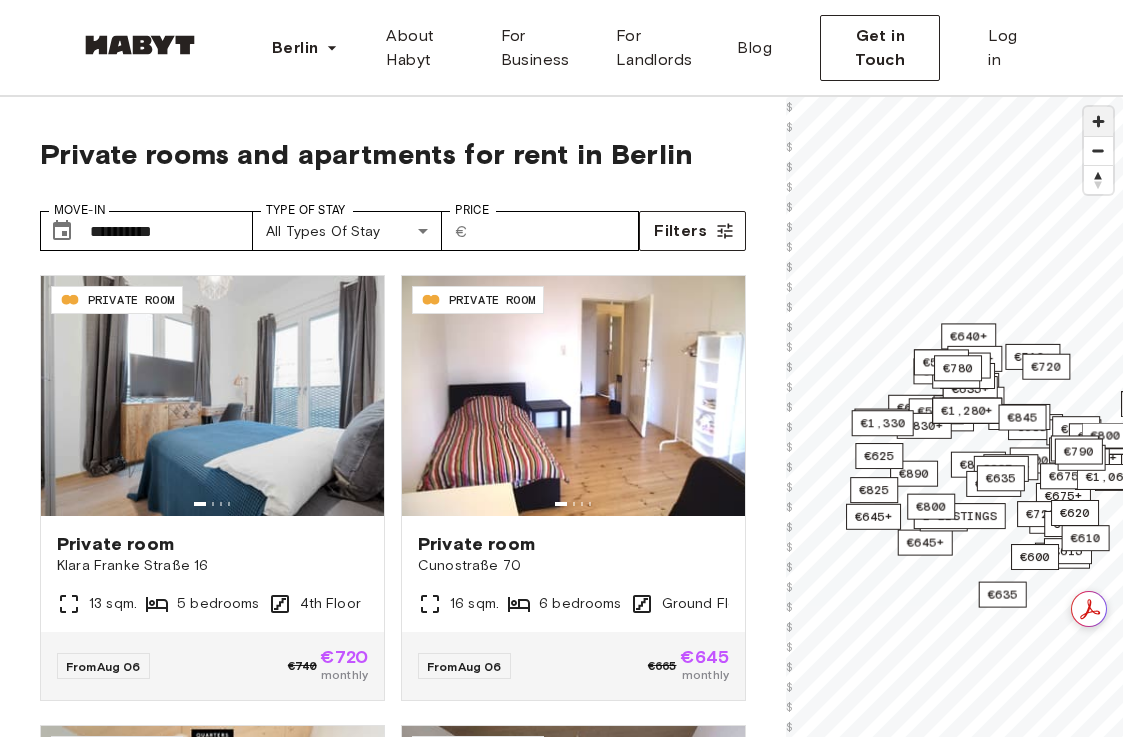click at bounding box center [1098, 121] 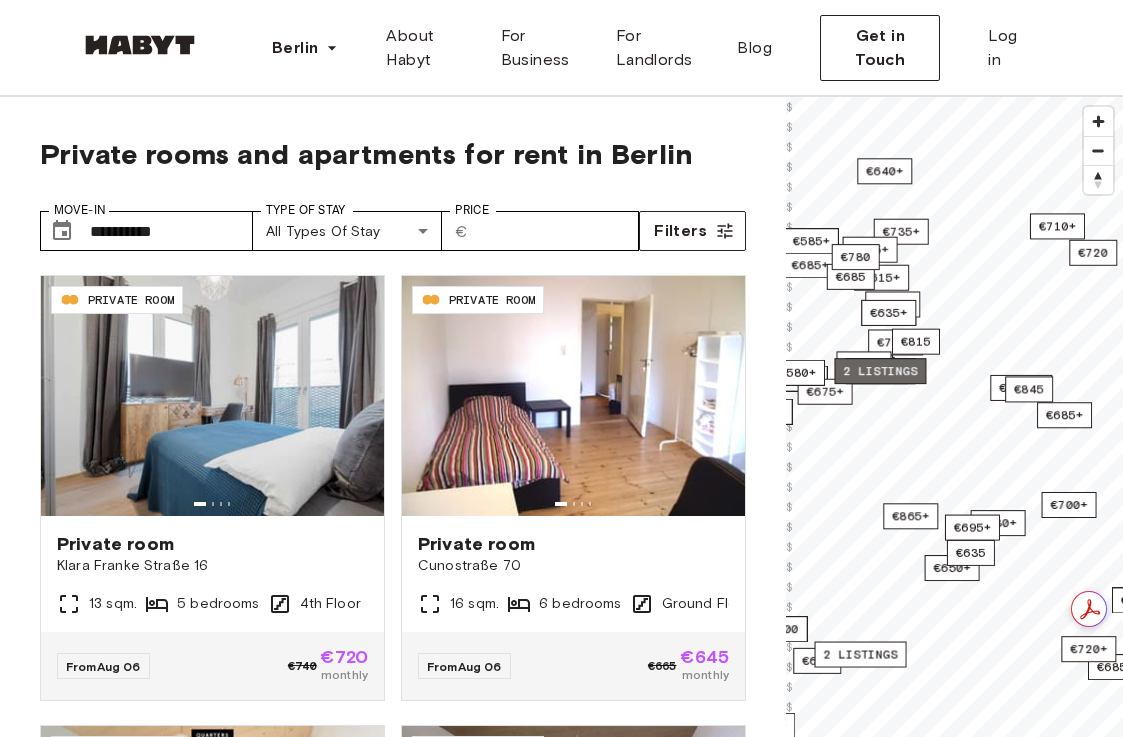 drag, startPoint x: 998, startPoint y: 304, endPoint x: 883, endPoint y: 365, distance: 130.1768 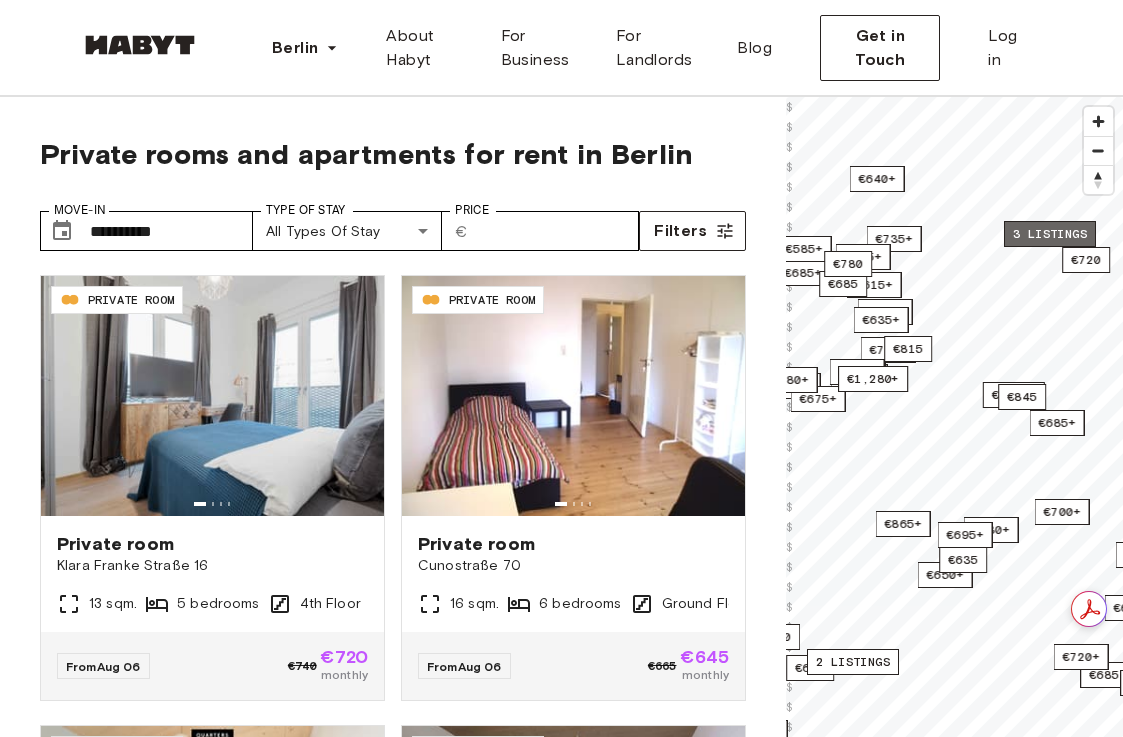 click on "3 listings" at bounding box center (1050, 234) 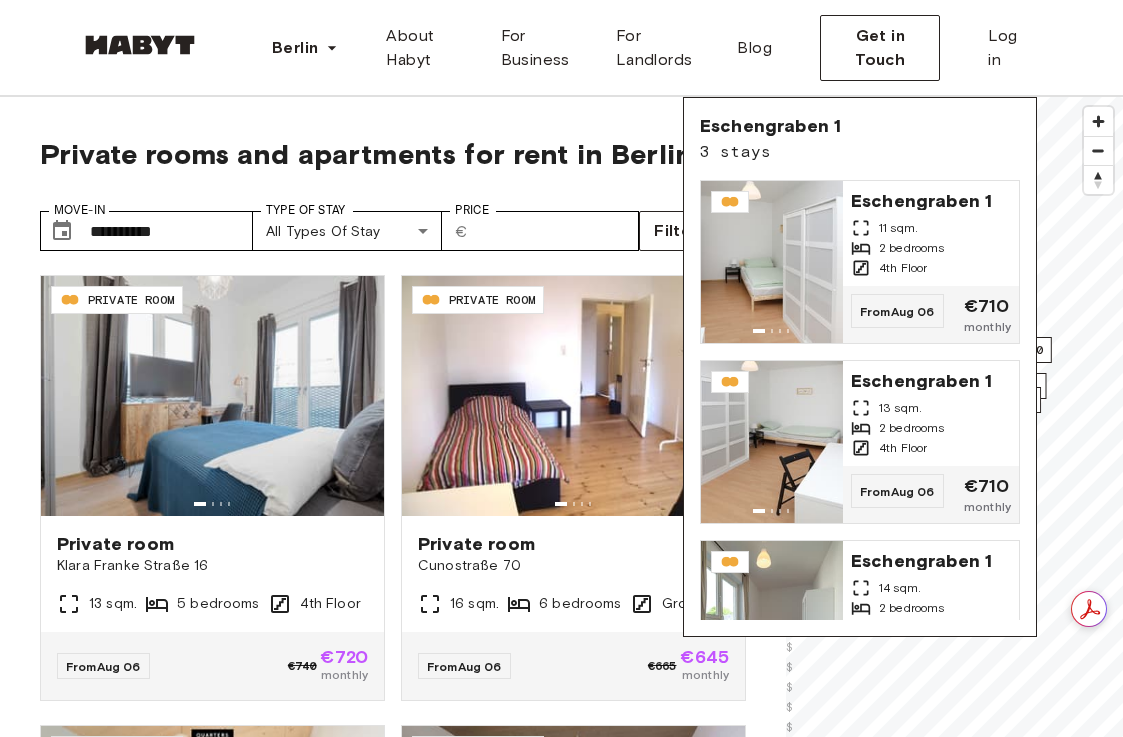 drag, startPoint x: 947, startPoint y: 216, endPoint x: 1024, endPoint y: 244, distance: 81.9329 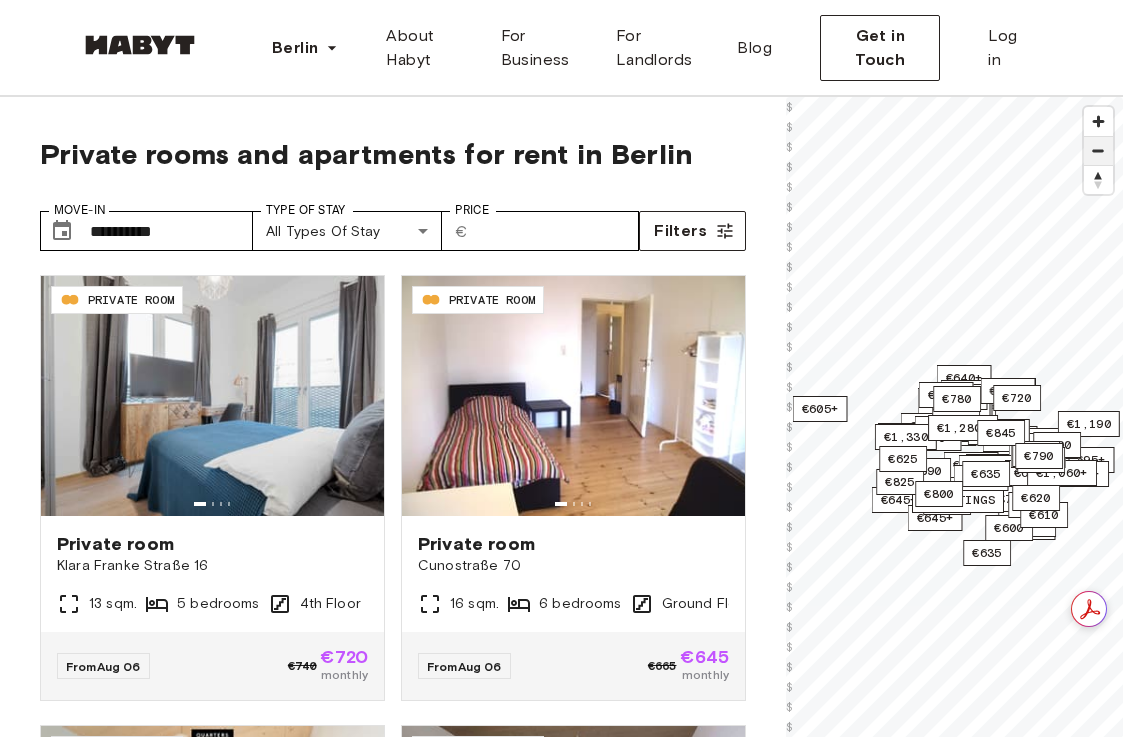 click at bounding box center (1098, 151) 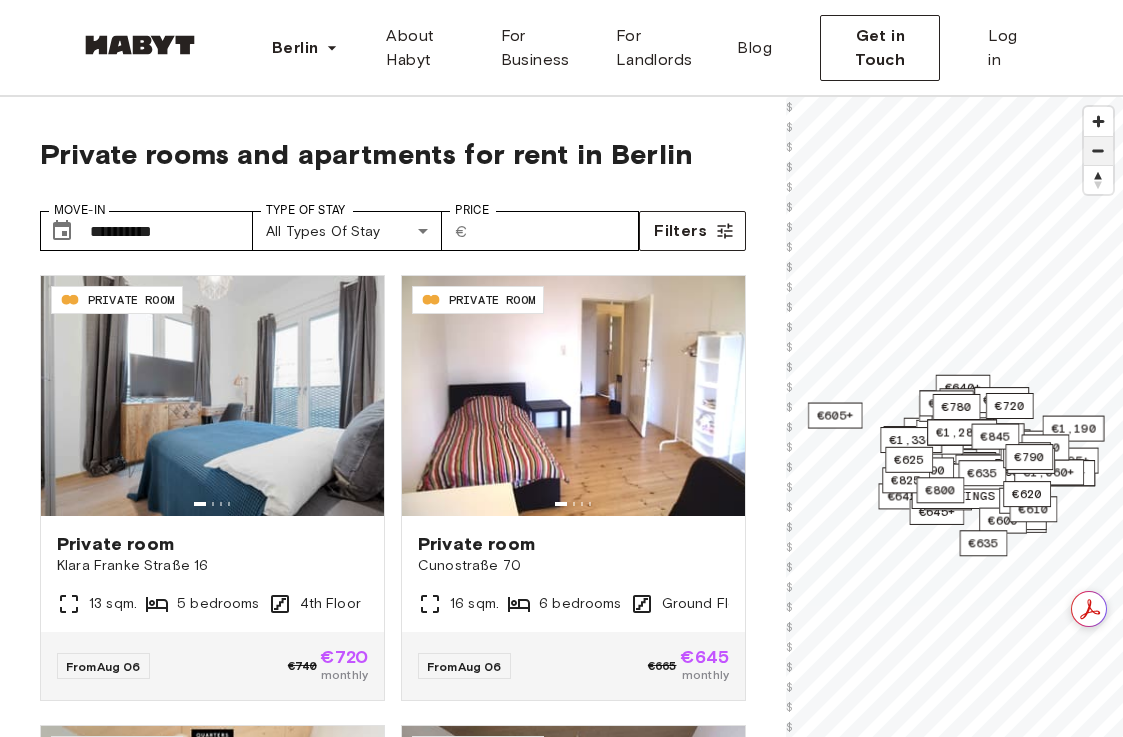 click at bounding box center (1098, 151) 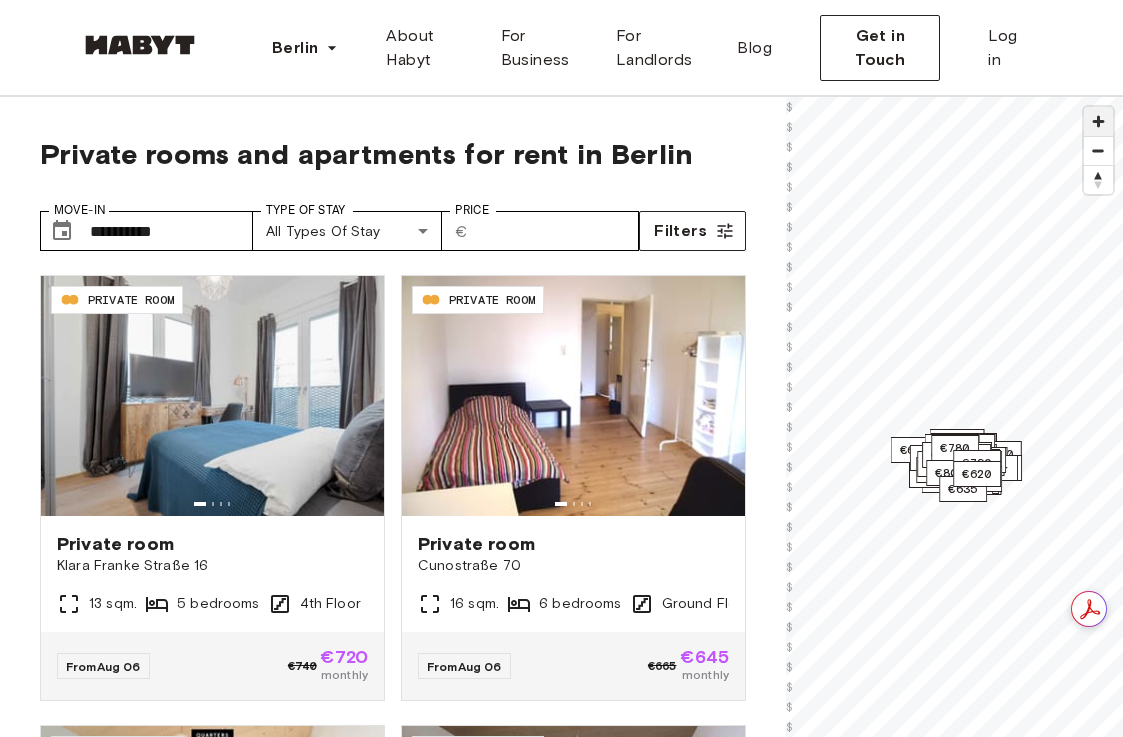 click at bounding box center (1098, 121) 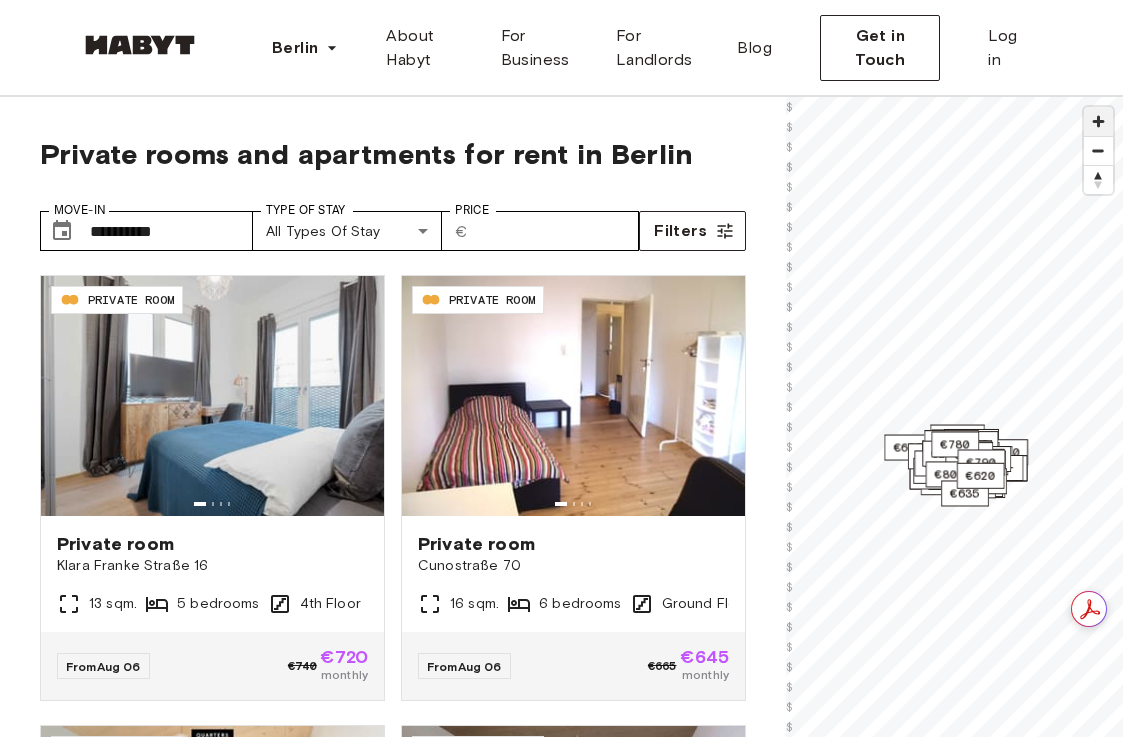 click at bounding box center (1098, 121) 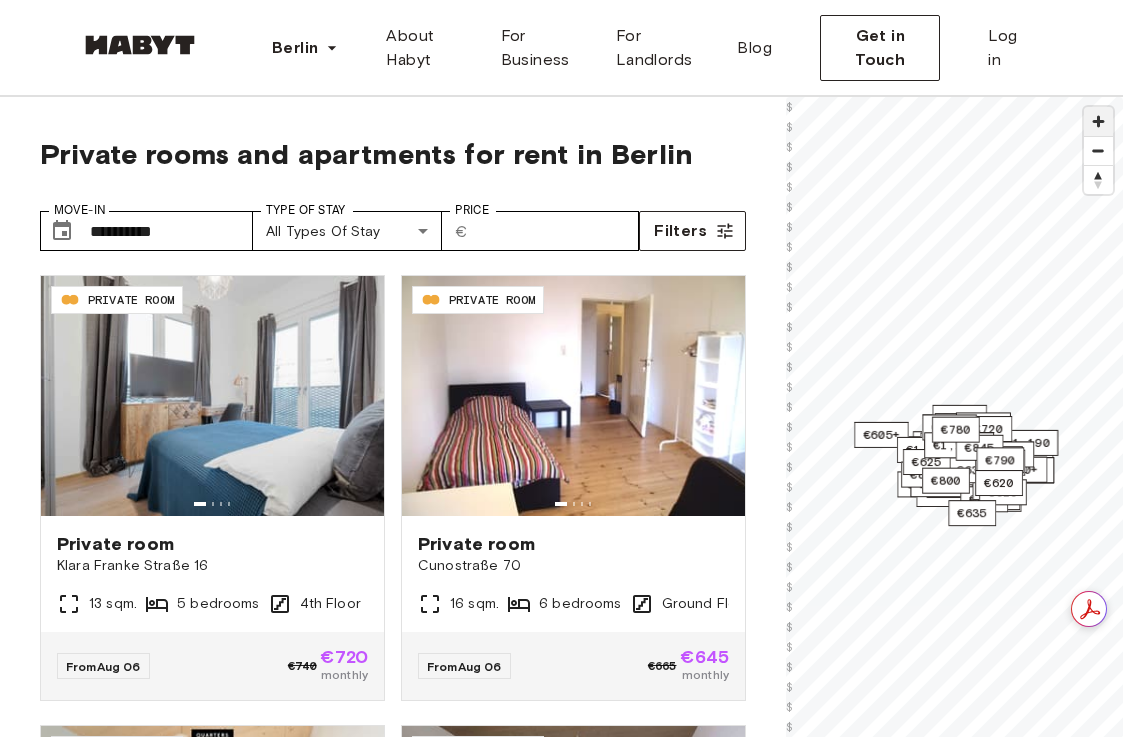 click at bounding box center [1098, 121] 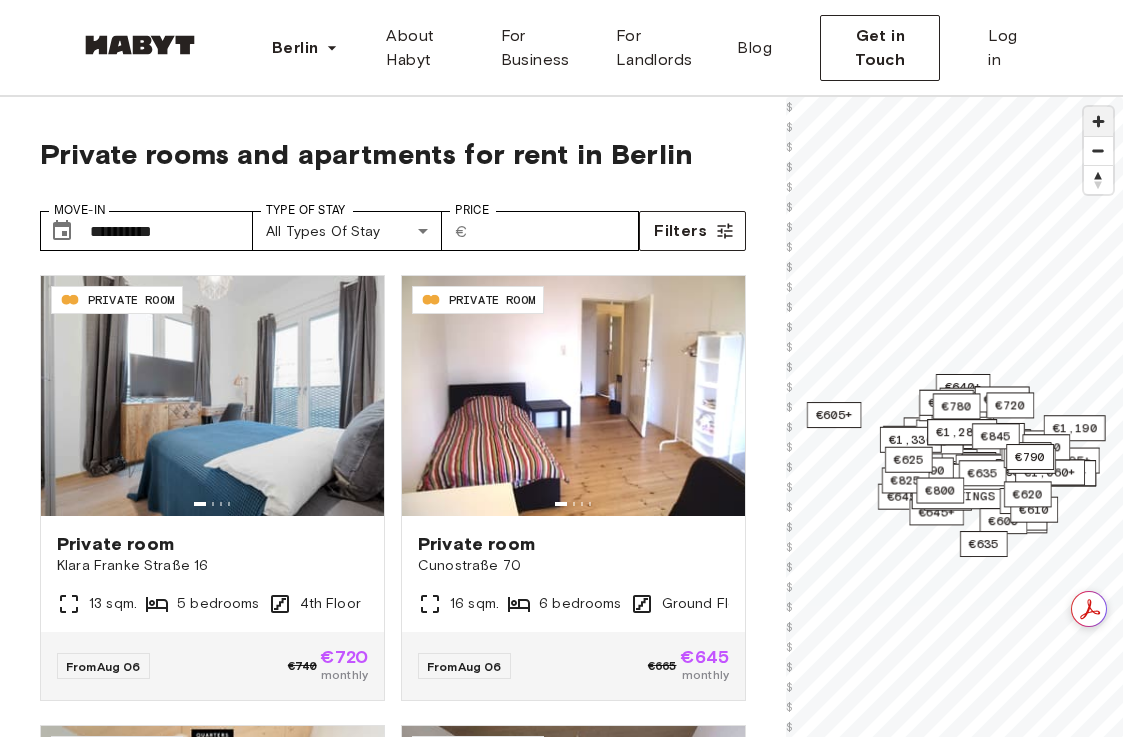 click at bounding box center [1098, 121] 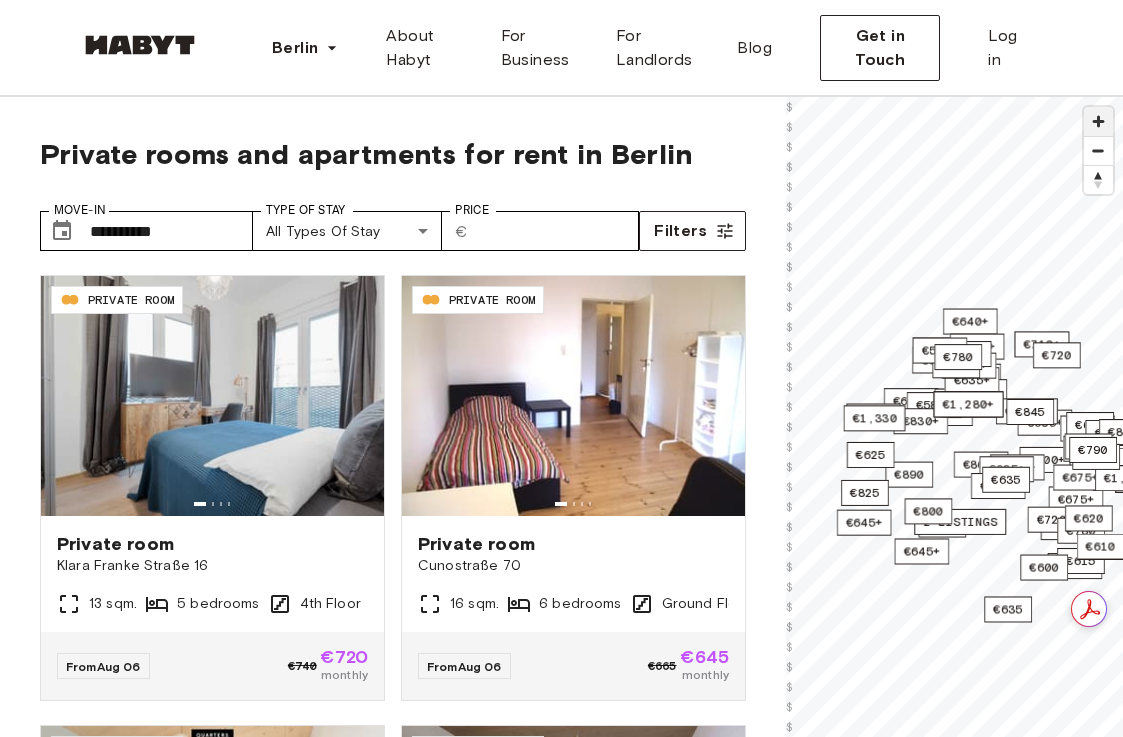 click at bounding box center (1098, 121) 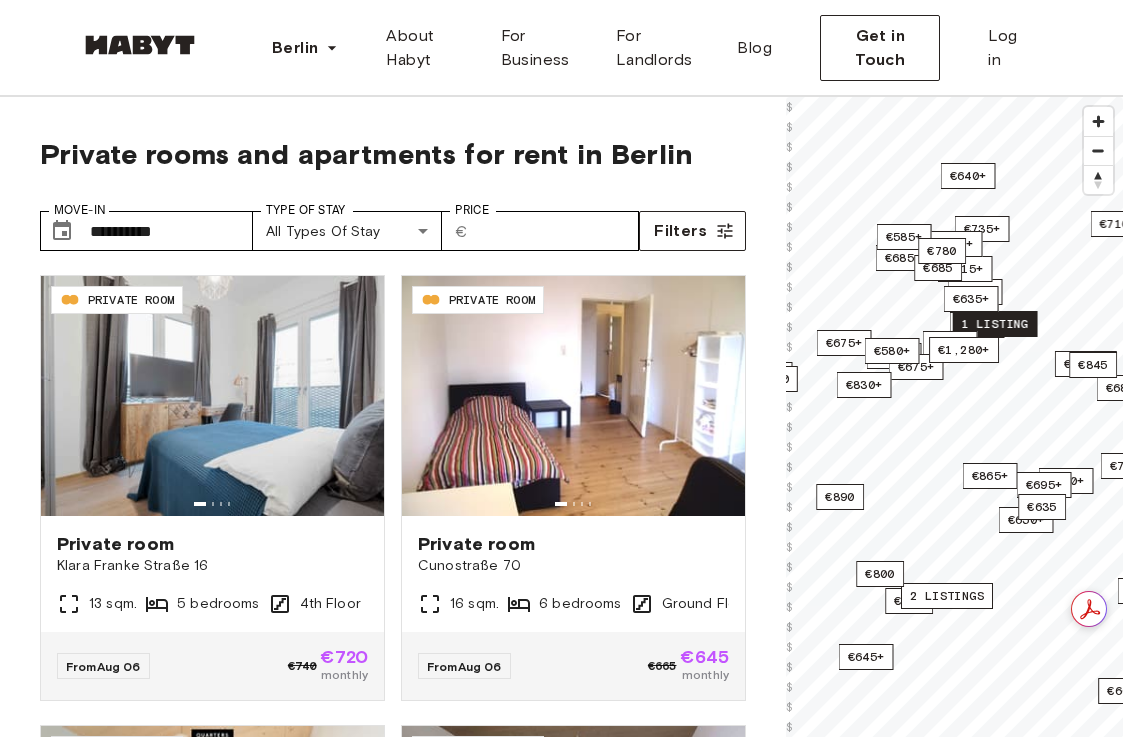 click on "€700+ €645+ €670+ €660+ €555+ €700+ €640+ €675+ €1,060+ €1,060+ €685+ €785+ €635+ €685+ €710+ €725+ 1 listing €645+ €710+ €870 €720+ €865+ €825+ €730+ €740+ €675+ €735+ €735+ €675 €645+ €580+ €635+ €615 €695+ €685 €615+ €685+ €655+ €685 €675+ €695+ €675+ €675 €605+ €710+ €720+ €1,155+ €615+ €695 €1,190 €1,060+ €800+ €1,280 2 listings €650+ €600 €675+ €1,155+ €1,060+ €720 €830+ €1,330 €720+ €1,280+ €780 €890 €825 €1,060+ €1,145+ €780+ €800 €635 €625 €675 €585+ €780 €1,280+ €610 €845 €780 €800 €635 €790 €620" at bounding box center (954, 97) 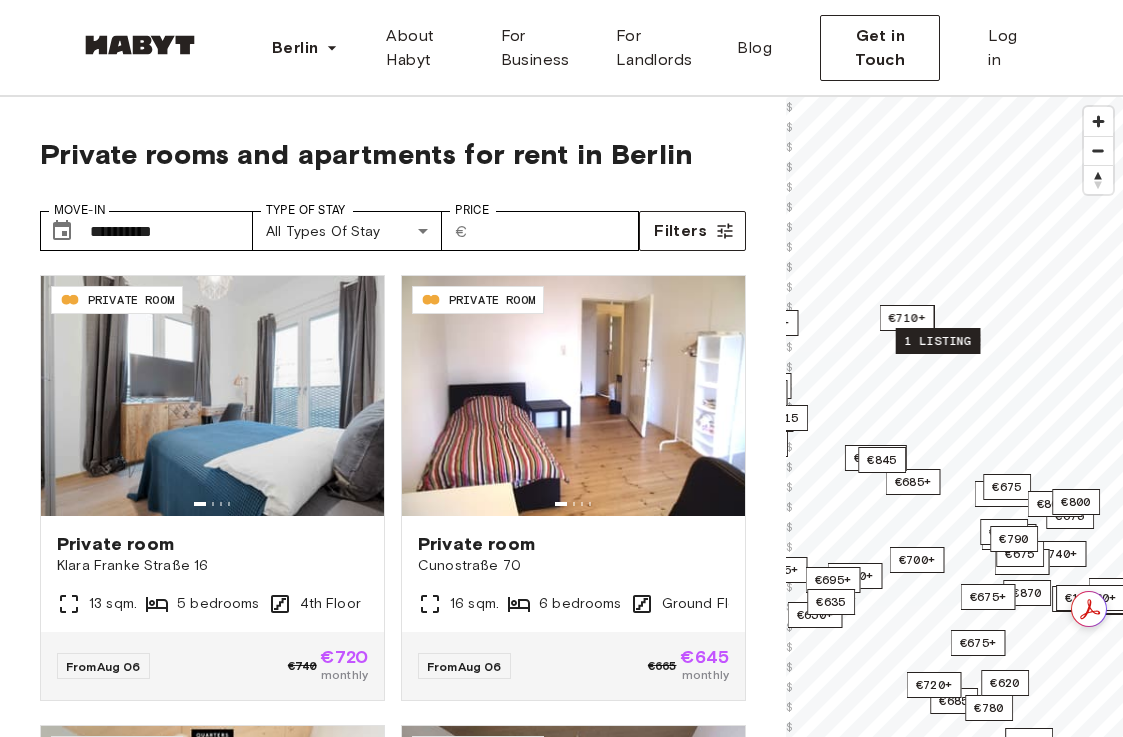 click on "1 listing" at bounding box center [938, 341] 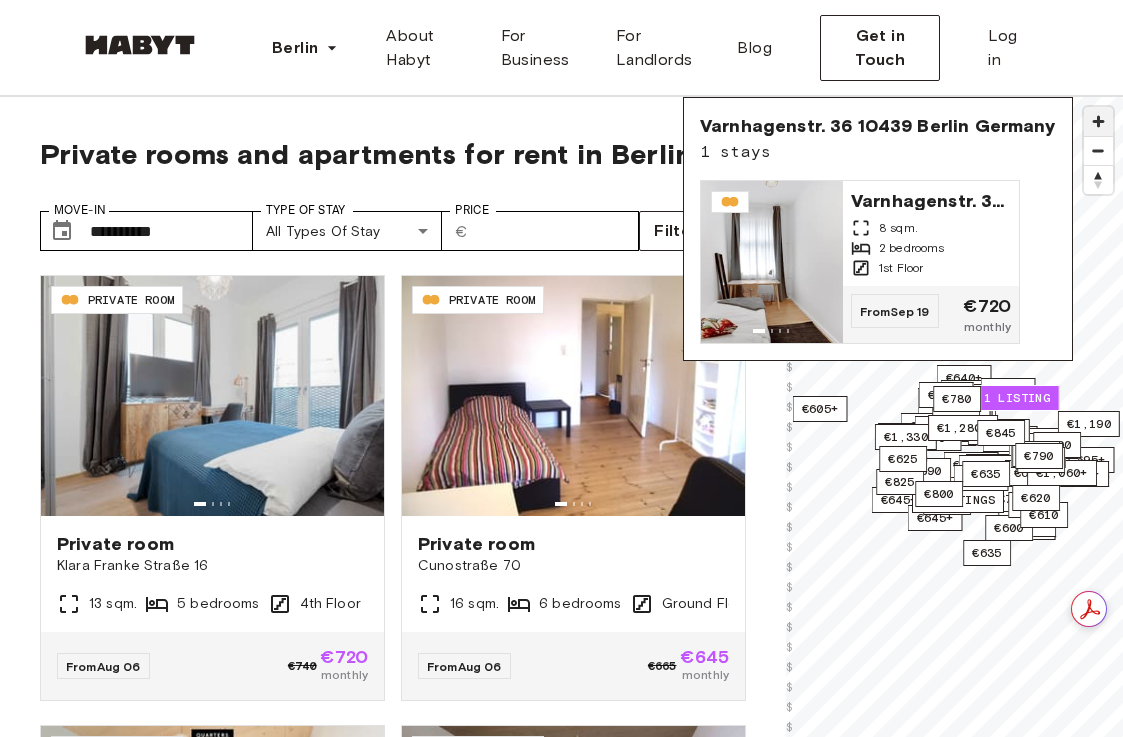 click at bounding box center (1098, 121) 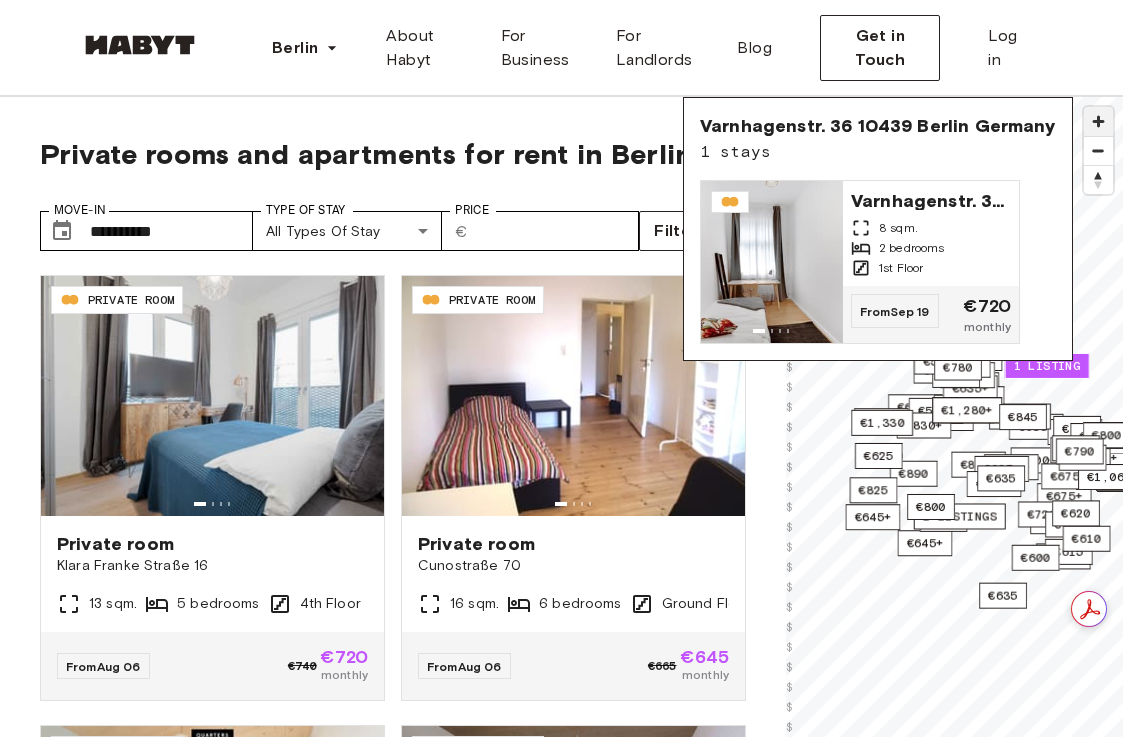 click at bounding box center [1098, 121] 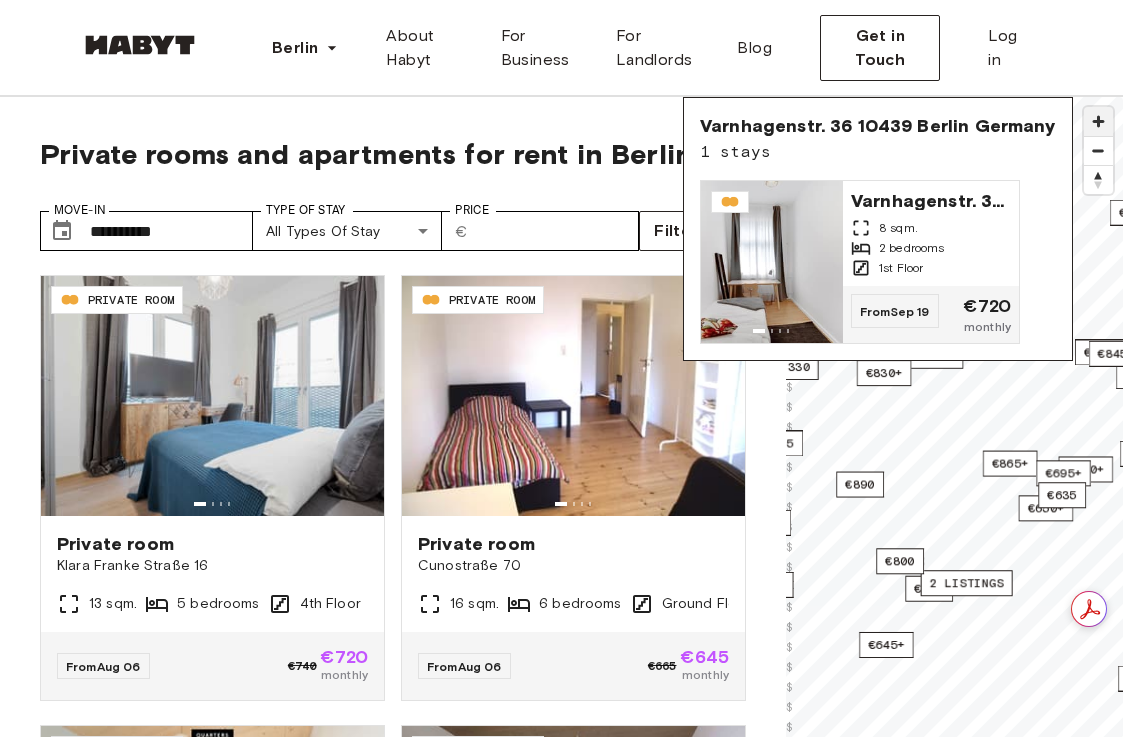 click at bounding box center [1098, 121] 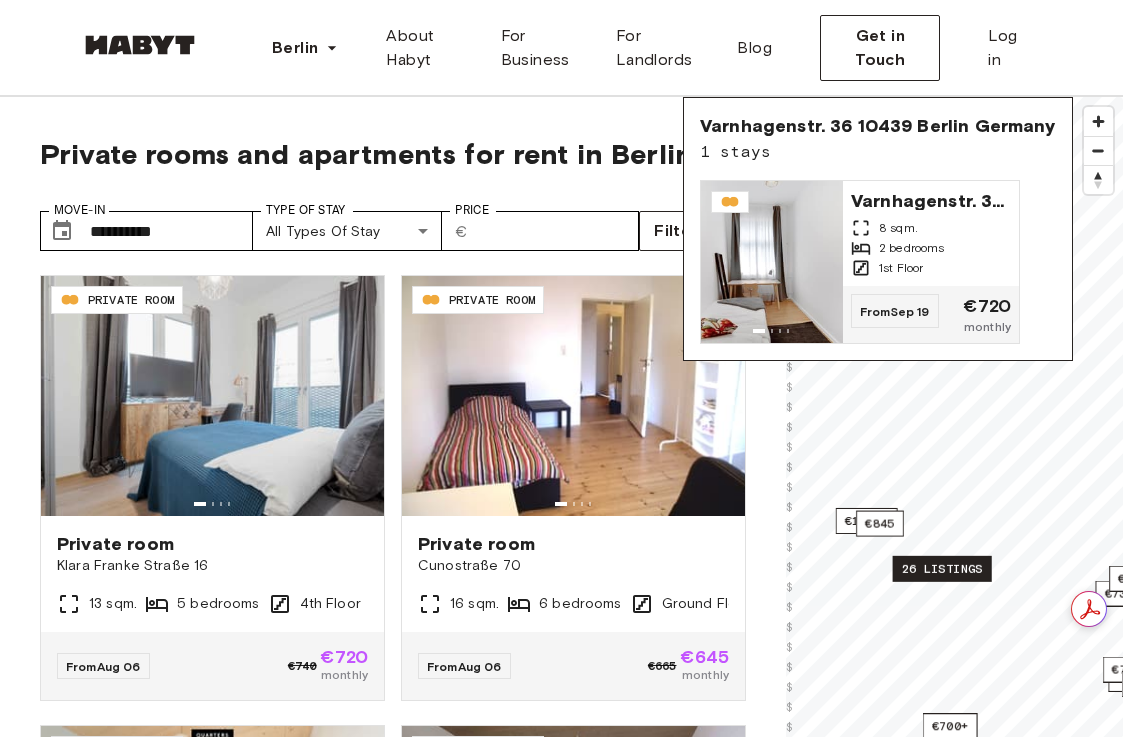 drag, startPoint x: 936, startPoint y: 427, endPoint x: 936, endPoint y: 557, distance: 130 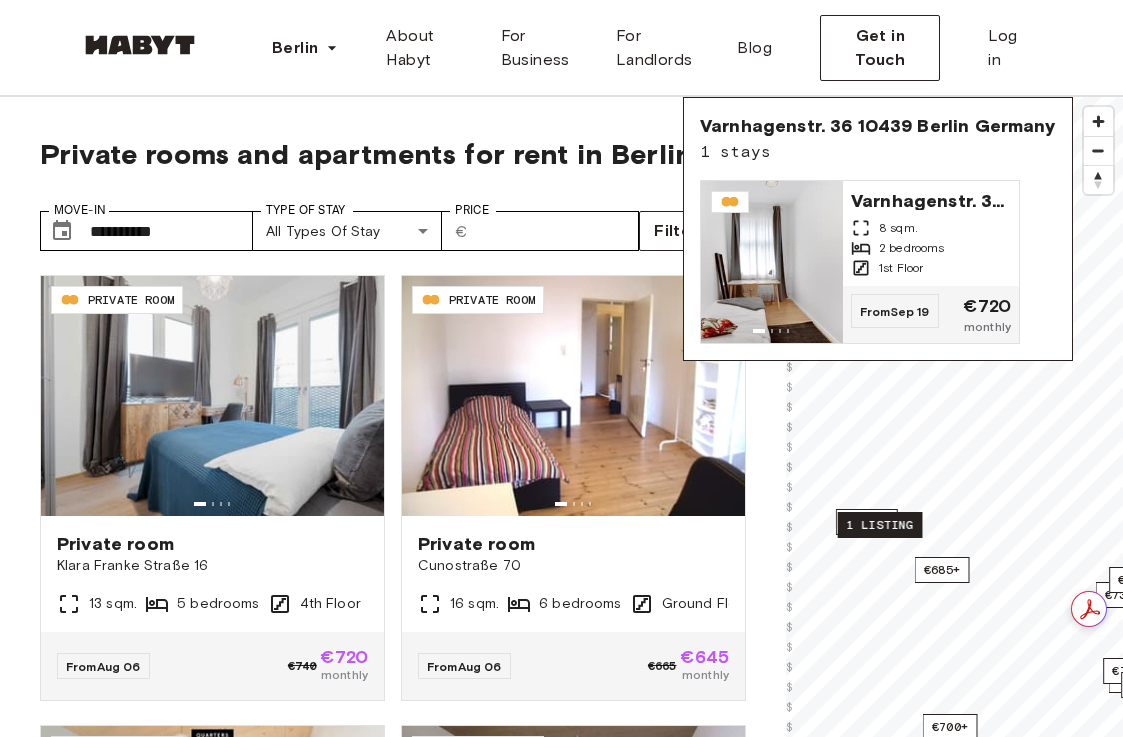 click on "1 listing" at bounding box center [880, 525] 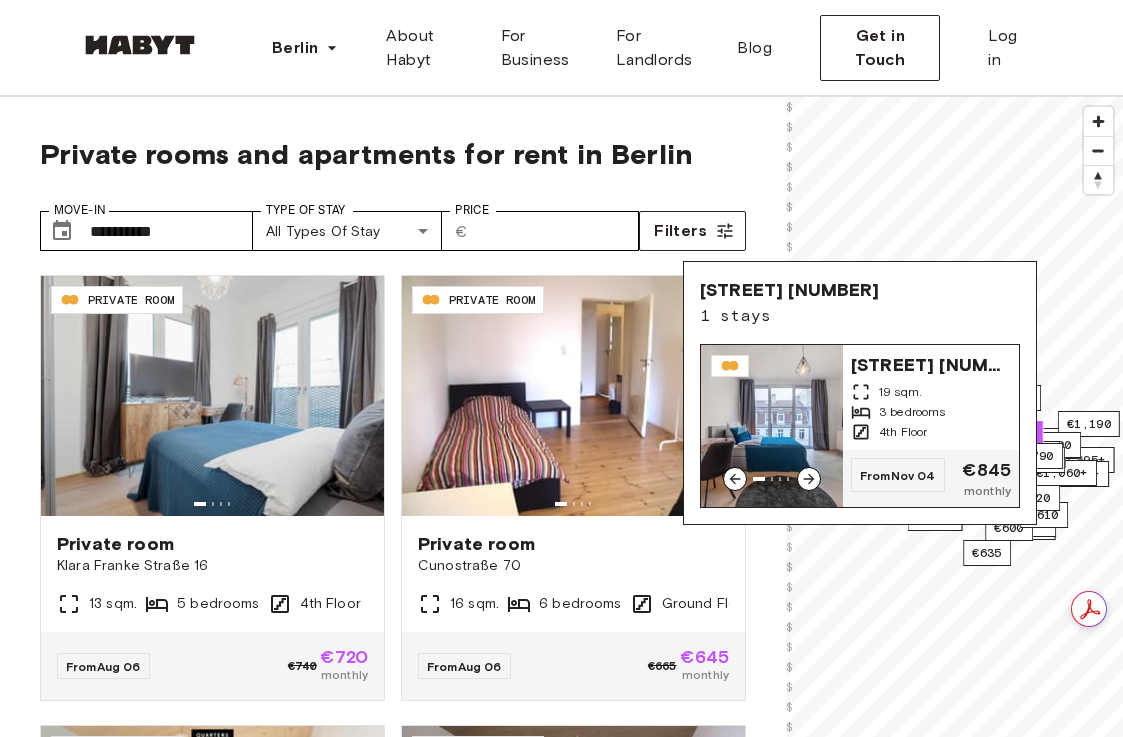 click on "Linienstraße 221" at bounding box center [931, 363] 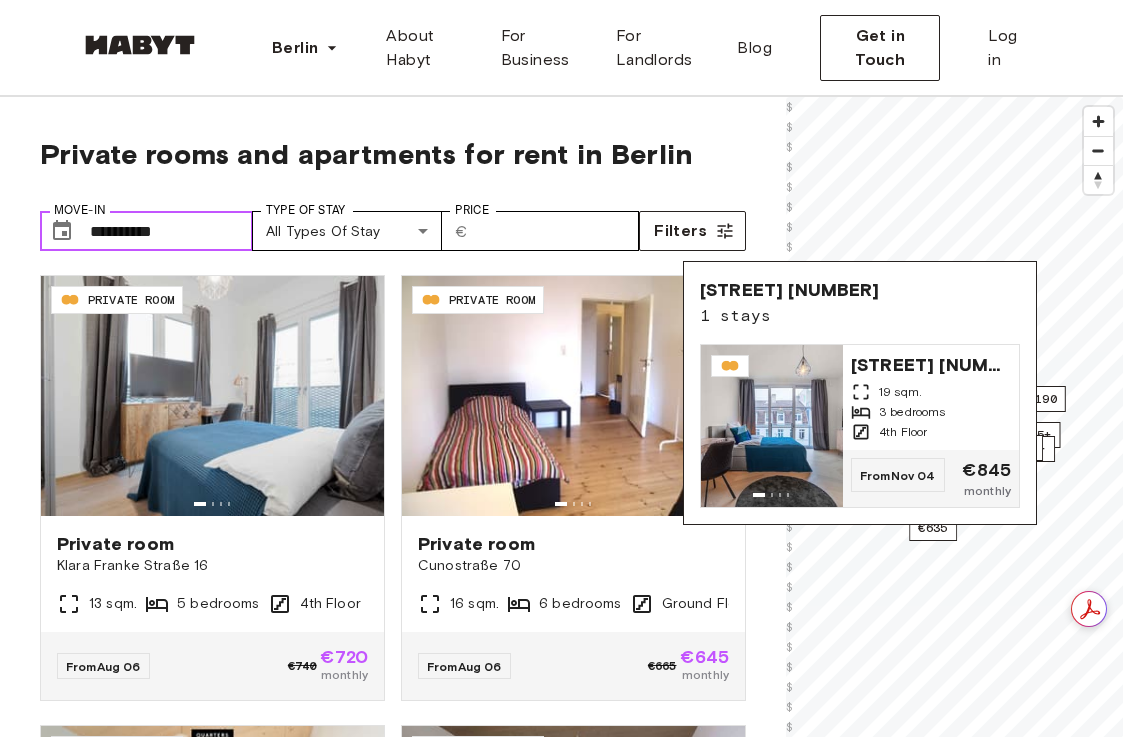 click on "**********" at bounding box center [171, 231] 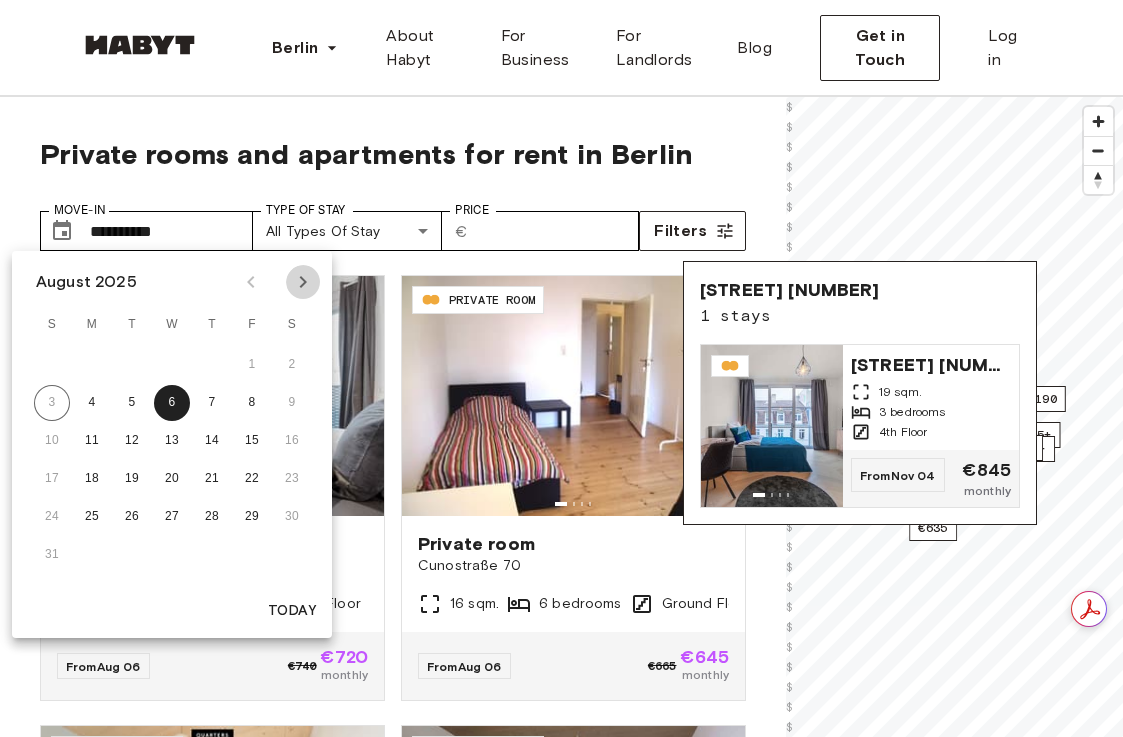 click 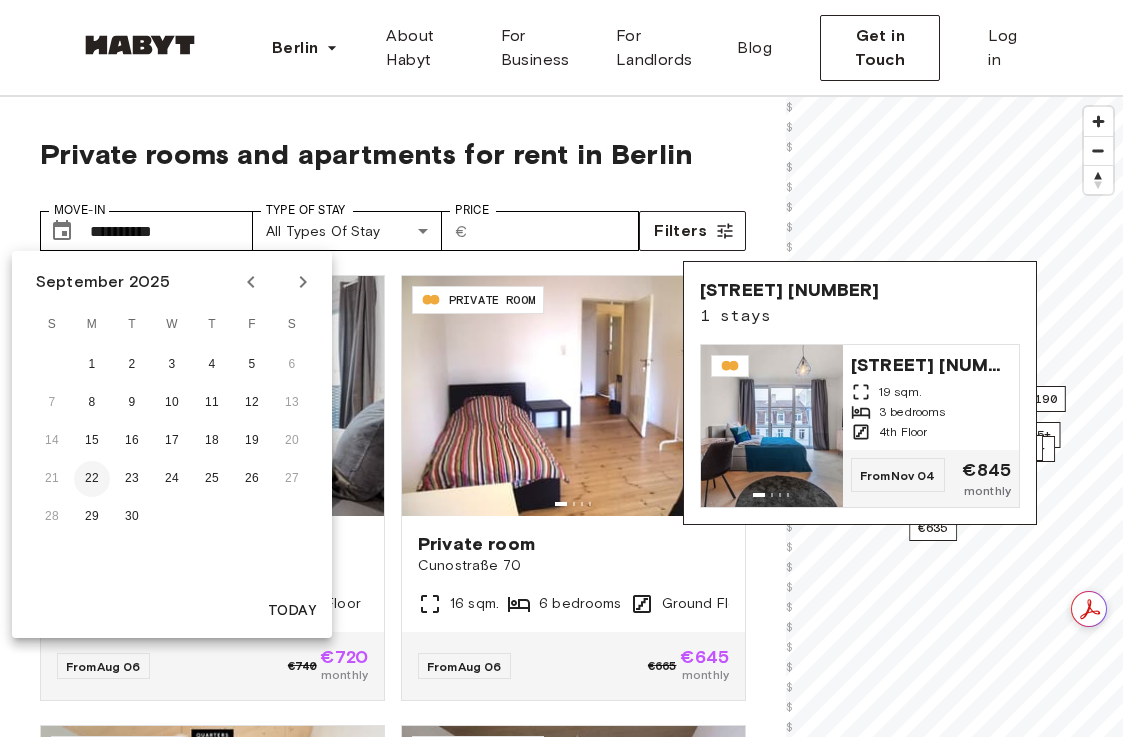 click on "22" at bounding box center [92, 479] 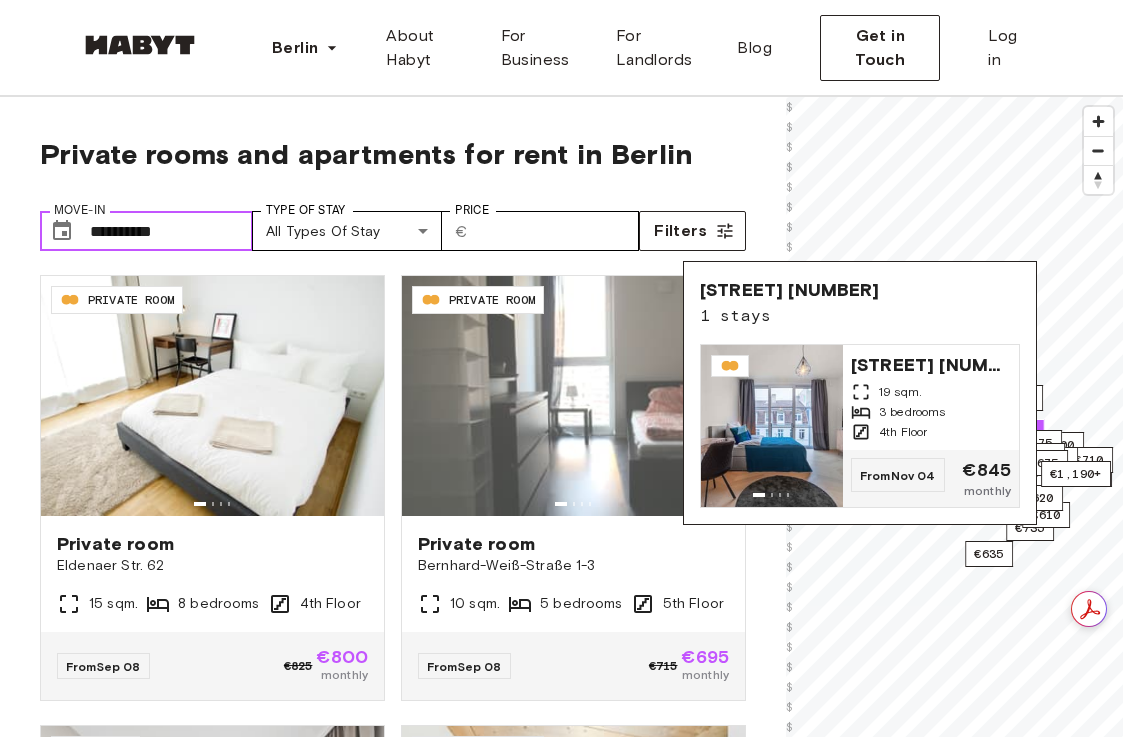 click on "**********" at bounding box center [171, 231] 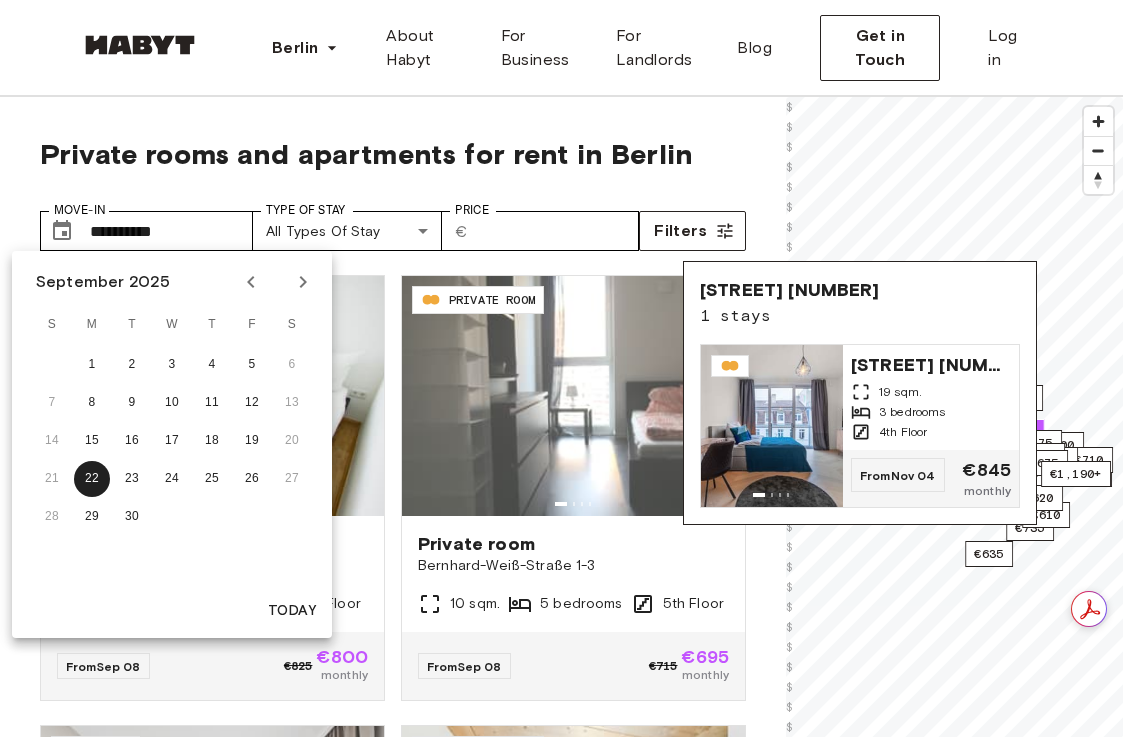 click 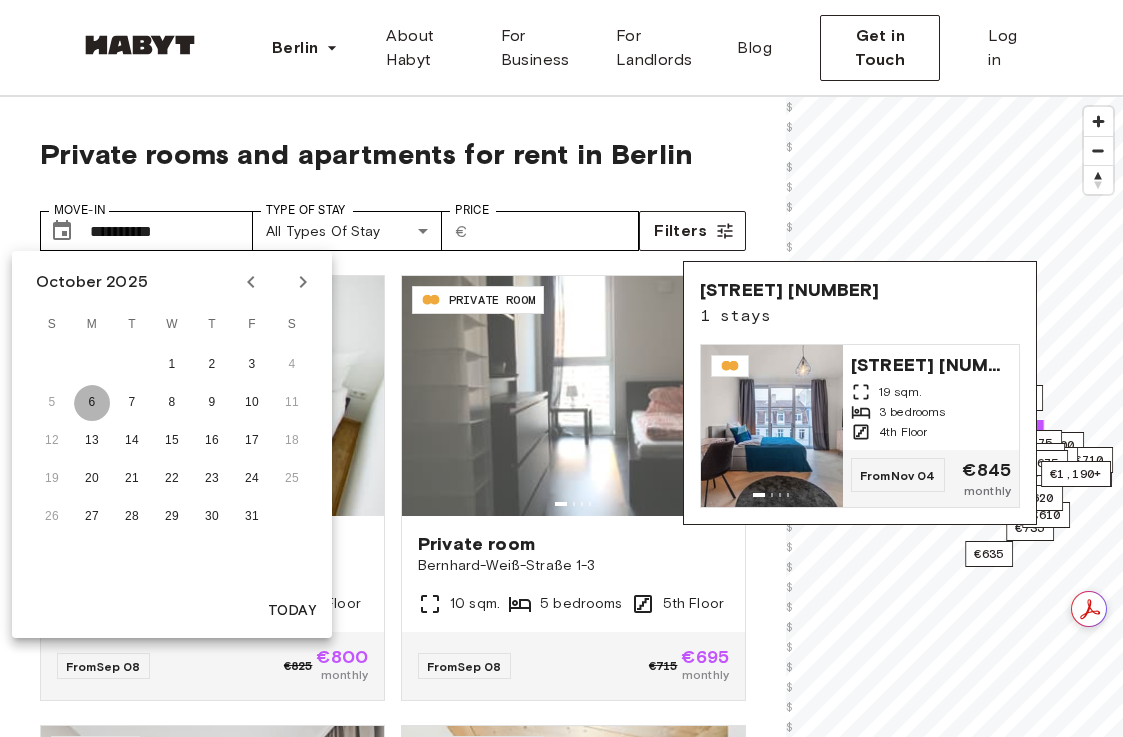 click on "6" at bounding box center [92, 403] 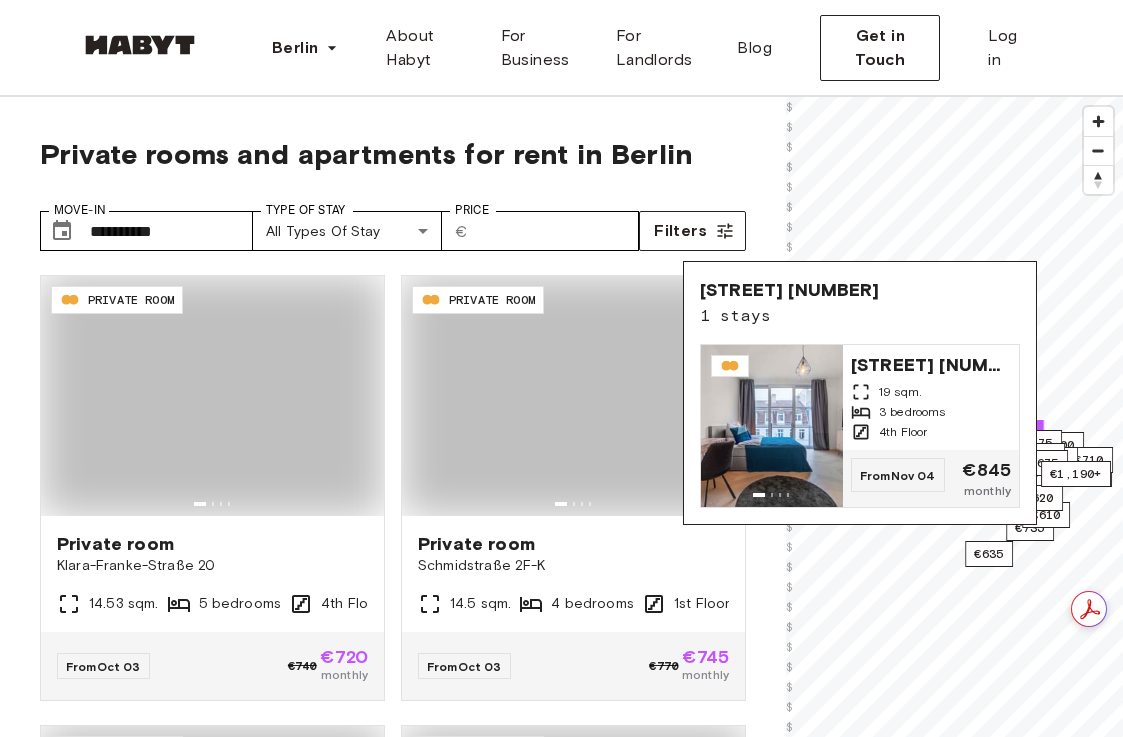 type on "**********" 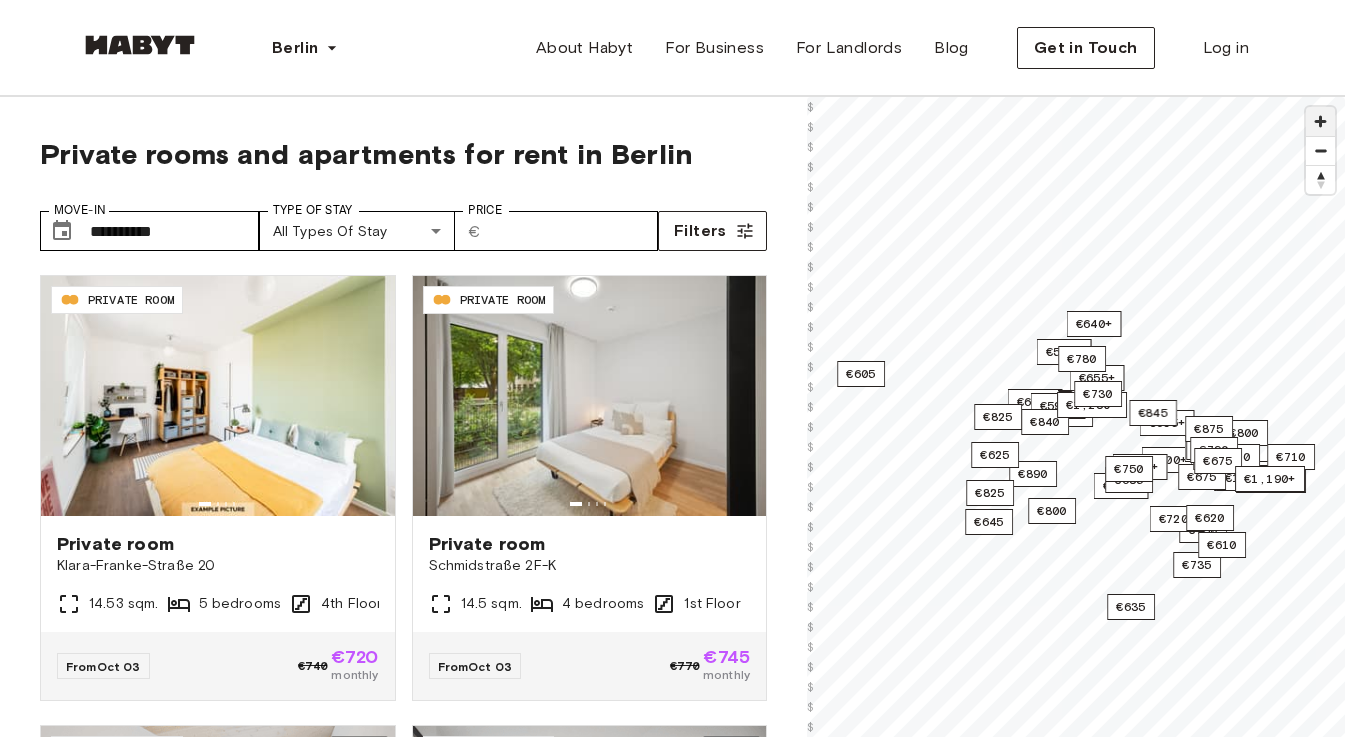 click at bounding box center [1320, 121] 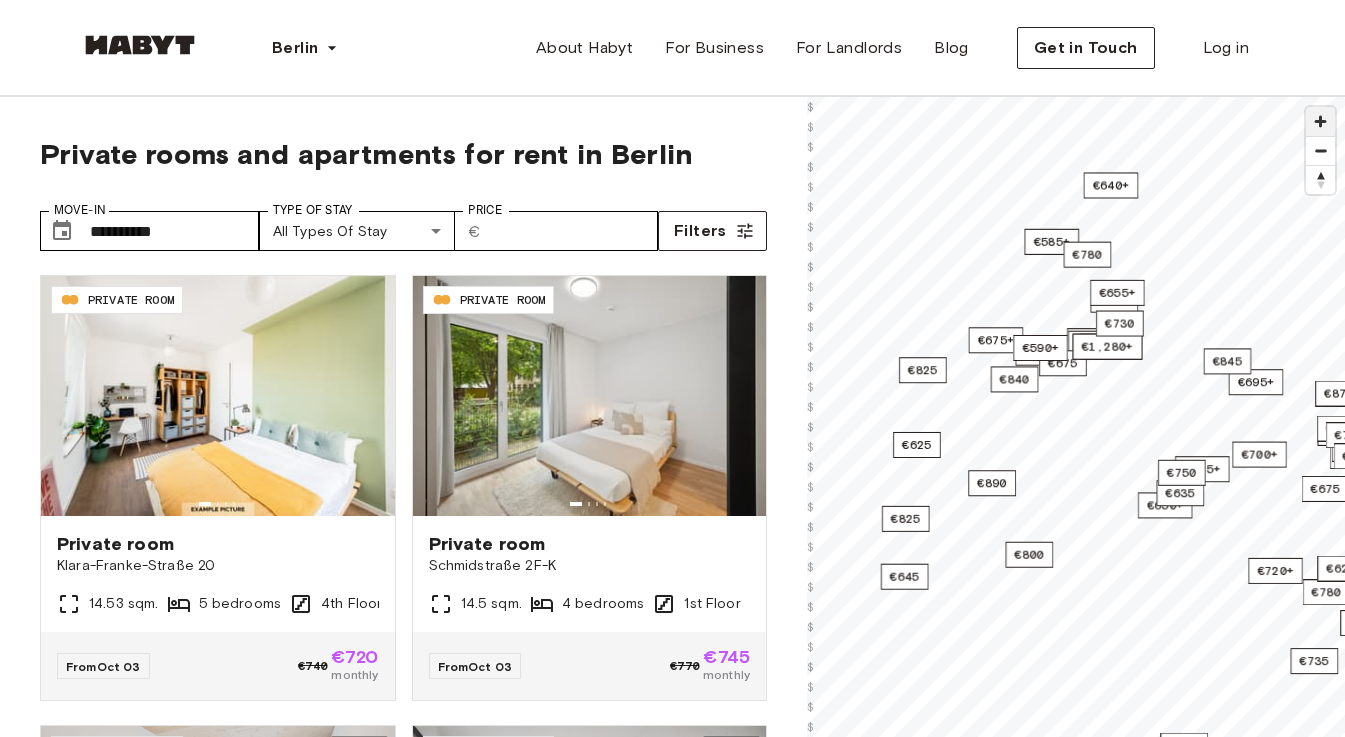 click at bounding box center (1320, 121) 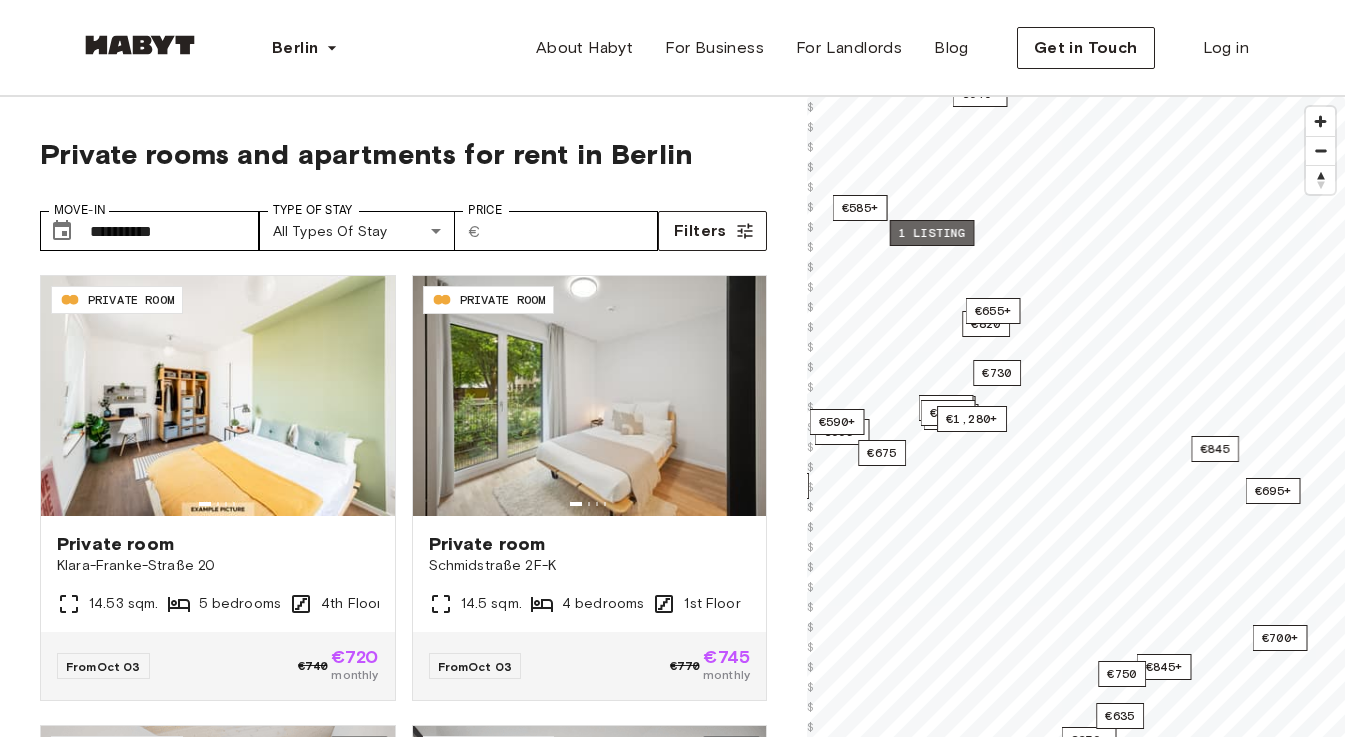 click on "1 listing" at bounding box center [932, 233] 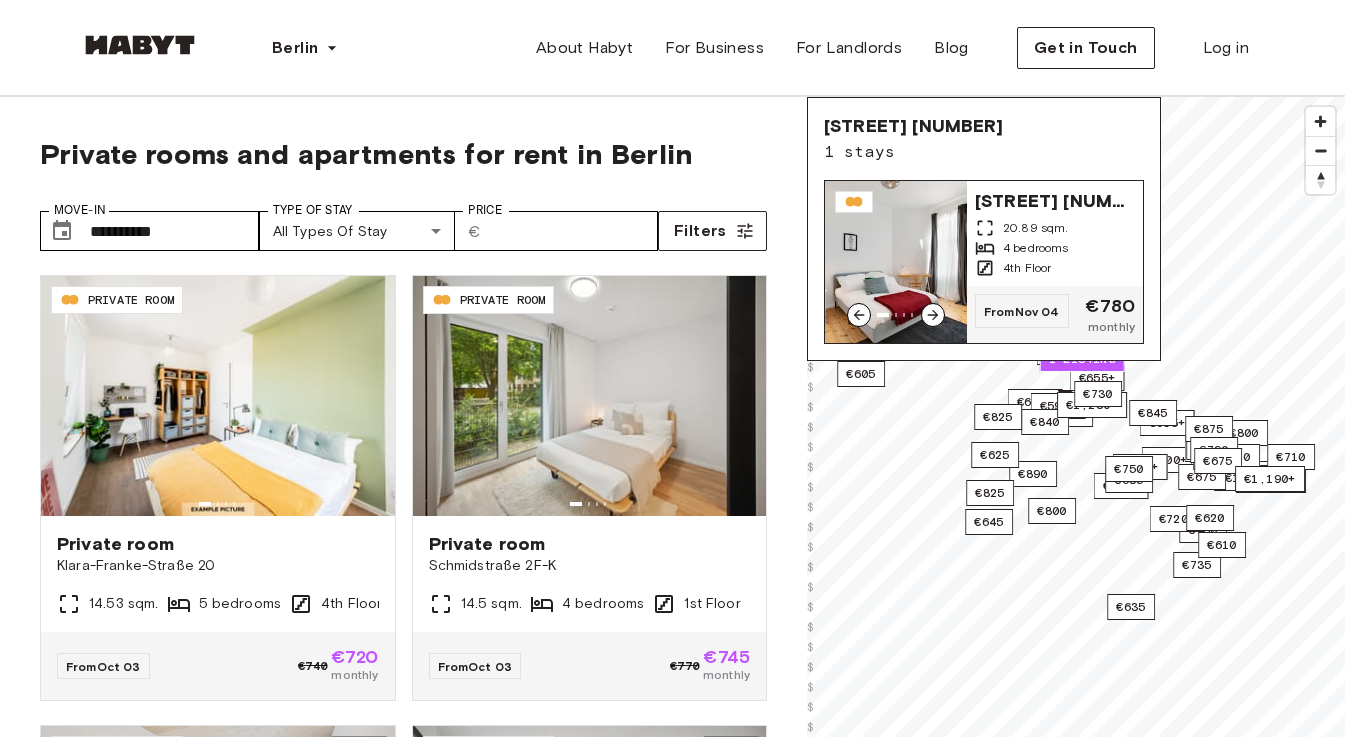 click on "20.89 sqm." at bounding box center [1036, 228] 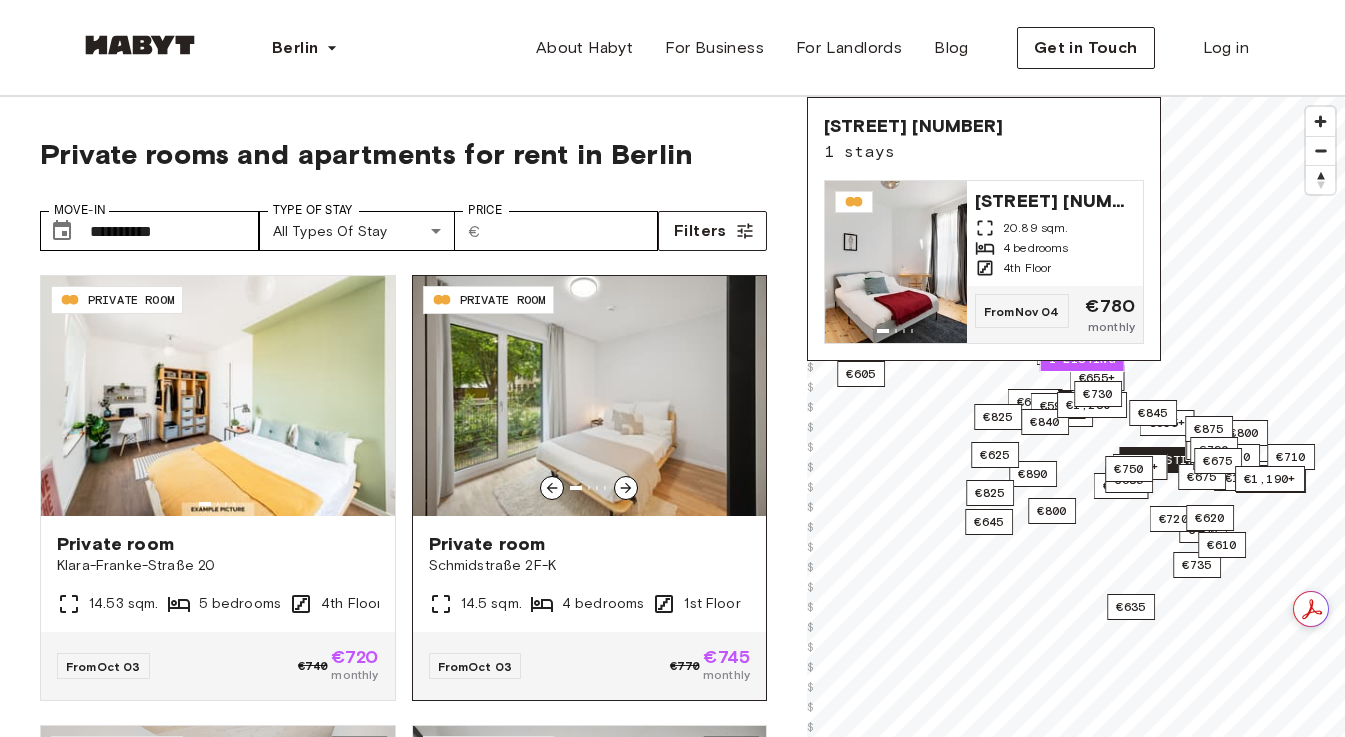 scroll, scrollTop: 65, scrollLeft: 0, axis: vertical 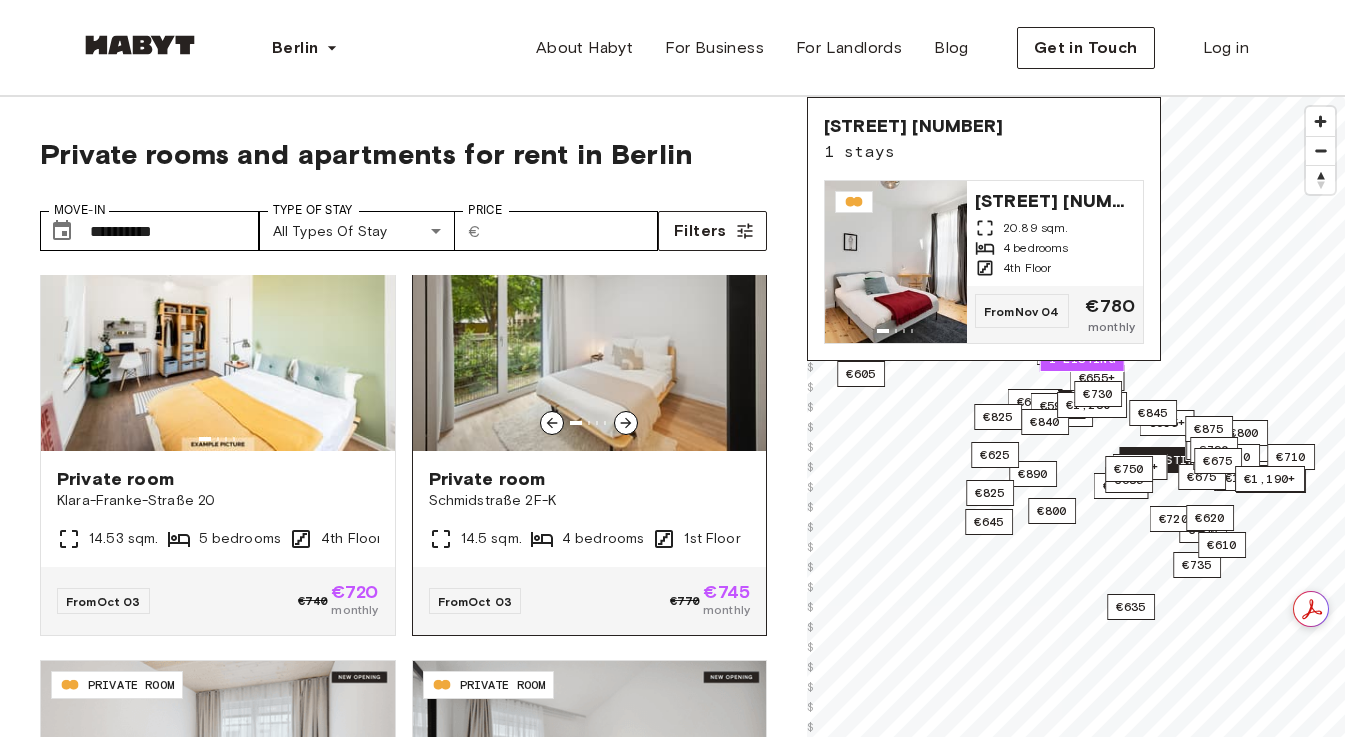 click at bounding box center [590, 331] 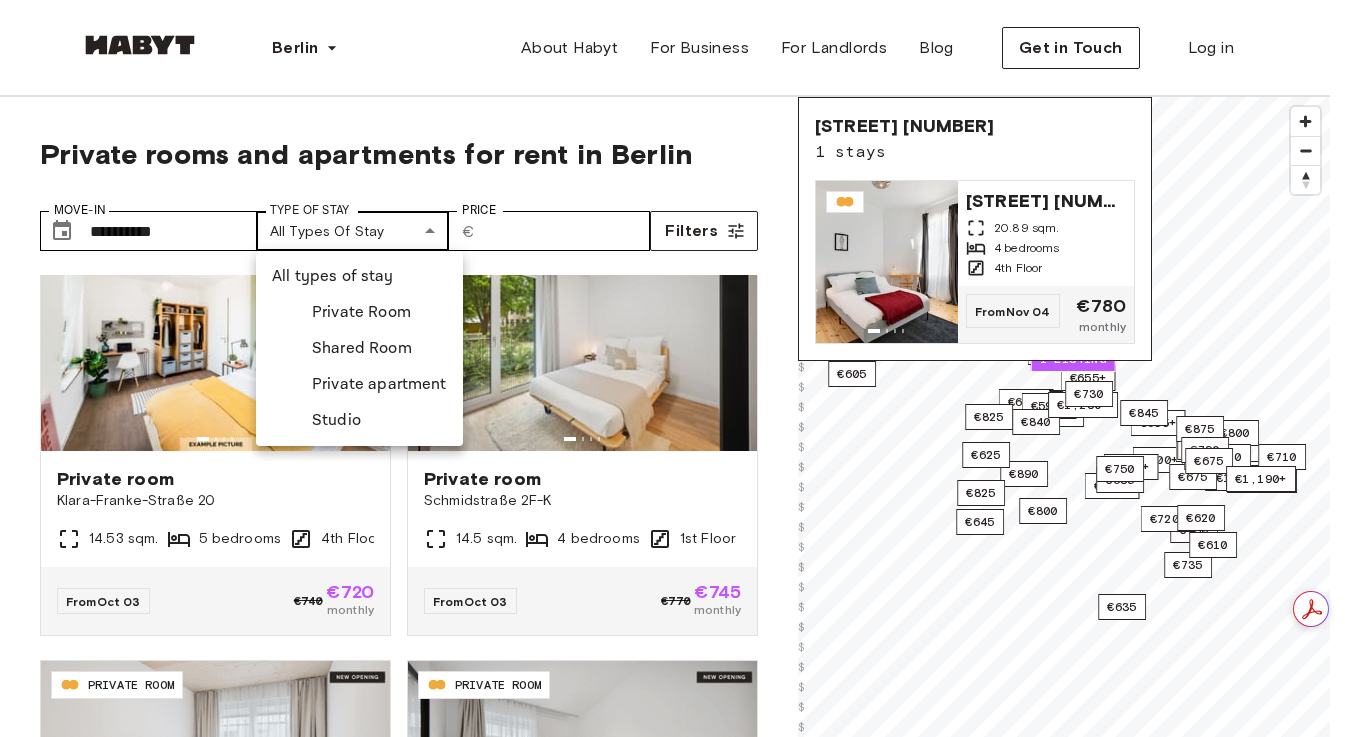 click on "**********" at bounding box center [672, 2443] 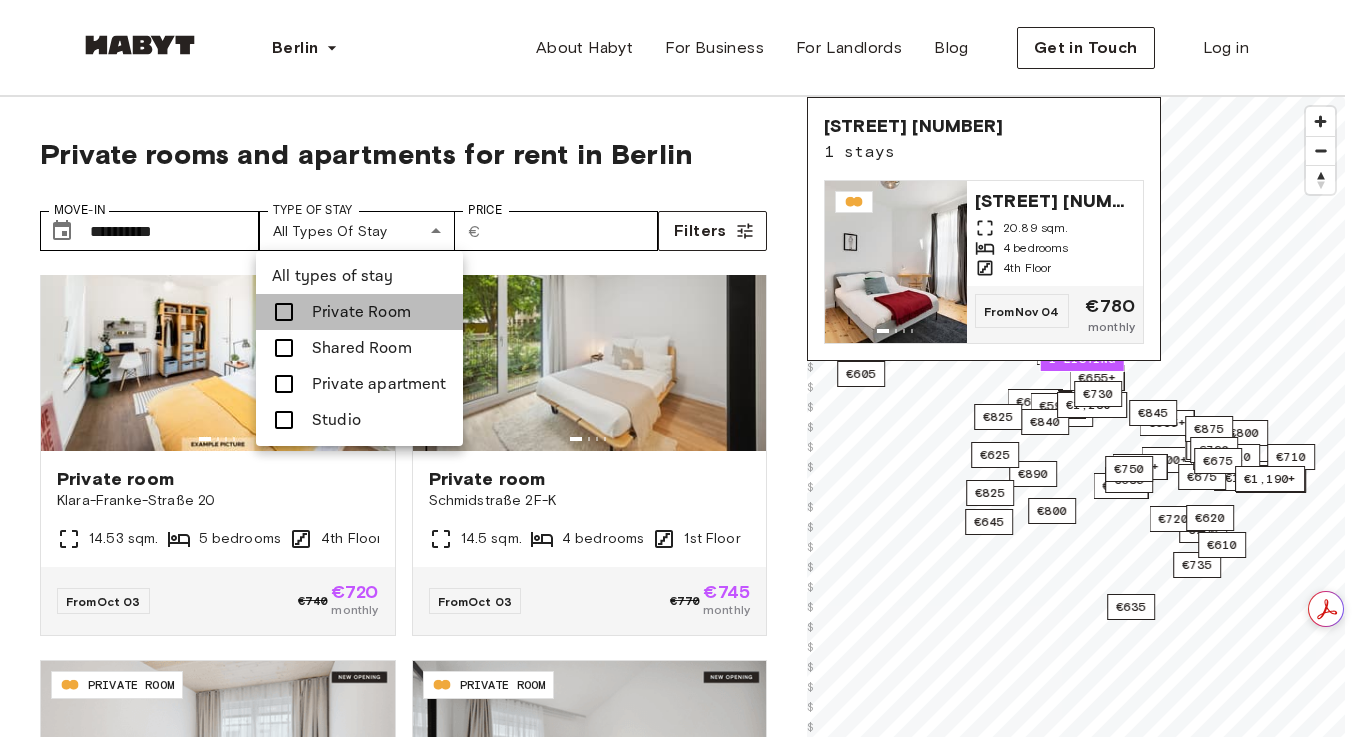 click on "Private Room" at bounding box center (361, 312) 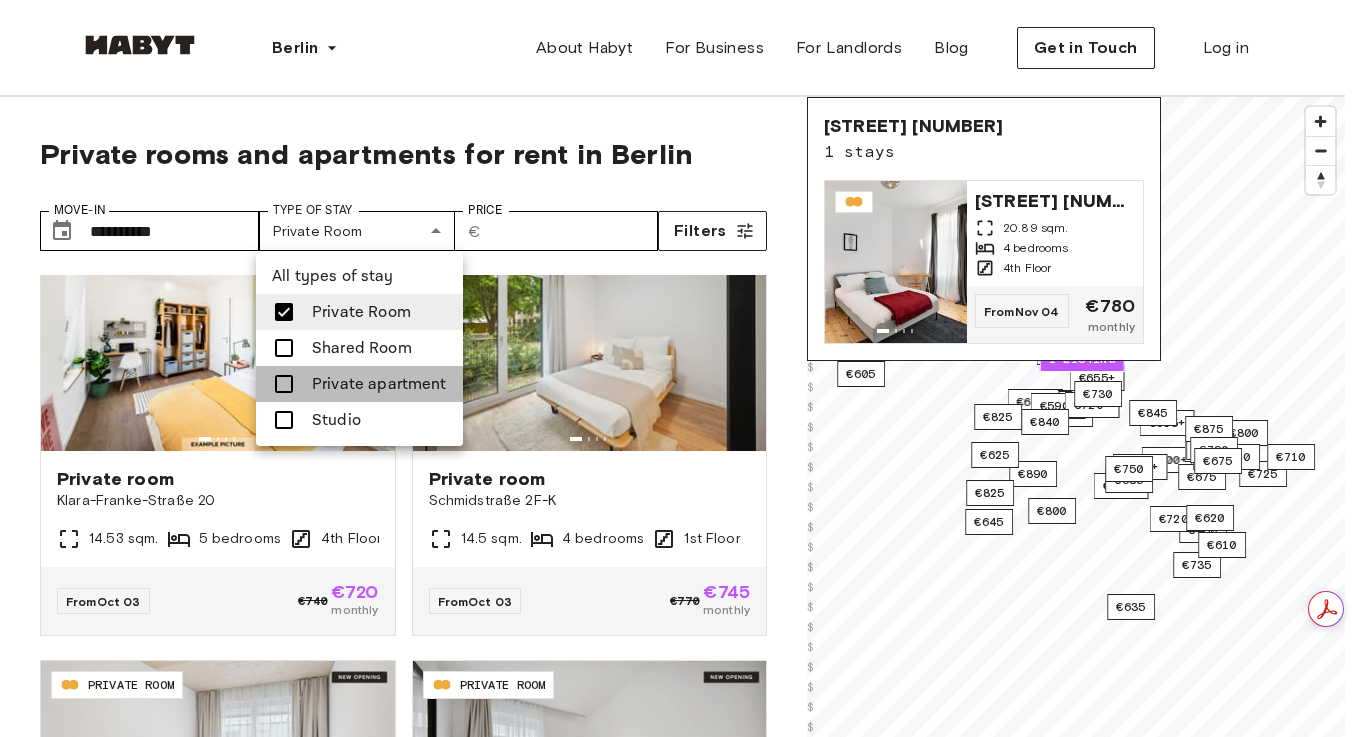 click on "Private apartment" at bounding box center [379, 384] 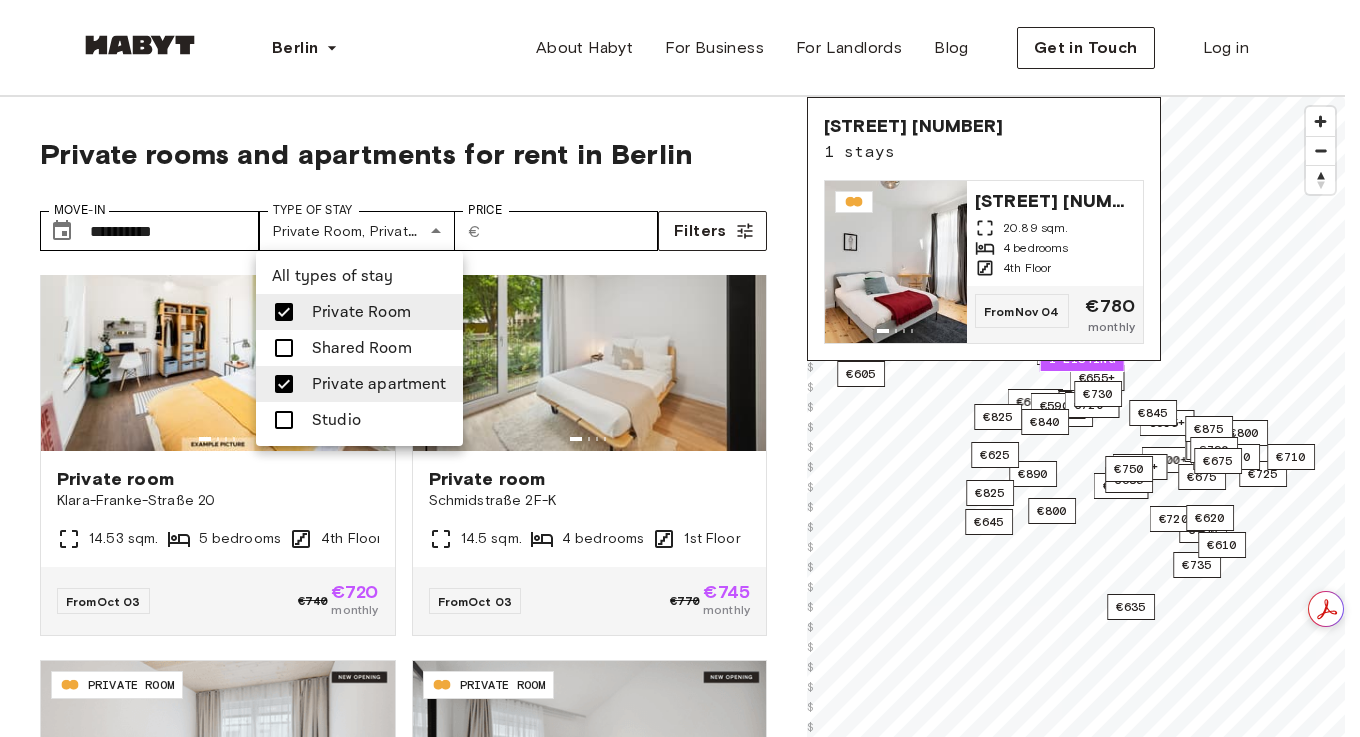 click on "Studio" at bounding box center [359, 420] 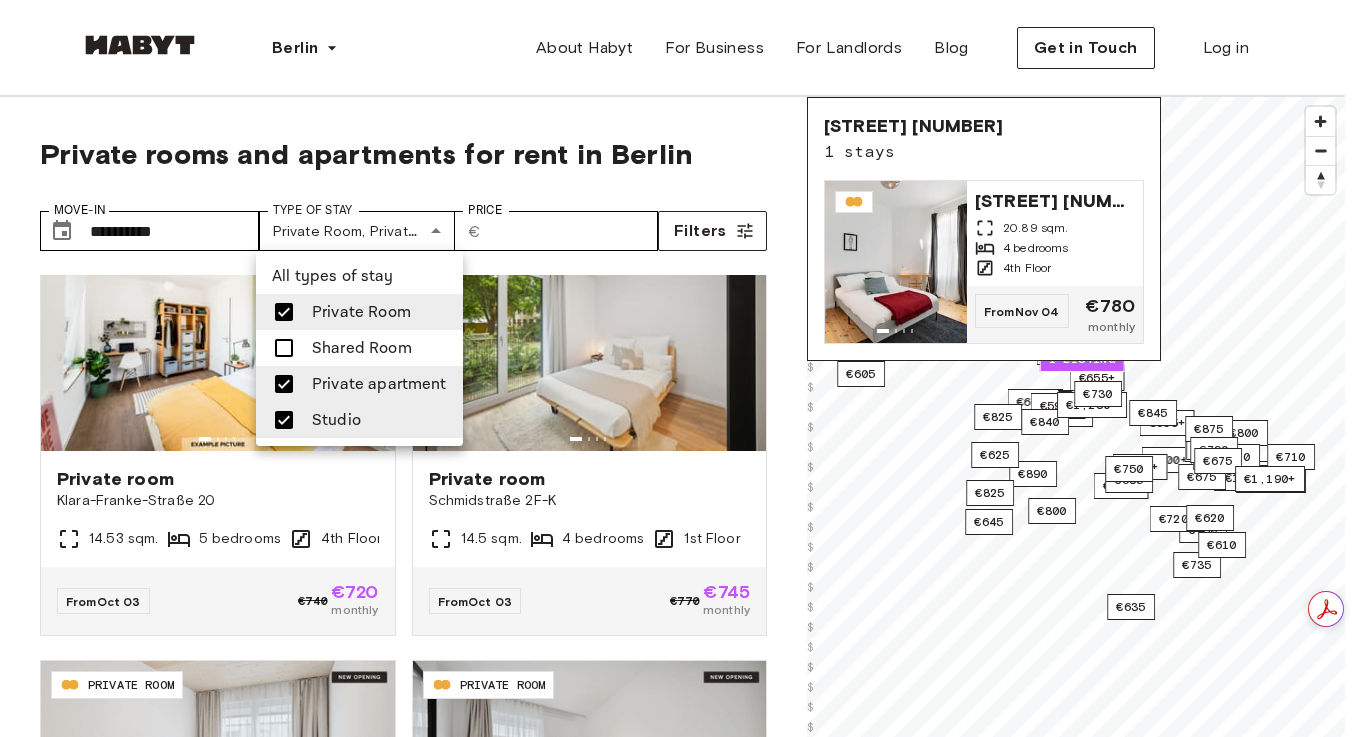 click at bounding box center (680, 368) 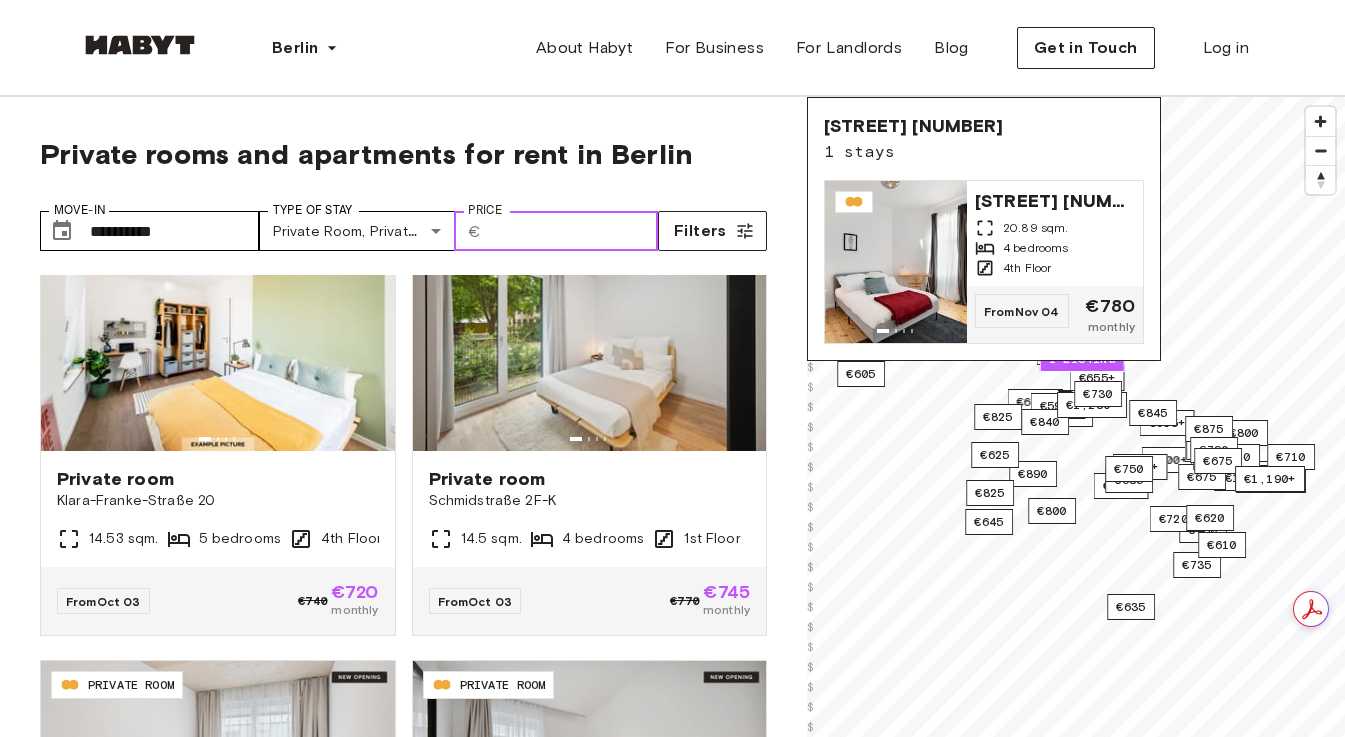 click on "Price" at bounding box center (573, 231) 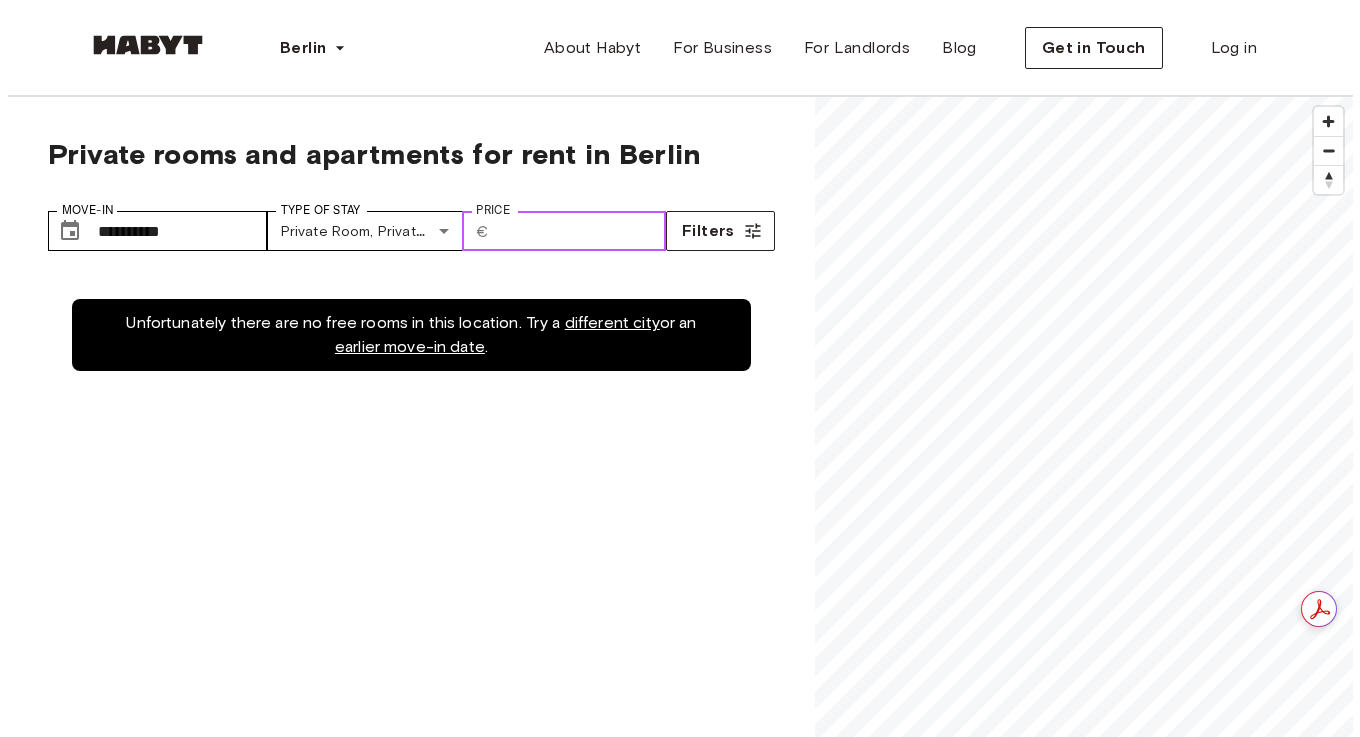 scroll, scrollTop: 0, scrollLeft: 0, axis: both 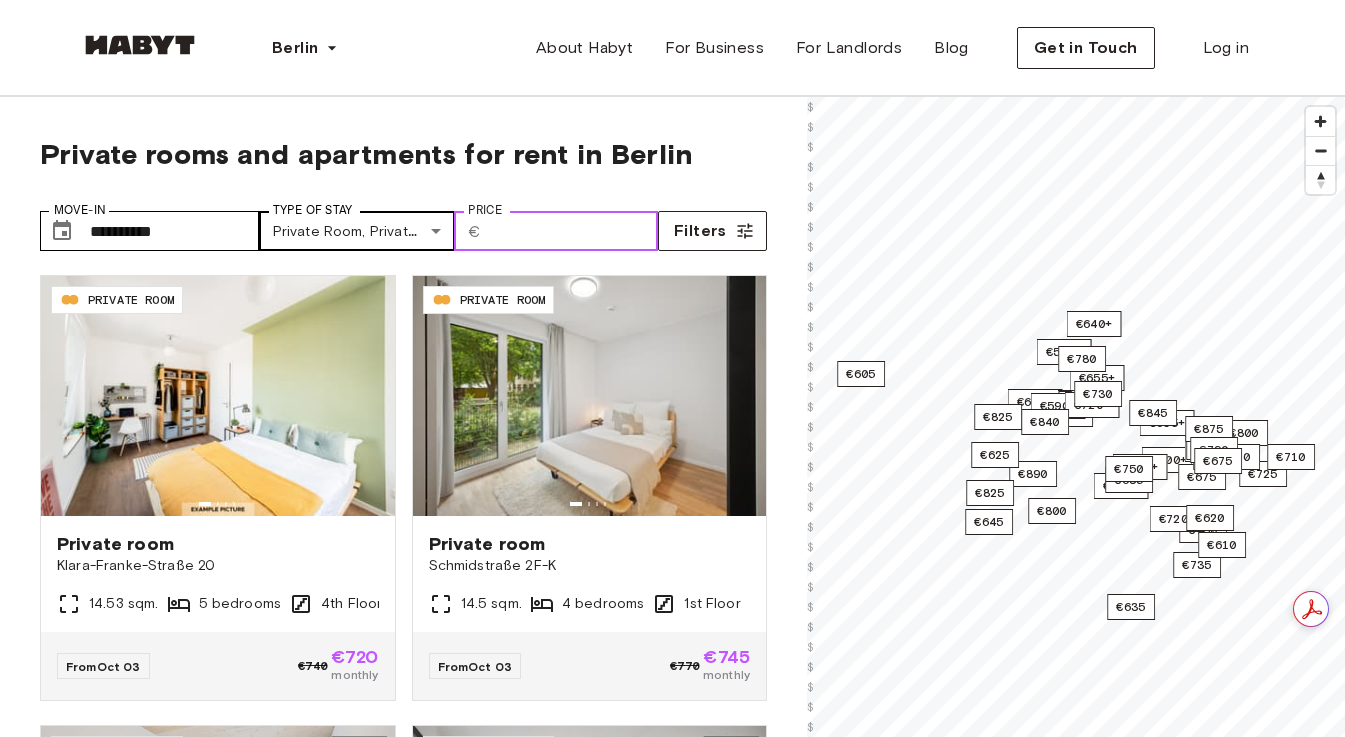 drag, startPoint x: 600, startPoint y: 221, endPoint x: 403, endPoint y: 220, distance: 197.00253 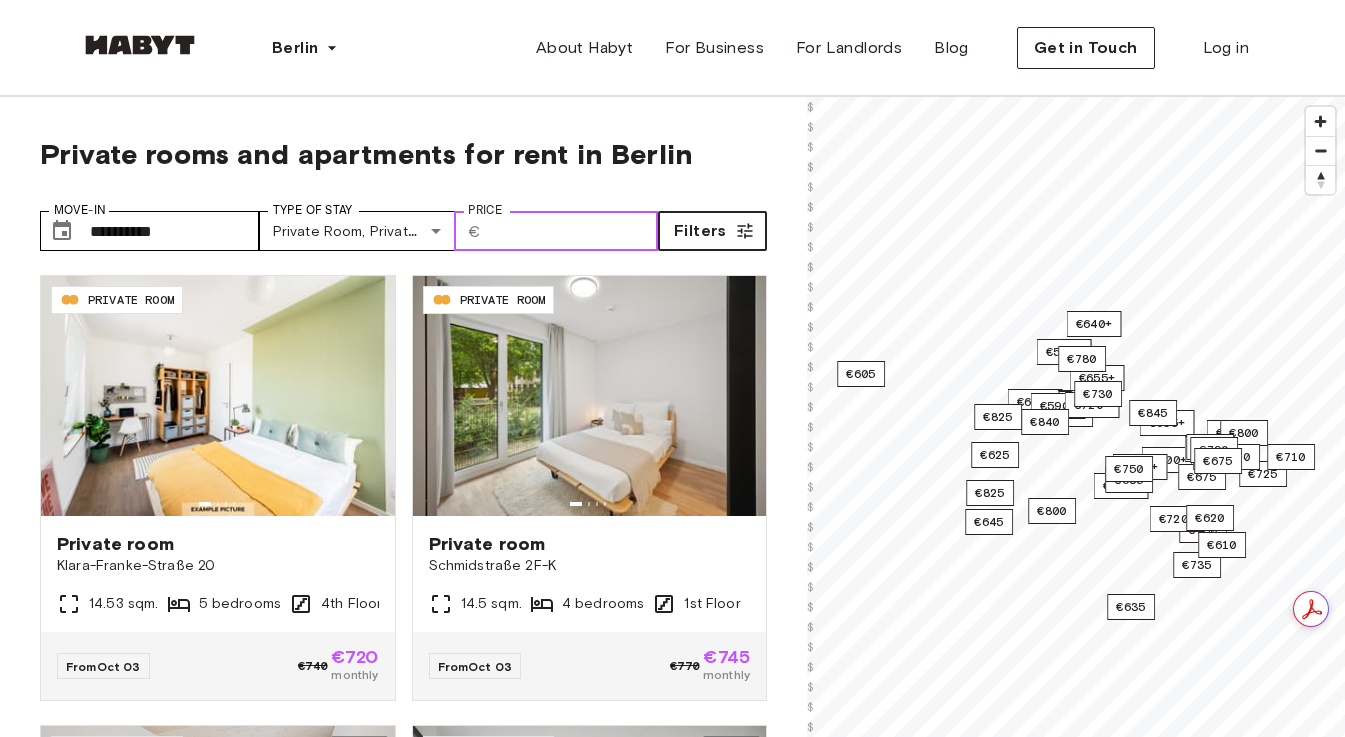 type on "***" 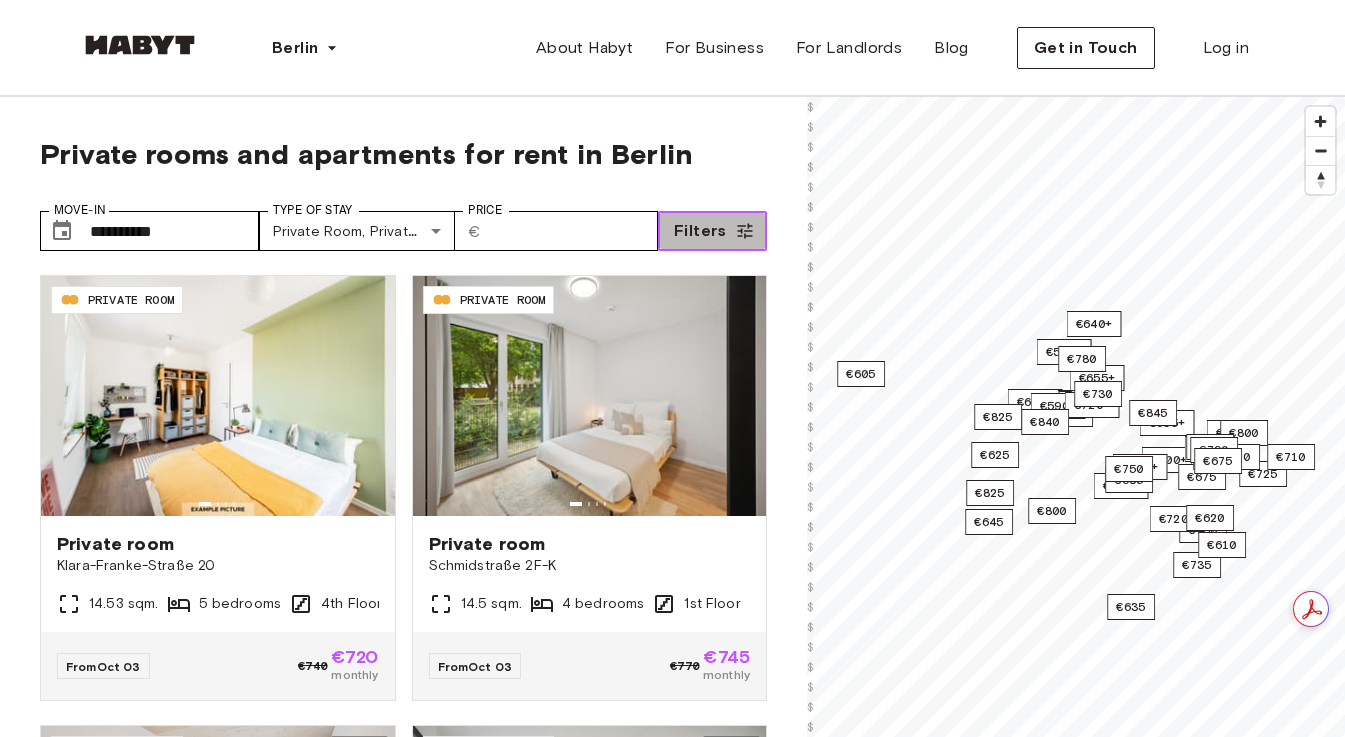 click 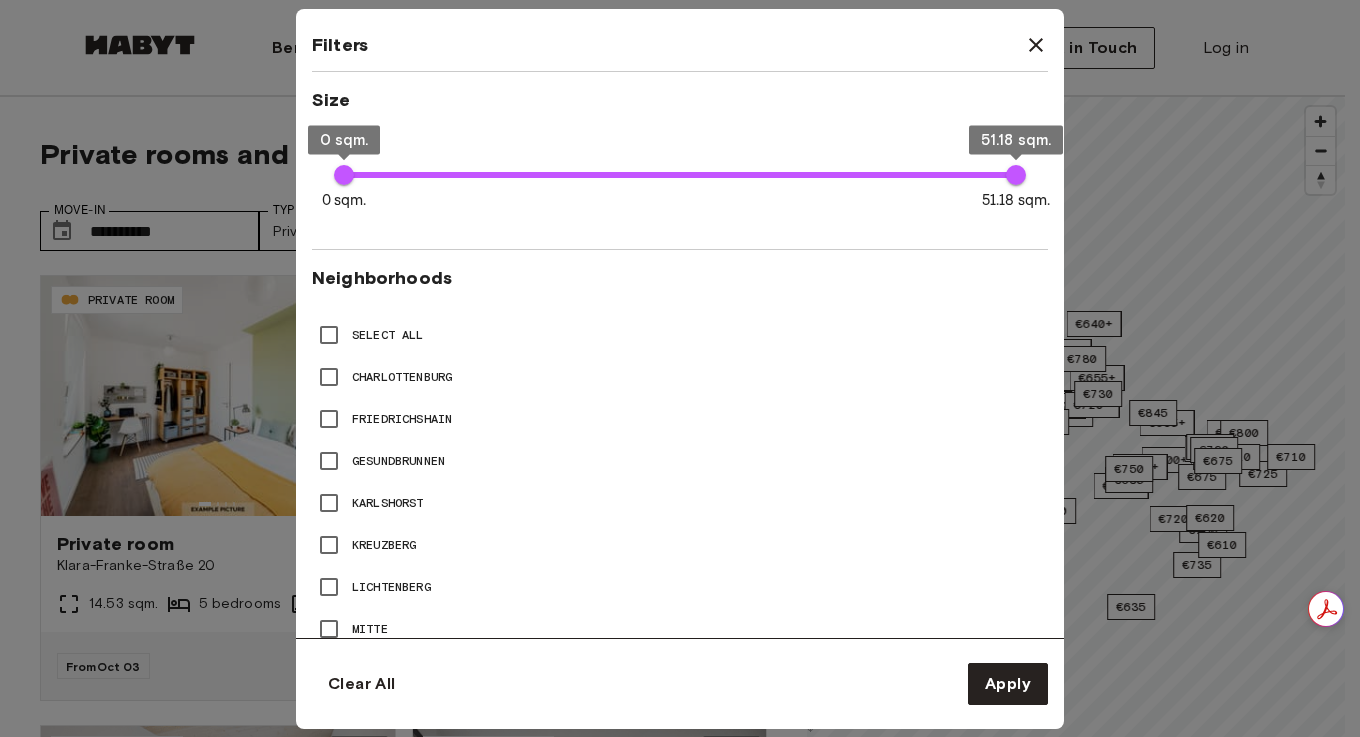 scroll, scrollTop: 715, scrollLeft: 0, axis: vertical 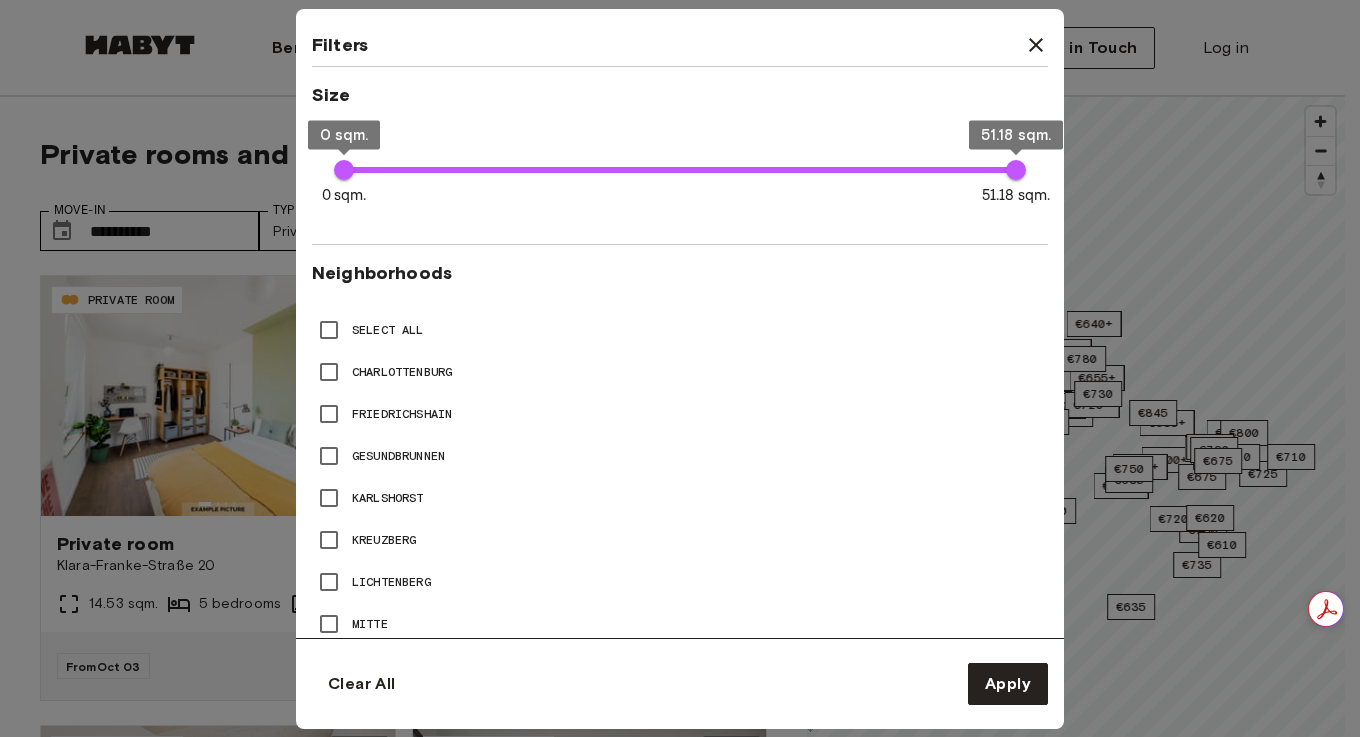 click on "Friedrichshain" at bounding box center (402, 414) 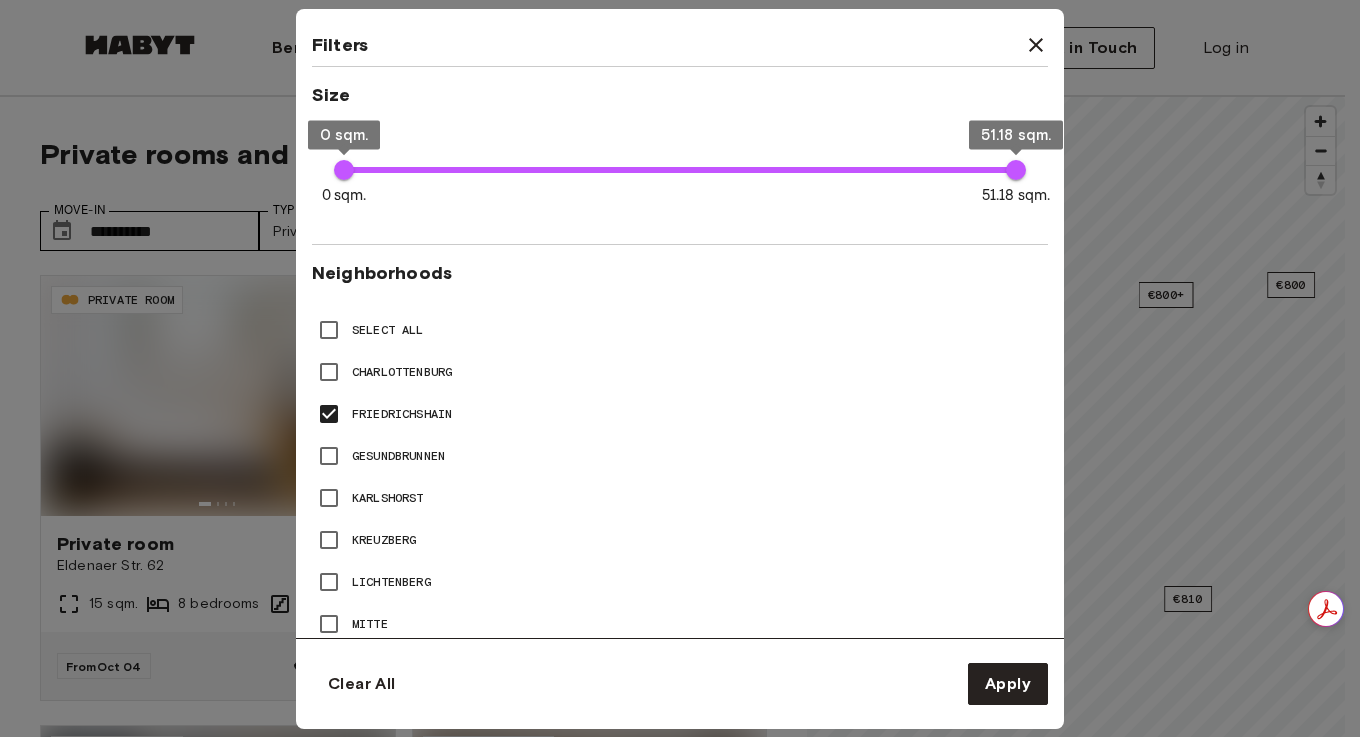 click on "Gesundbrunnen" at bounding box center [398, 456] 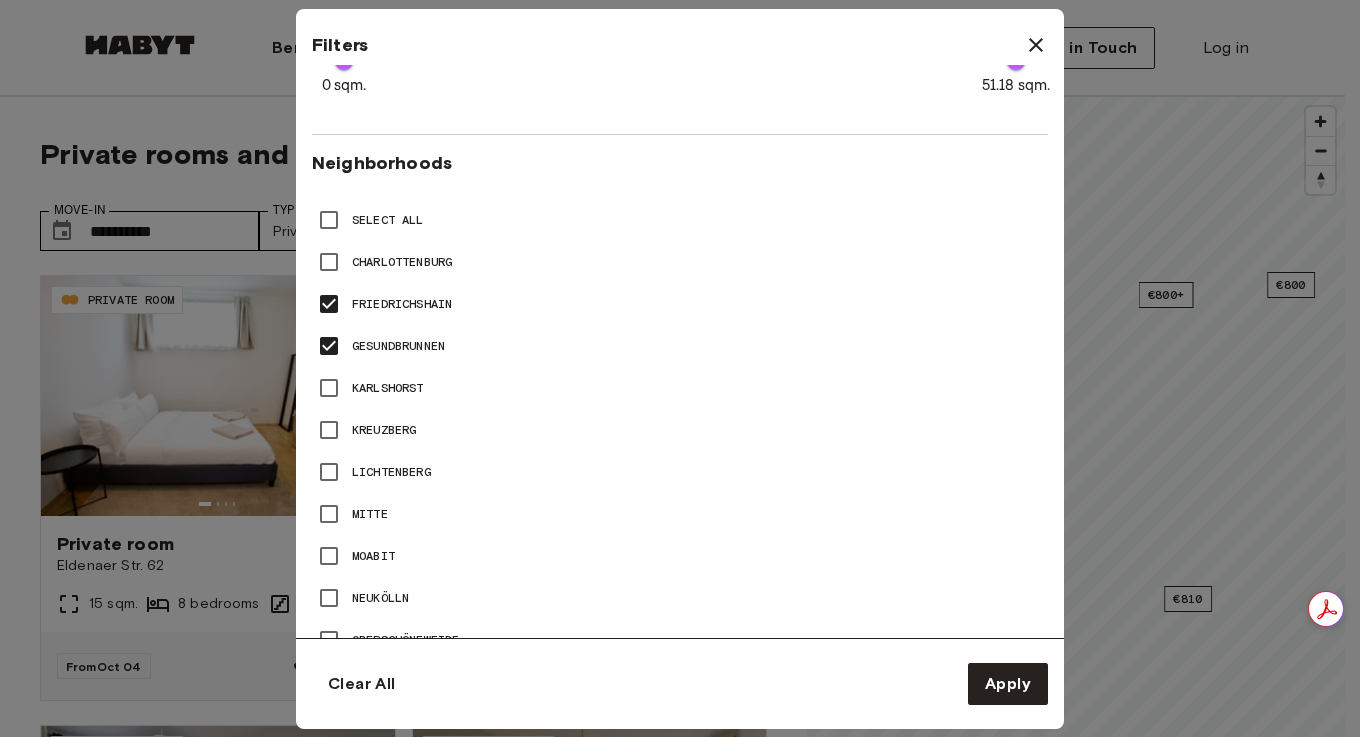 scroll, scrollTop: 847, scrollLeft: 0, axis: vertical 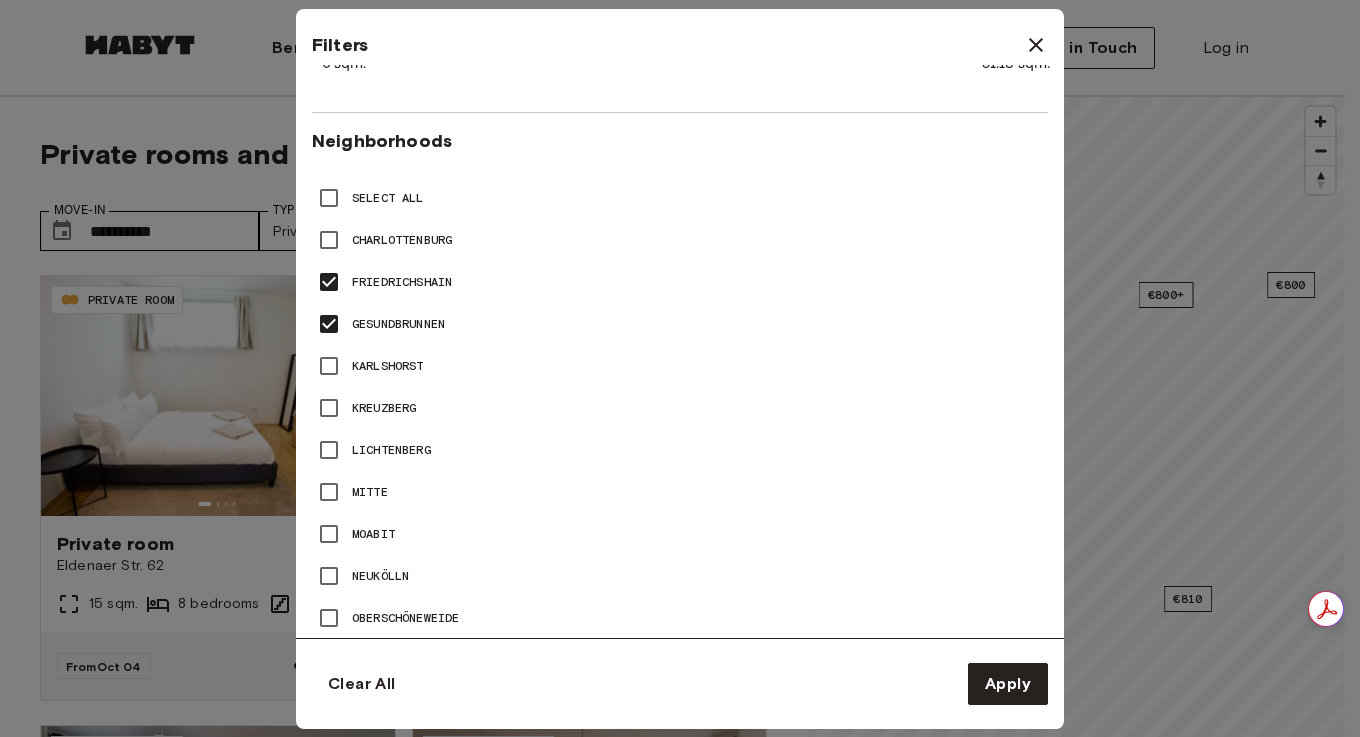 click on "Kreuzberg" at bounding box center [384, 408] 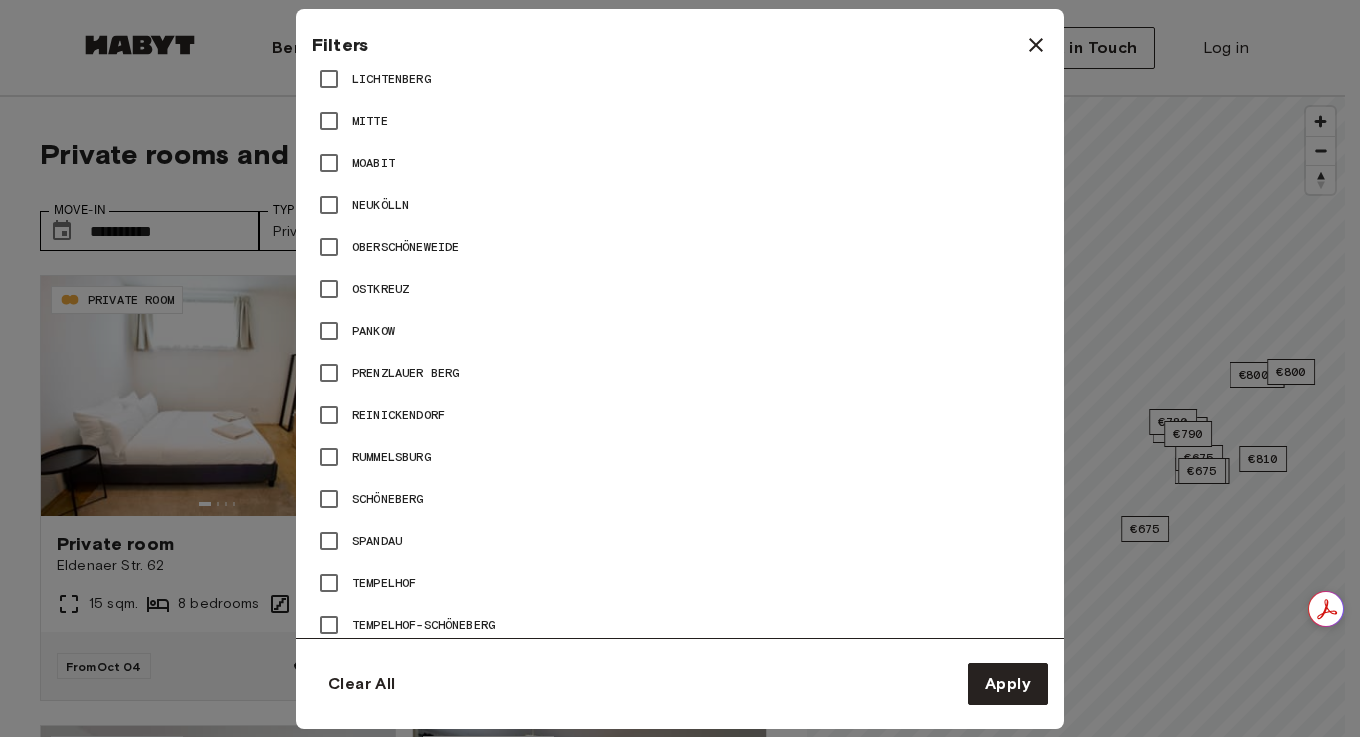 scroll, scrollTop: 1219, scrollLeft: 0, axis: vertical 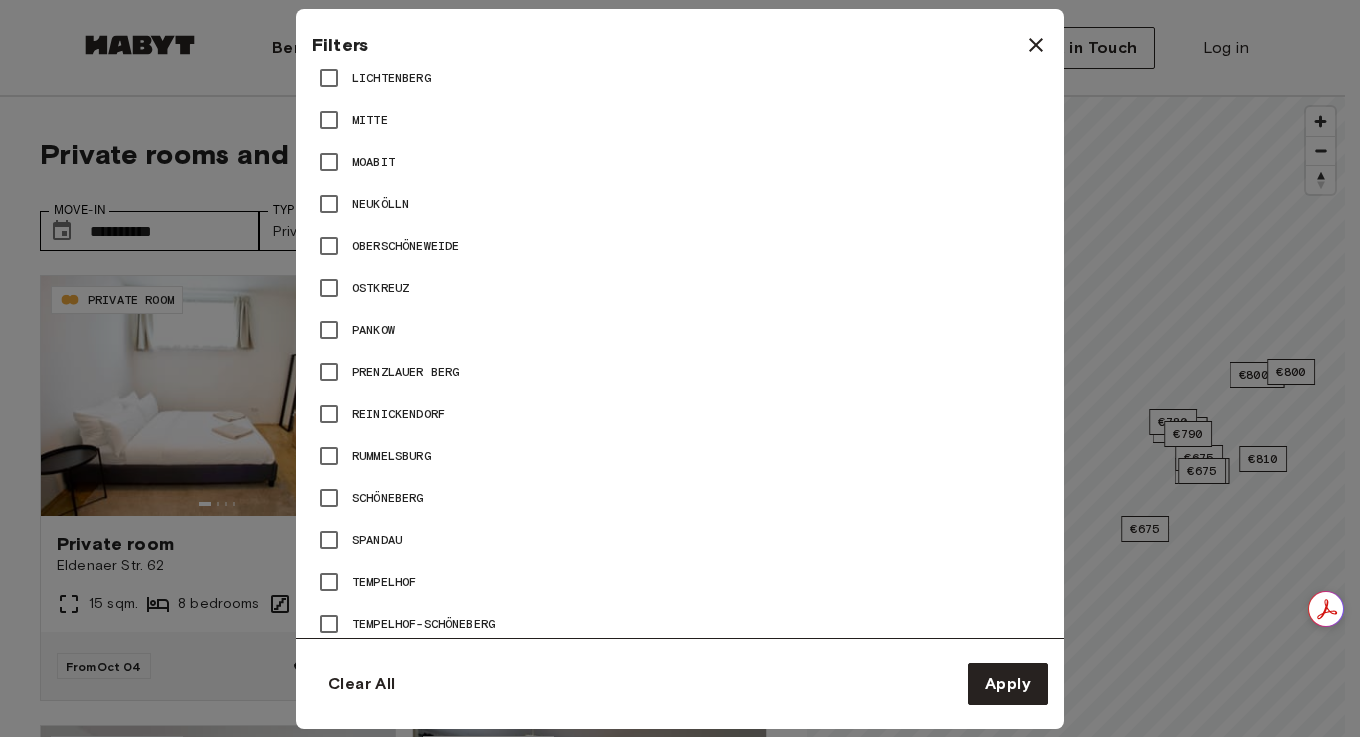 click on "Prenzlauer Berg" at bounding box center [405, 372] 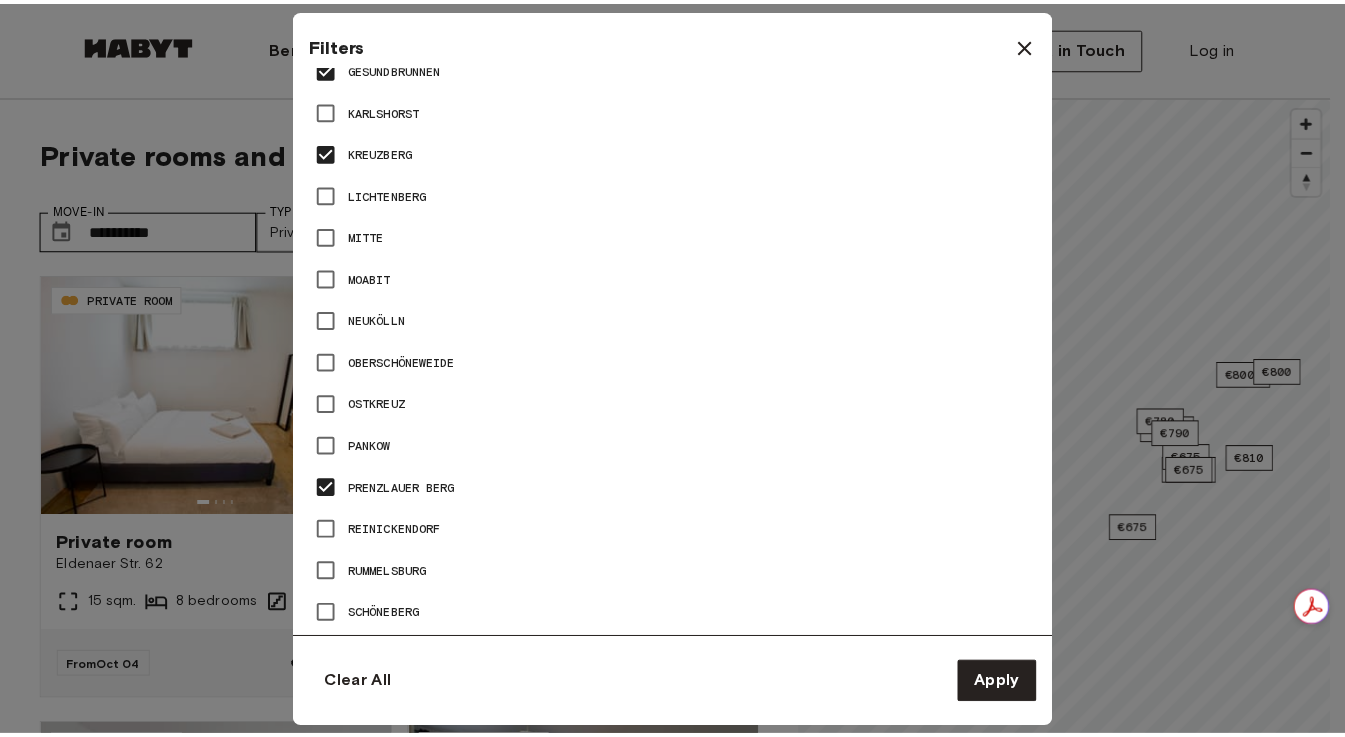 scroll, scrollTop: 1090, scrollLeft: 0, axis: vertical 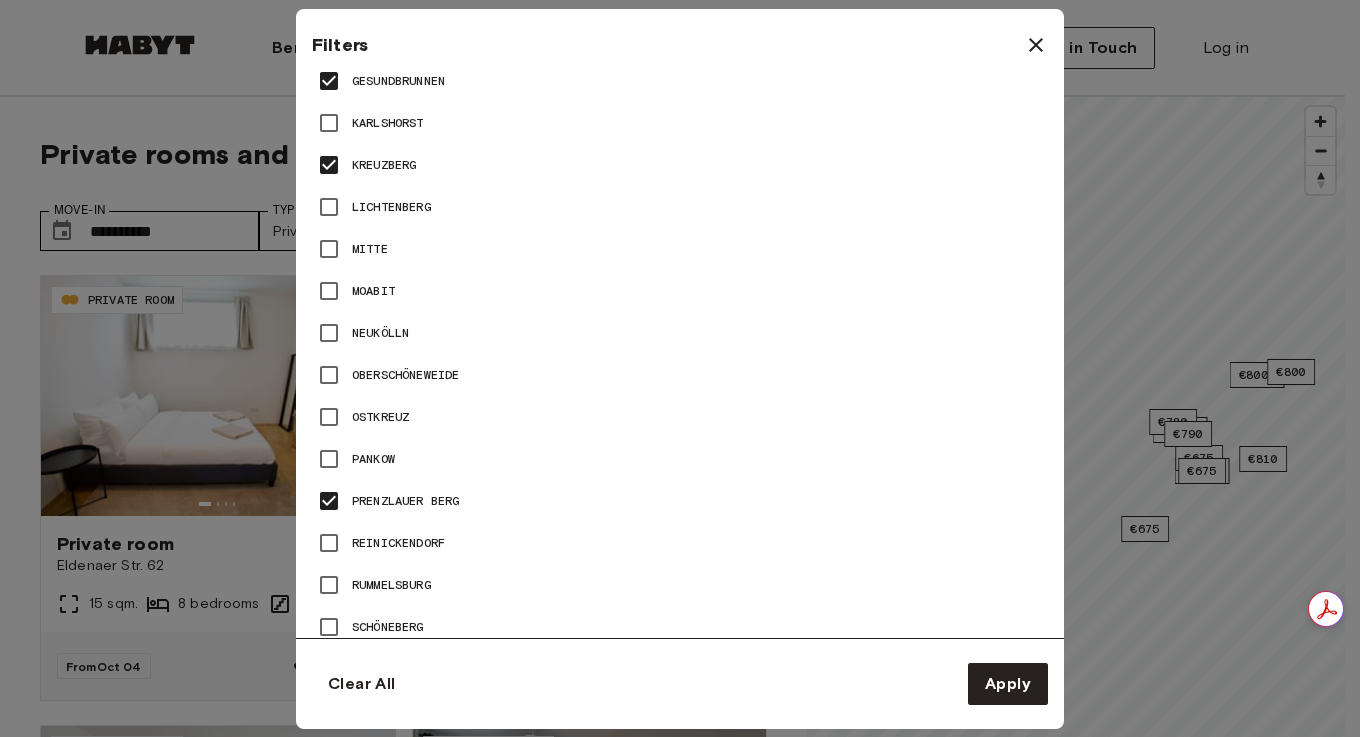 click on "Mitte" at bounding box center [370, 249] 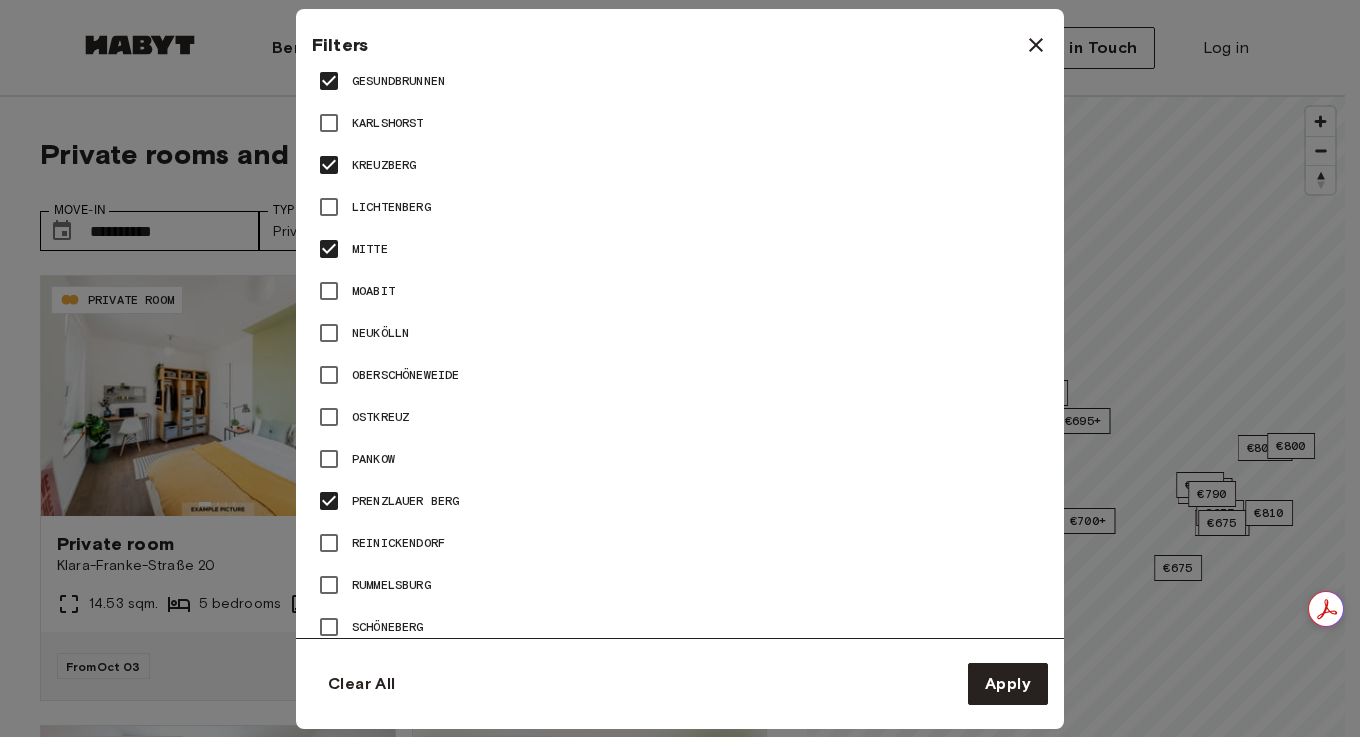 type on "**" 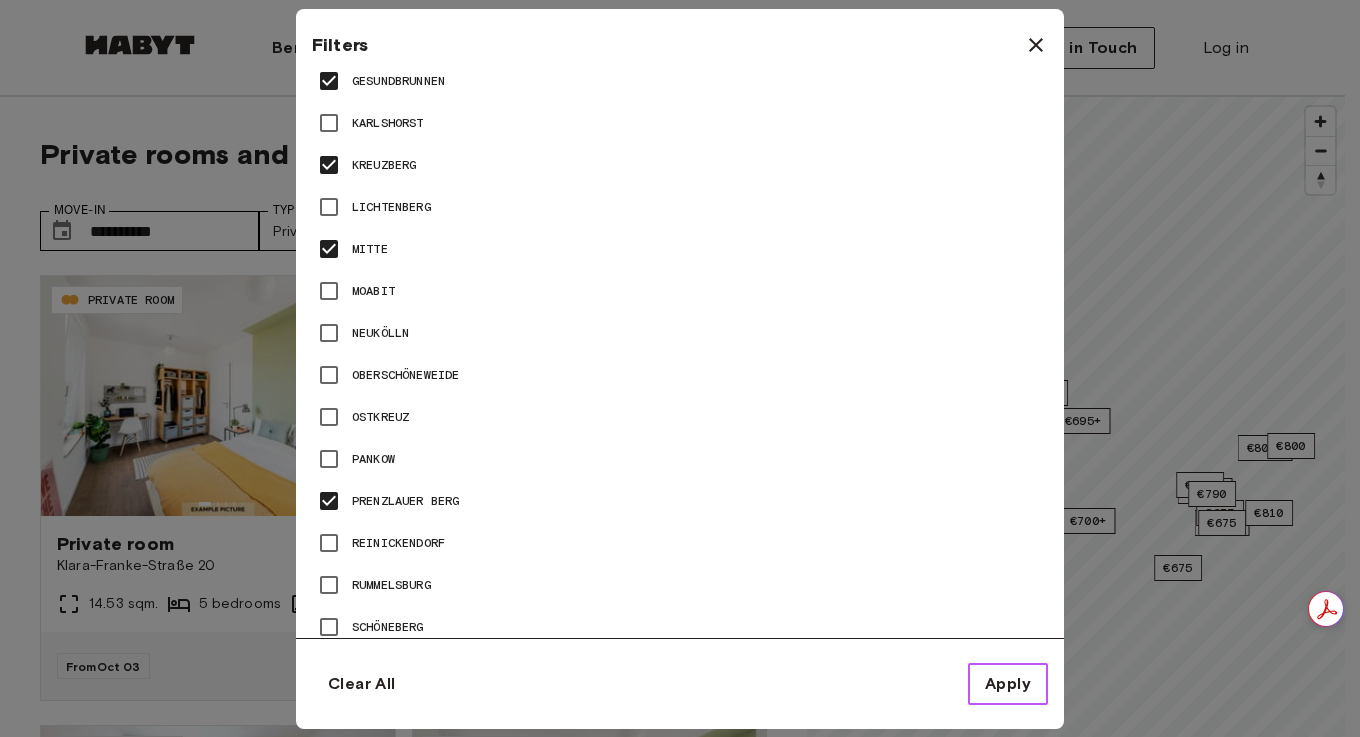 click on "Apply" at bounding box center [1008, 684] 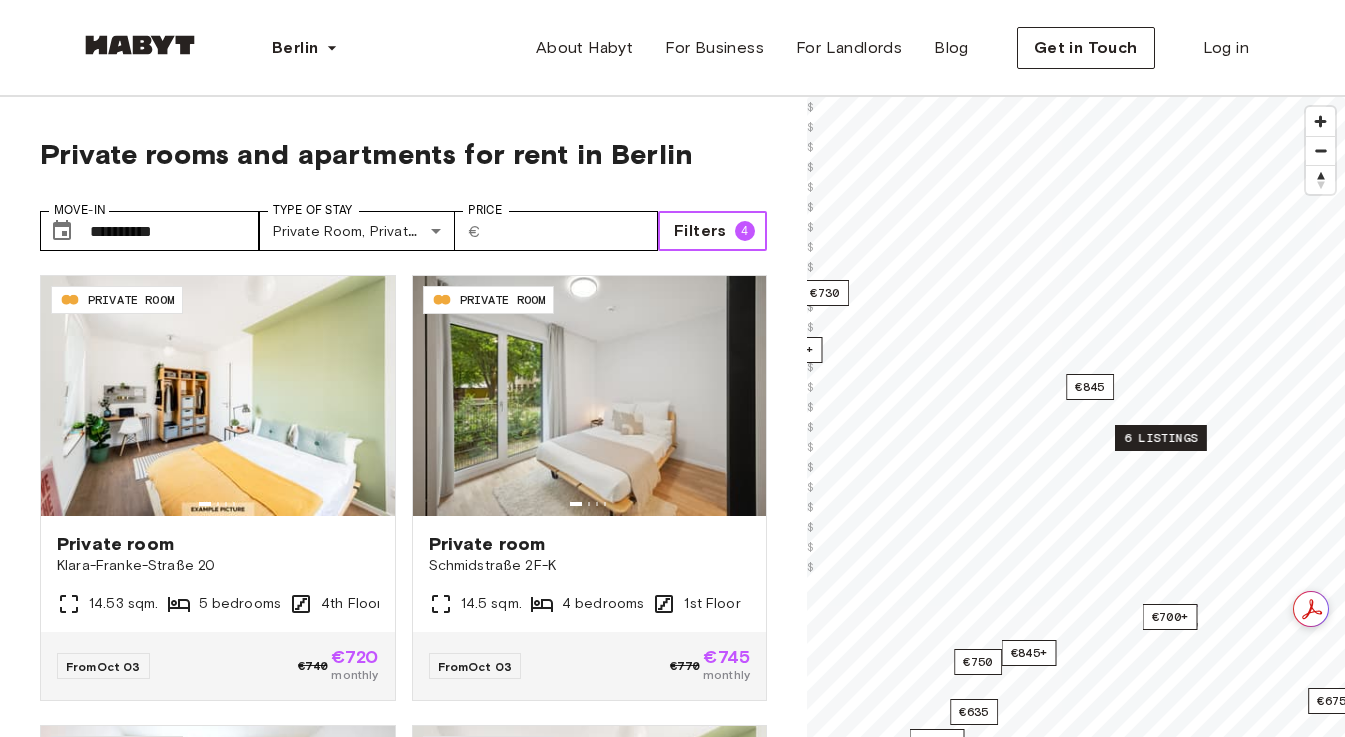 click on "6 listings" at bounding box center (1161, 438) 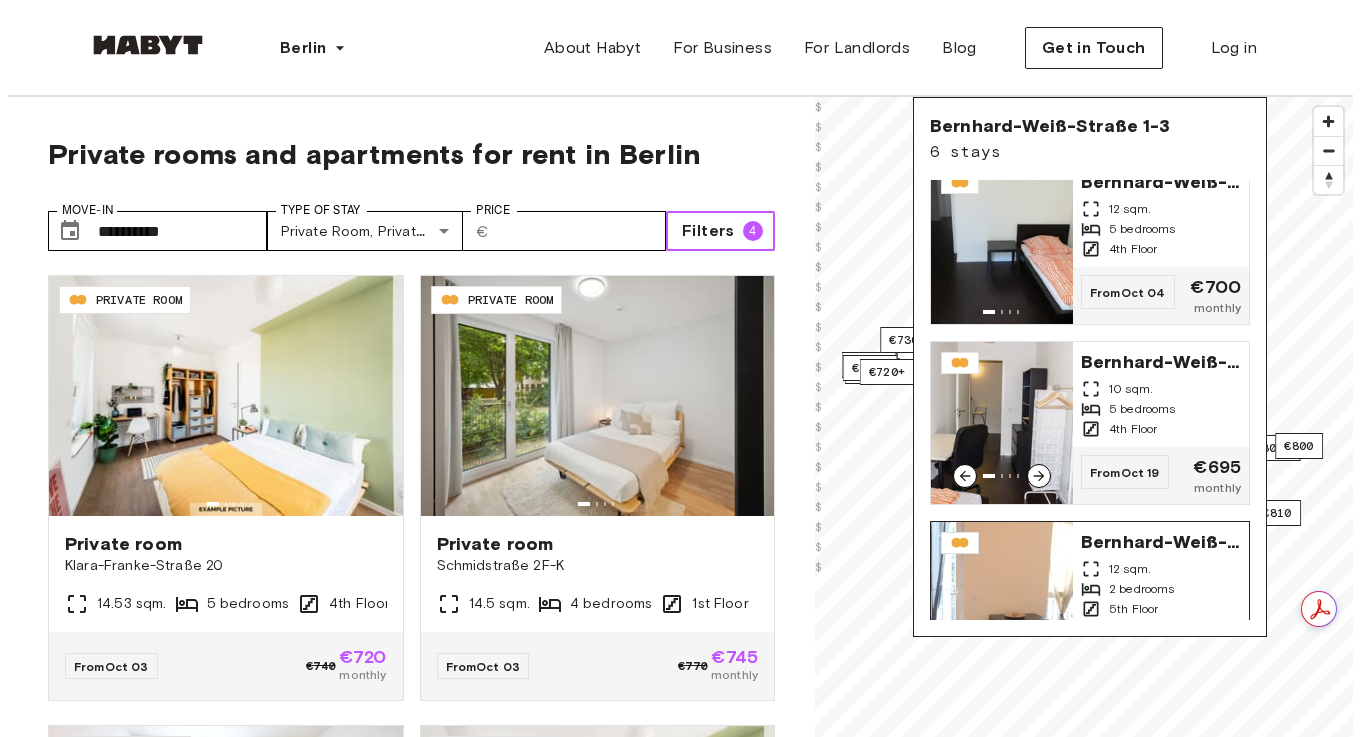 scroll, scrollTop: 0, scrollLeft: 0, axis: both 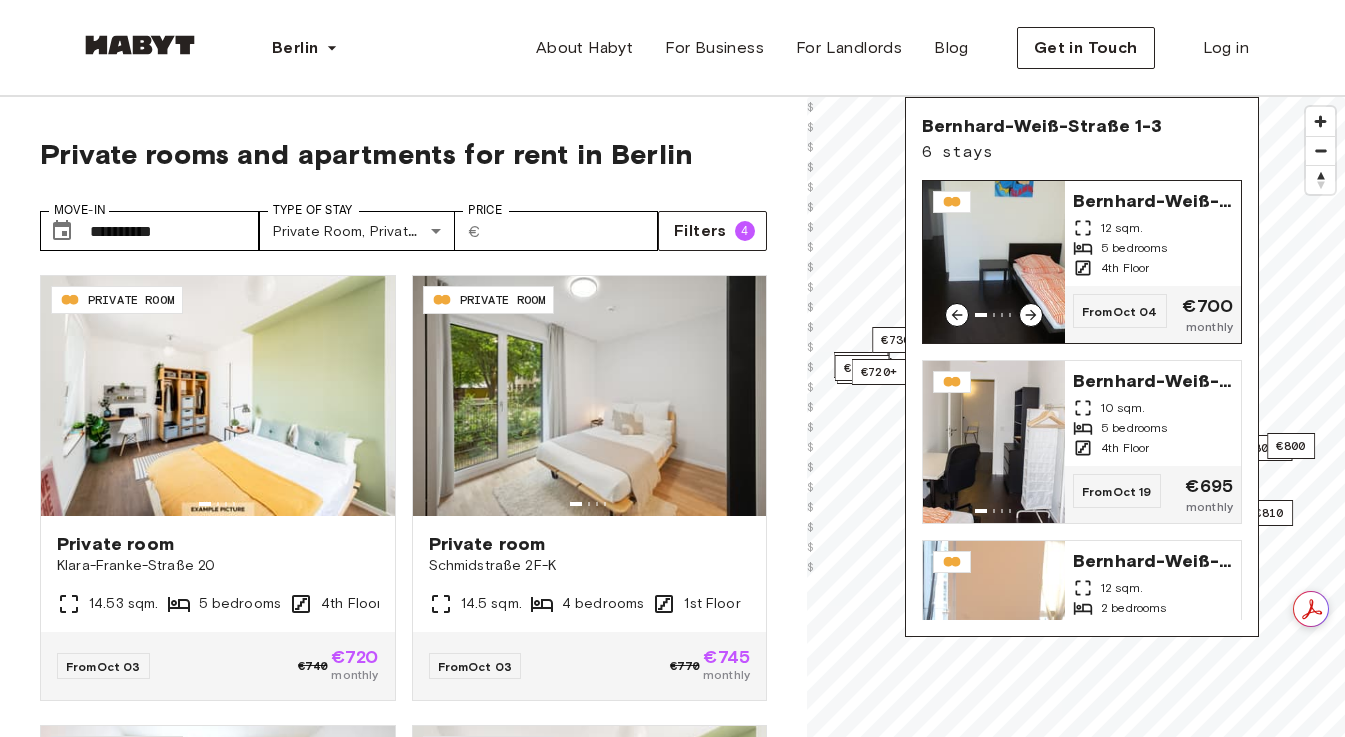 click on "Bernhard-Weiß-Straße 1-3 12 sqm. 5 bedrooms 4th Floor" at bounding box center (1153, 233) 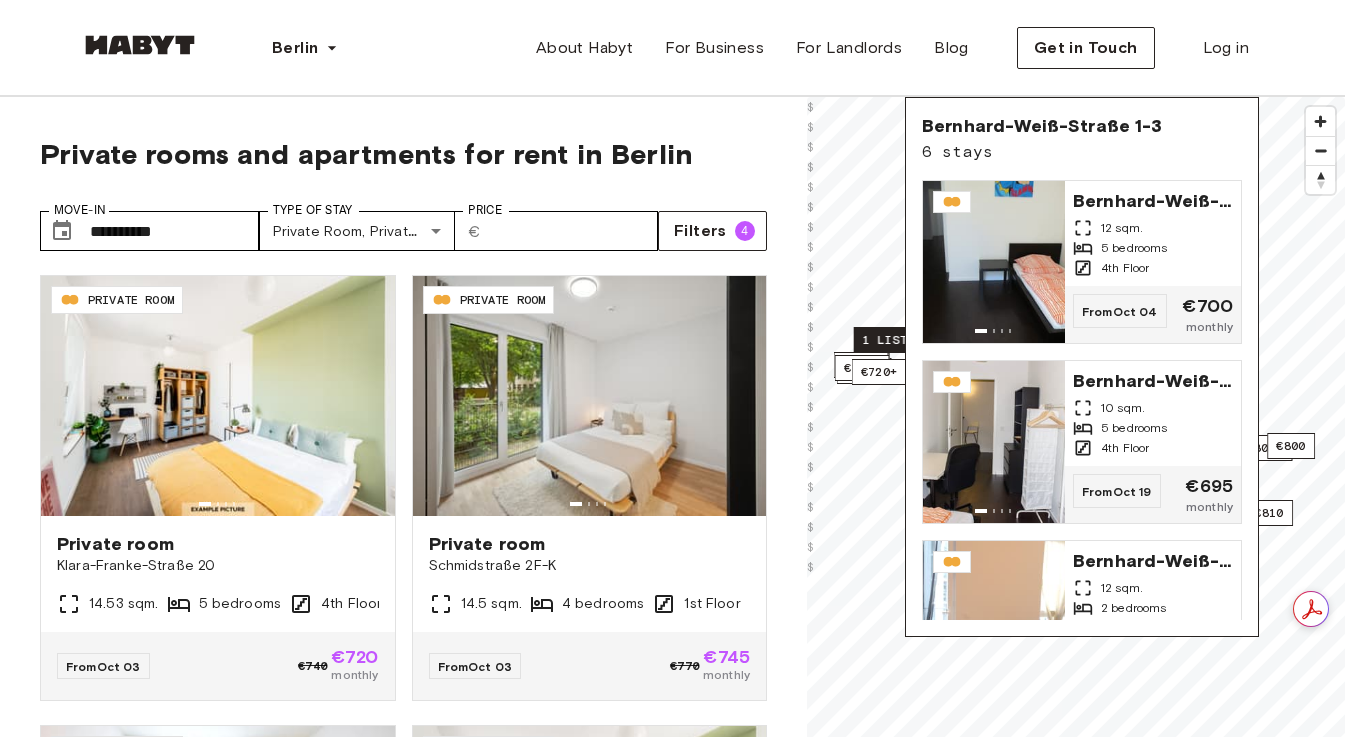 click on "1 listing" at bounding box center [896, 340] 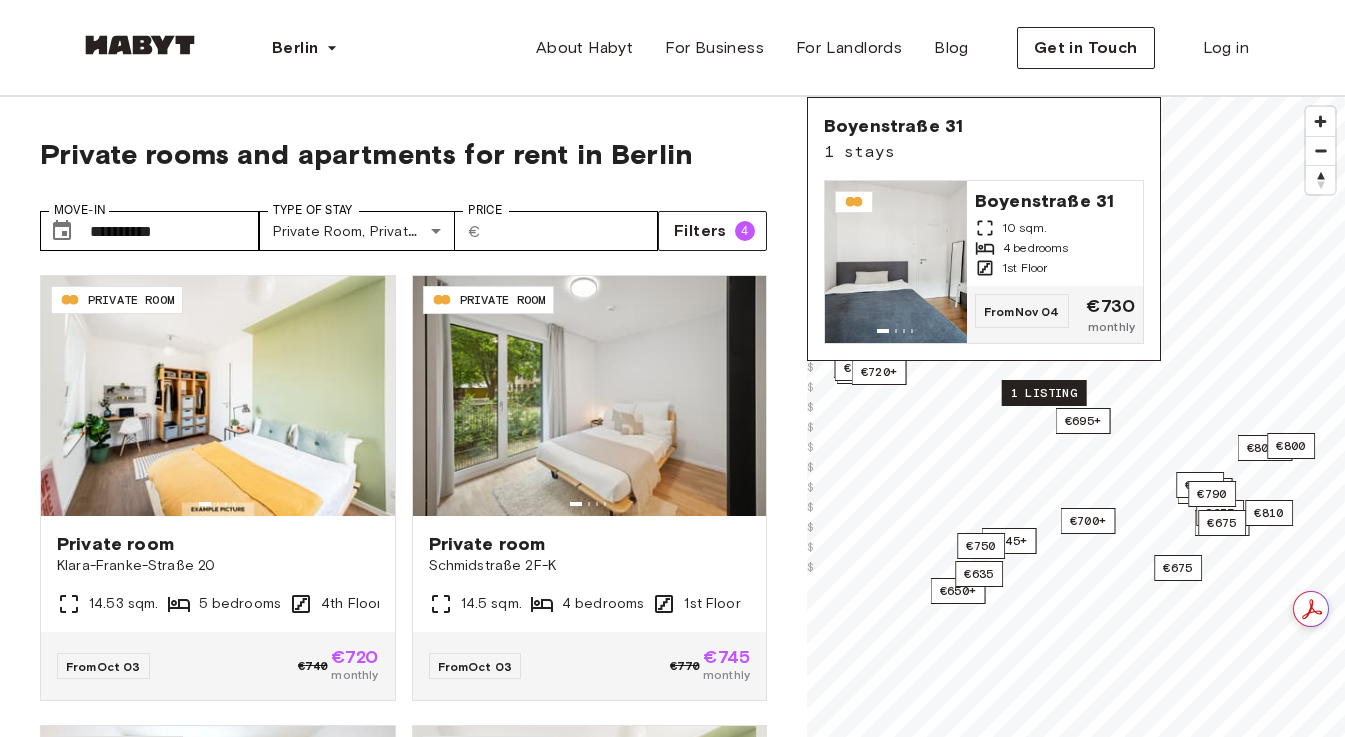 click on "1 listing" at bounding box center (1044, 393) 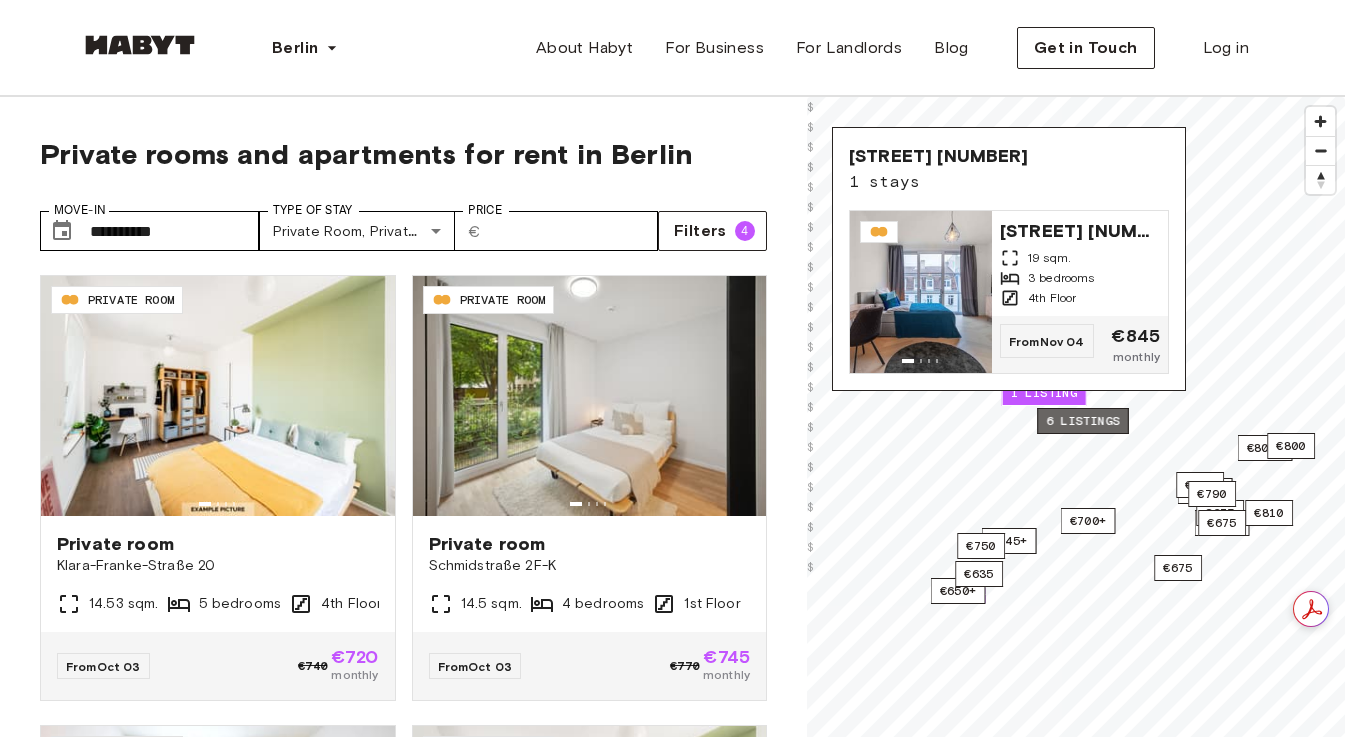 click on "6 listings" at bounding box center [1083, 421] 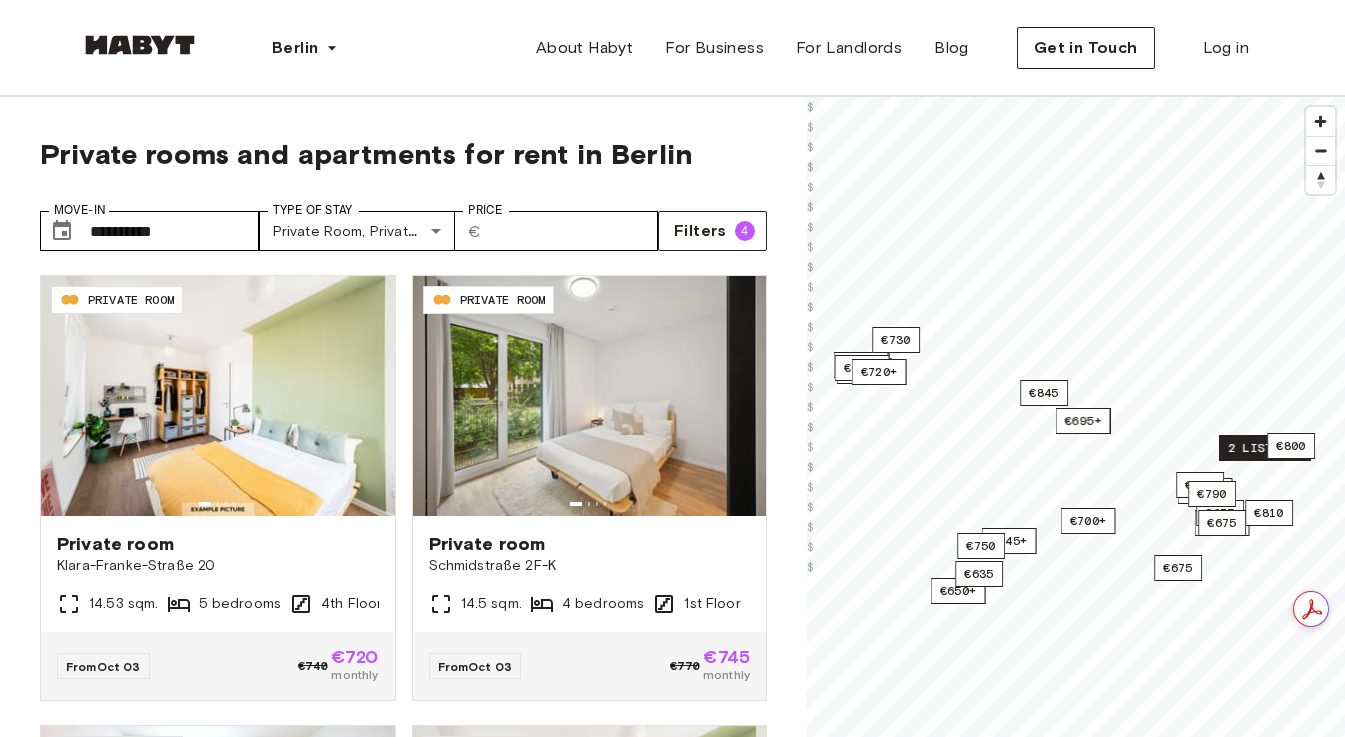 click on "2 listings" at bounding box center [1265, 448] 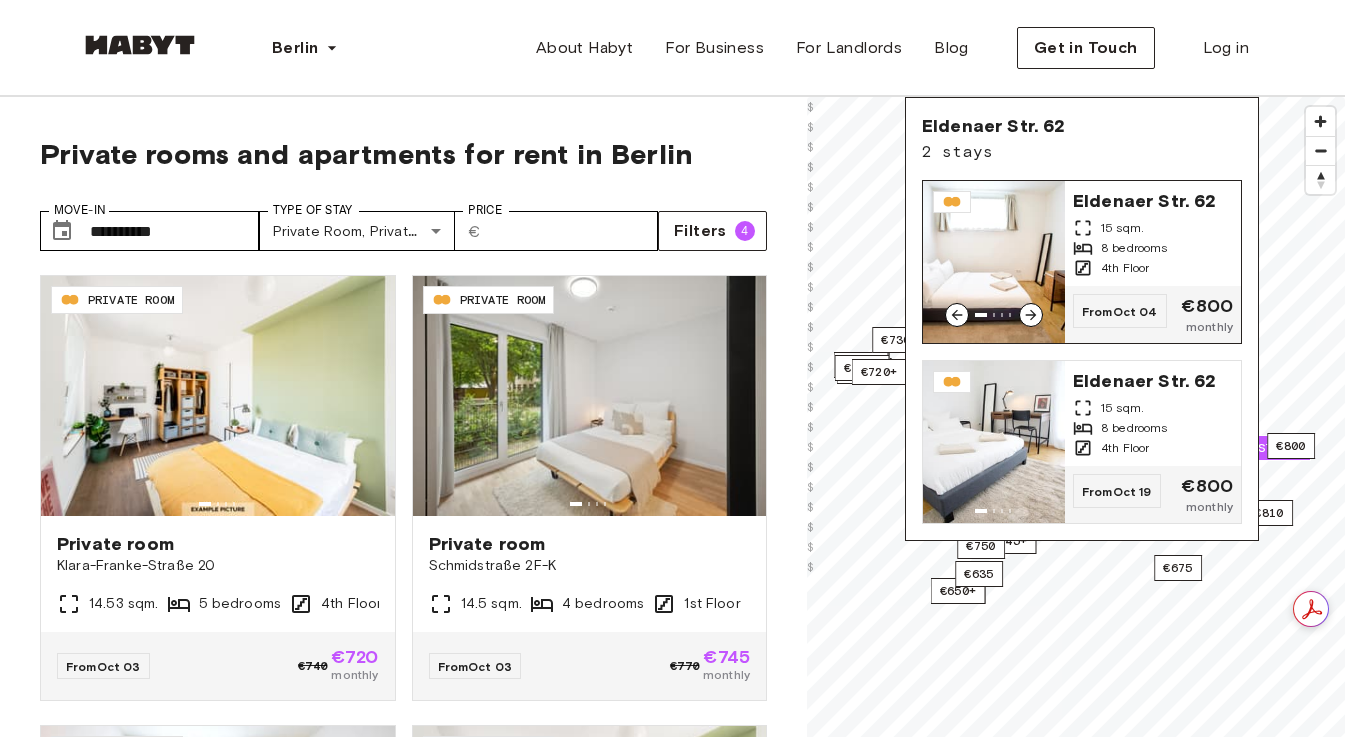 click on "8 bedrooms" at bounding box center (1153, 248) 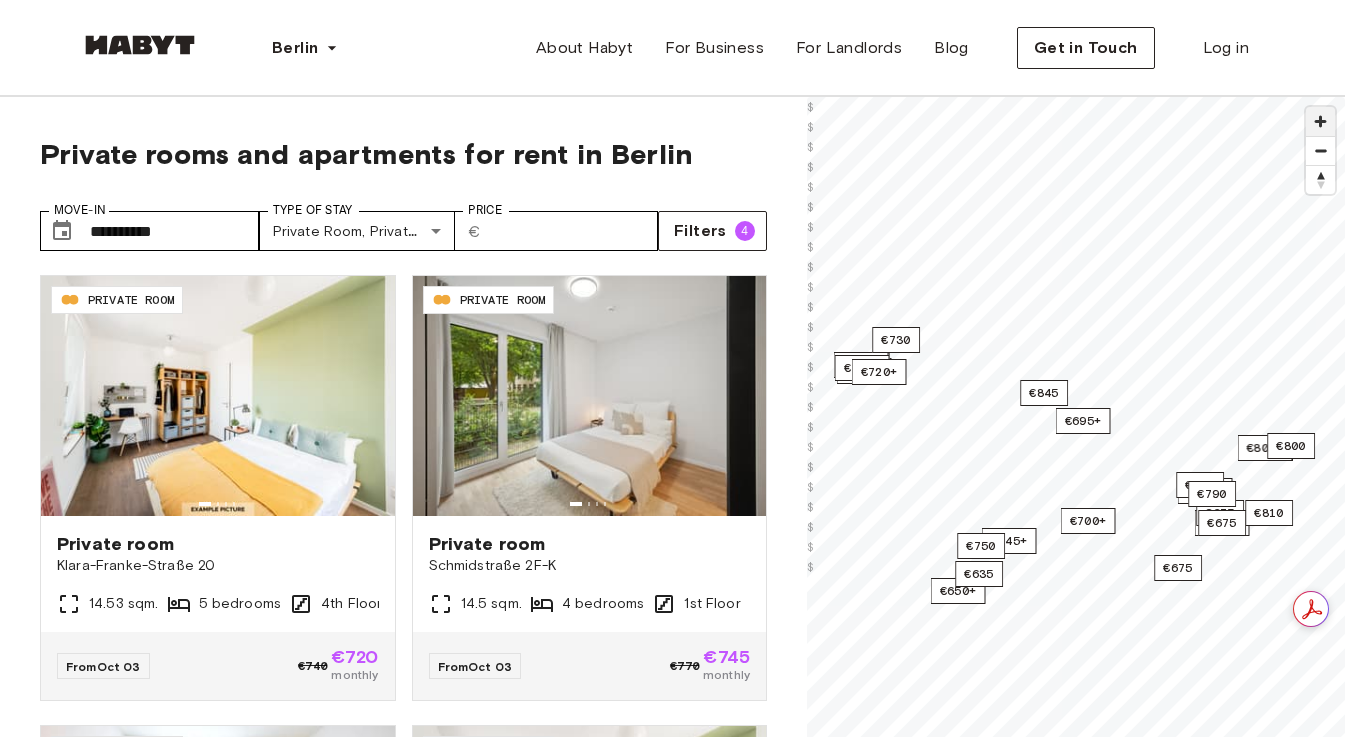 click at bounding box center (1320, 121) 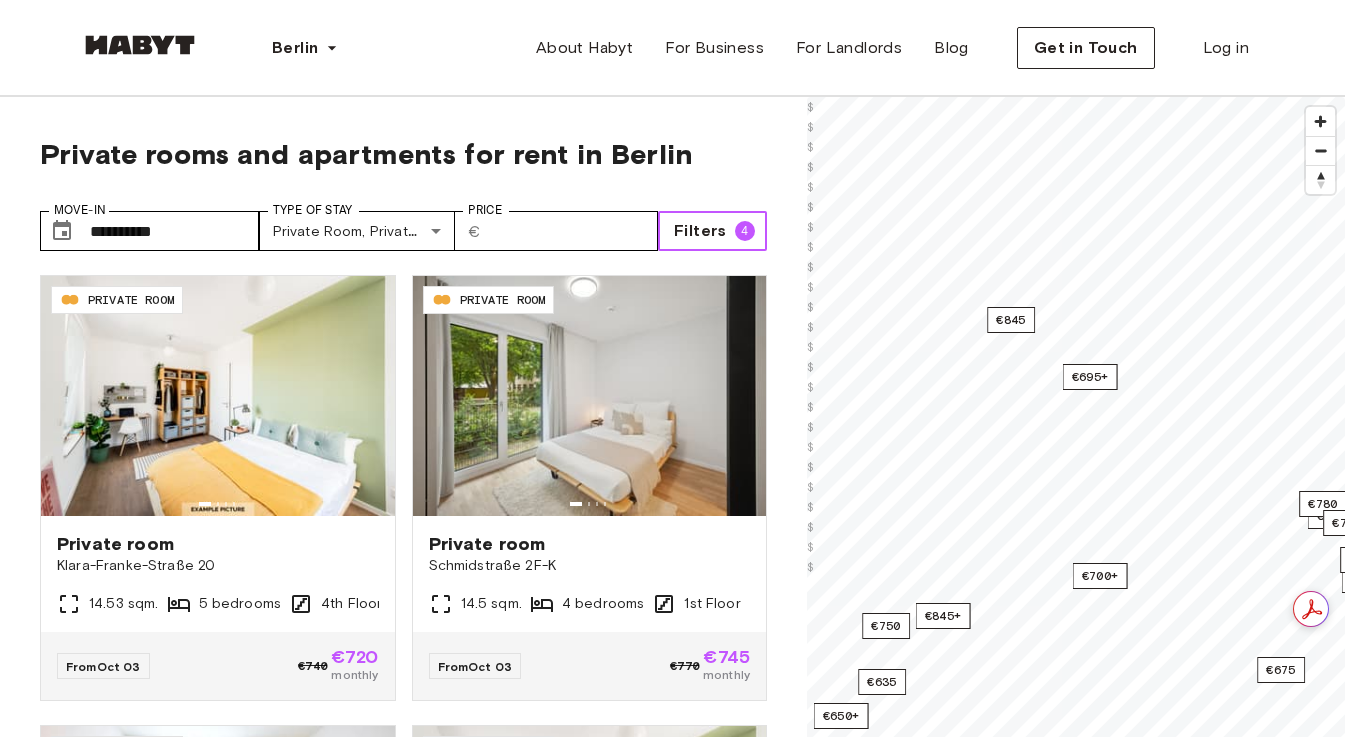 click on "Filters" at bounding box center (700, 231) 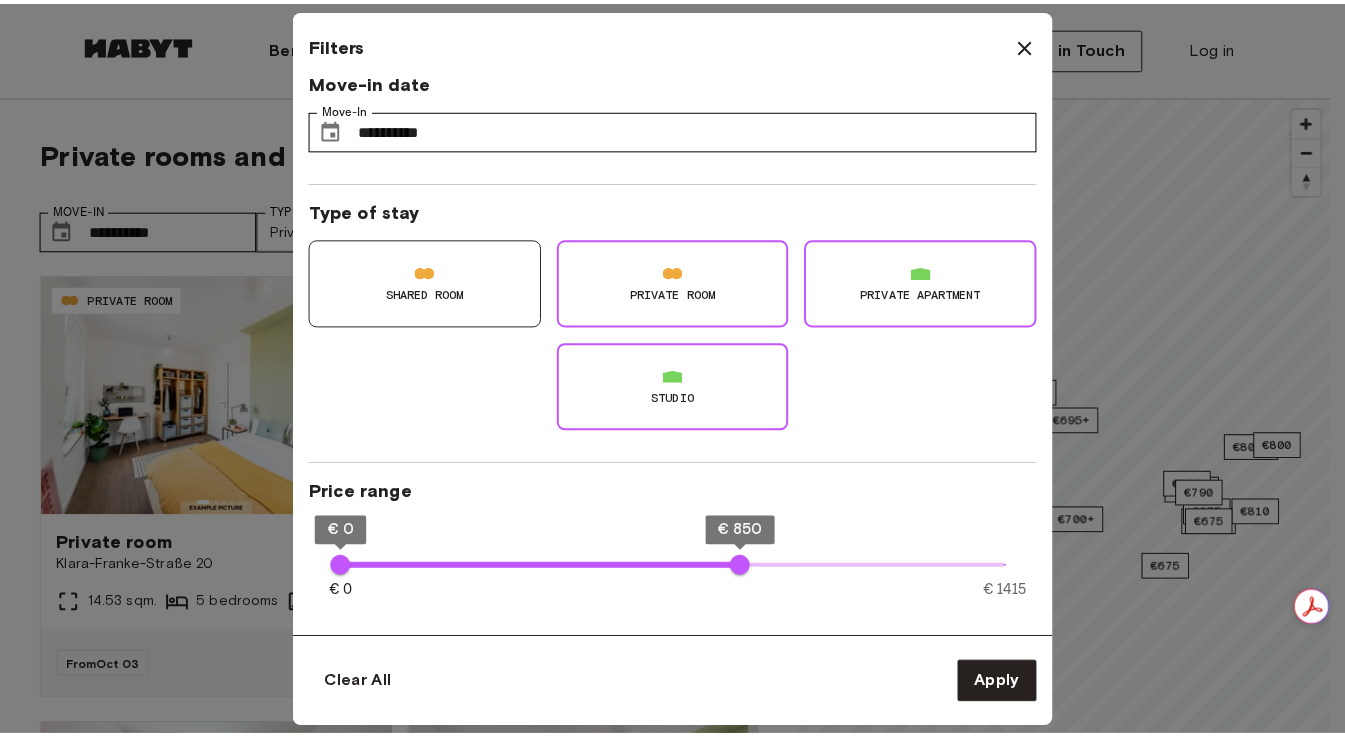 scroll, scrollTop: 0, scrollLeft: 0, axis: both 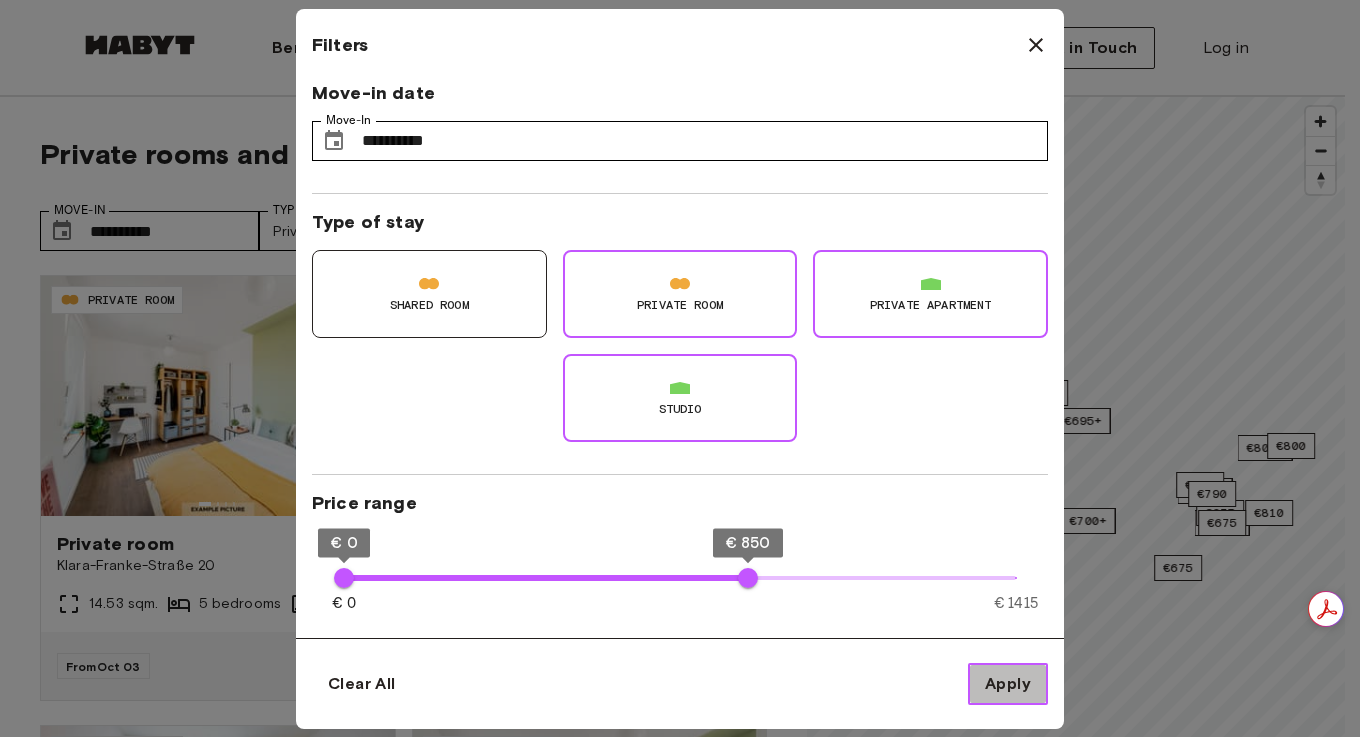 click on "Apply" at bounding box center (1008, 684) 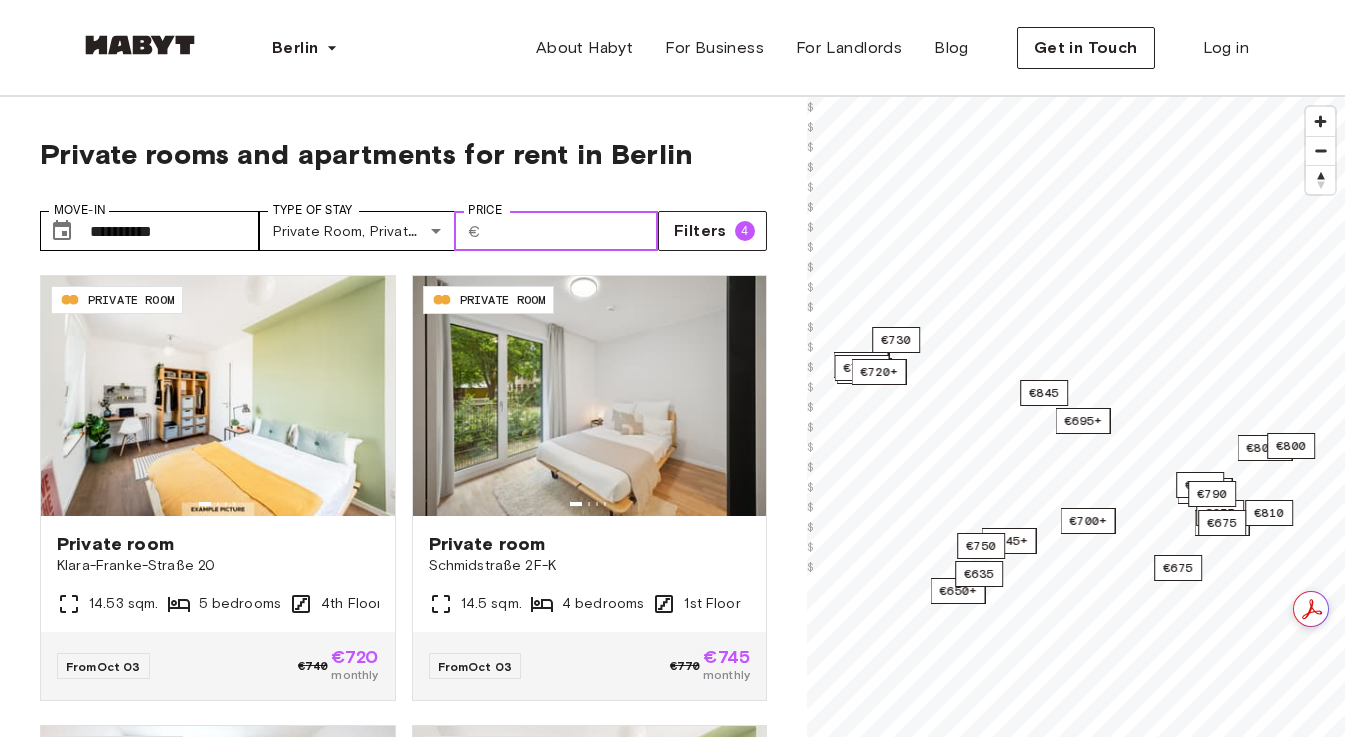 click on "***" at bounding box center (573, 231) 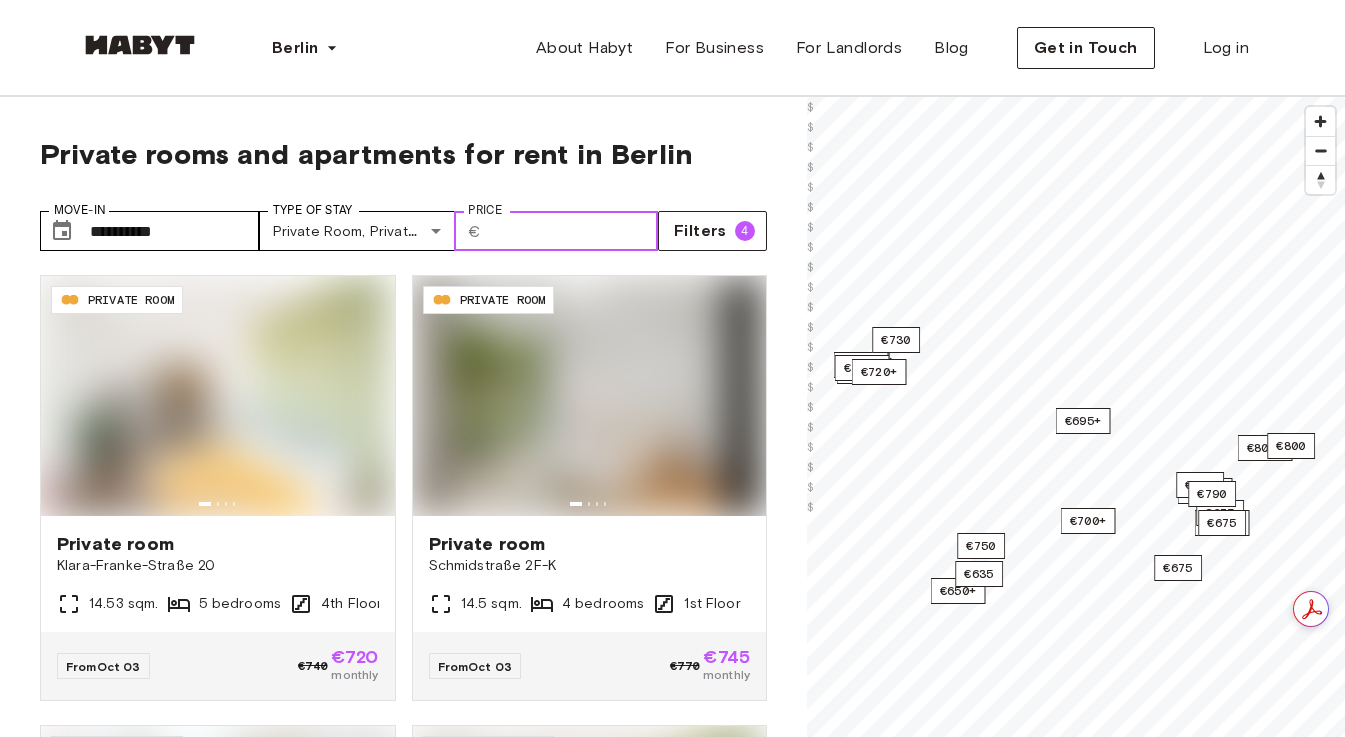 type on "***" 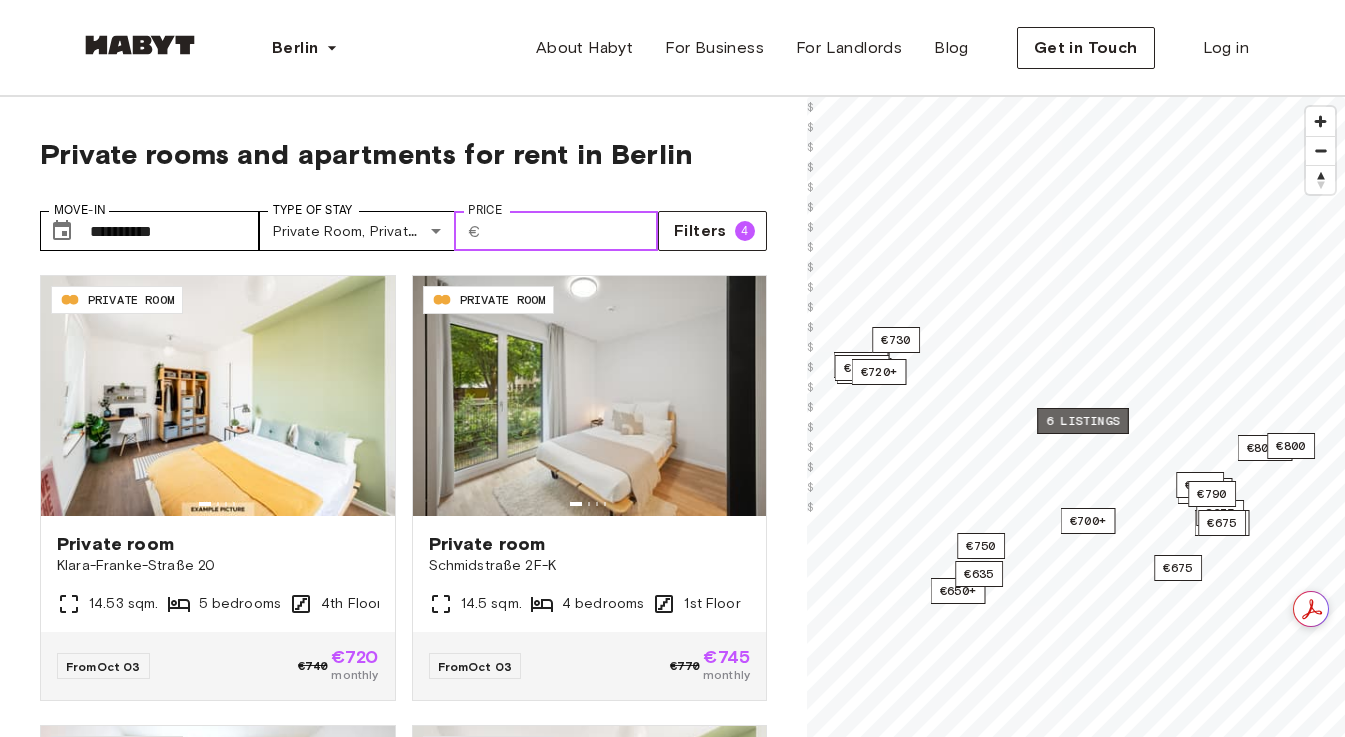 click on "6 listings" at bounding box center (1083, 421) 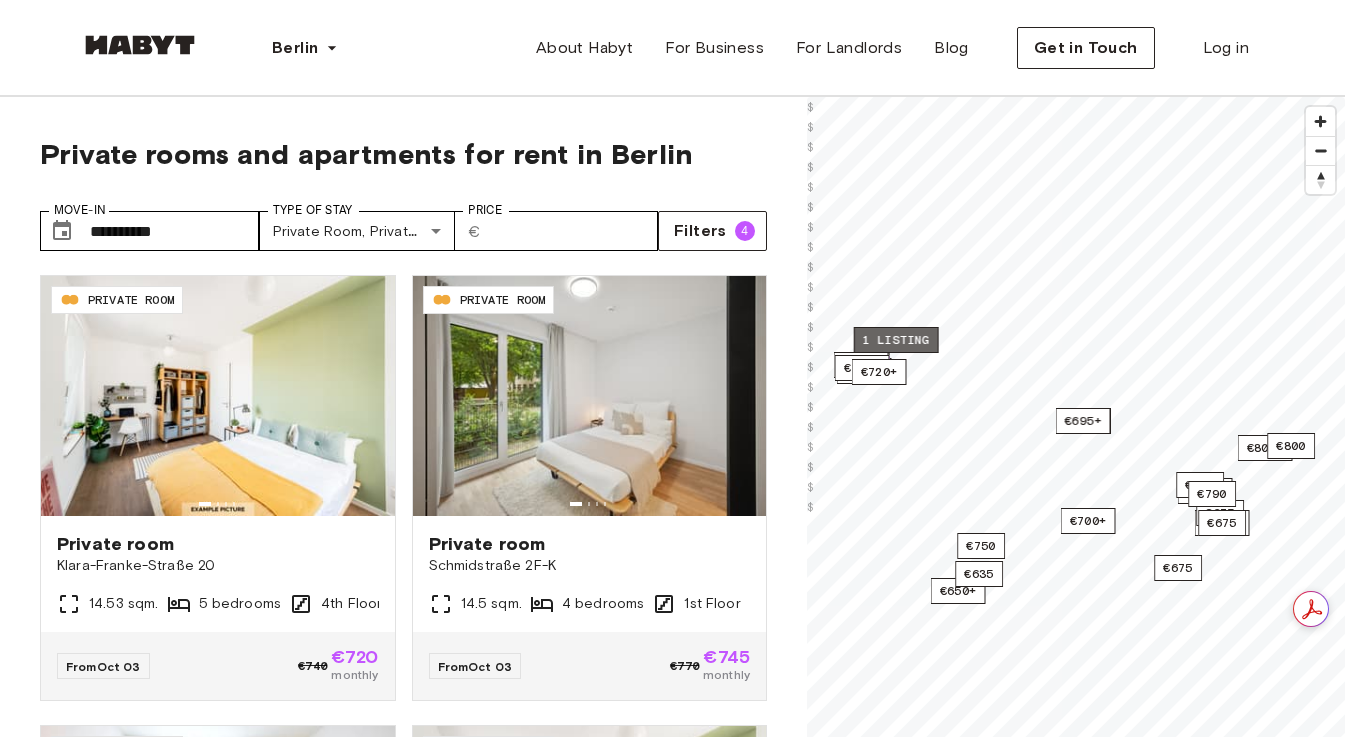 click on "1 listing" at bounding box center (896, 340) 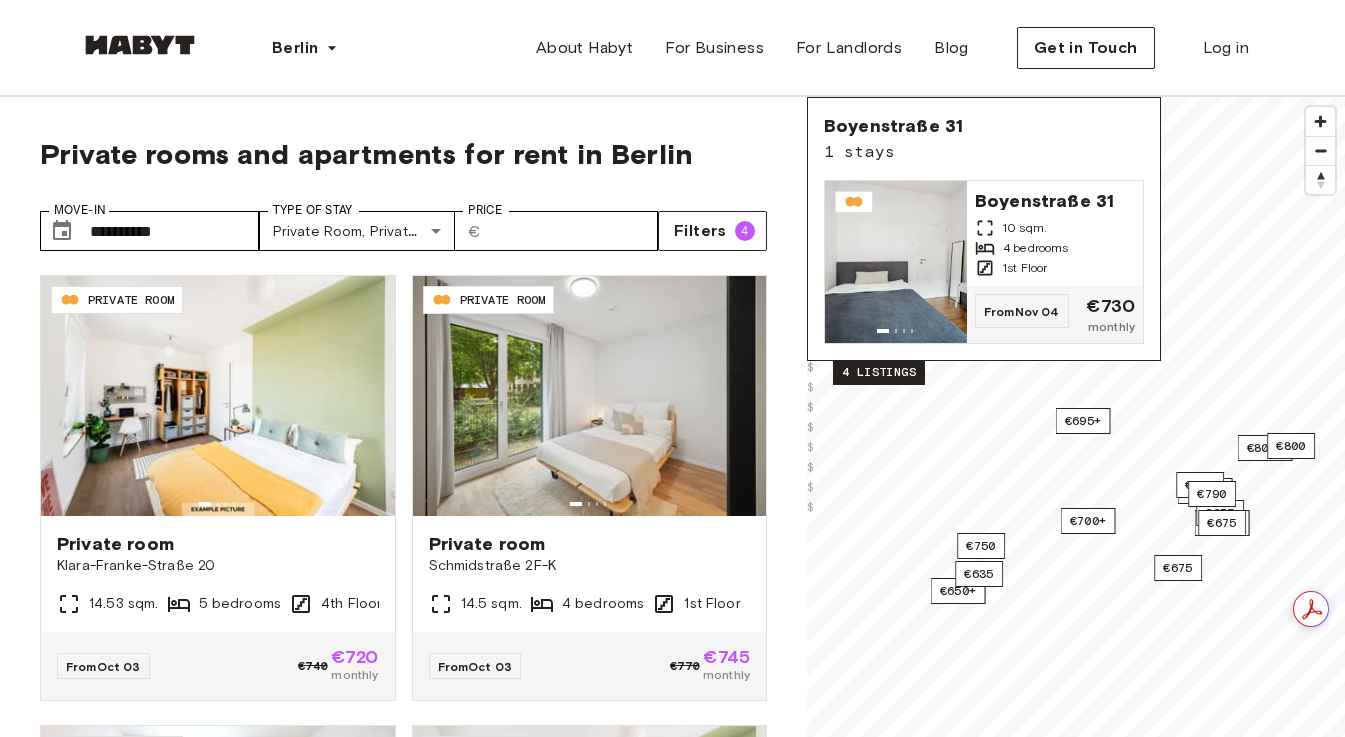 click on "4 listings" at bounding box center (879, 372) 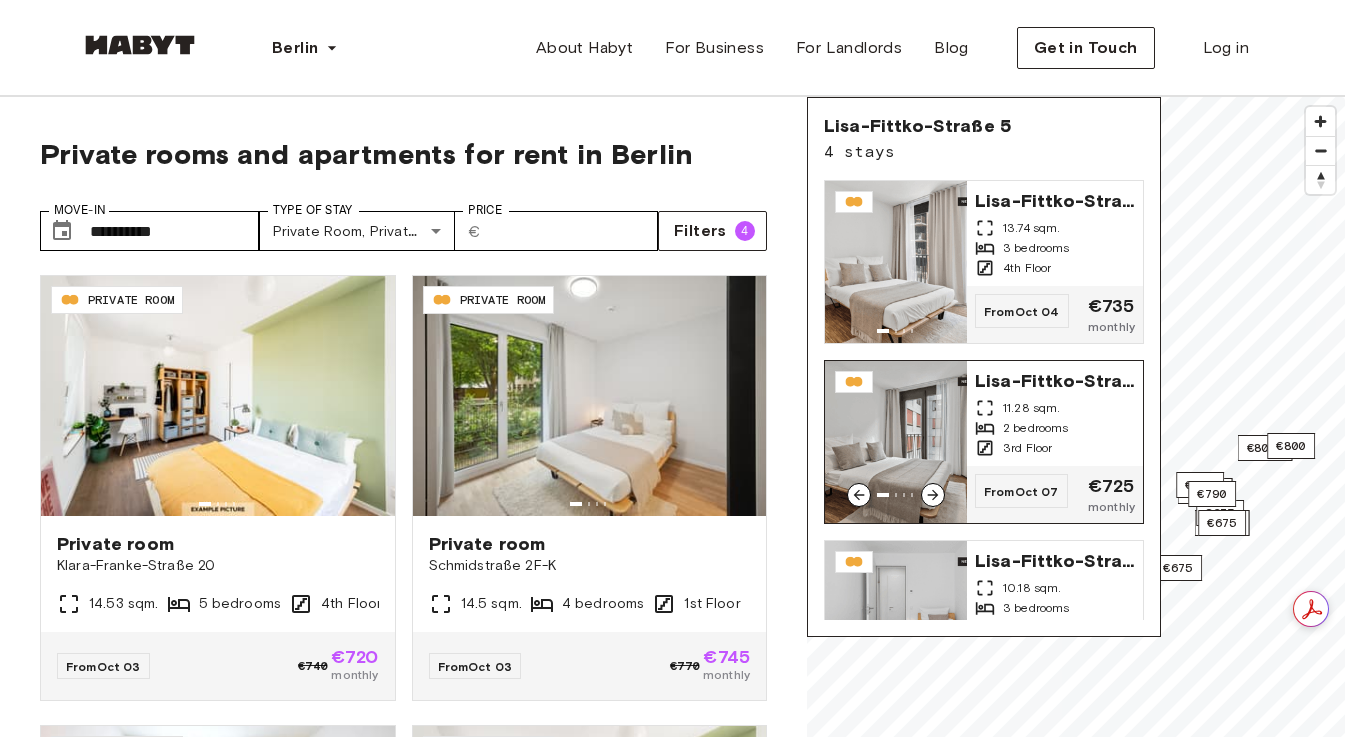 click on "3rd Floor" at bounding box center (1055, 448) 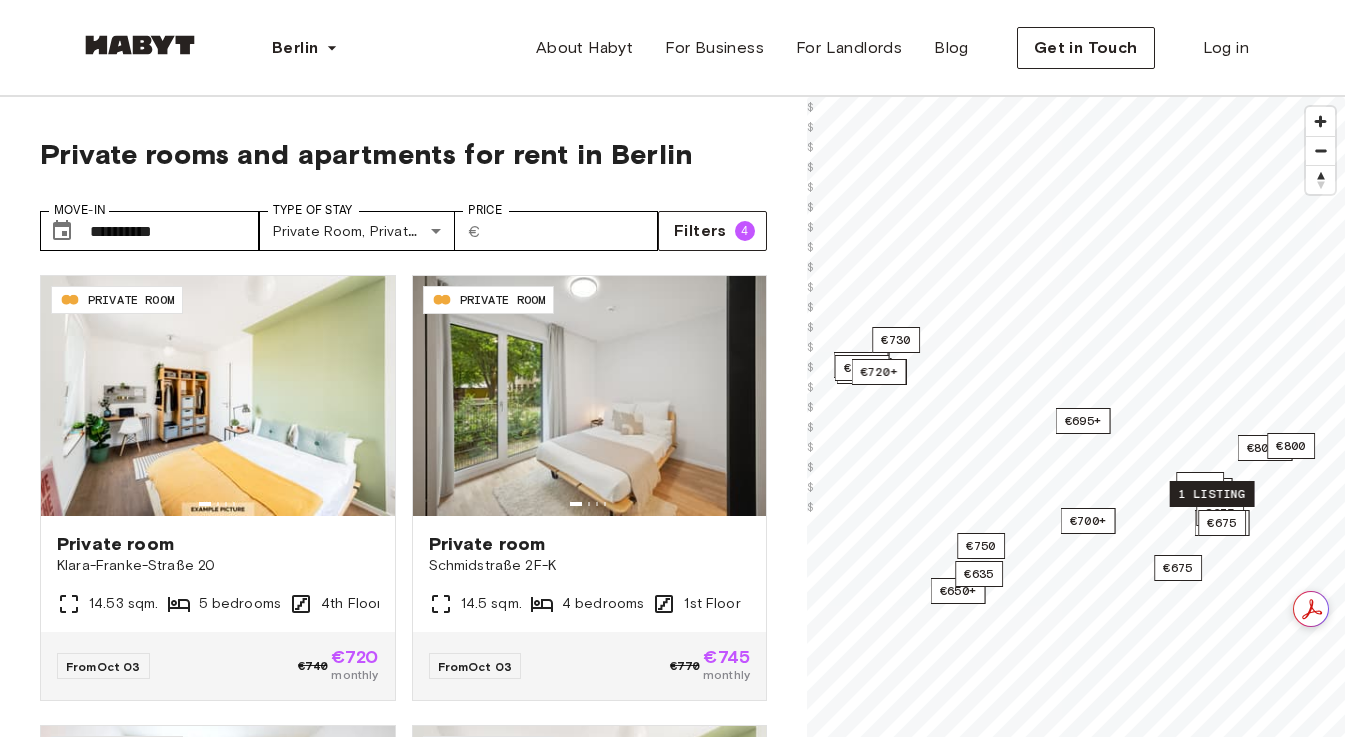 click on "1 listing" at bounding box center (1212, 494) 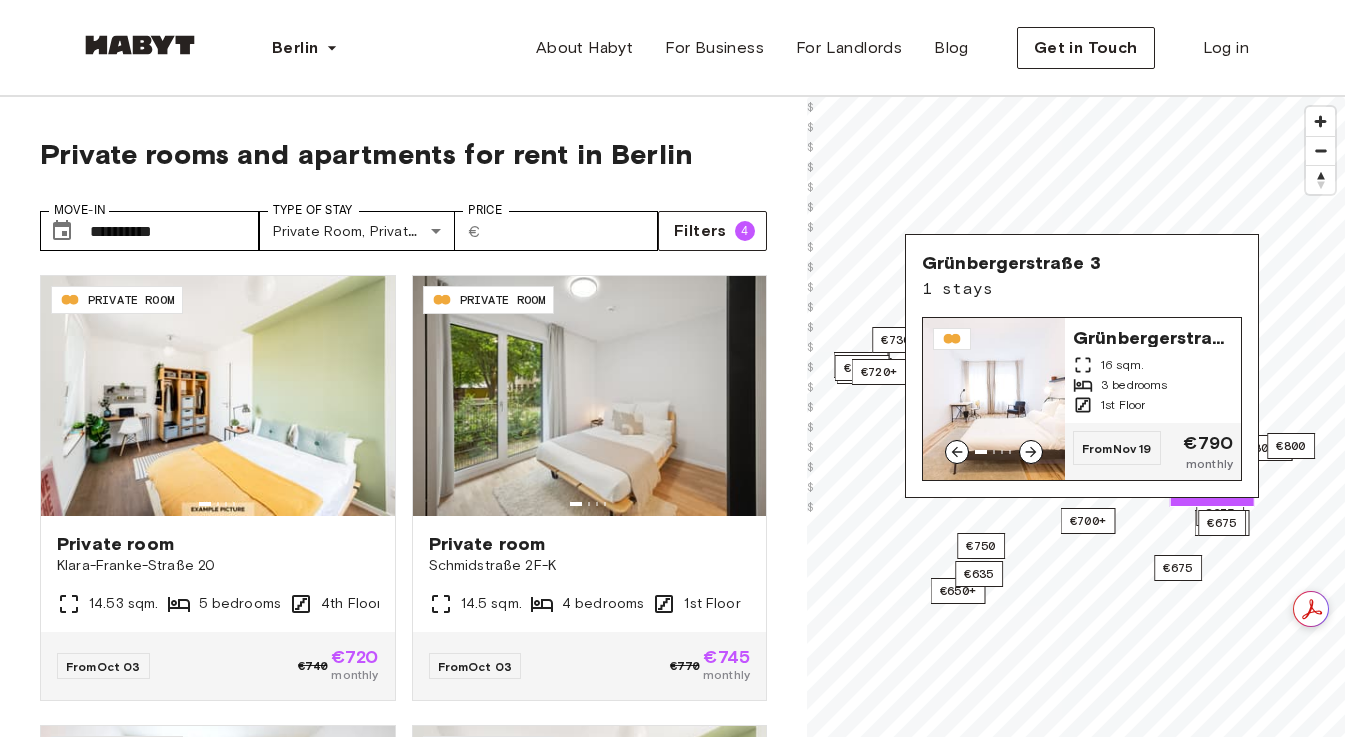 click on "16 sqm." at bounding box center (1153, 365) 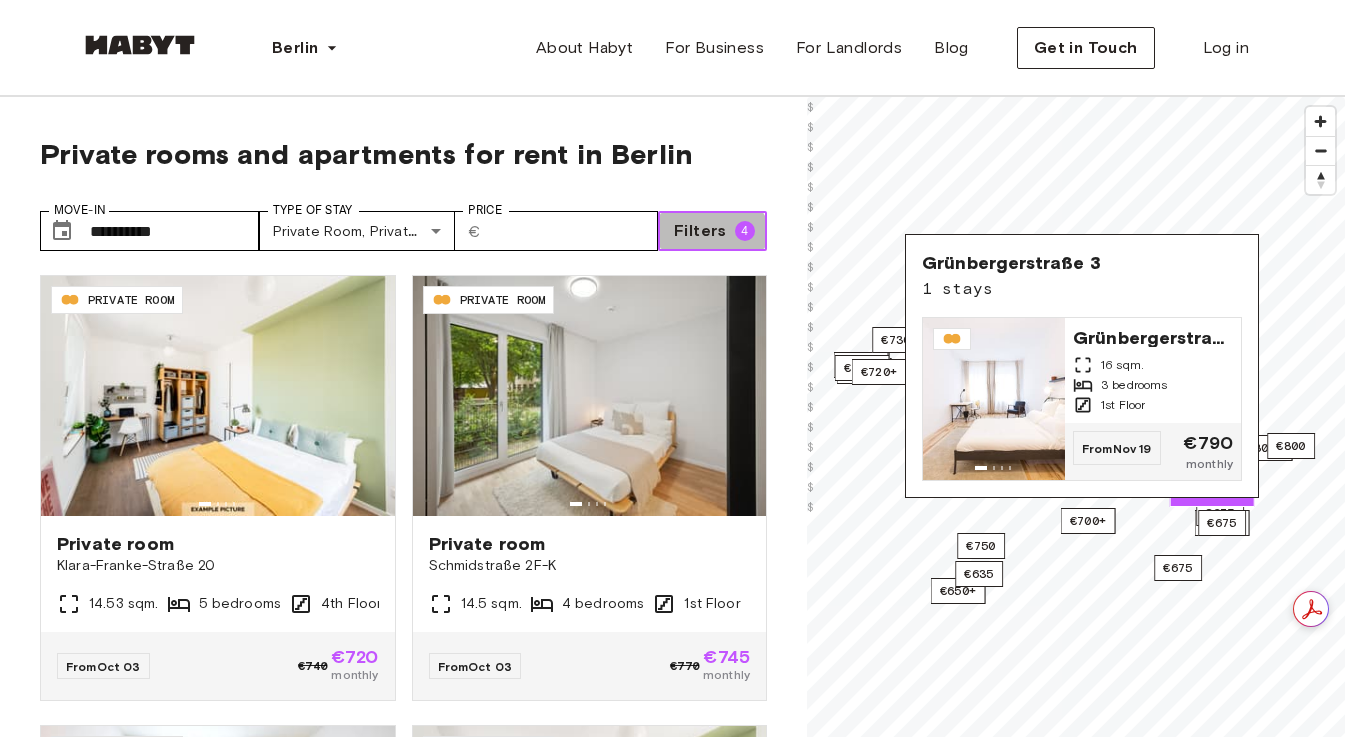 click on "Filters 4" at bounding box center (712, 231) 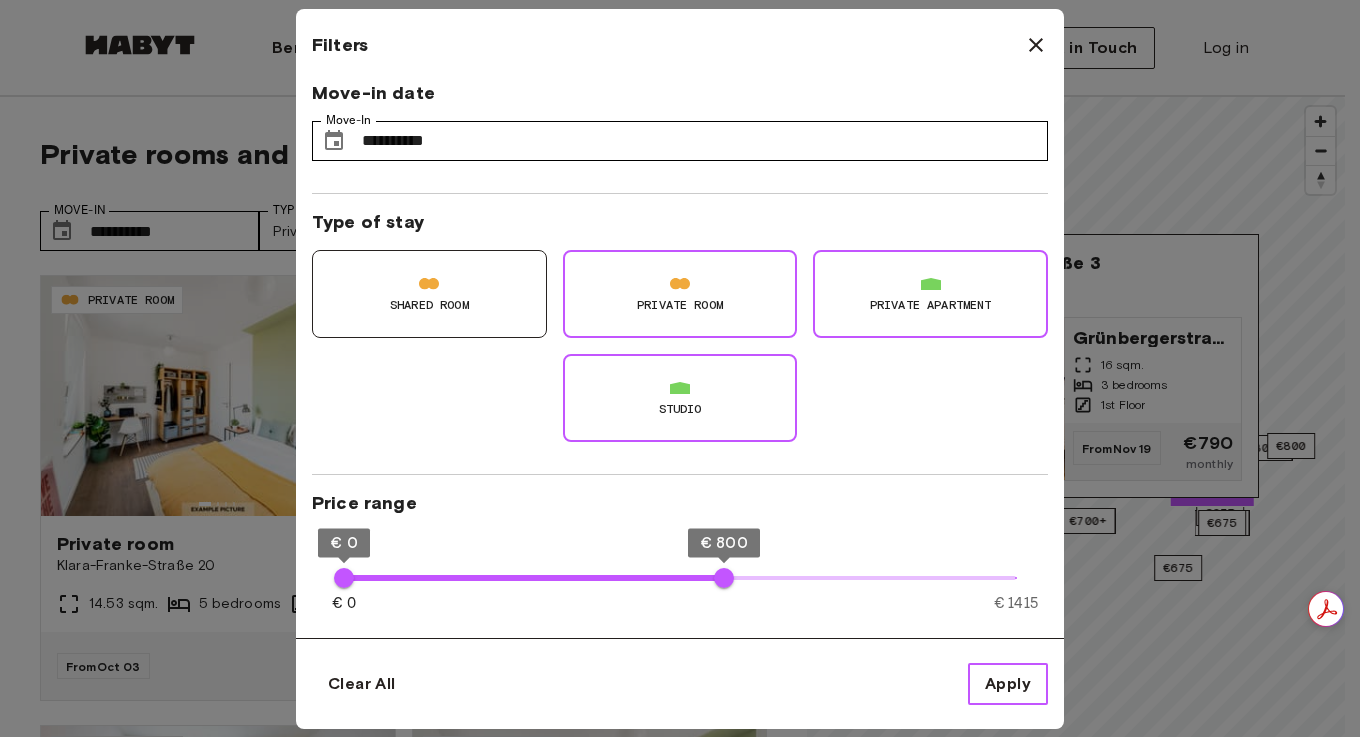 click on "Apply" at bounding box center (1008, 684) 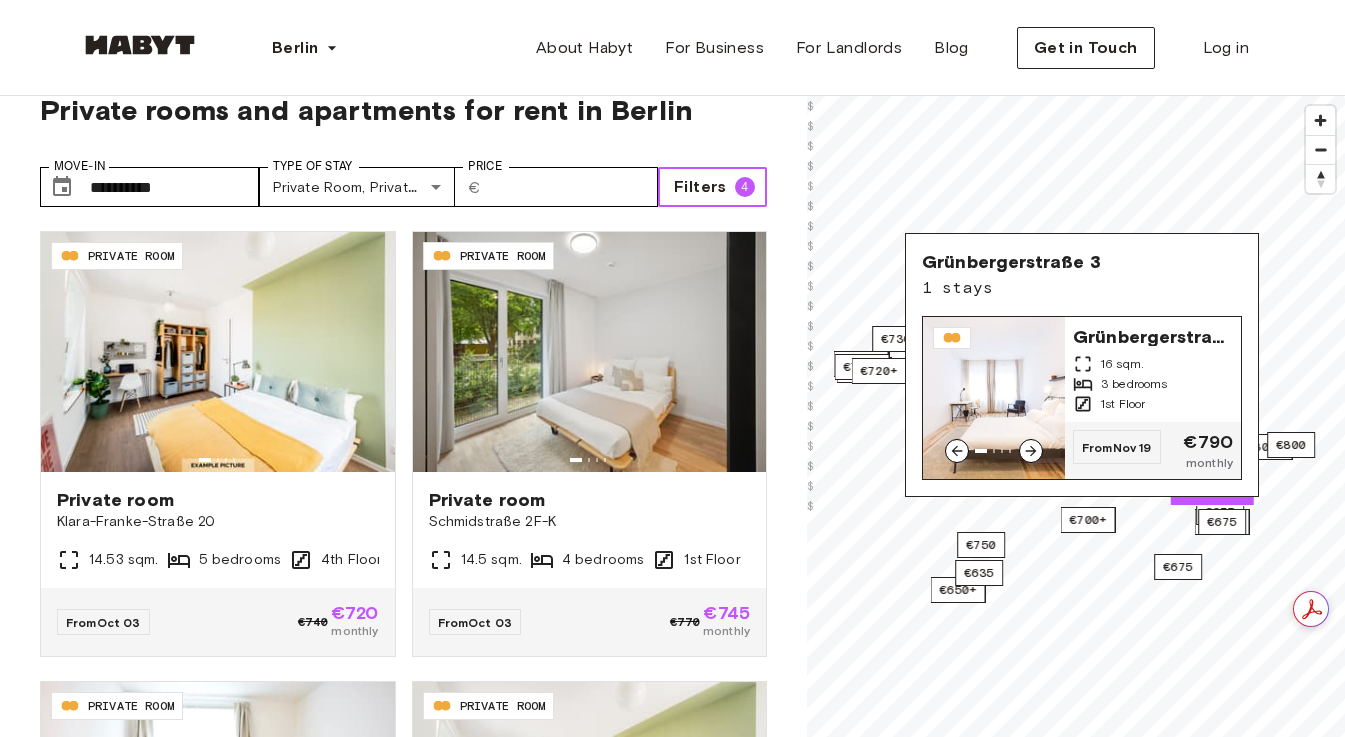 scroll, scrollTop: 42, scrollLeft: 0, axis: vertical 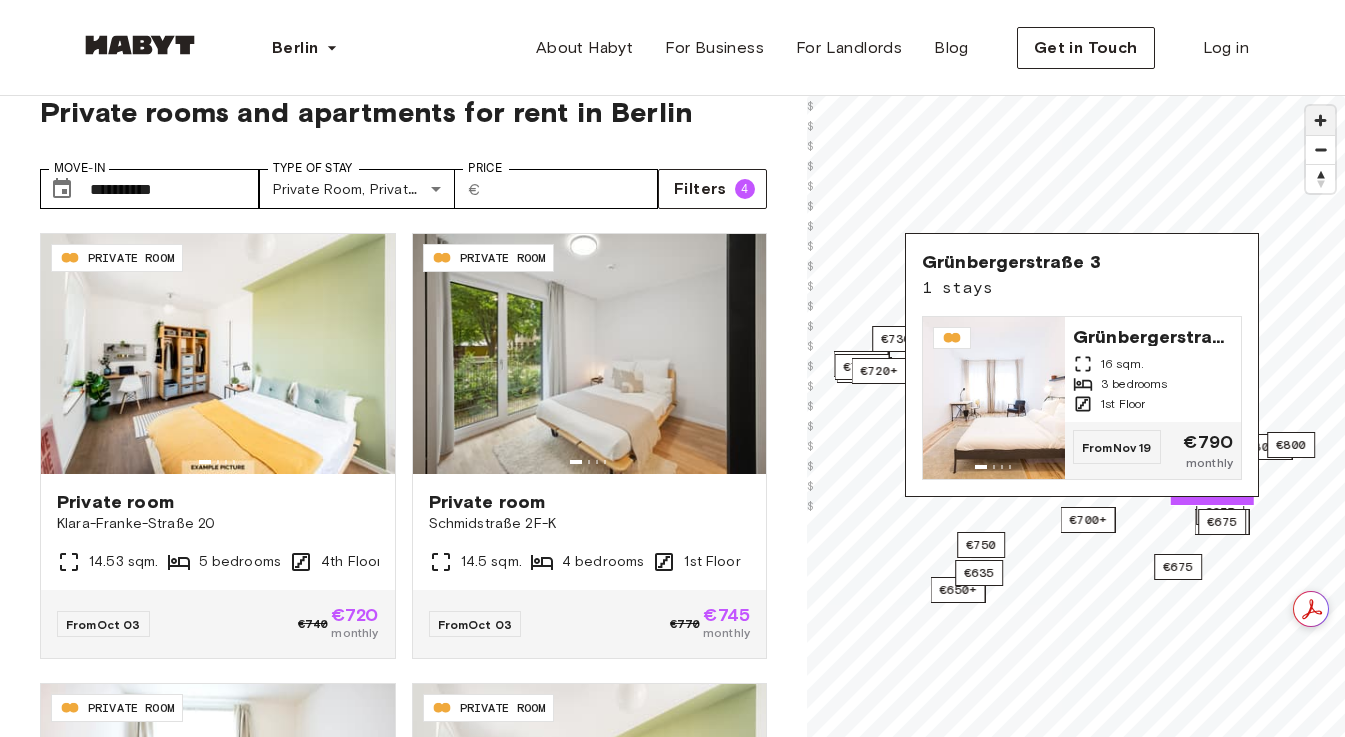 click at bounding box center [1320, 120] 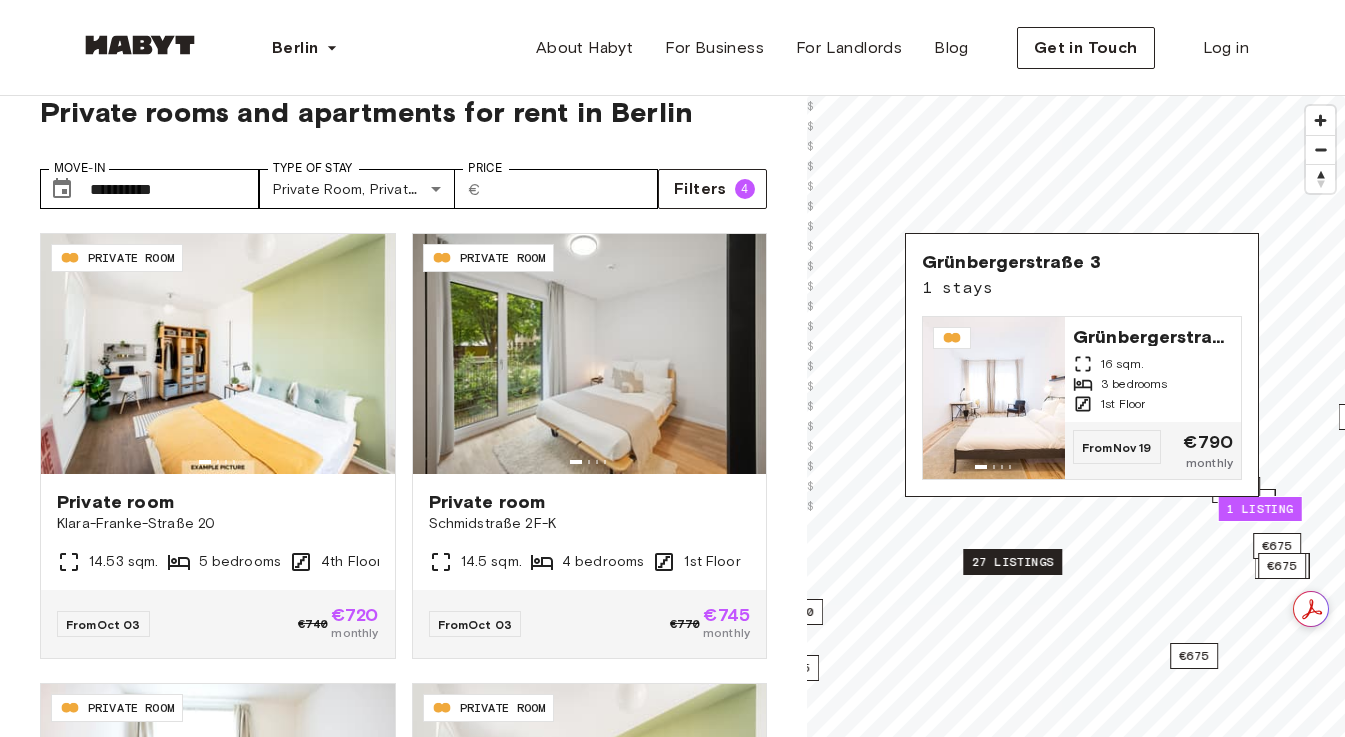 click on "27 listings" at bounding box center (1012, 562) 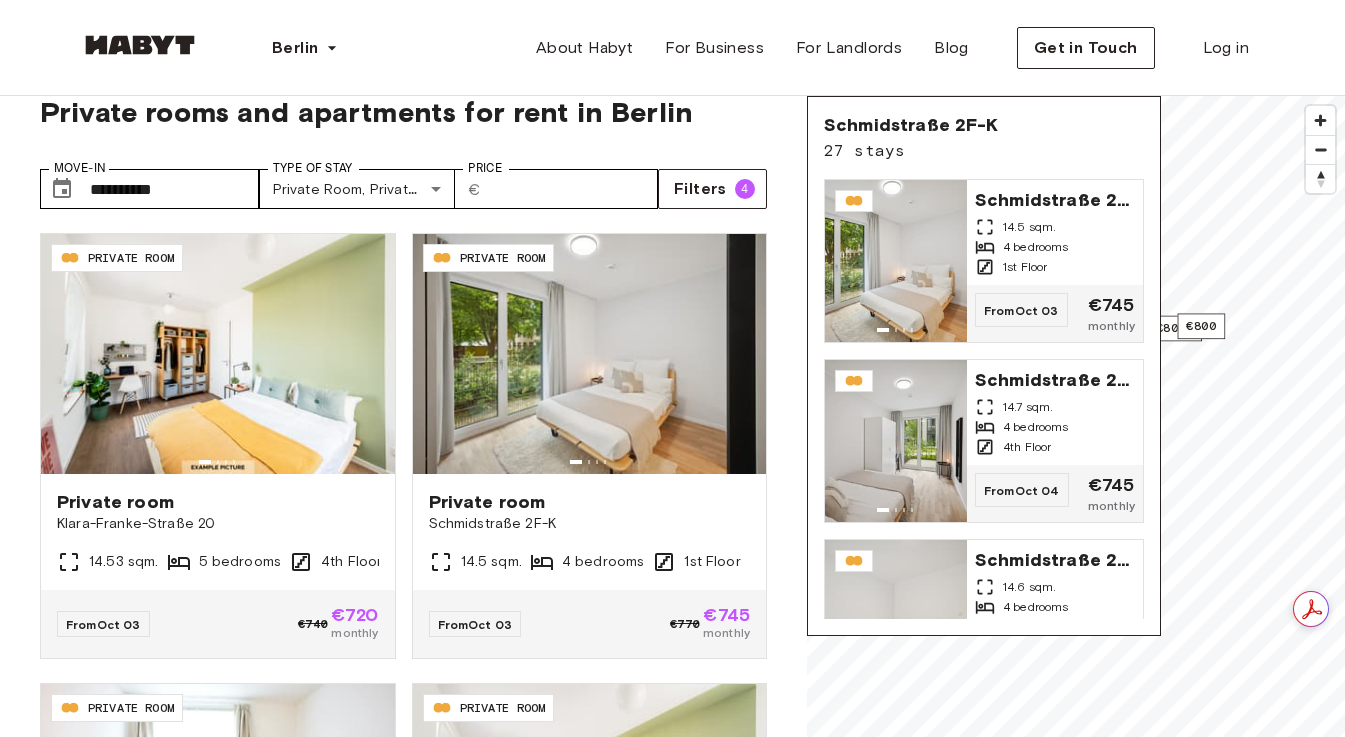 click on "€660+ 27 listings €800+ €555+ €615+ €700+ €710+ €720+ €675 €695+ €720+ €780+ €800 €650+ €635 €675 €780 €730 €750 €790 €675 © Mapbox   © OpenStreetMap   Improve this map $ $ $ $ $ $ $ $ $ $ $ $ $ $ $ $ $ $ $ $ $ Schmidstraße 2F-K 27 stays Schmidstraße 2F-K 14.5 sqm. 4 bedrooms 1st Floor From  Oct 03 €745 monthly Schmidstraße 2F-K 14.7 sqm. 4 bedrooms 4th Floor From  Oct 04 €745 monthly Schmidstraße 2F-K 14.6 sqm. 4 bedrooms Ground Floor From  Oct 04 €745 monthly Schmidstraße 2F-K 14.6 sqm. 4 bedrooms Ground Floor From  Oct 04 €745 monthly Schmidstraße 2F-K 10.3 sqm. 4 bedrooms 4th Floor From  Oct 04 €700 monthly Schmidstraße 2F-K 11.5 sqm. 5 bedrooms Ground Floor From  Oct 04 €720 monthly Schmidstraße 2F-K 14.5 sqm. 4 bedrooms 1st Floor From  Oct 04 €745 monthly Schmidstraße 2F-K 14.7 sqm. 4 bedrooms 1st Floor From  Oct 04 €745 monthly Schmidstraße 2F-K 10.3 sqm. 4 bedrooms 1st Floor From  Oct 04 €700 monthly Schmidstraße 2F-K 14.5 sqm." at bounding box center (1076, 464) 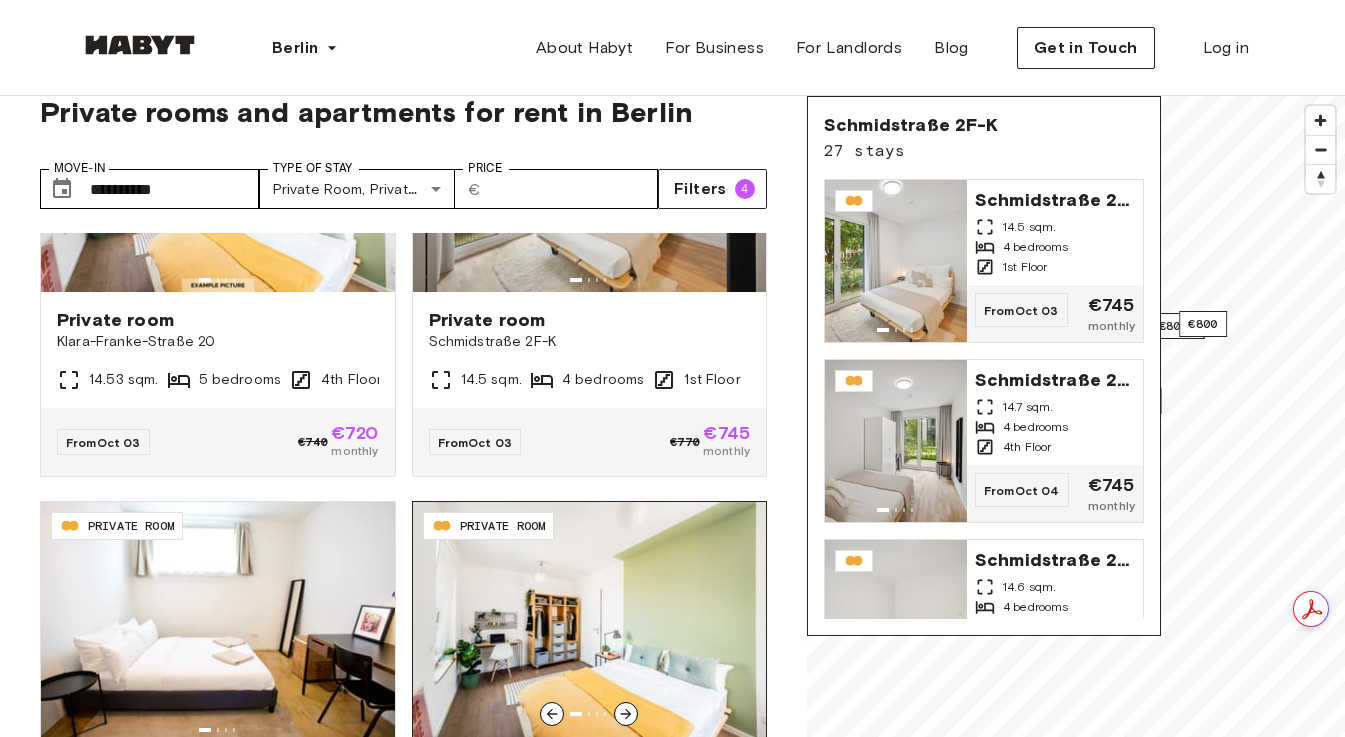 scroll, scrollTop: 0, scrollLeft: 0, axis: both 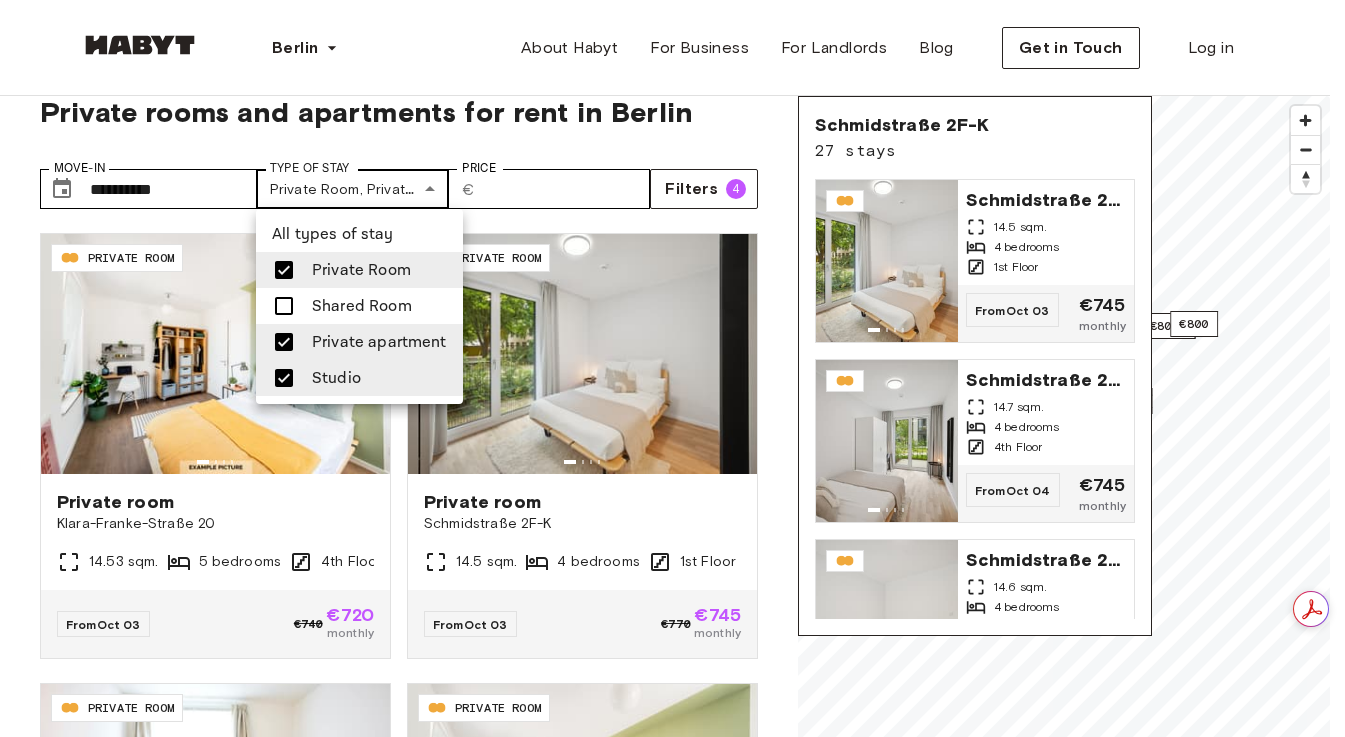 click on "**********" at bounding box center [672, 2401] 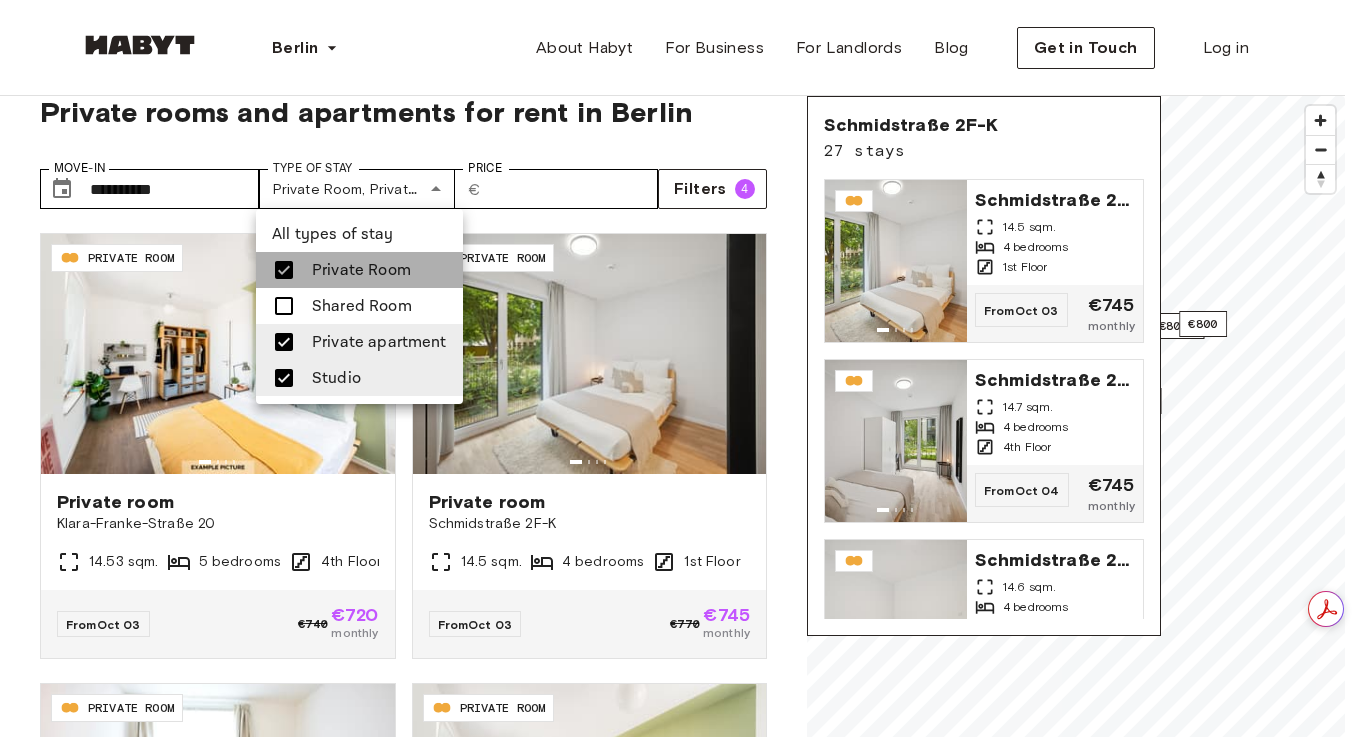 click on "Private Room" at bounding box center [361, 270] 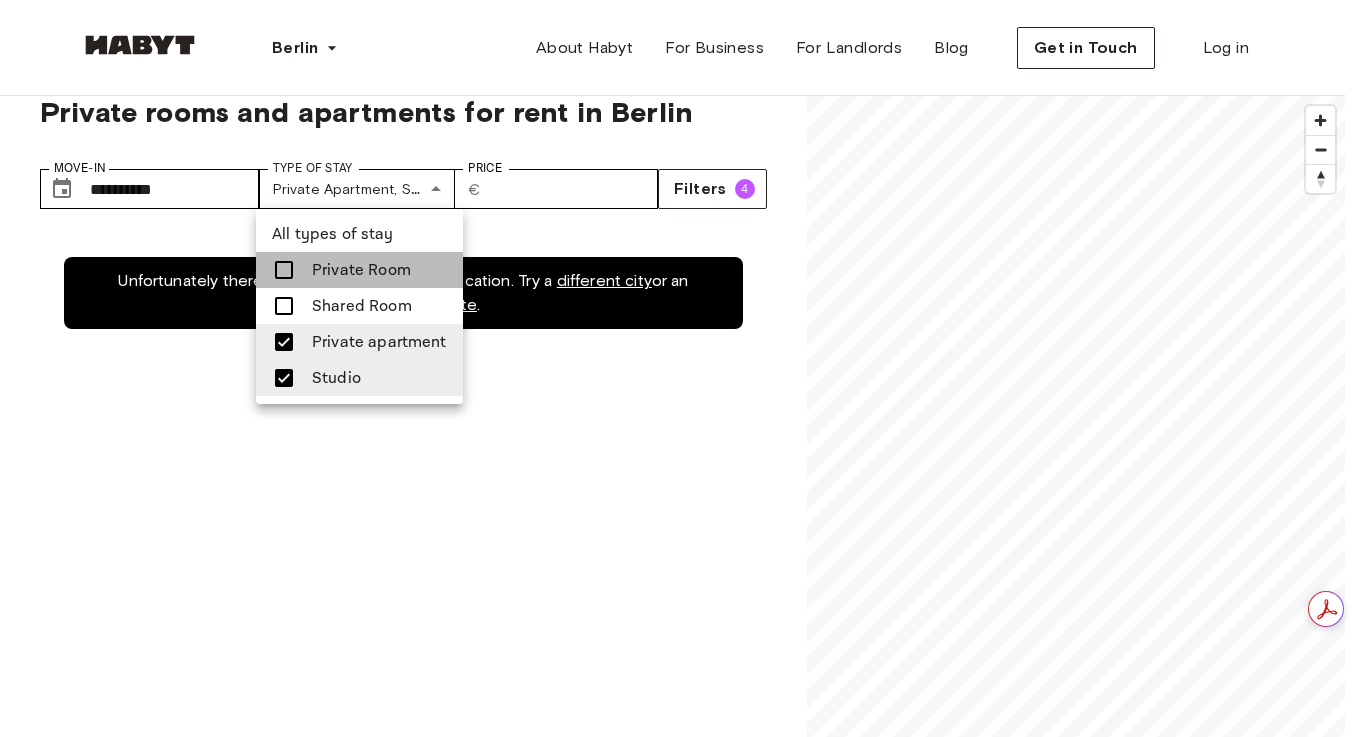 click on "Private Room" at bounding box center (361, 270) 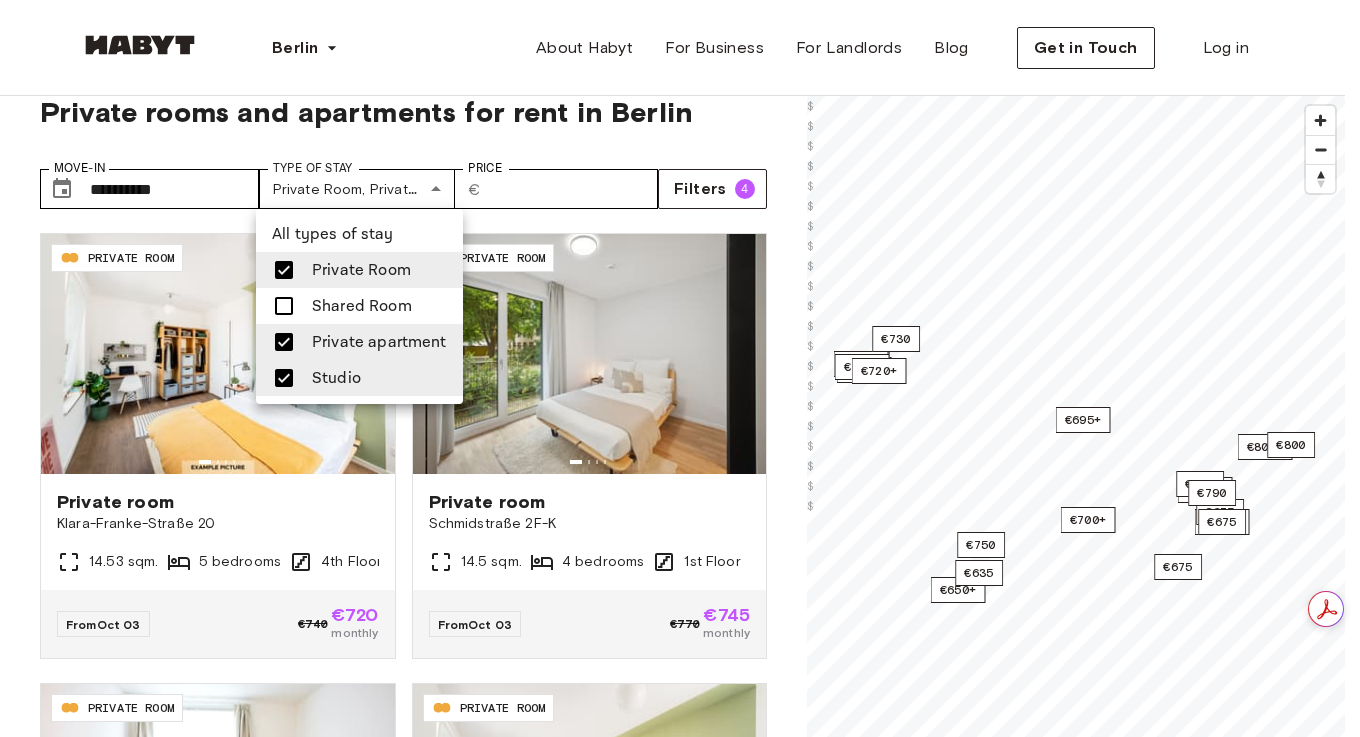 click on "Studio" at bounding box center (359, 378) 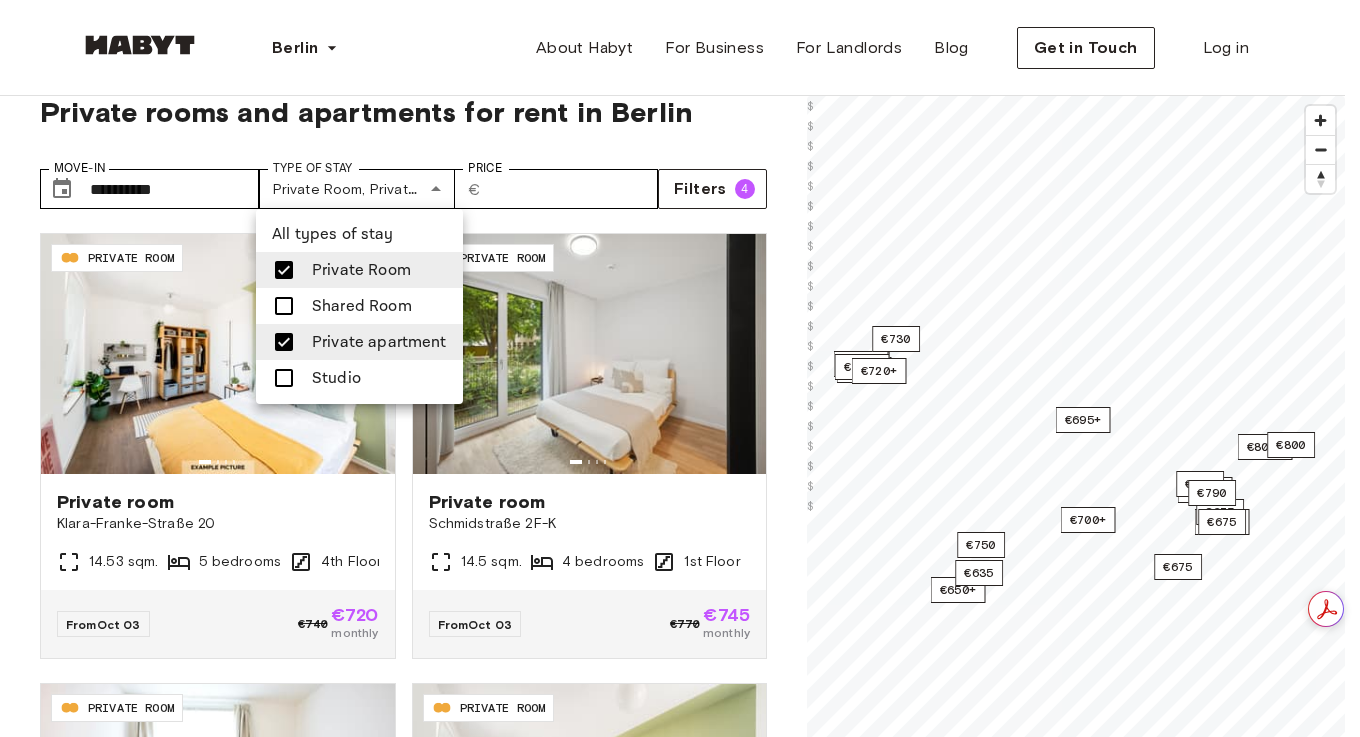 click on "Private apartment" at bounding box center (379, 342) 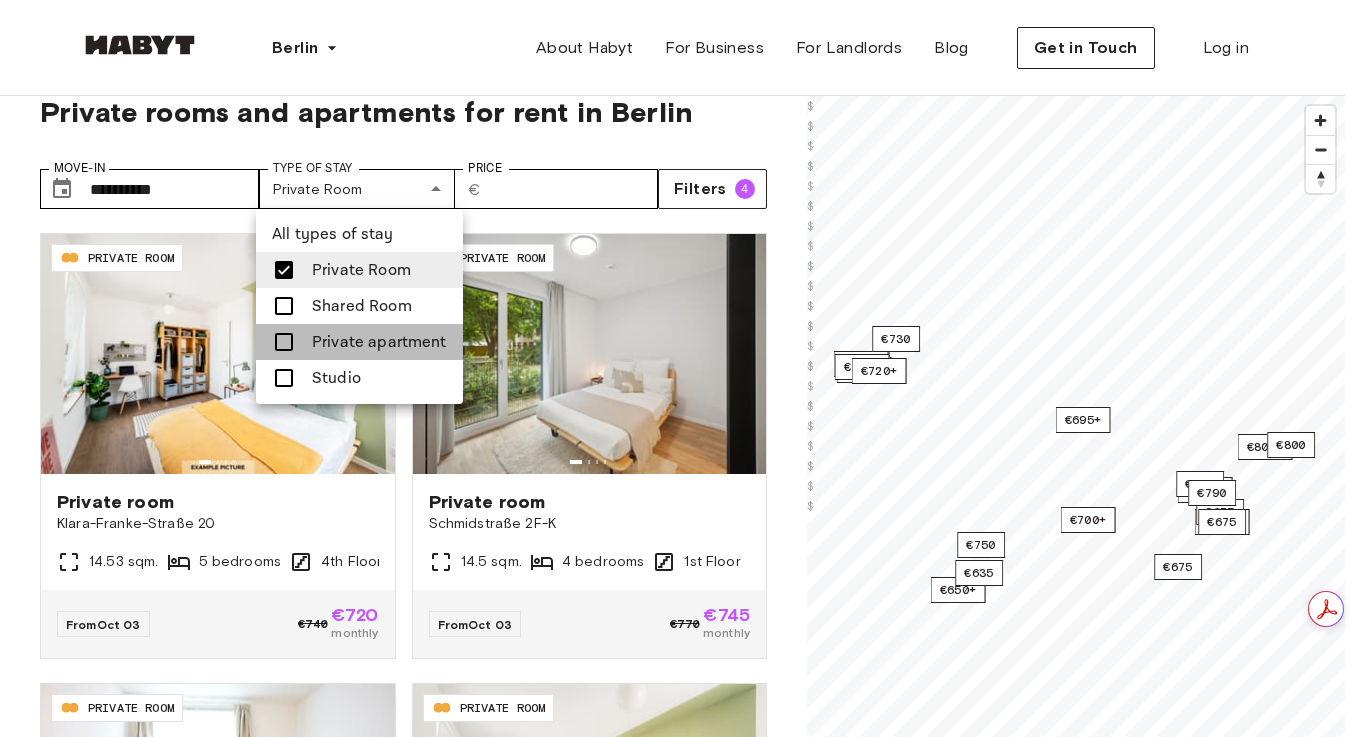 click on "Private apartment" at bounding box center (379, 342) 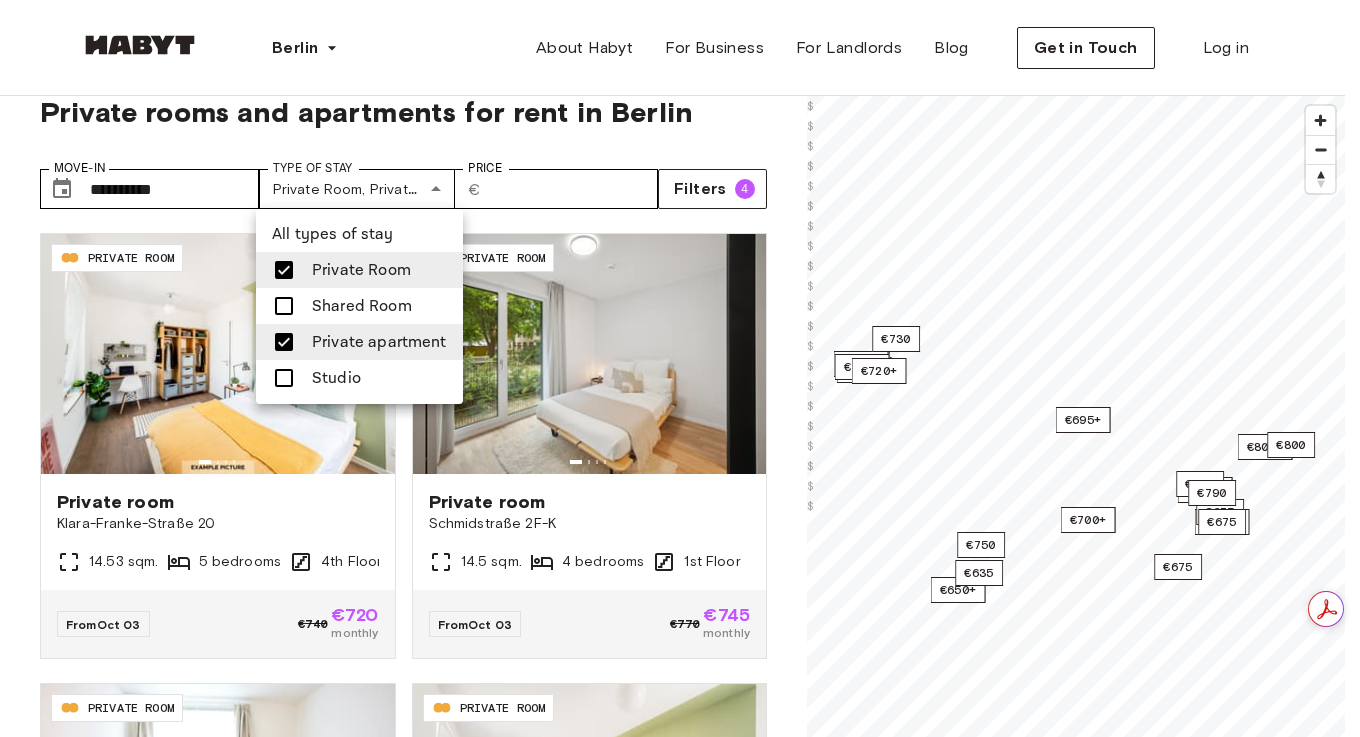 click at bounding box center (680, 368) 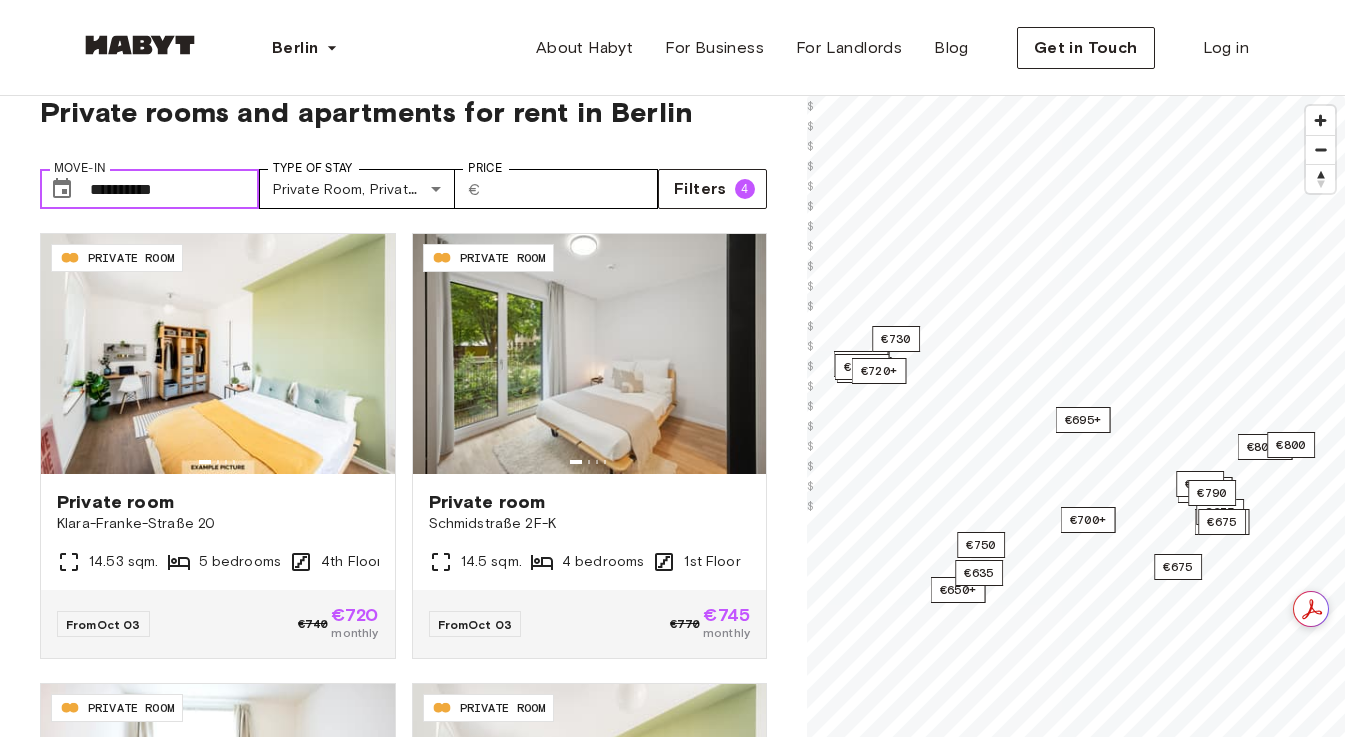 click on "**********" at bounding box center [174, 189] 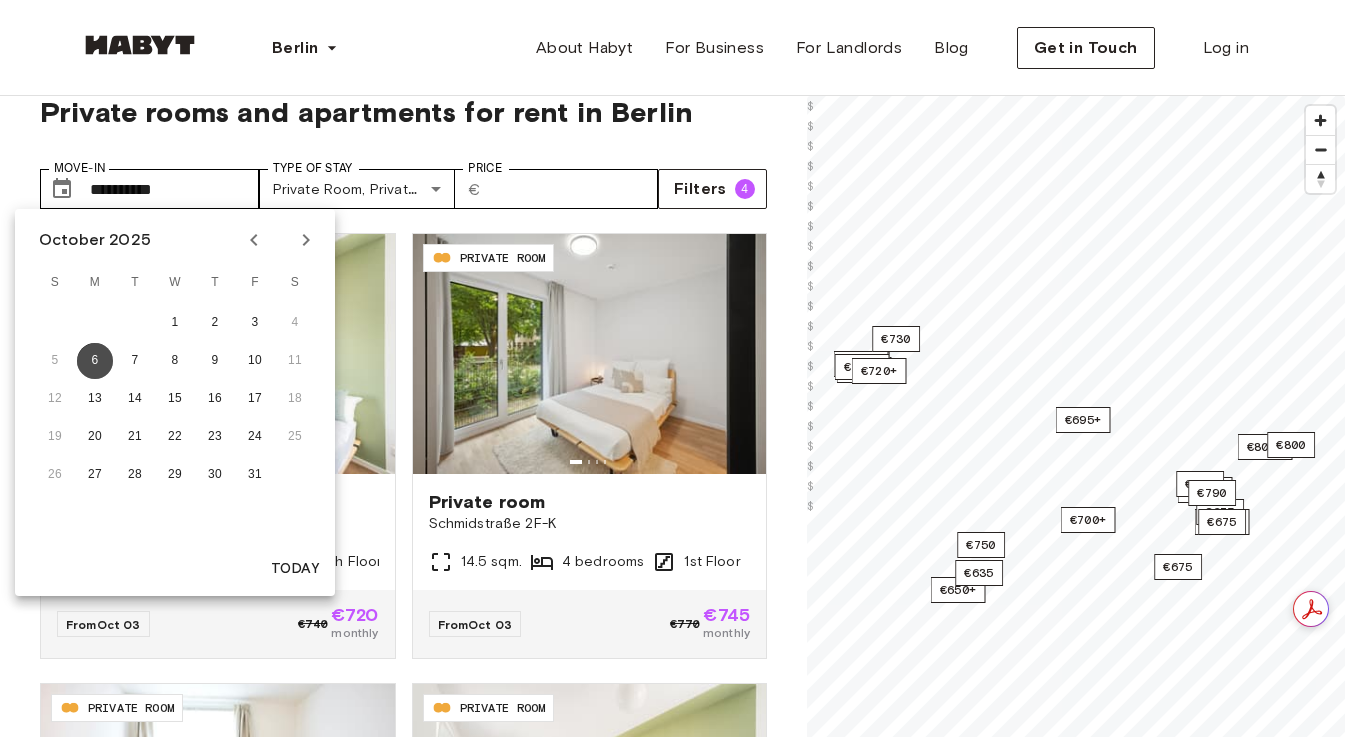click on "6" at bounding box center [95, 361] 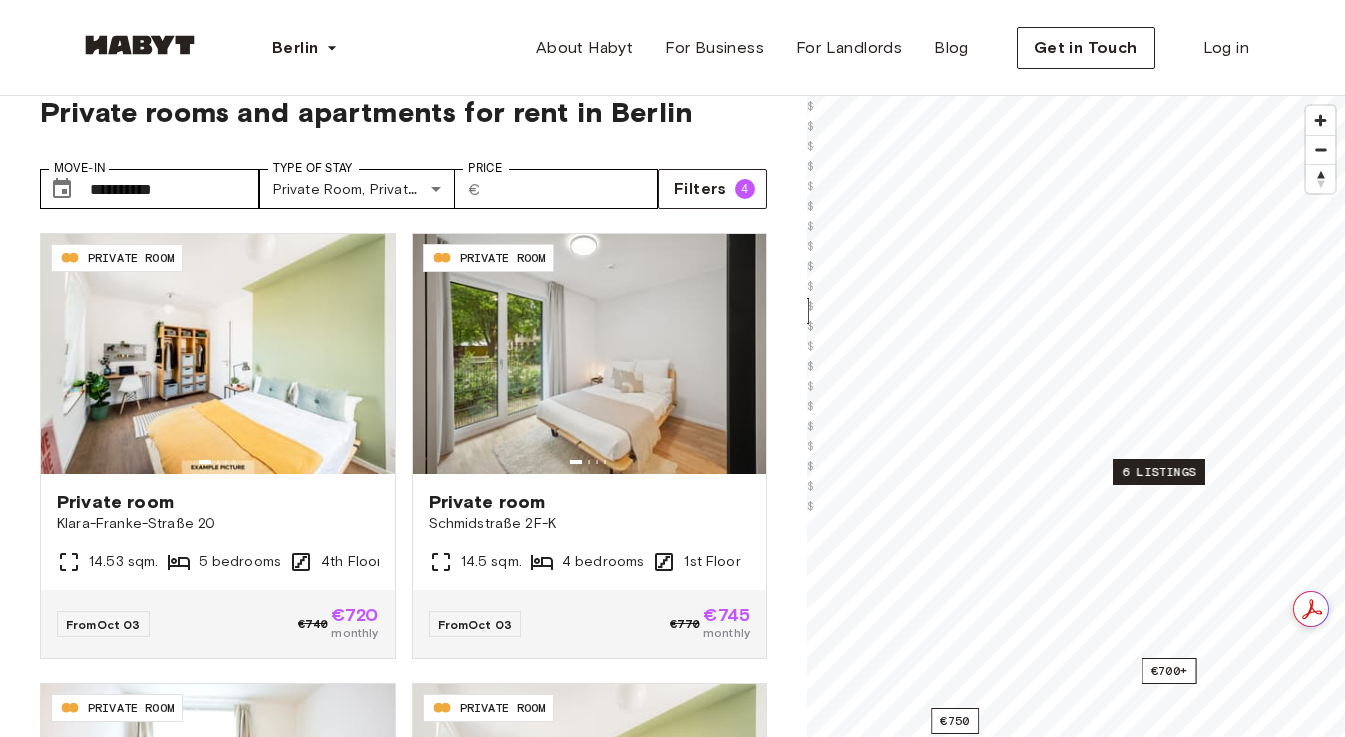 click on "6 listings" at bounding box center [1159, 472] 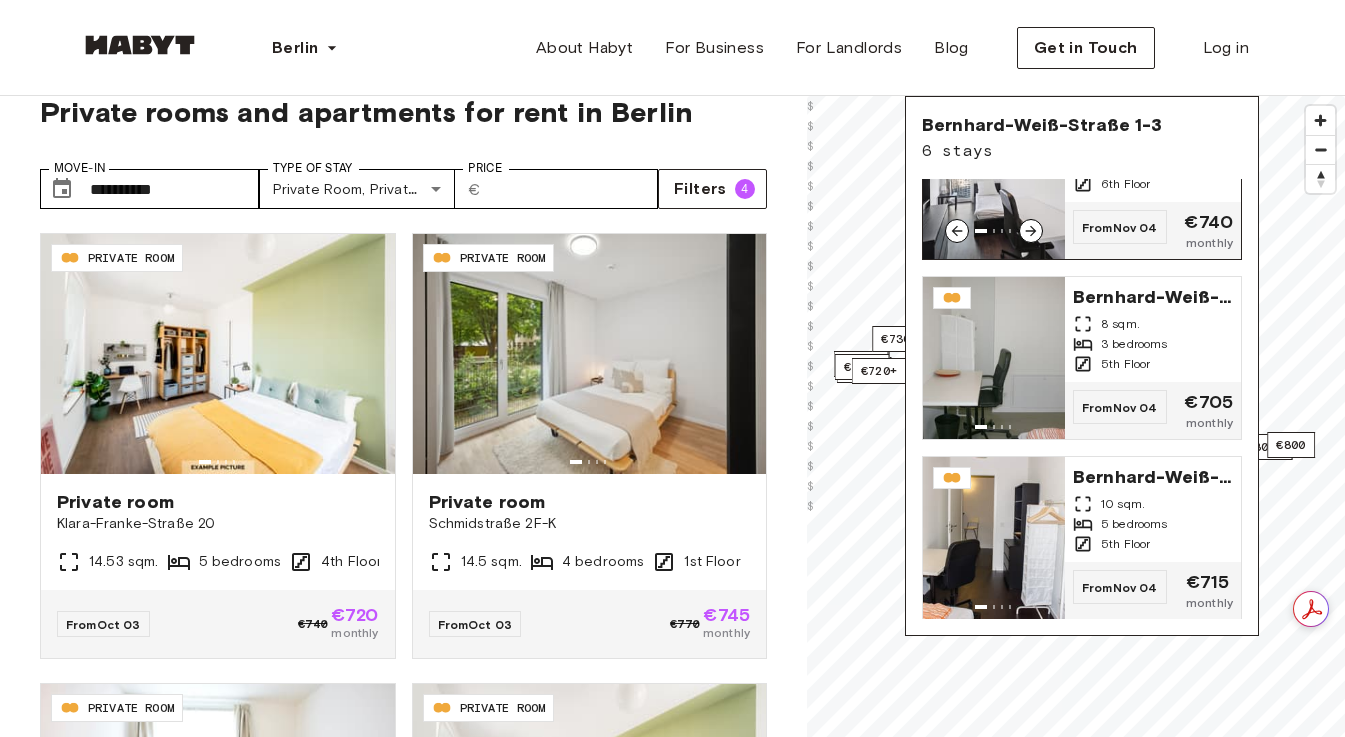 scroll, scrollTop: 623, scrollLeft: 0, axis: vertical 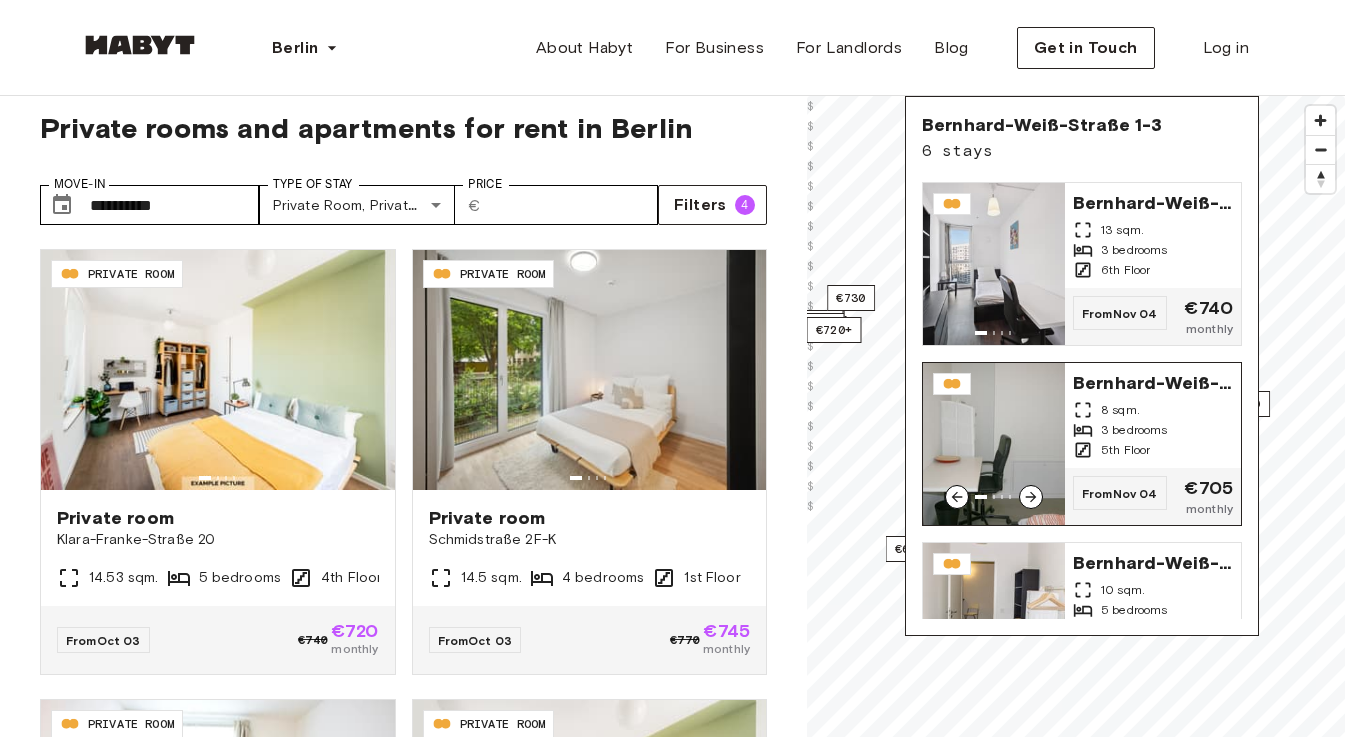 click on "€660+ €700+ €800+ €555+ €615+ €700+ €710+ €720+ €675 6 listings €720+ €780+ €800 €650+ €635 €675 €780 €730 €750 €790 €675 © Mapbox   © OpenStreetMap   Improve this map $ $ $ $ $ $ $ $ $ $ $ $ $ $ $ $ $ $ $ $ $ Bernhard-Weiß-Straße 1-3 6 stays Bernhard-Weiß-Straße 1-3 12 sqm. 5 bedrooms 4th Floor From  Oct 04 €700 monthly Bernhard-Weiß-Straße 1-3 10 sqm. 5 bedrooms 4th Floor From  Oct 19 €695 monthly Bernhard-Weiß-Straße 1-3 12 sqm. 2 bedrooms 5th Floor From  Oct 19 €700 monthly Bernhard-Weiß-Straße 1-3 13 sqm. 3 bedrooms 6th Floor From  Nov 04 €740 monthly Bernhard-Weiß-Straße 1-3 8 sqm. 3 bedrooms 5th Floor From  Nov 04 €705 monthly Bernhard-Weiß-Straße 1-3 10 sqm. 5 bedrooms 5th Floor From  Nov 04 €715 monthly" at bounding box center [1076, 464] 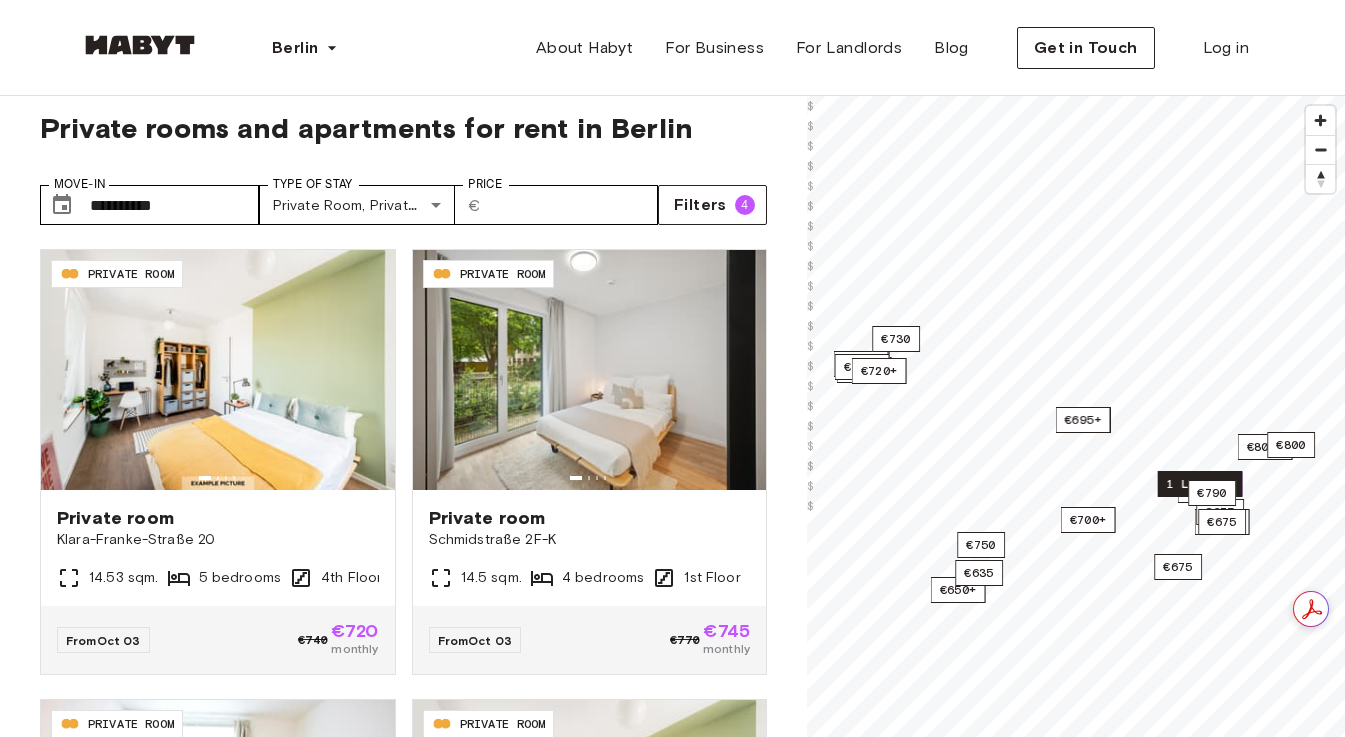 click on "1 listing" at bounding box center (1200, 484) 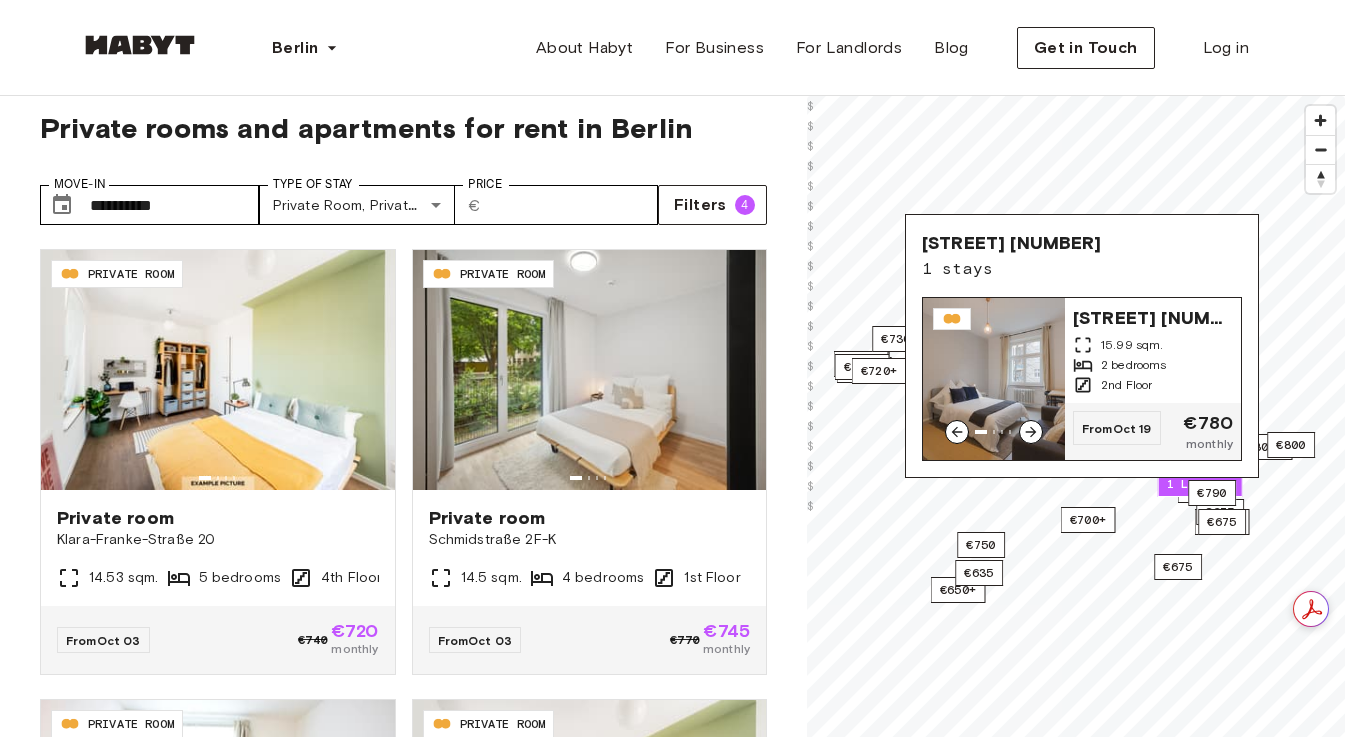 click on "2 bedrooms" at bounding box center (1134, 365) 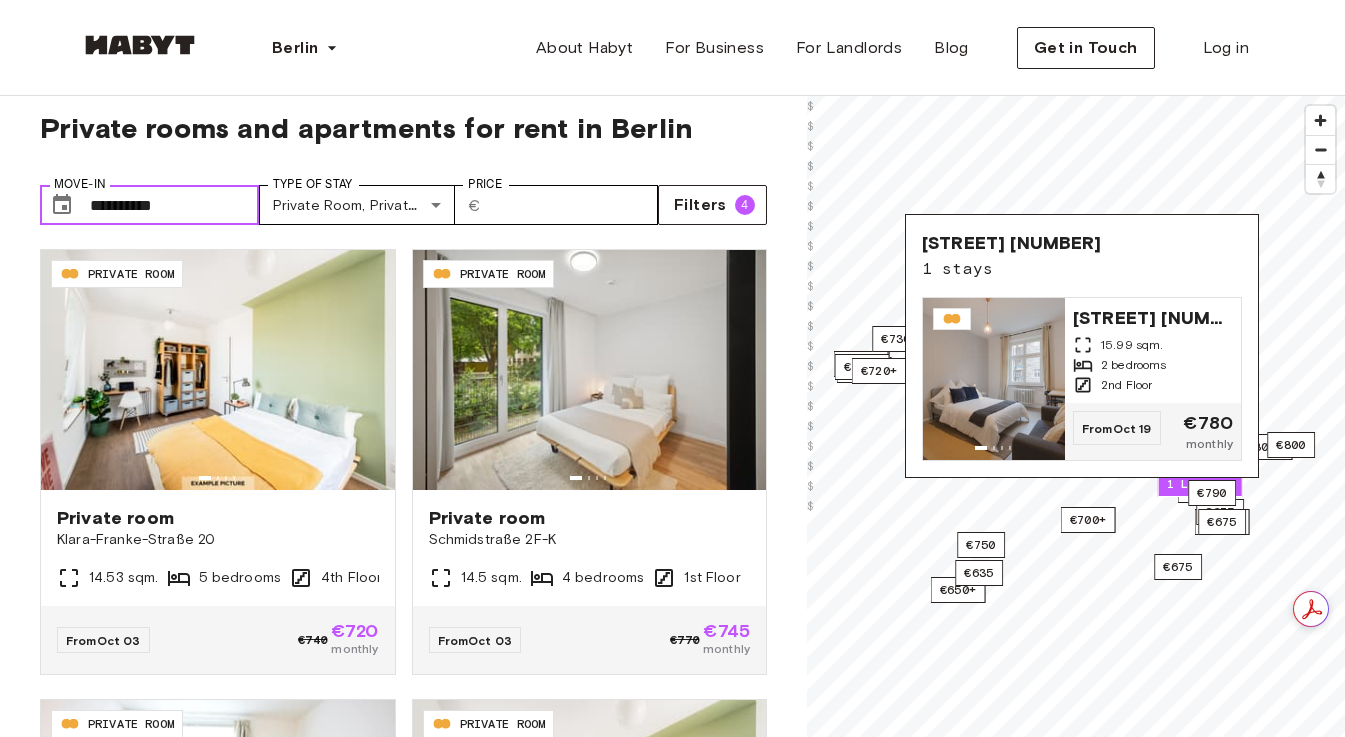 click on "**********" at bounding box center [174, 205] 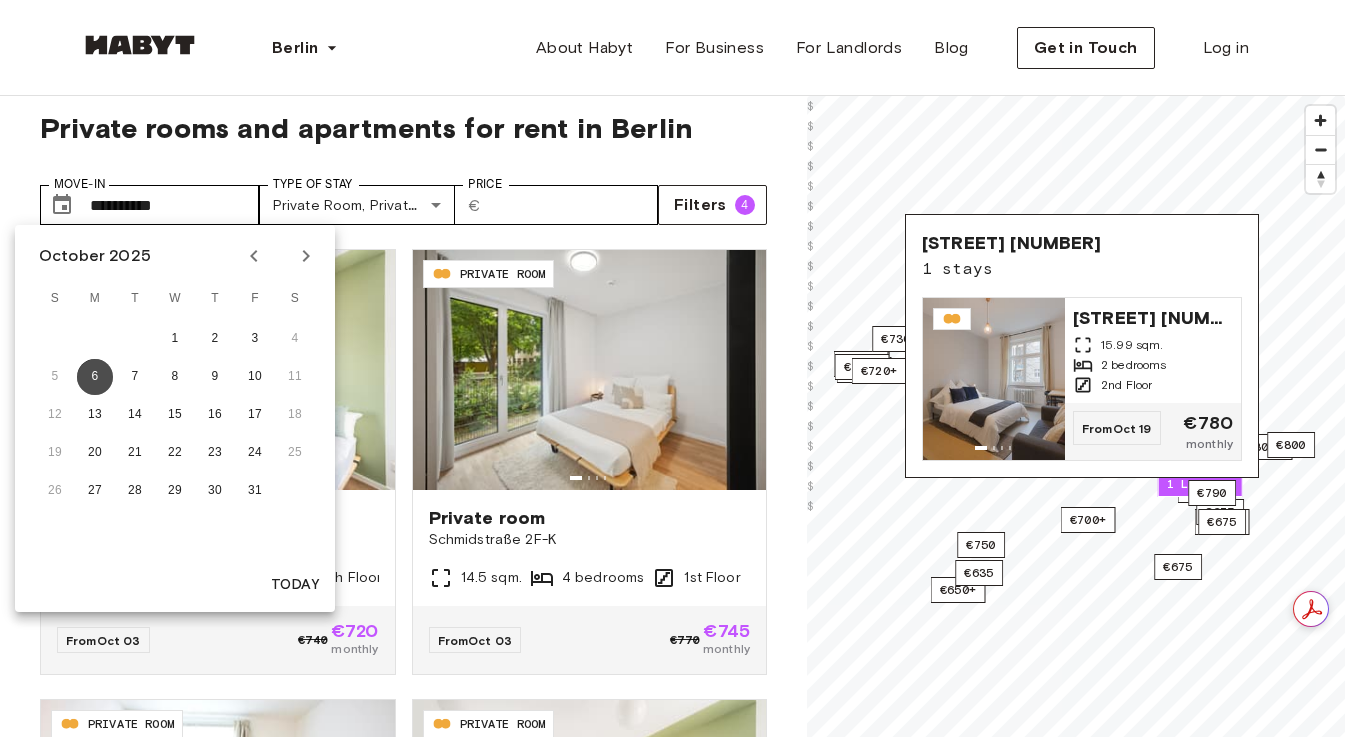 click on "6" at bounding box center [95, 377] 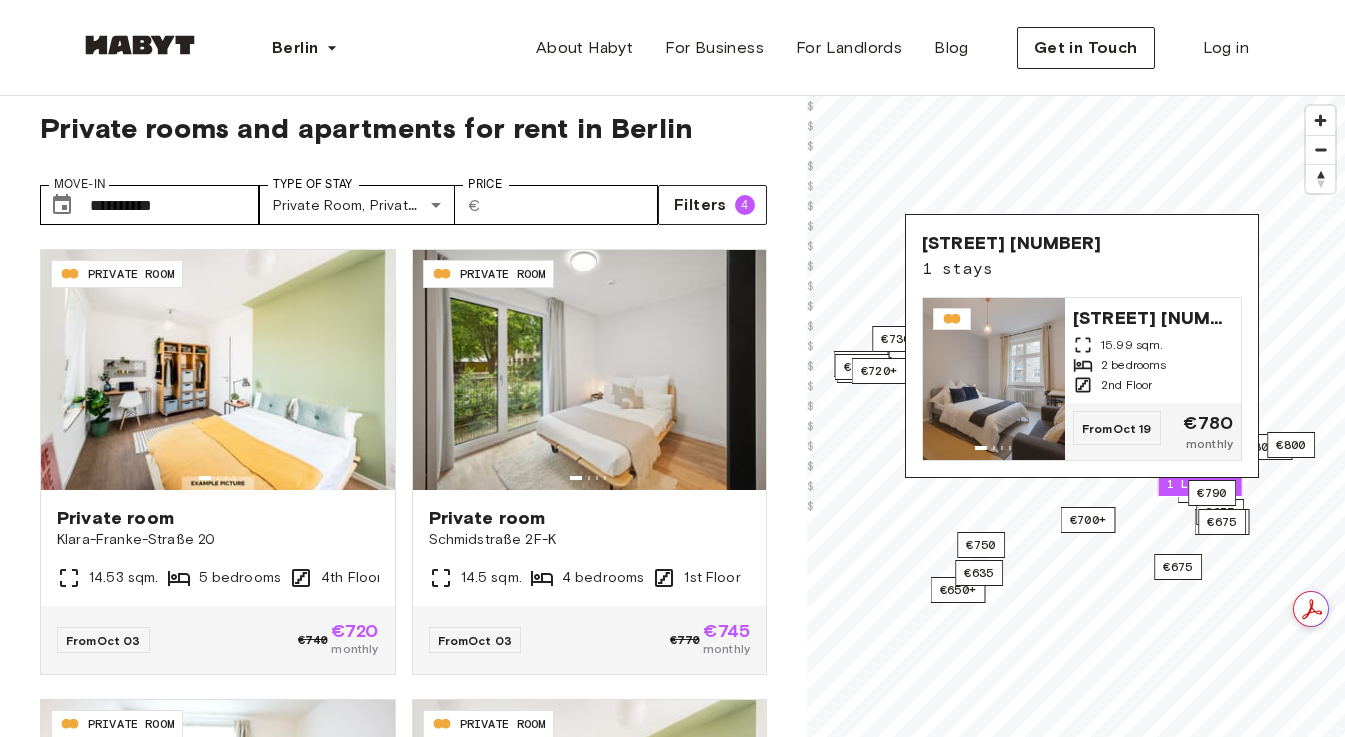 click on "**********" at bounding box center (403, 197) 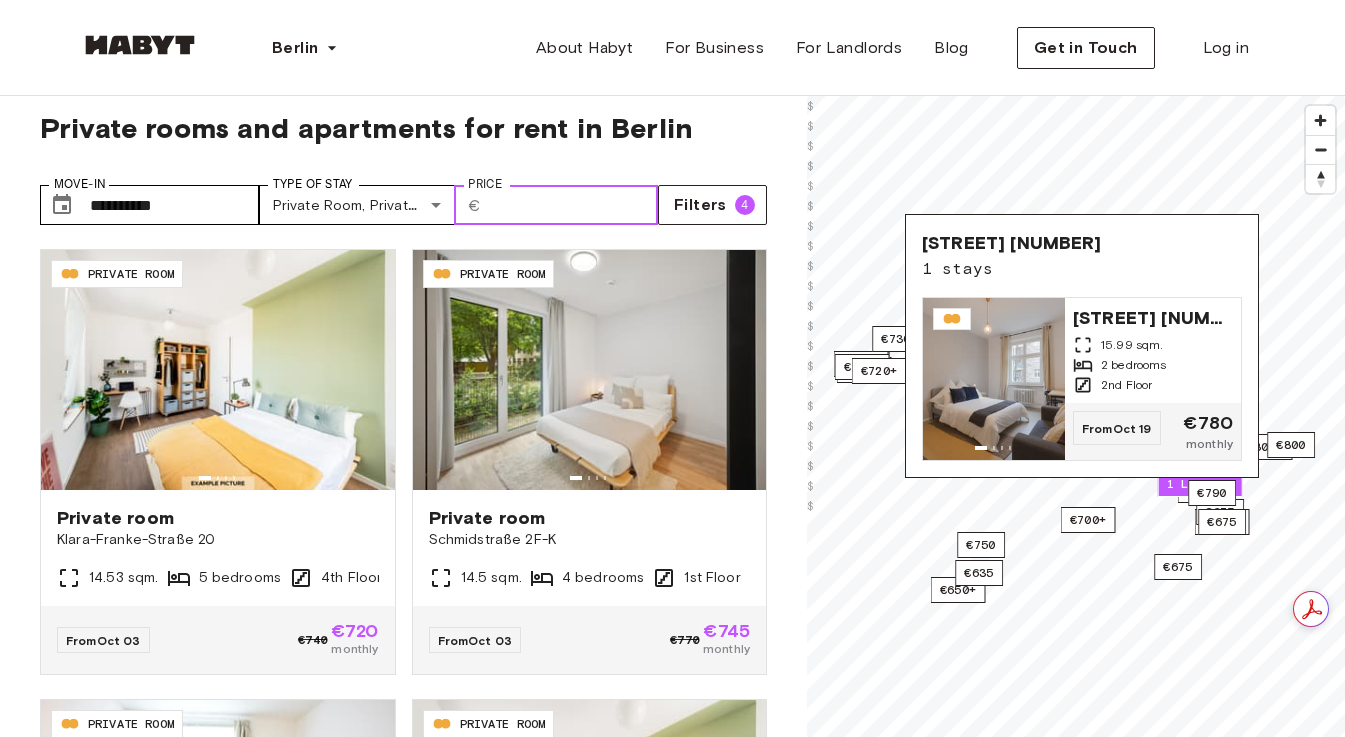 drag, startPoint x: 527, startPoint y: 208, endPoint x: 502, endPoint y: 207, distance: 25.019993 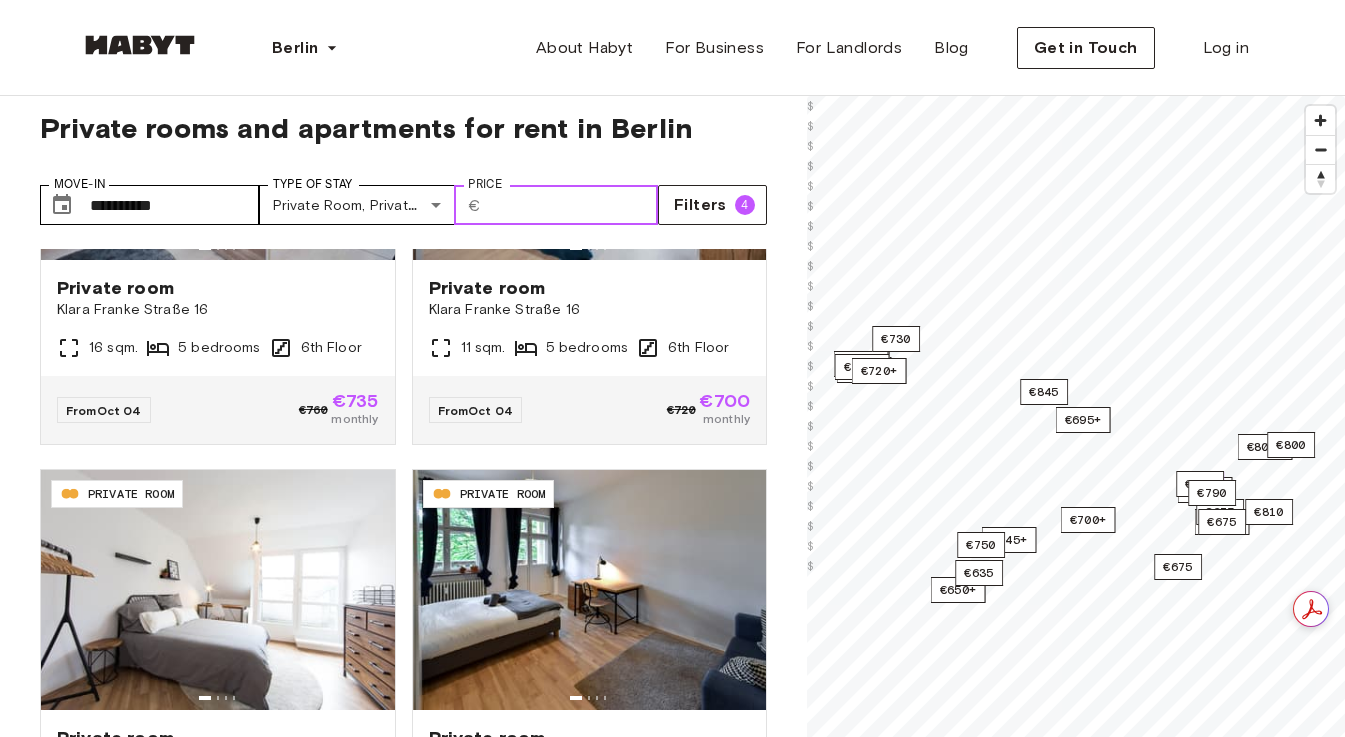 scroll, scrollTop: 3868, scrollLeft: 0, axis: vertical 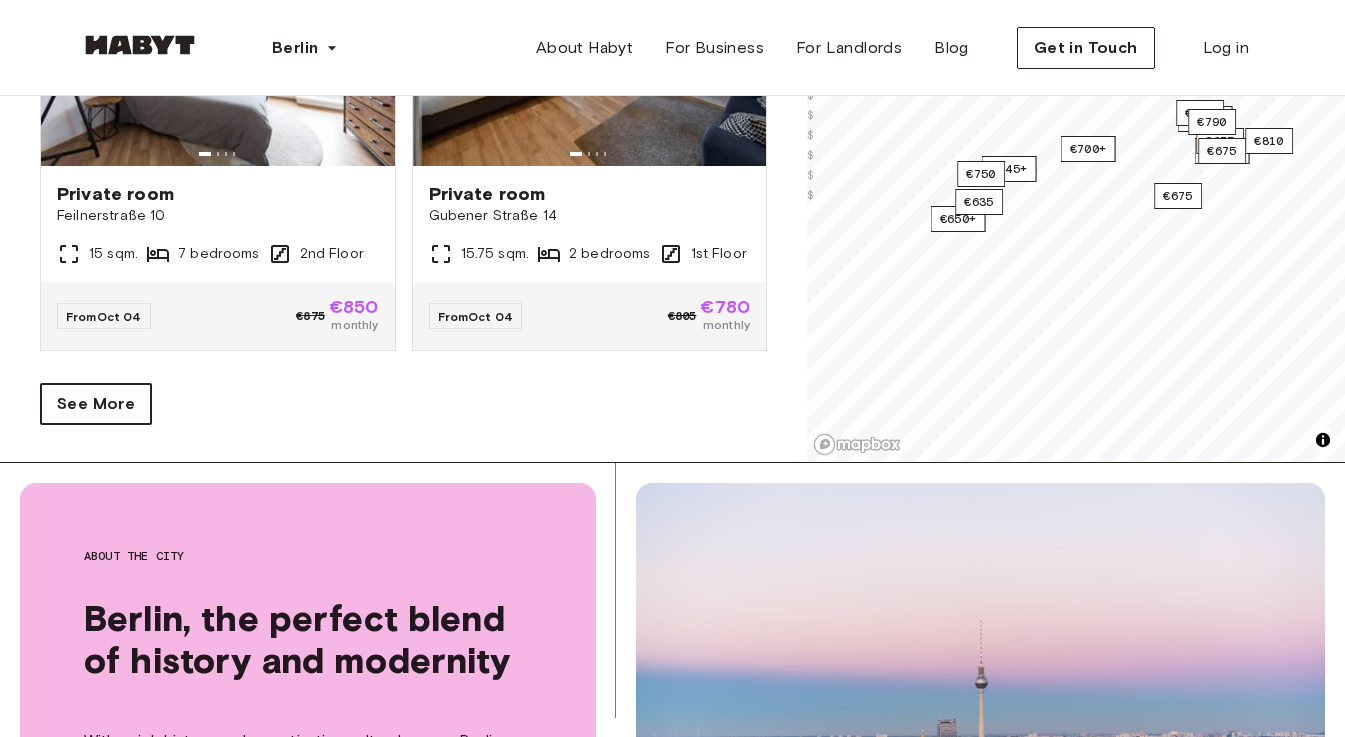 type on "***" 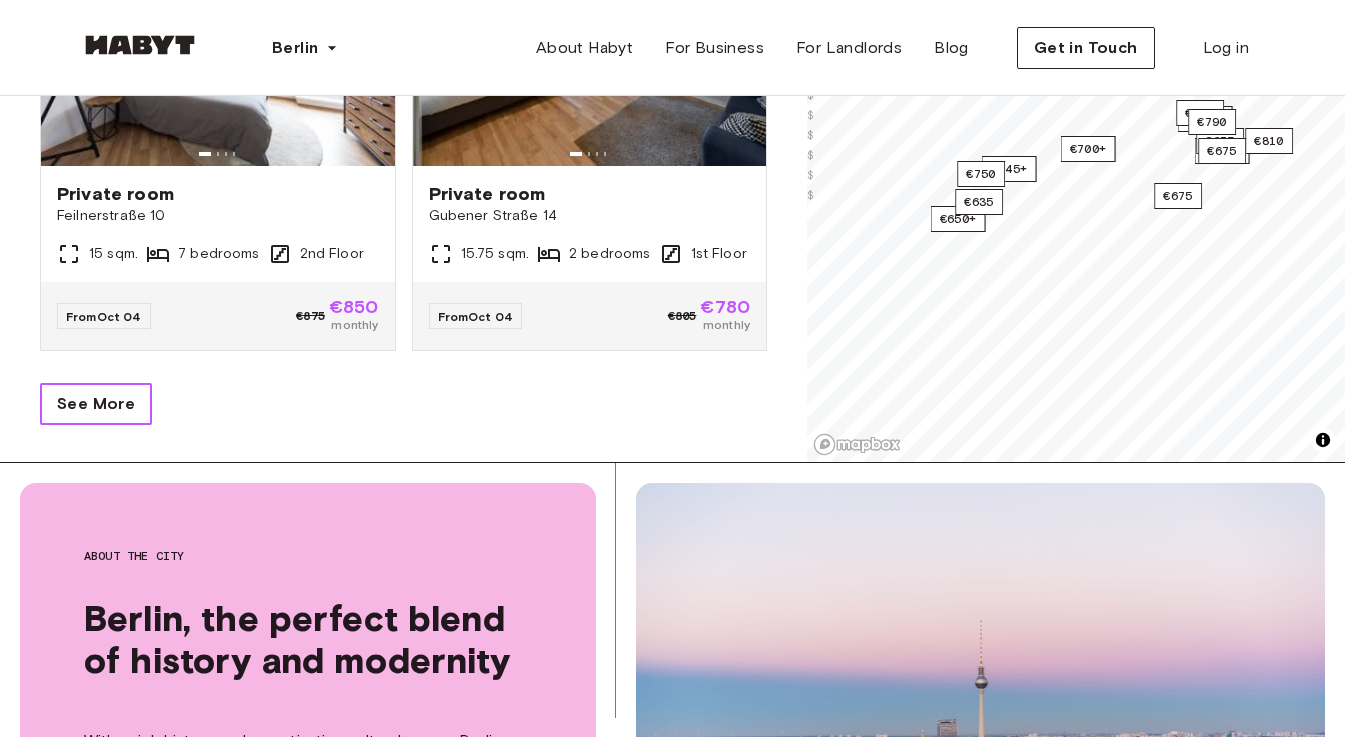 click on "See More" at bounding box center [96, 404] 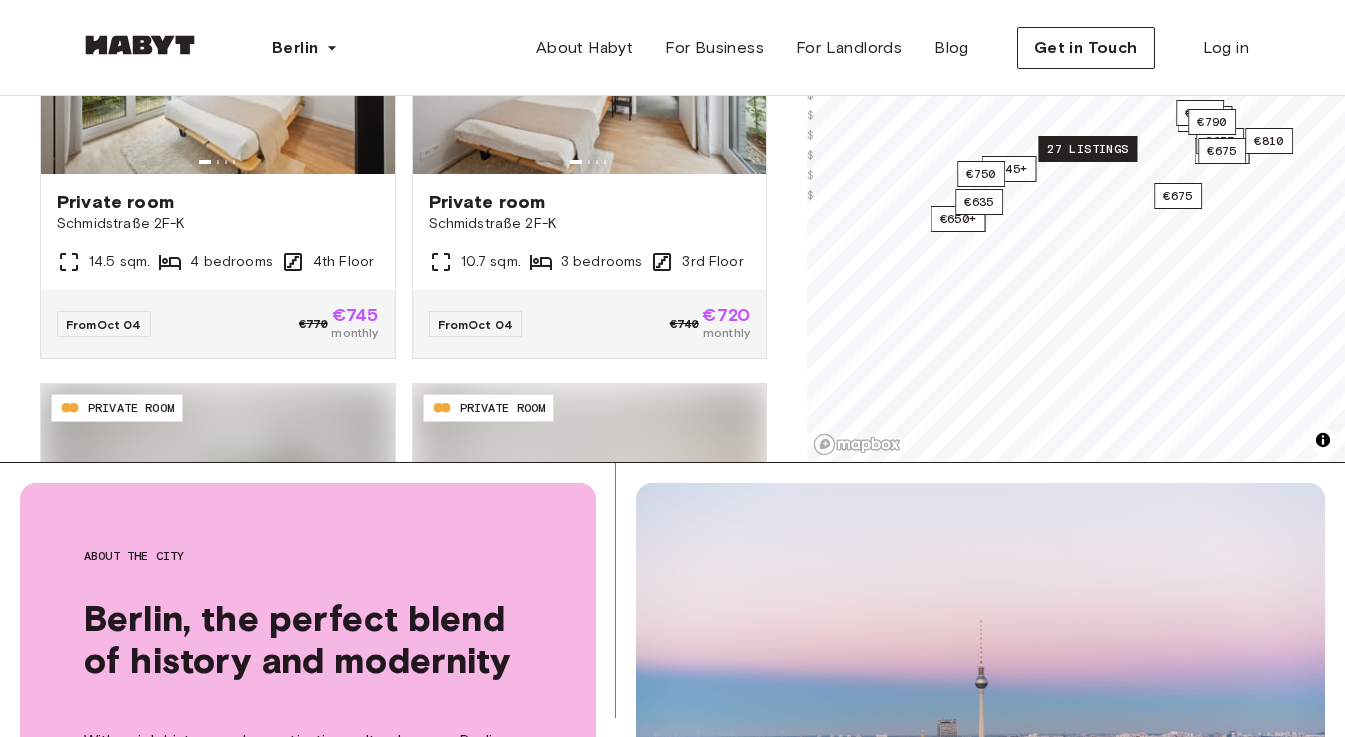 scroll, scrollTop: 8368, scrollLeft: 0, axis: vertical 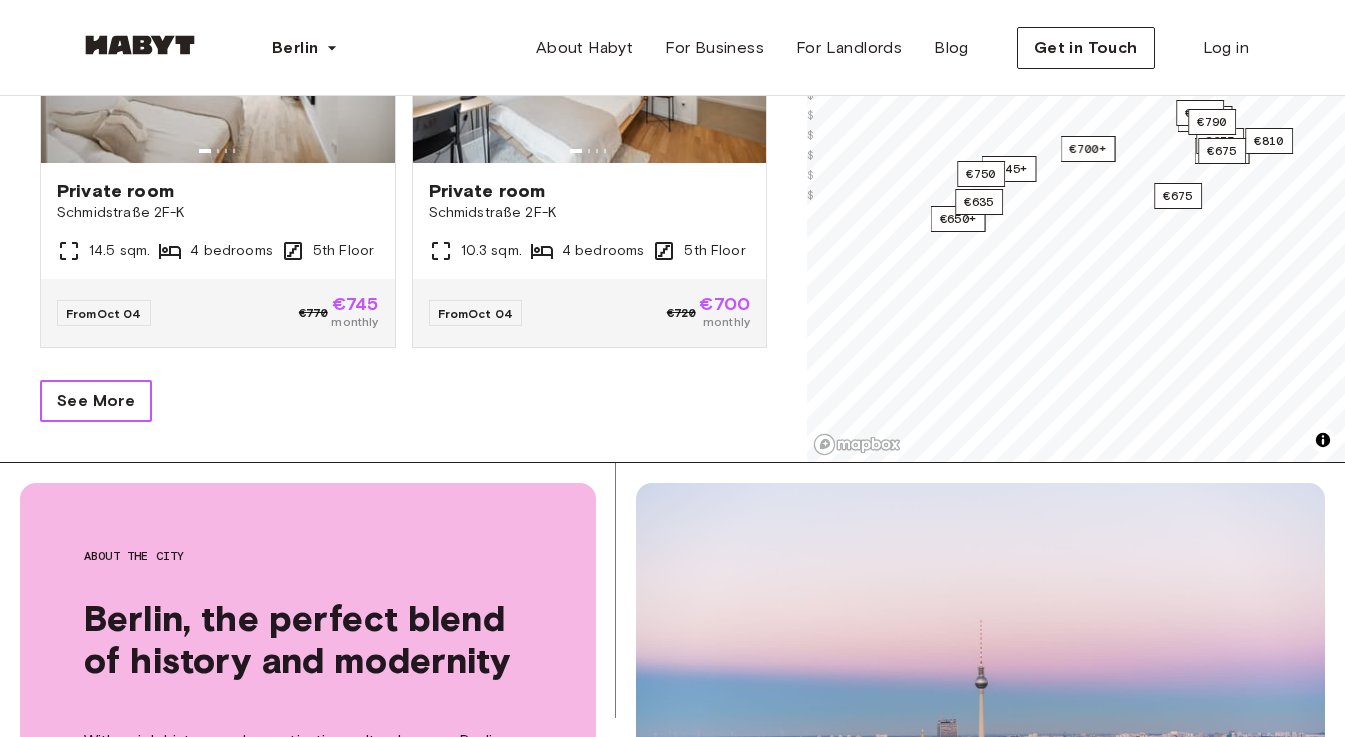click on "See More" at bounding box center [96, 401] 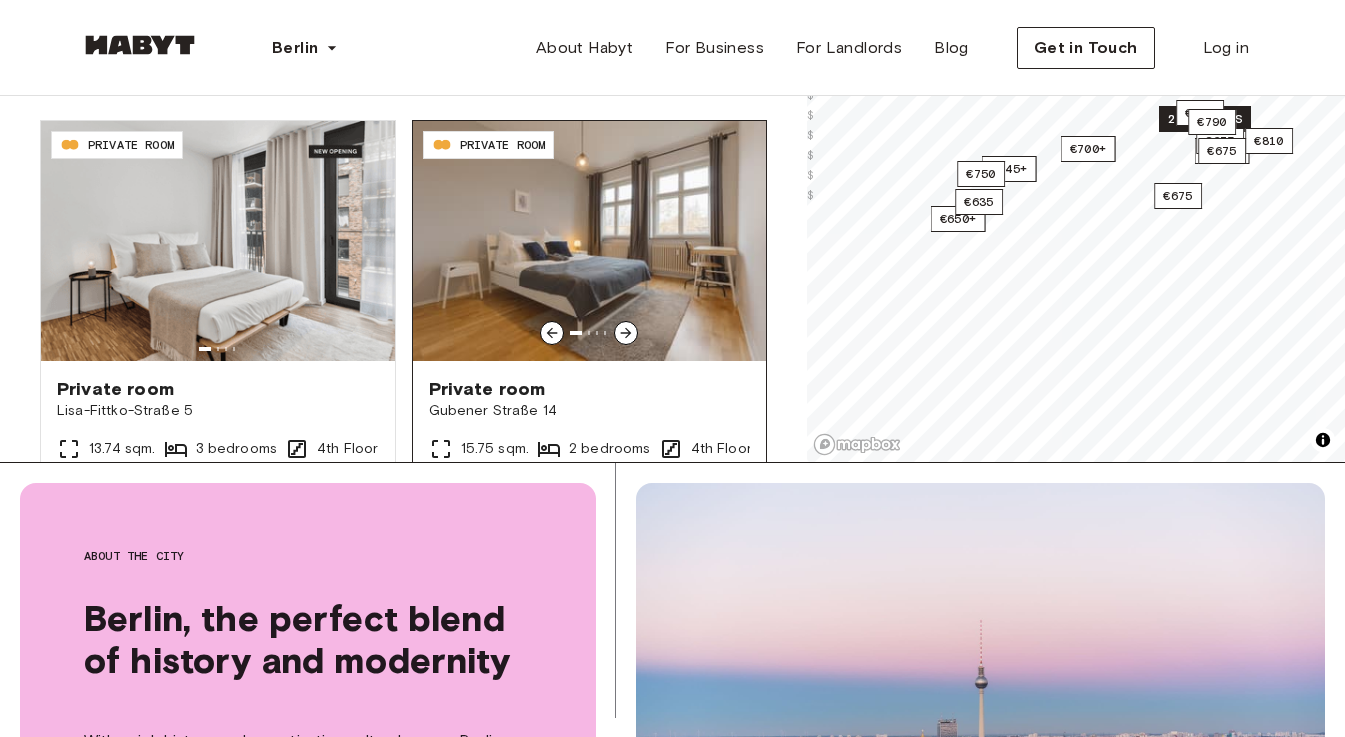 scroll, scrollTop: 9052, scrollLeft: 0, axis: vertical 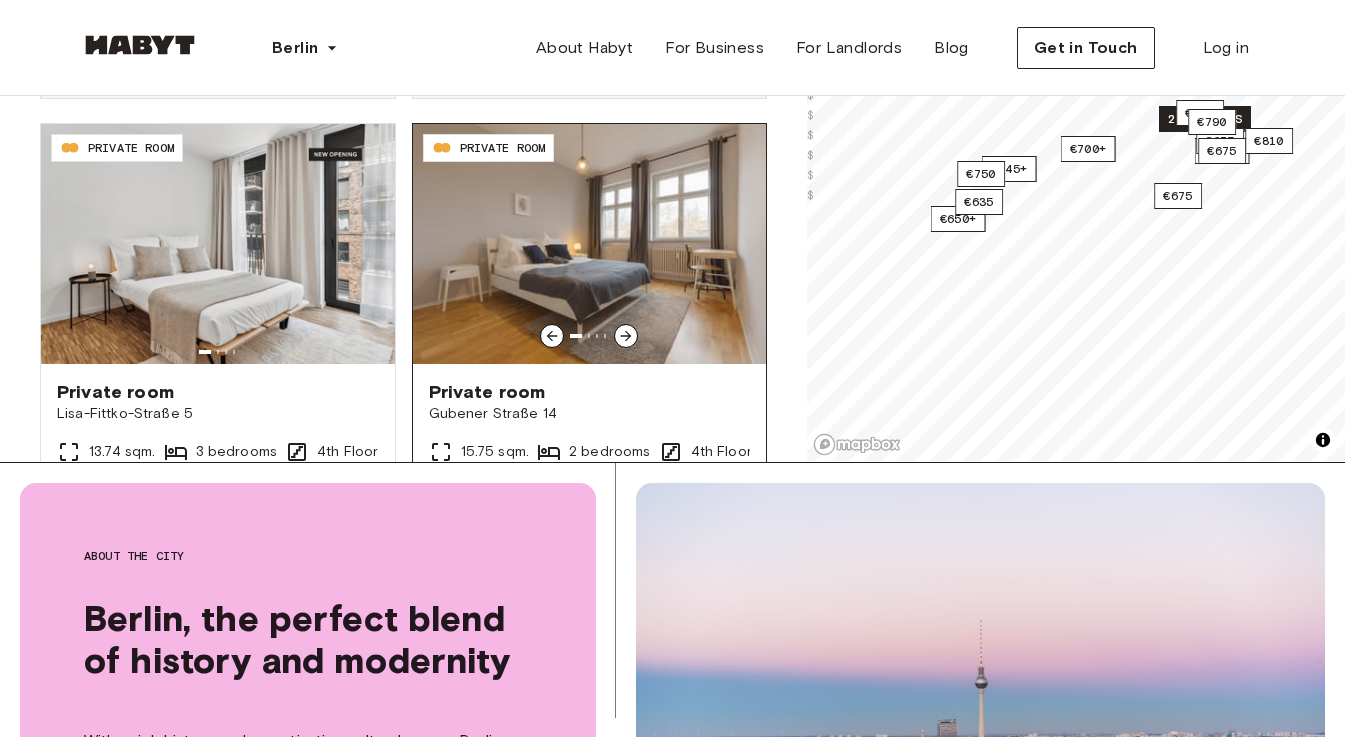 click at bounding box center [590, 244] 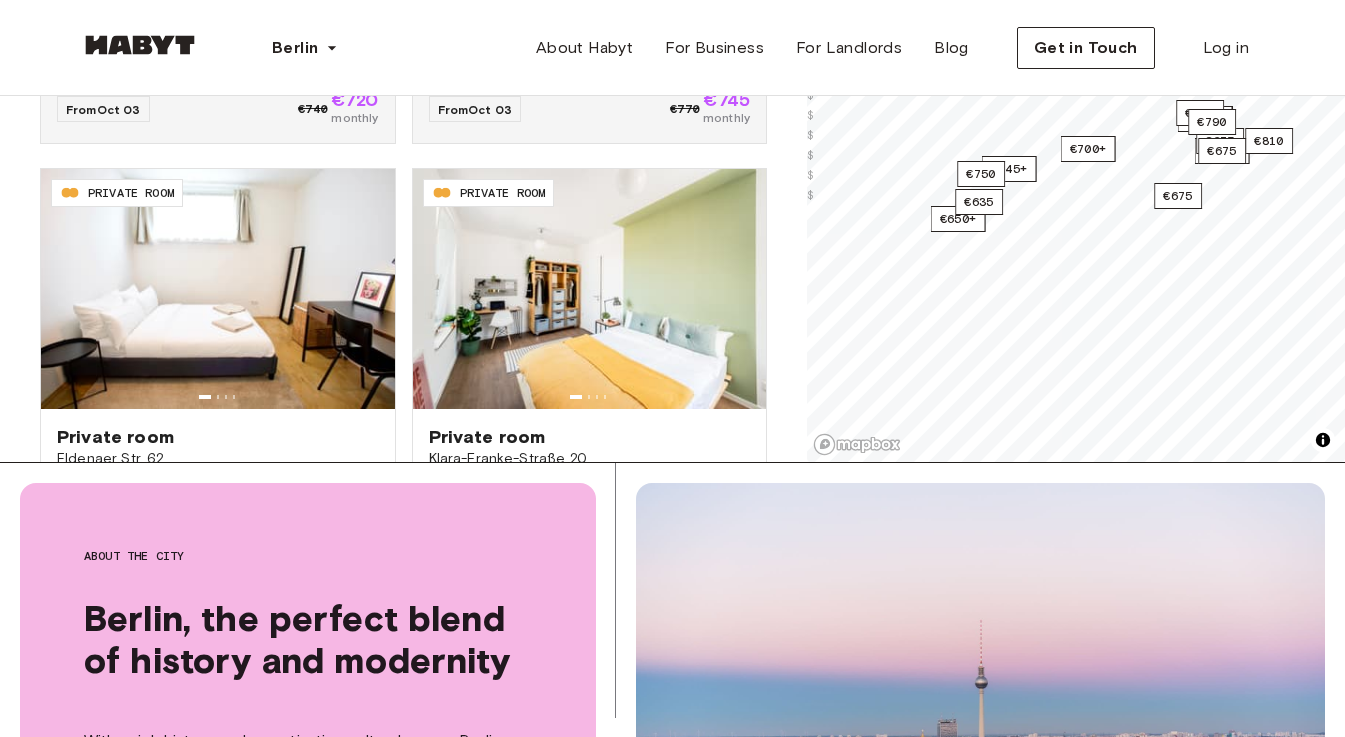 scroll, scrollTop: 0, scrollLeft: 0, axis: both 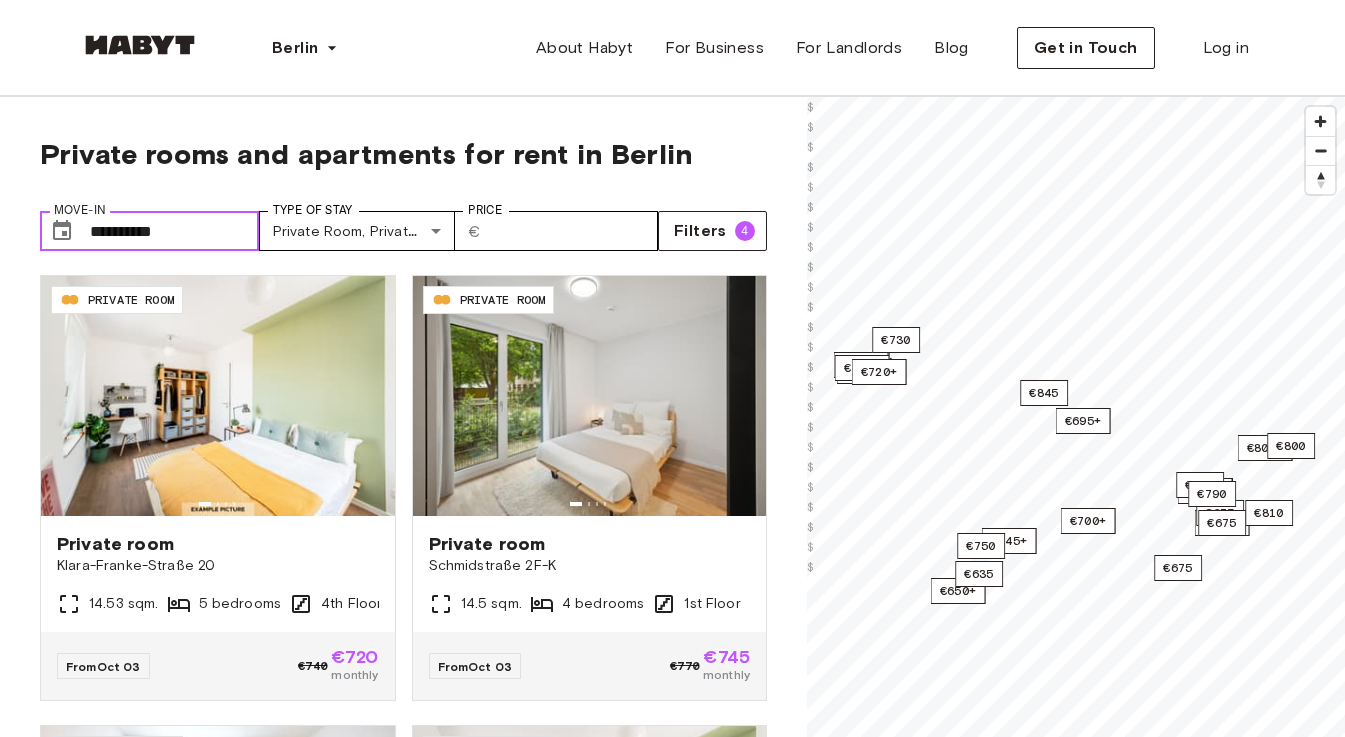 click on "**********" at bounding box center [174, 231] 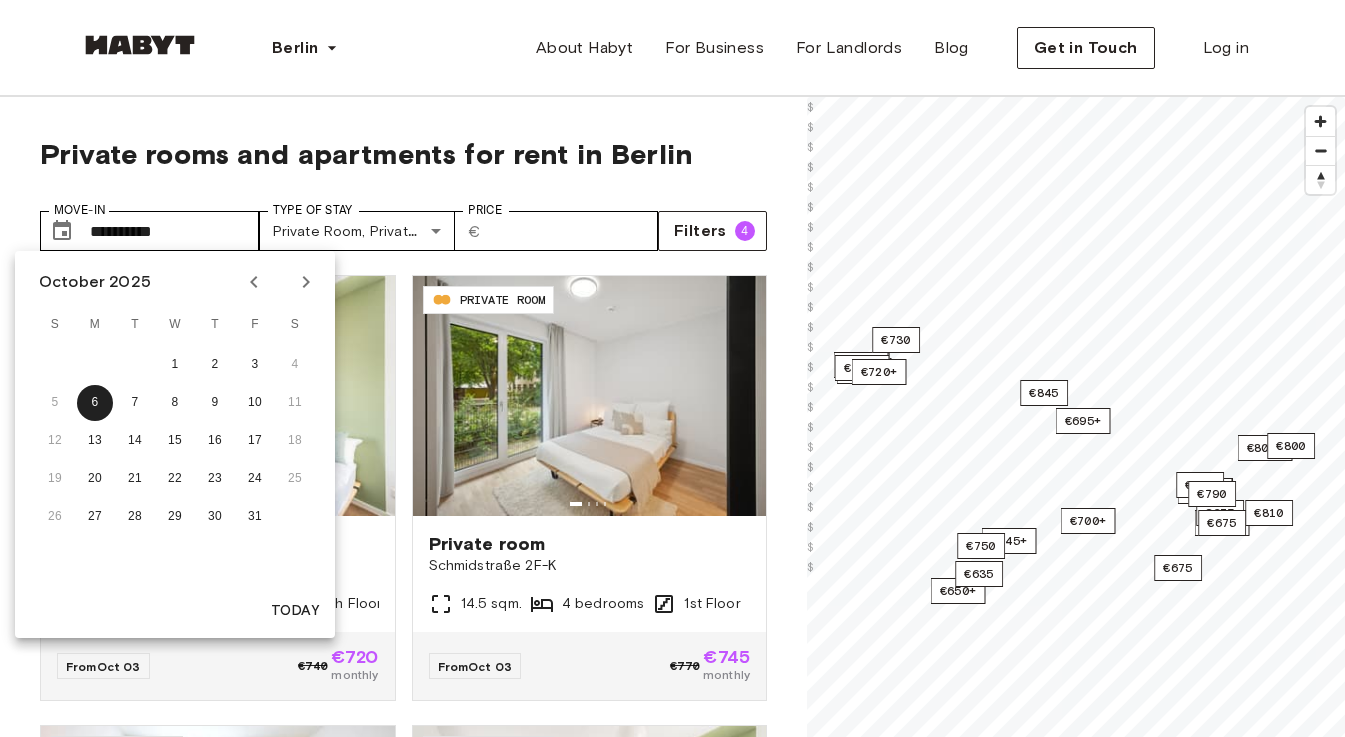 click at bounding box center [254, 282] 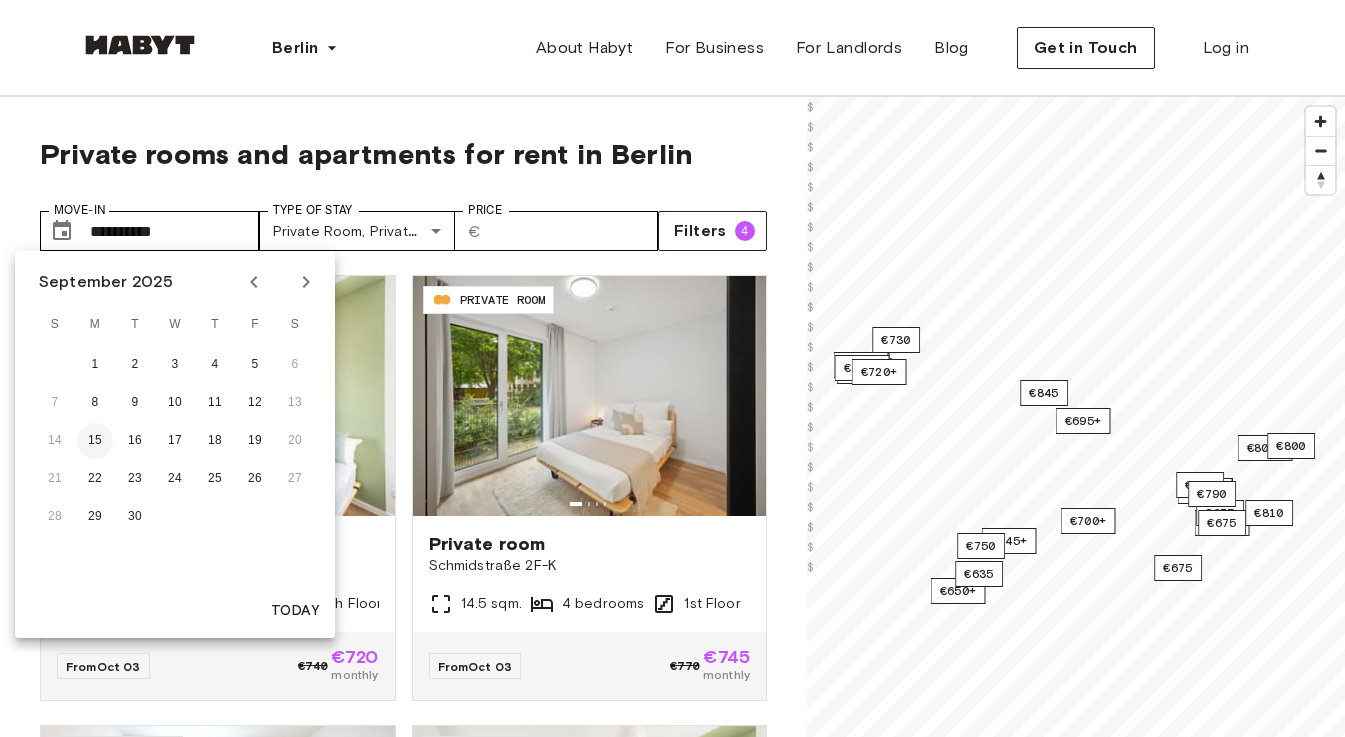 click on "15" at bounding box center [95, 441] 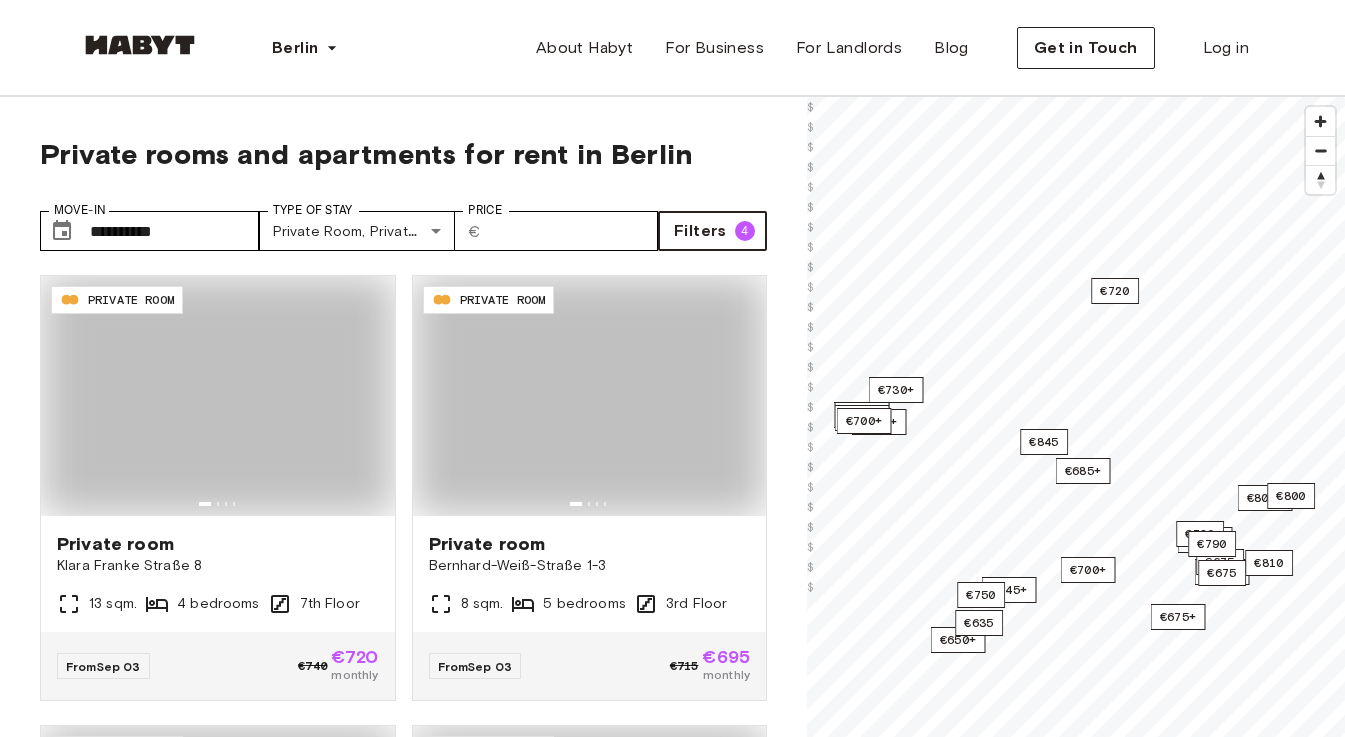type on "**********" 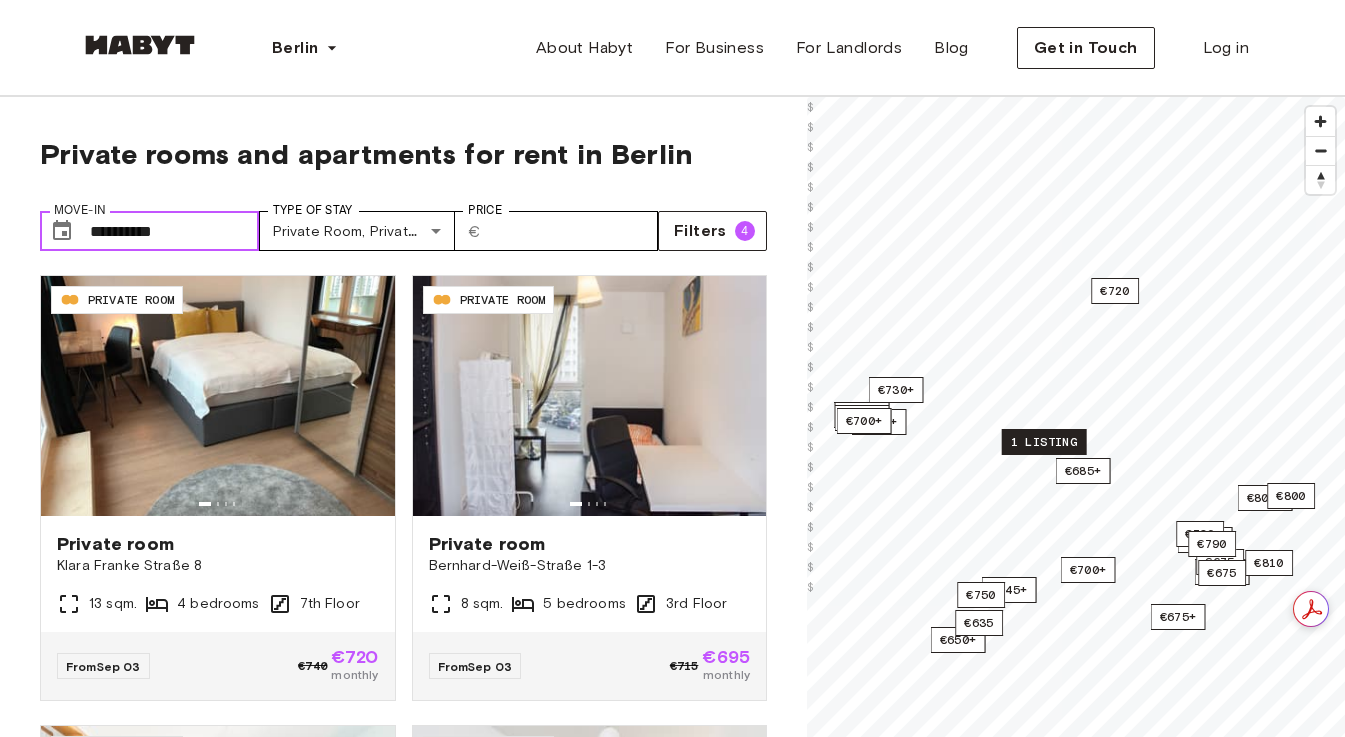 click on "1 listing" at bounding box center (1044, 442) 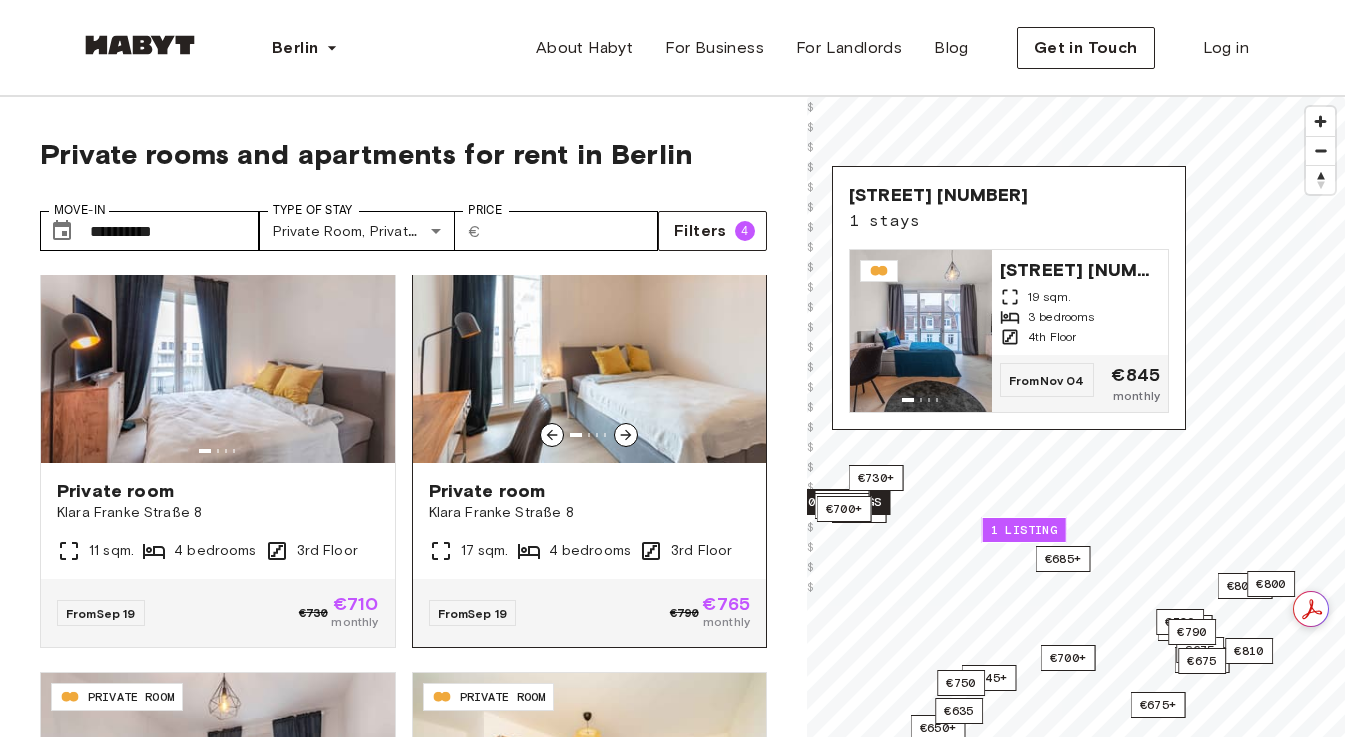 scroll, scrollTop: 5452, scrollLeft: 0, axis: vertical 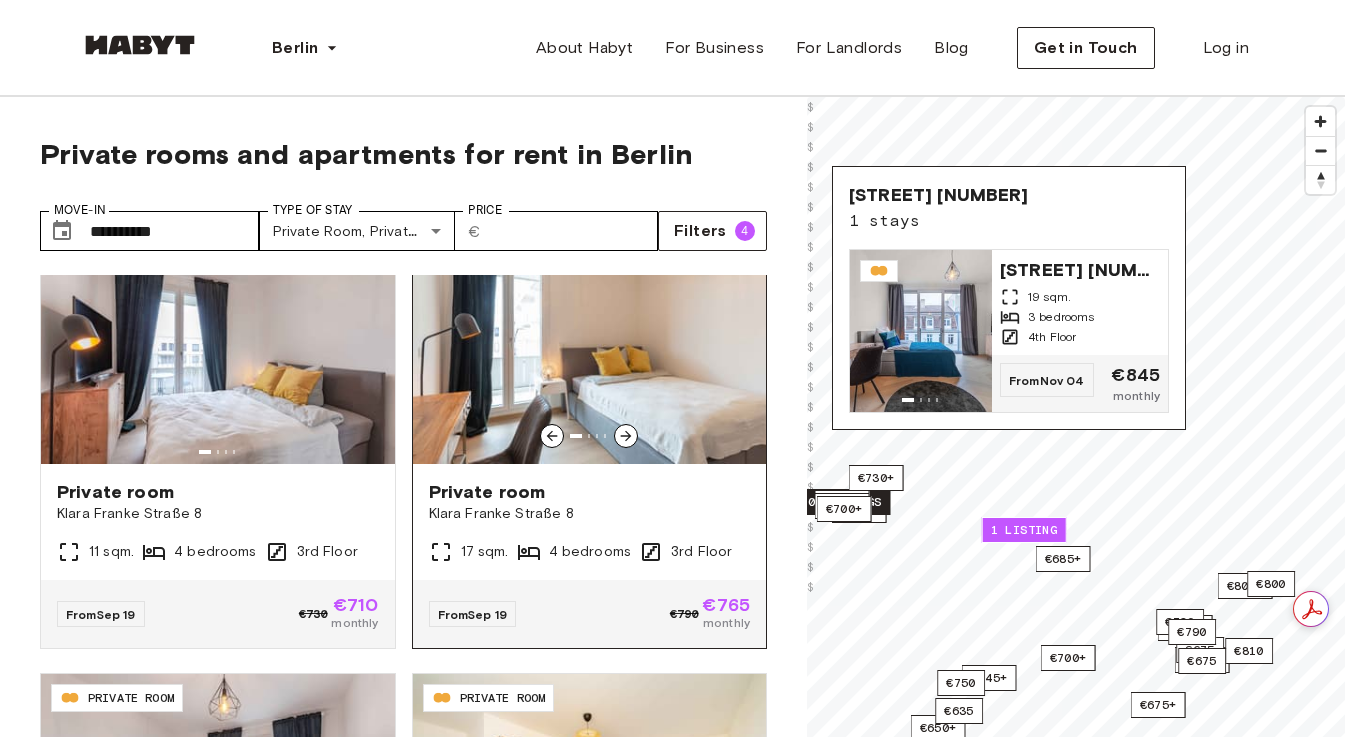 click at bounding box center (590, 344) 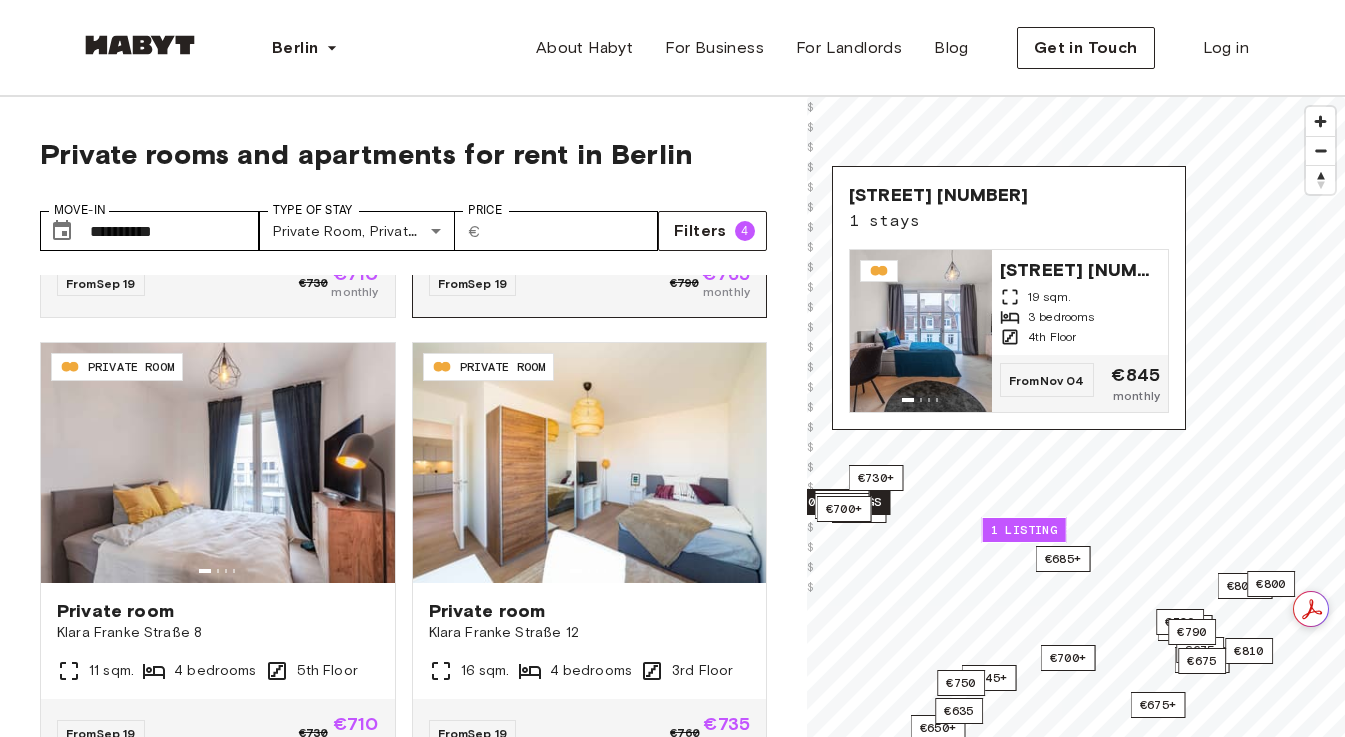 scroll, scrollTop: 5836, scrollLeft: 0, axis: vertical 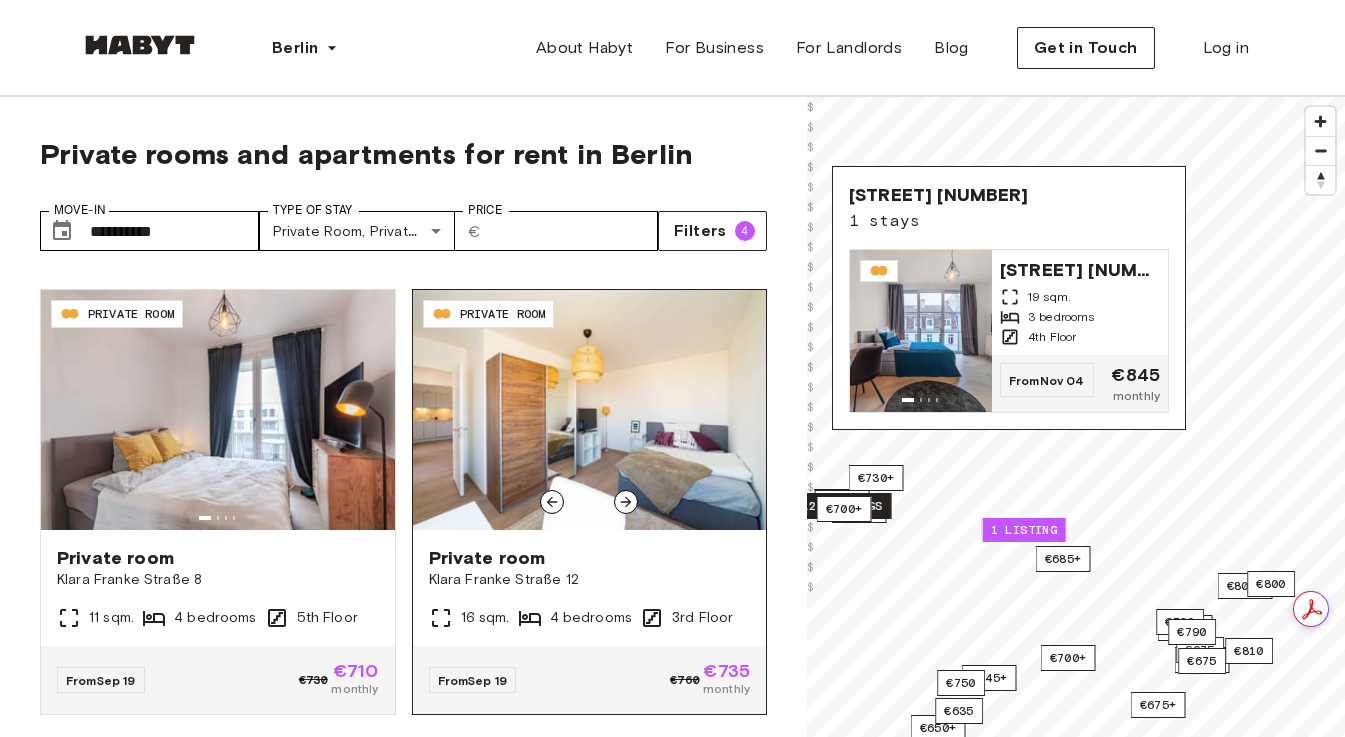 click at bounding box center [590, 410] 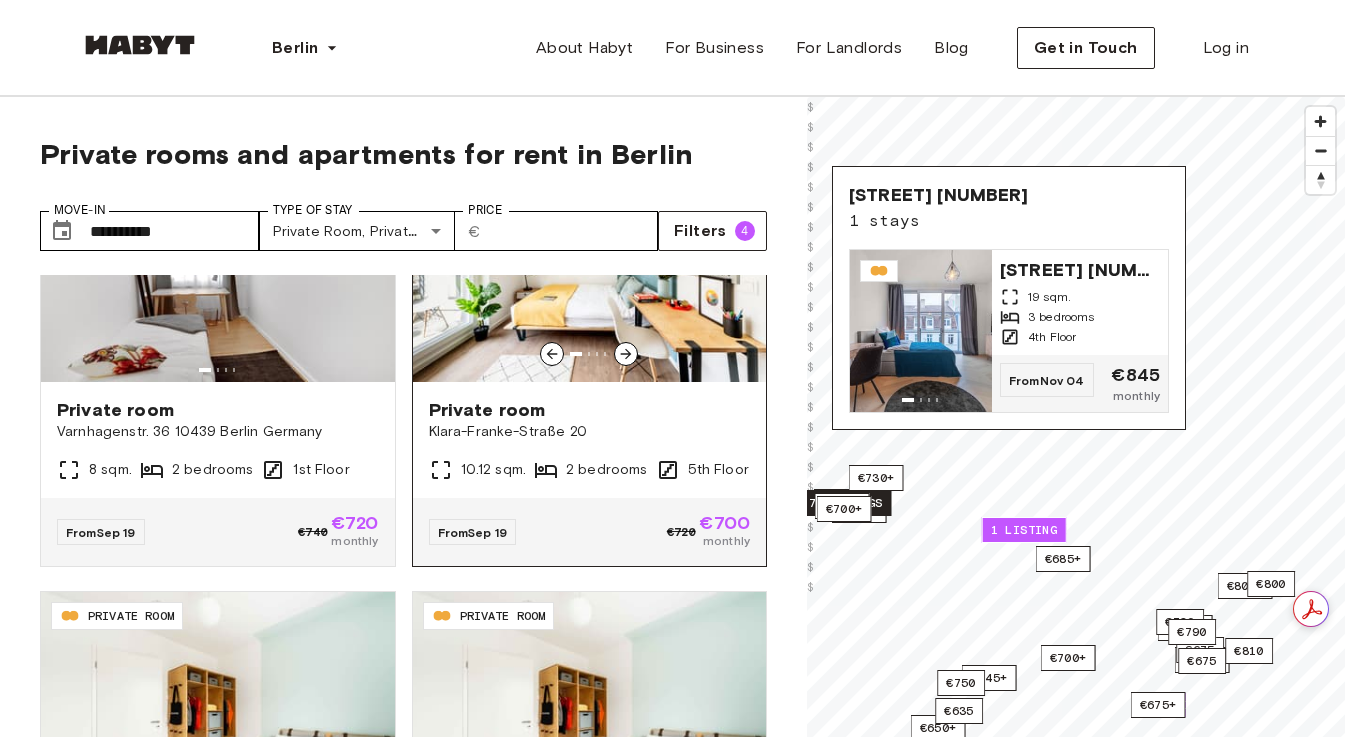 scroll, scrollTop: 6435, scrollLeft: 0, axis: vertical 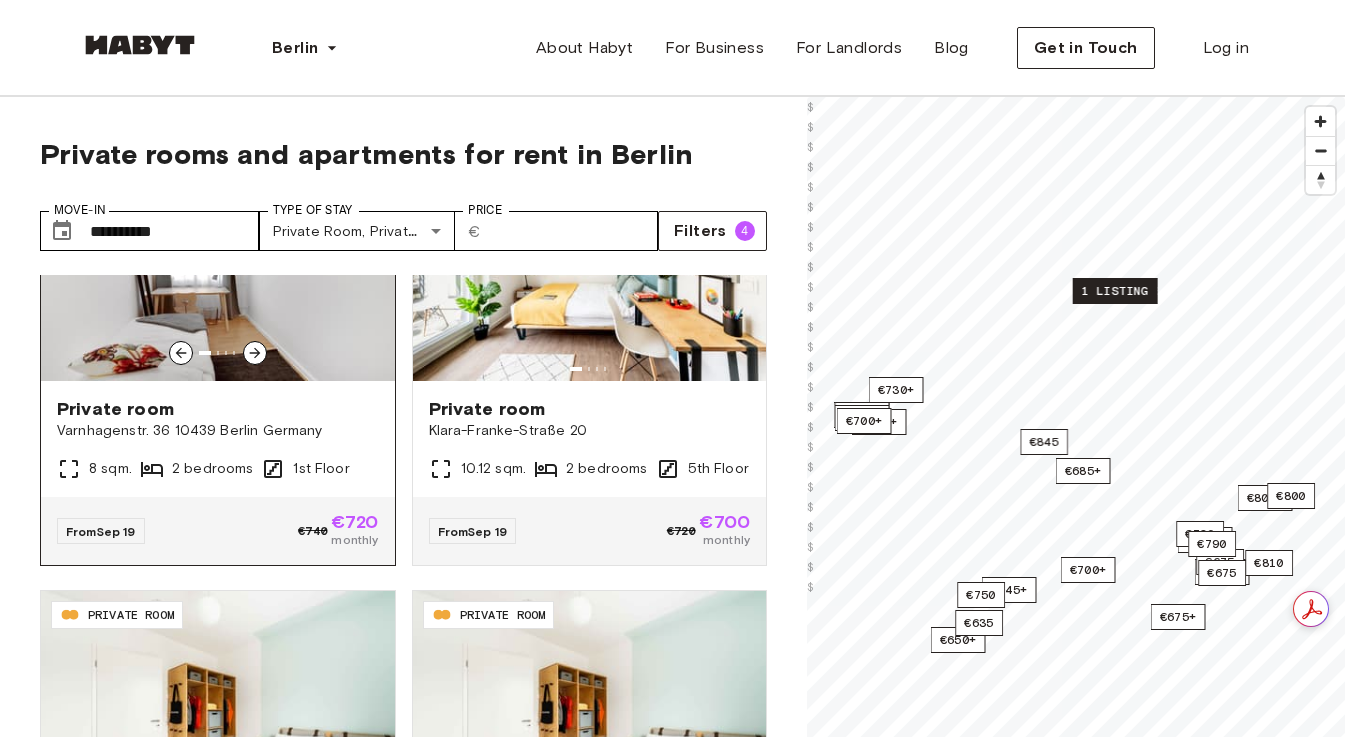 click on "Private room" at bounding box center [218, 409] 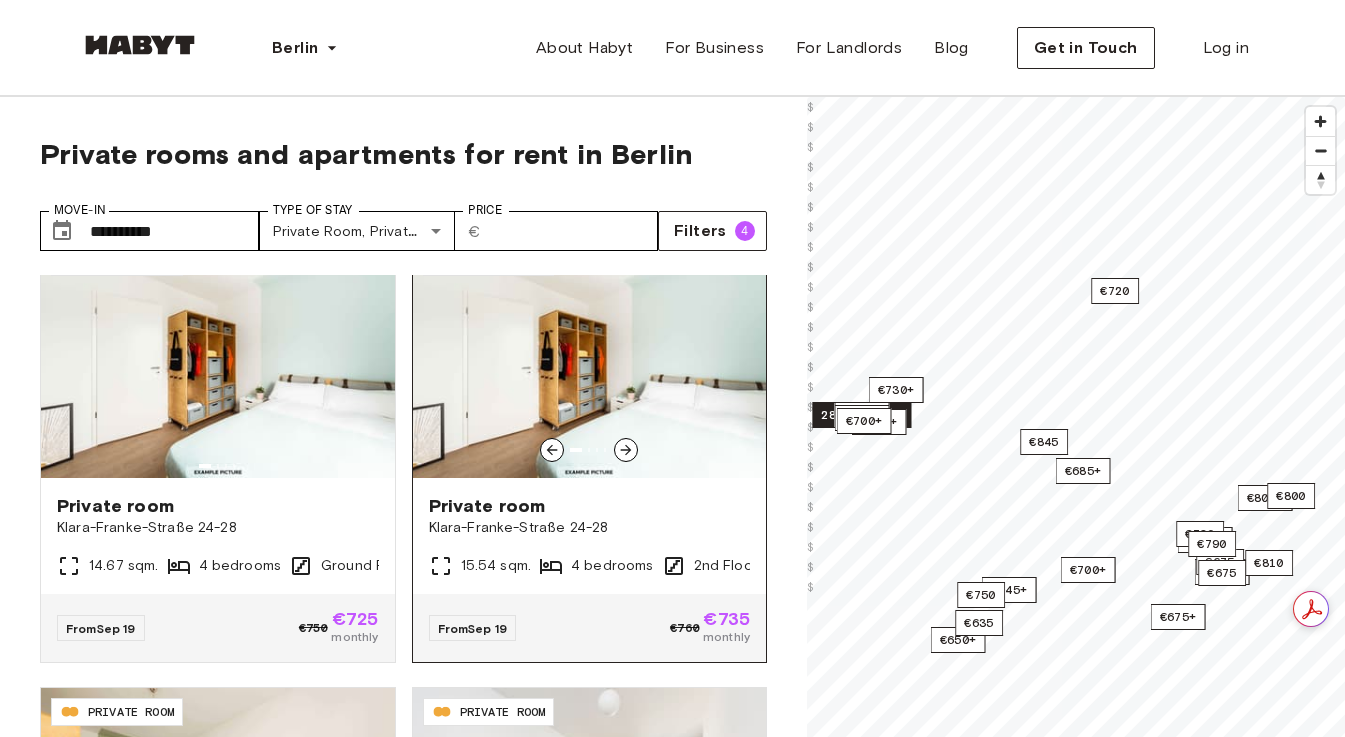 scroll, scrollTop: 6789, scrollLeft: 0, axis: vertical 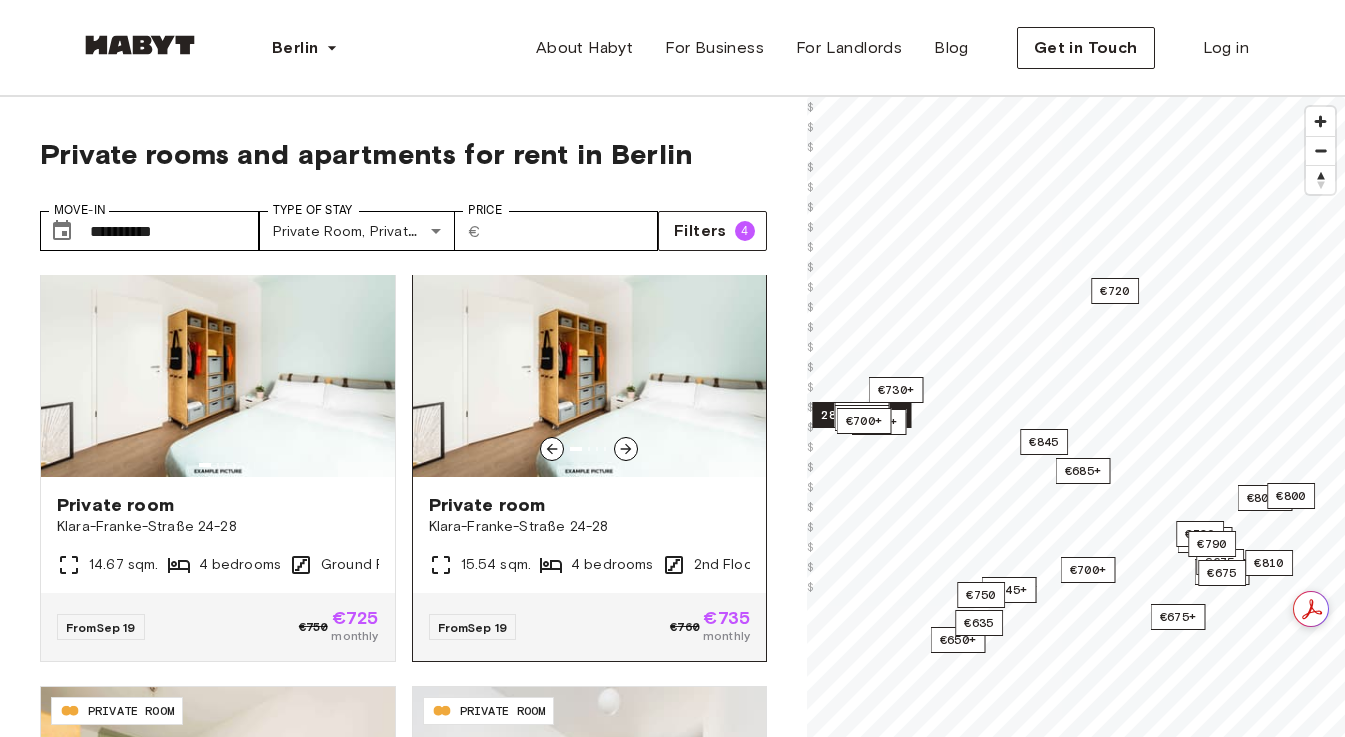 click on "From  Sep 19 €760 €735 monthly" at bounding box center [590, 627] 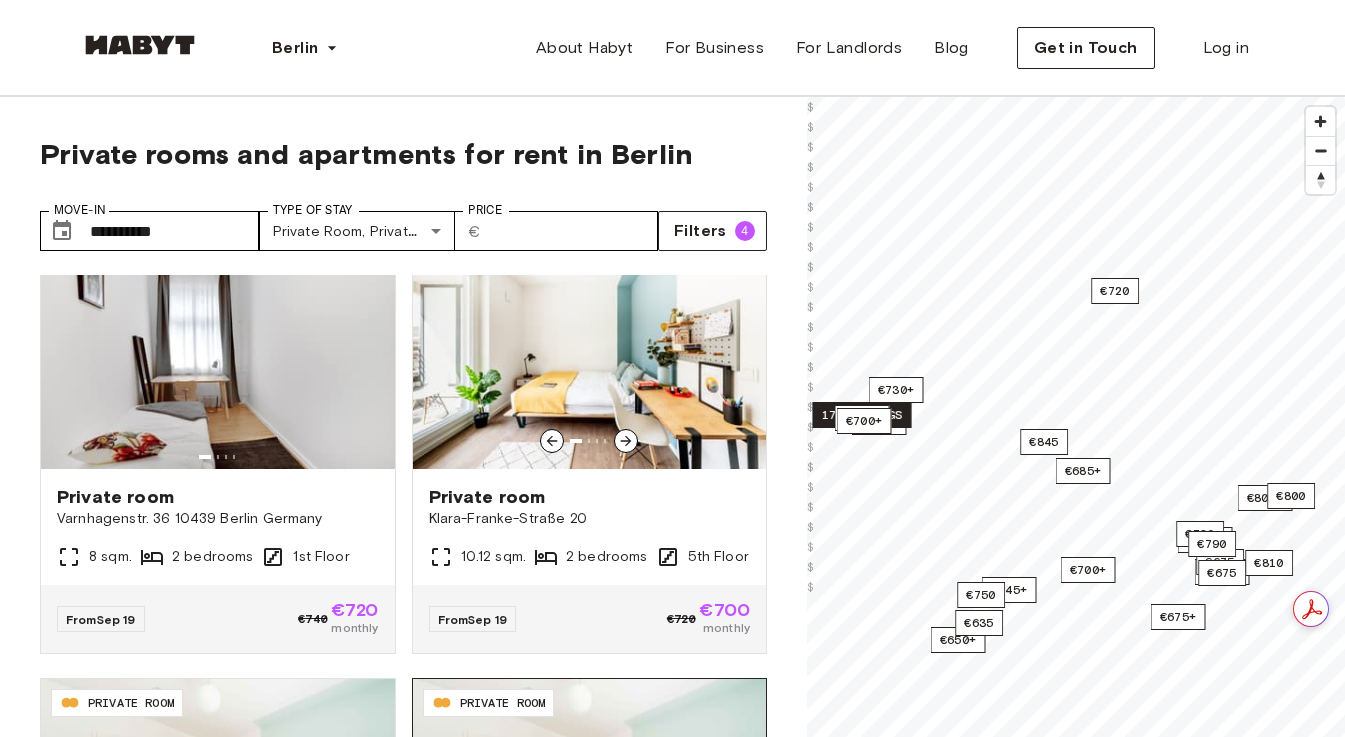 scroll, scrollTop: 5871, scrollLeft: 0, axis: vertical 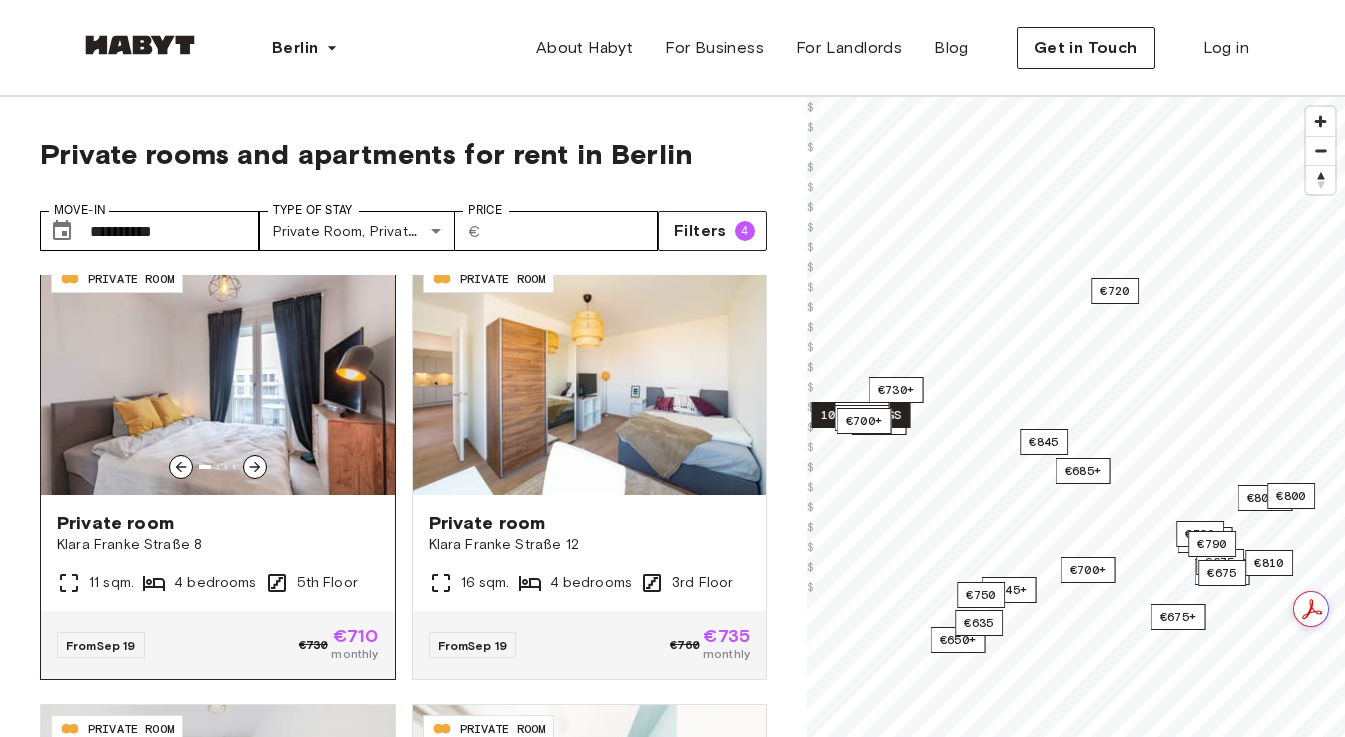 click at bounding box center (218, 375) 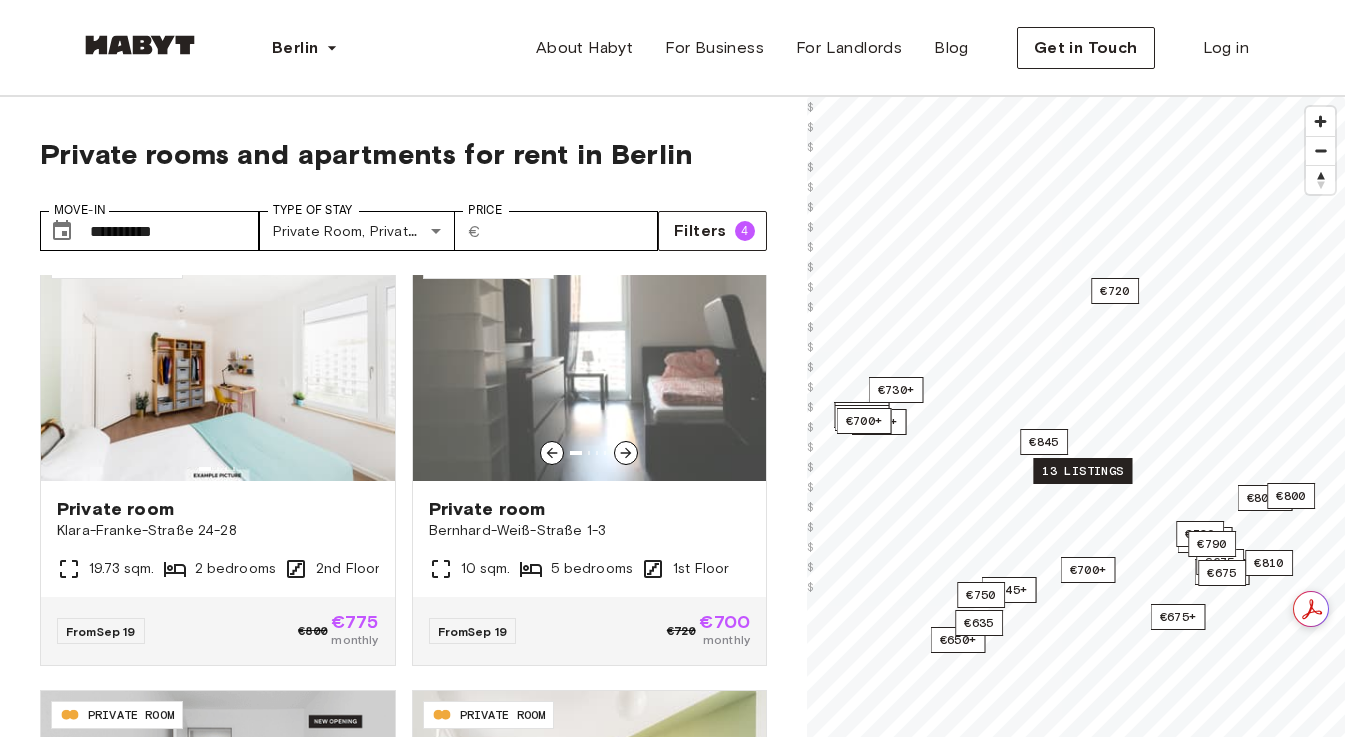 scroll, scrollTop: 7684, scrollLeft: 0, axis: vertical 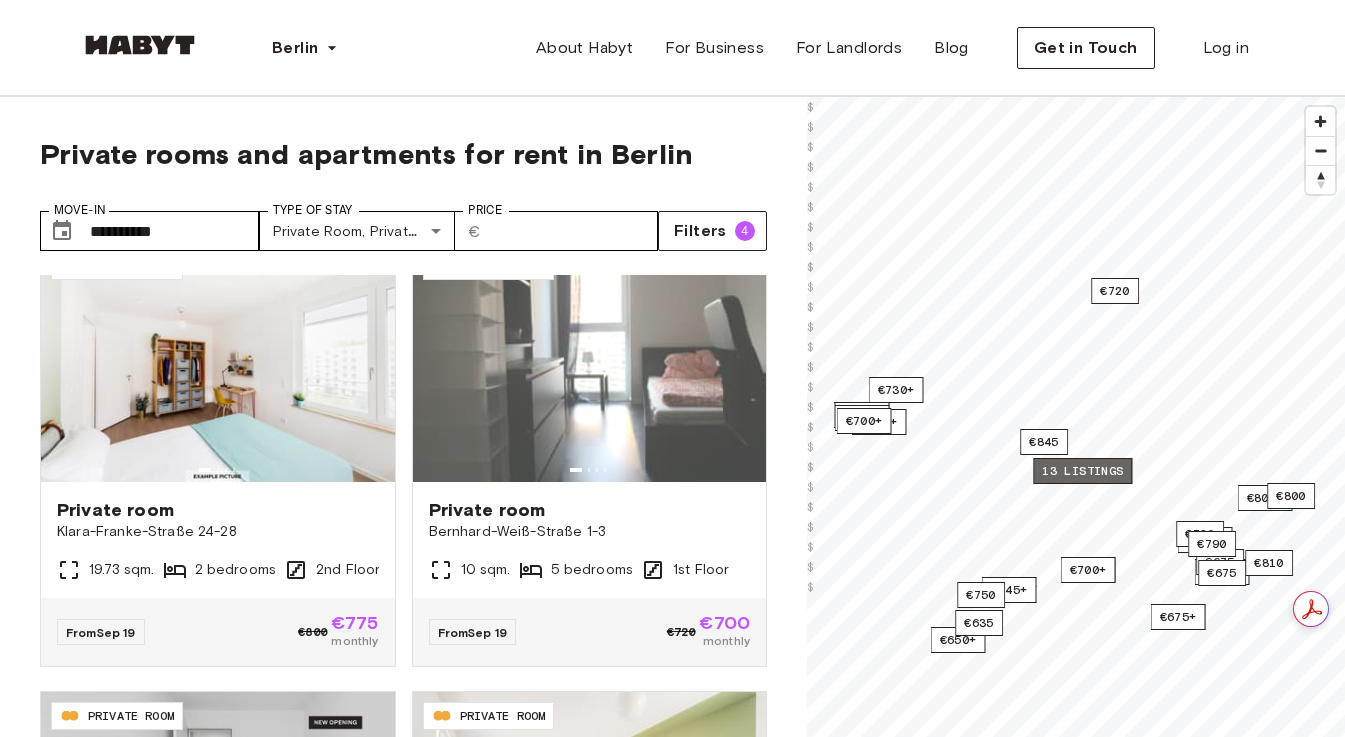 click on "13 listings" at bounding box center [1082, 471] 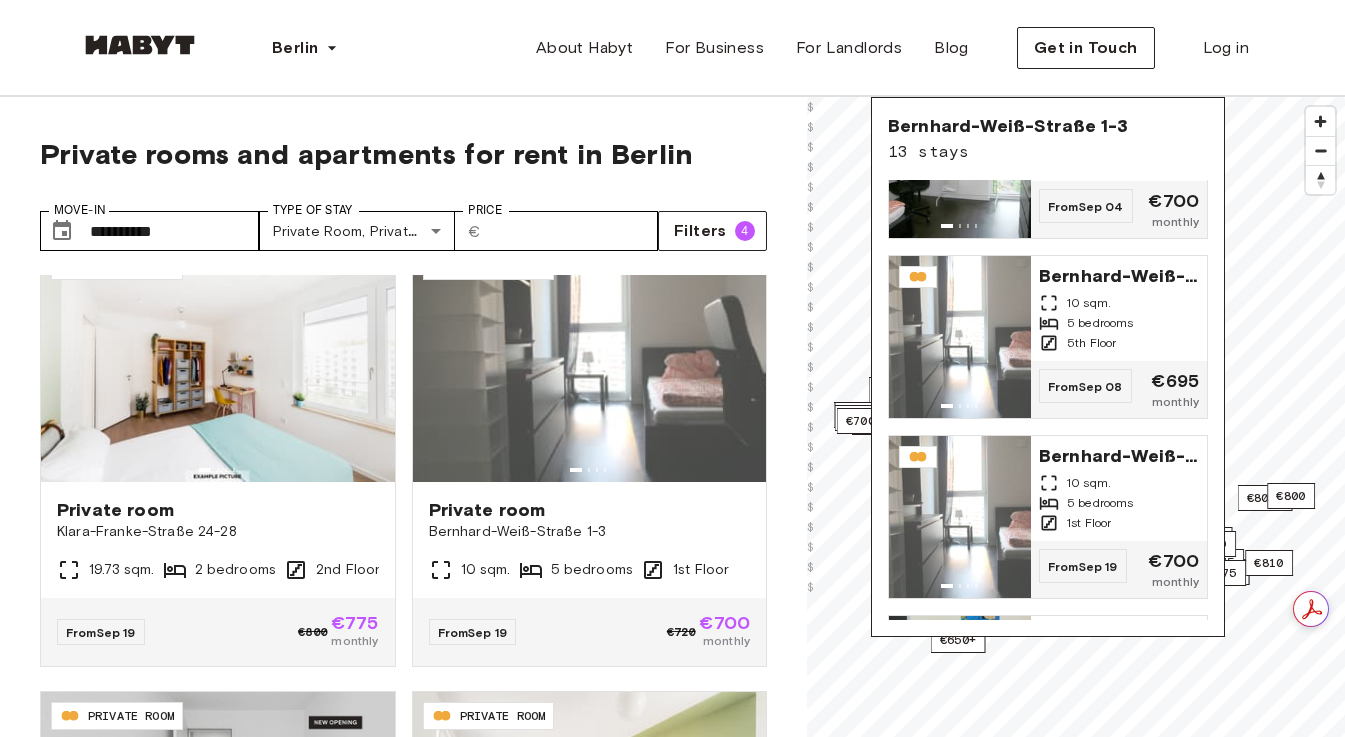 scroll, scrollTop: 824, scrollLeft: 0, axis: vertical 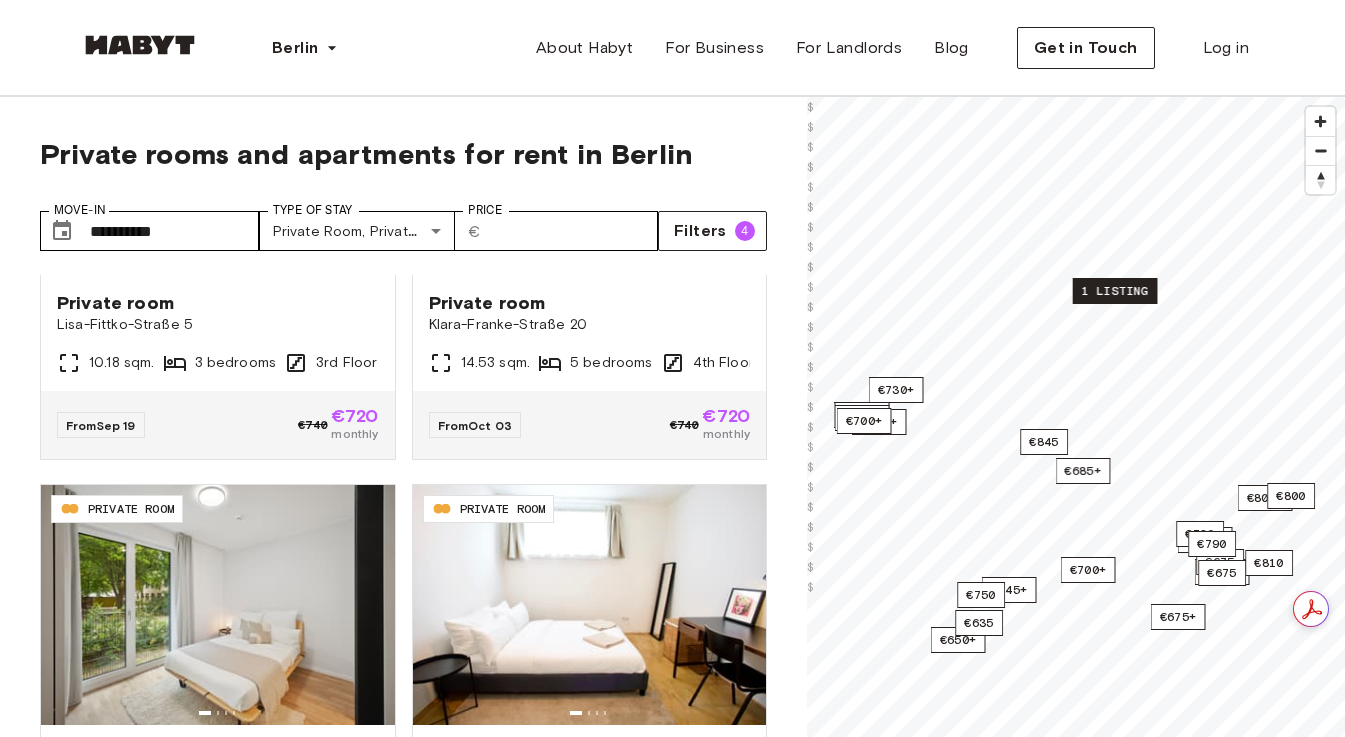 click on "1 listing" at bounding box center (1115, 291) 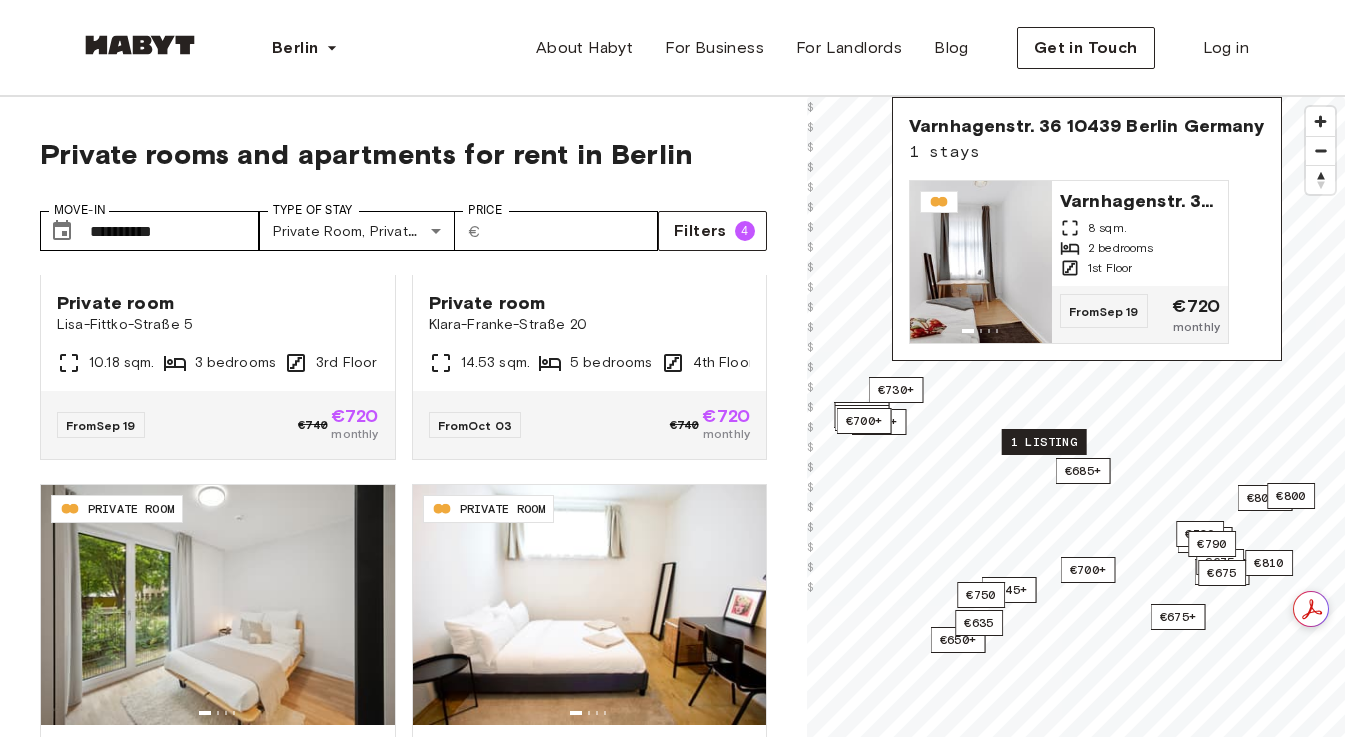 click on "1 listing" at bounding box center (1044, 442) 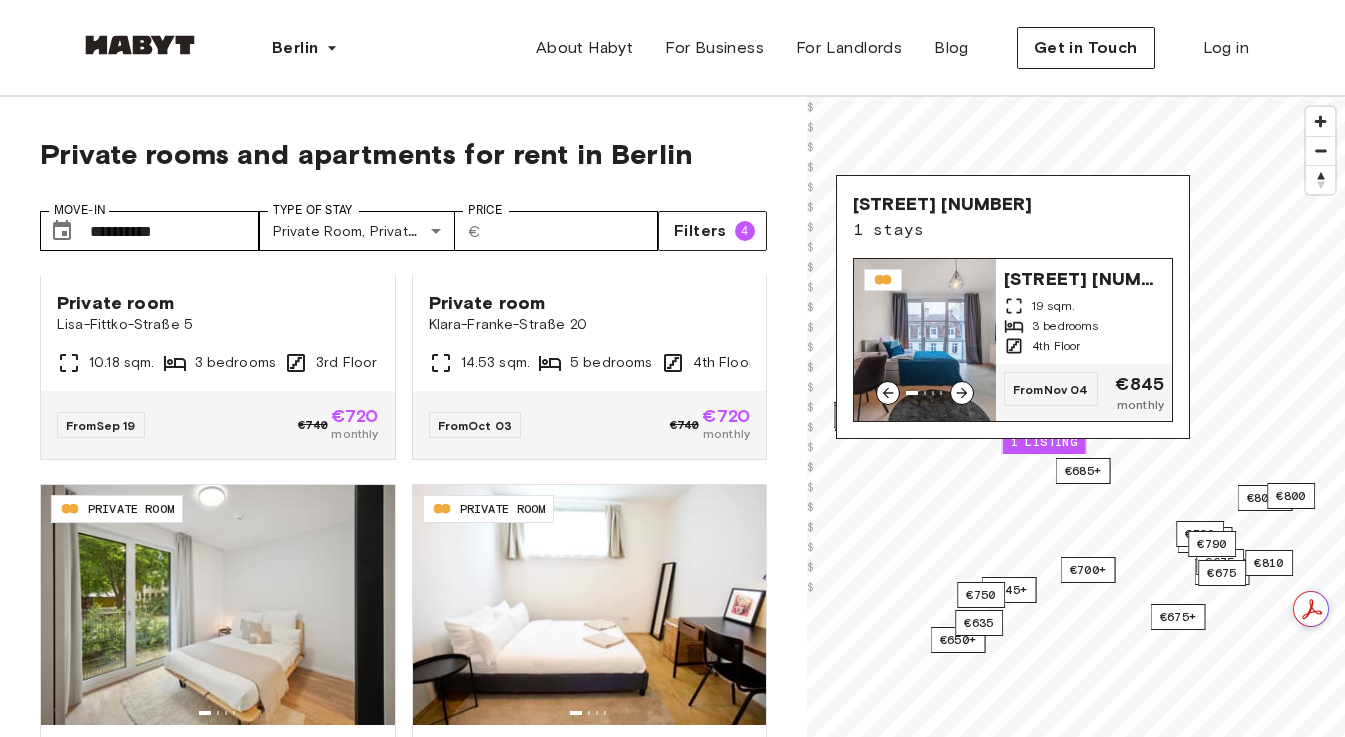 click on "19 sqm." at bounding box center (1053, 306) 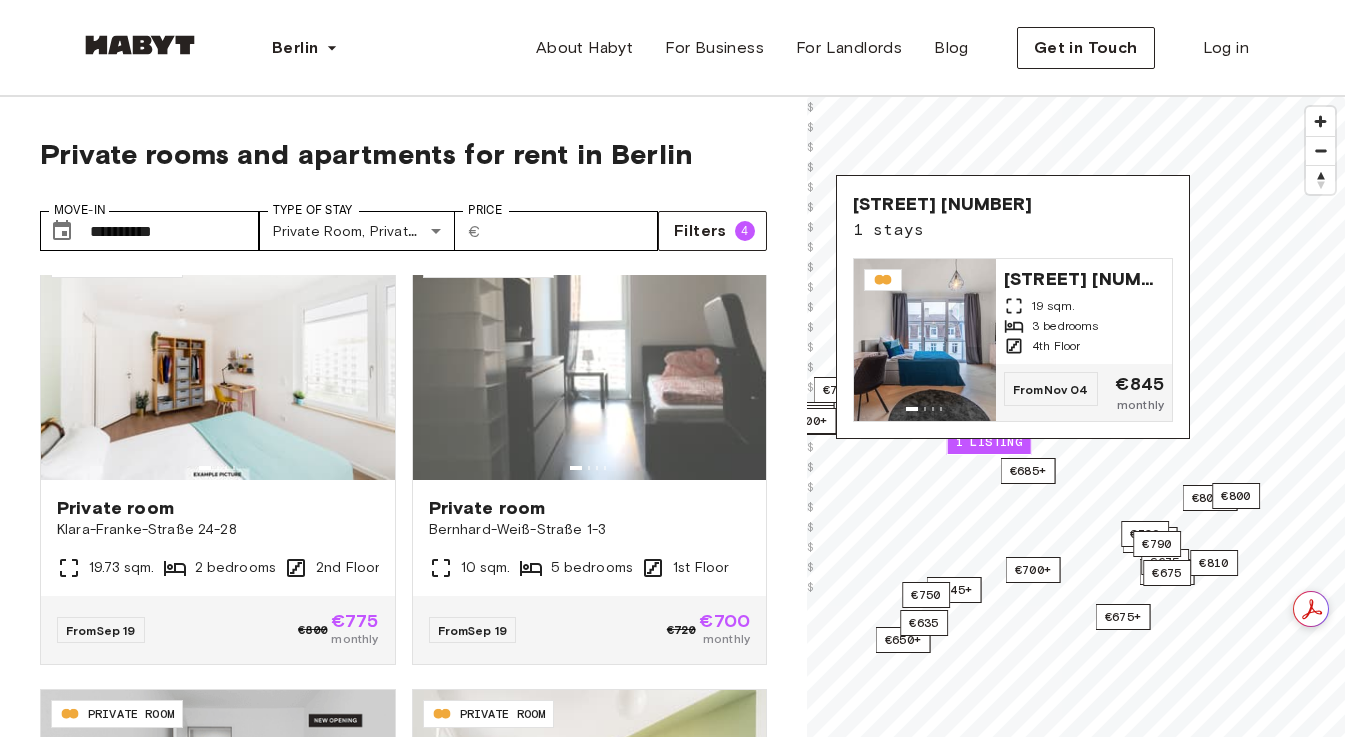 scroll, scrollTop: 6980, scrollLeft: 0, axis: vertical 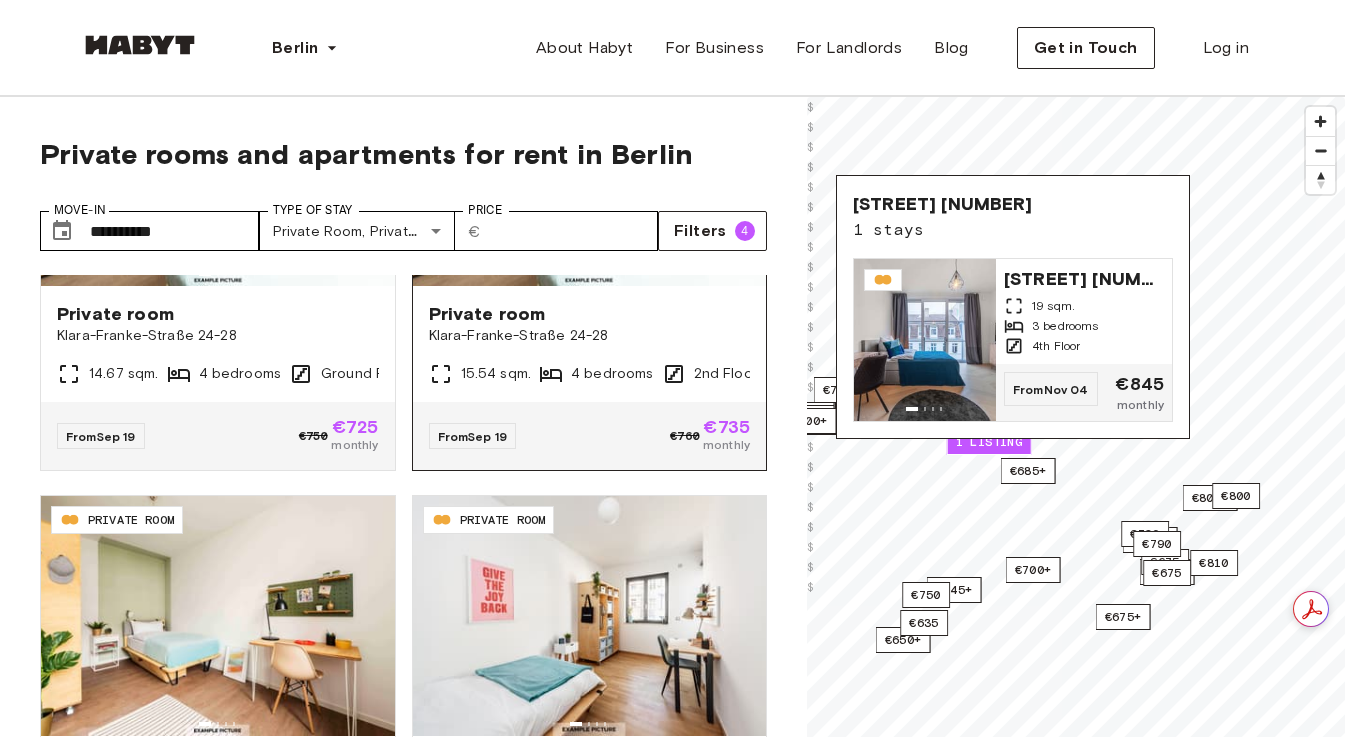 click on "From  Sep 19 €760 €735 monthly" at bounding box center [590, 436] 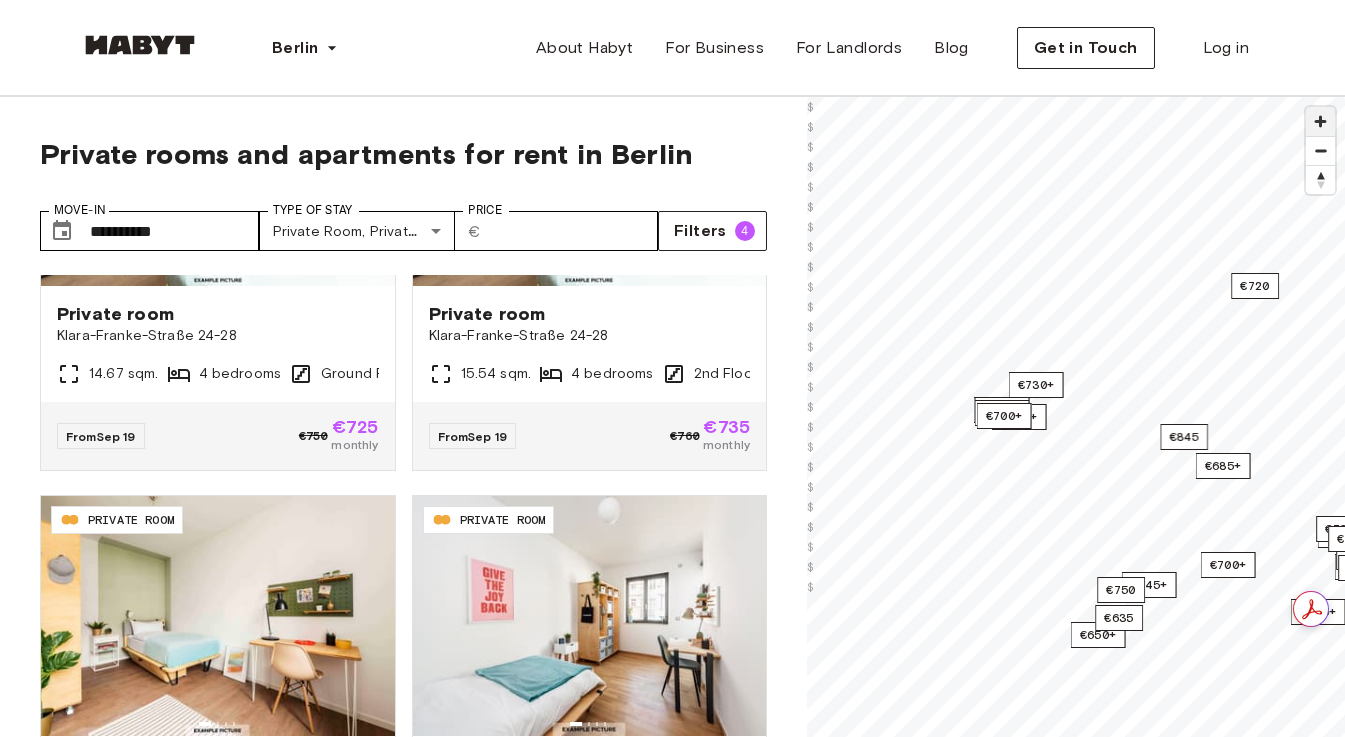 click at bounding box center [1320, 121] 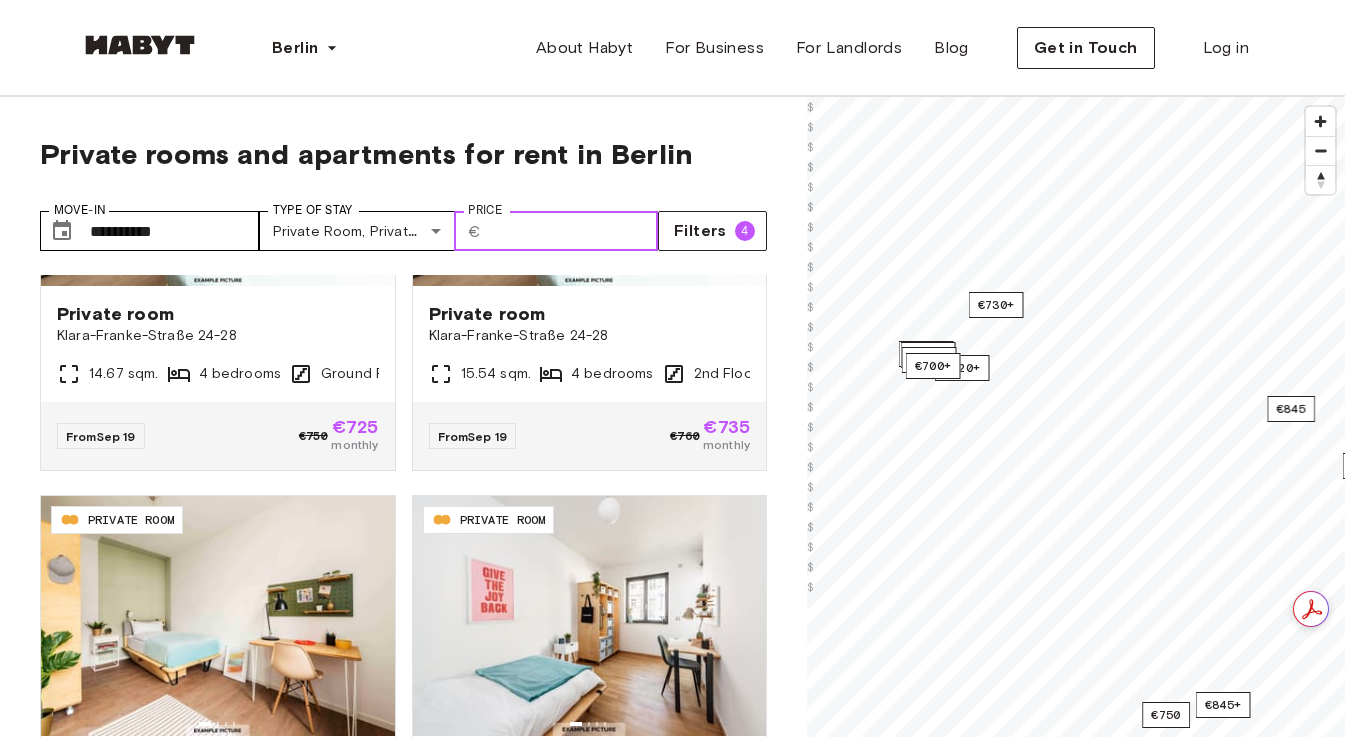 click on "***" at bounding box center [573, 231] 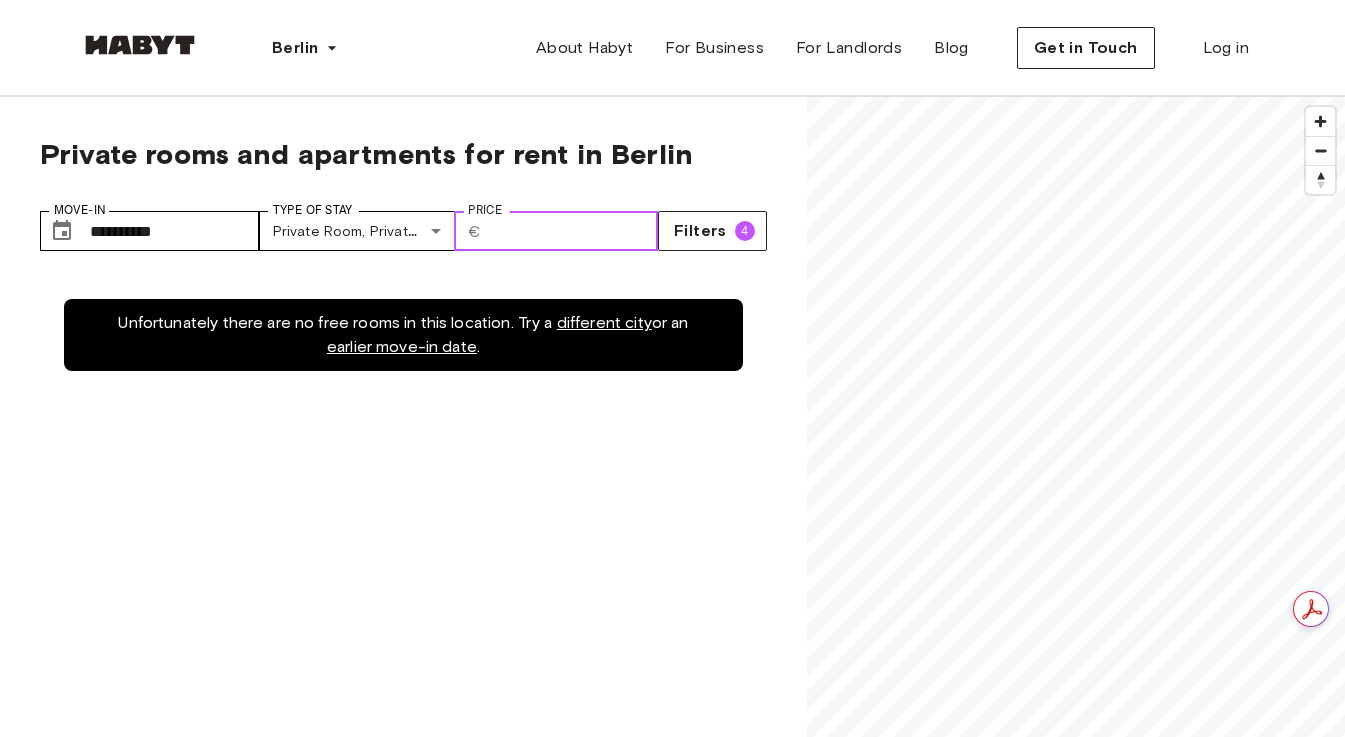 scroll, scrollTop: 0, scrollLeft: 0, axis: both 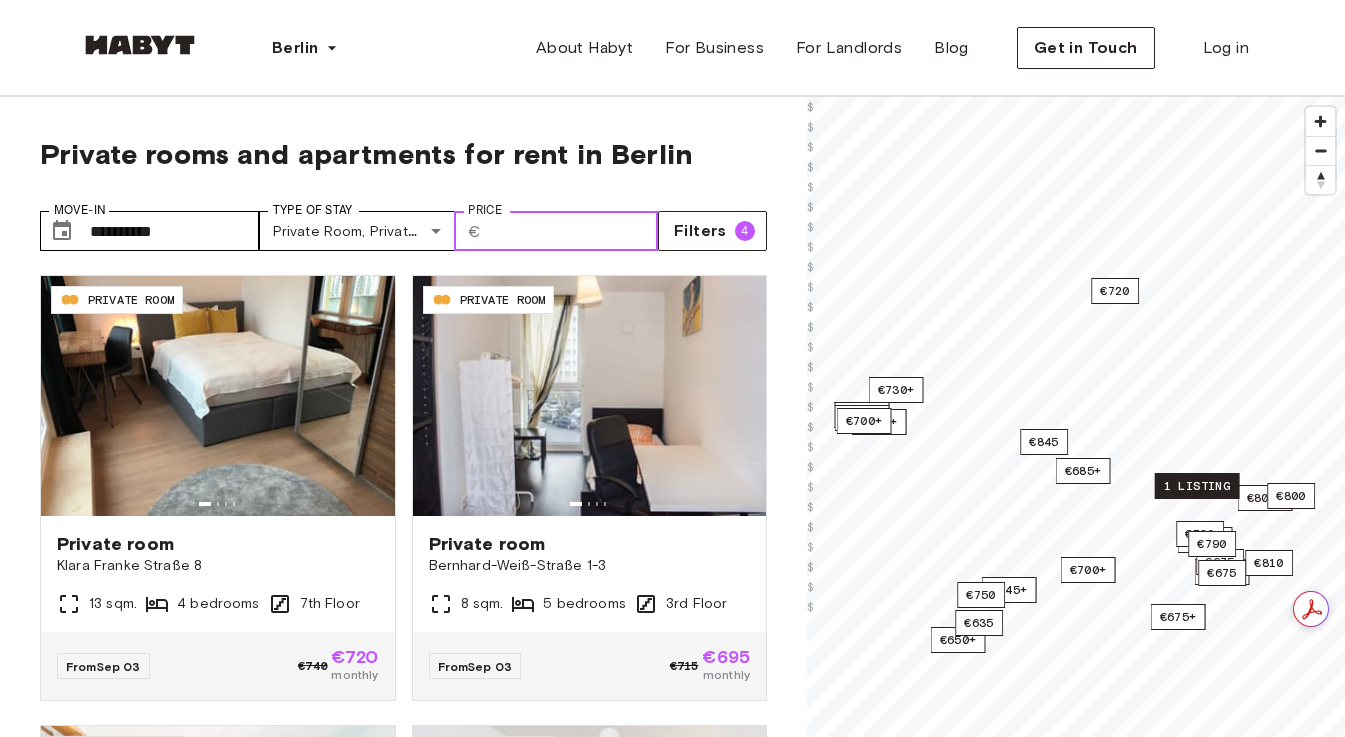 click on "1 listing" at bounding box center (1197, 486) 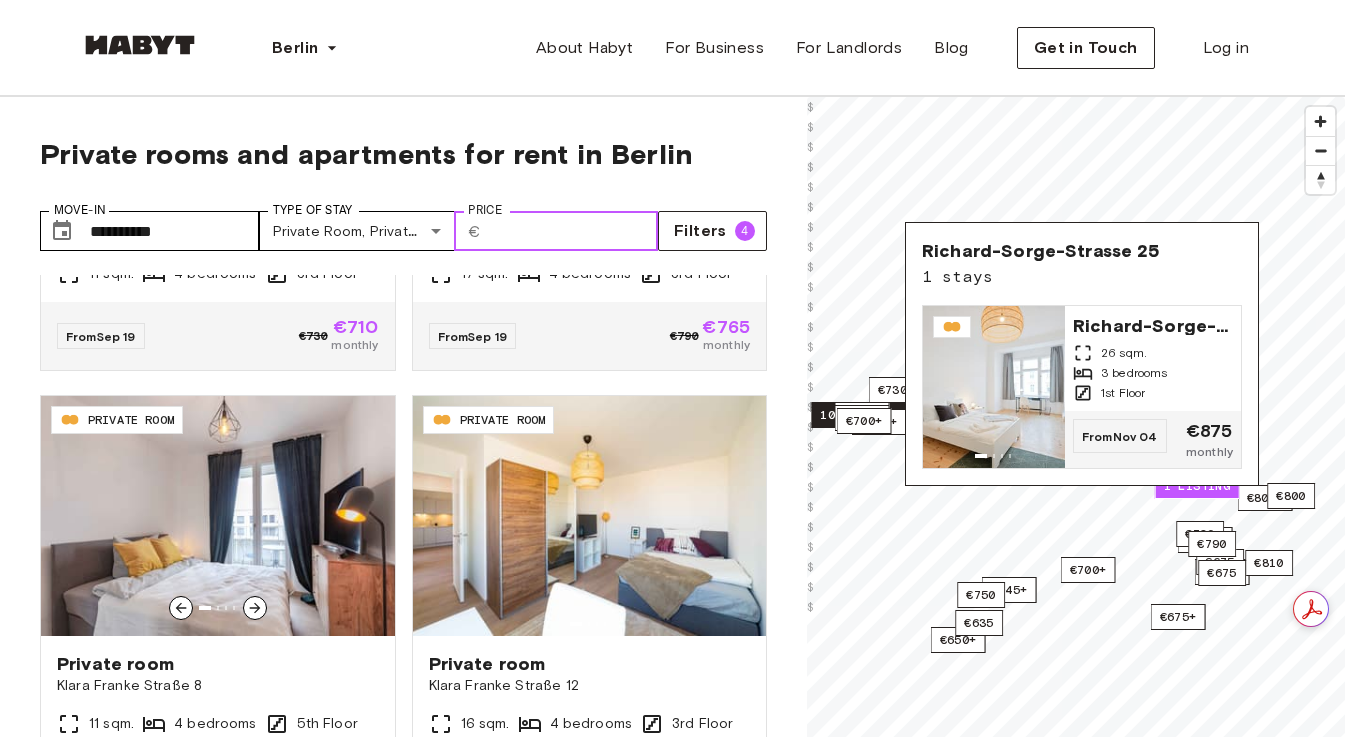 scroll, scrollTop: 5987, scrollLeft: 0, axis: vertical 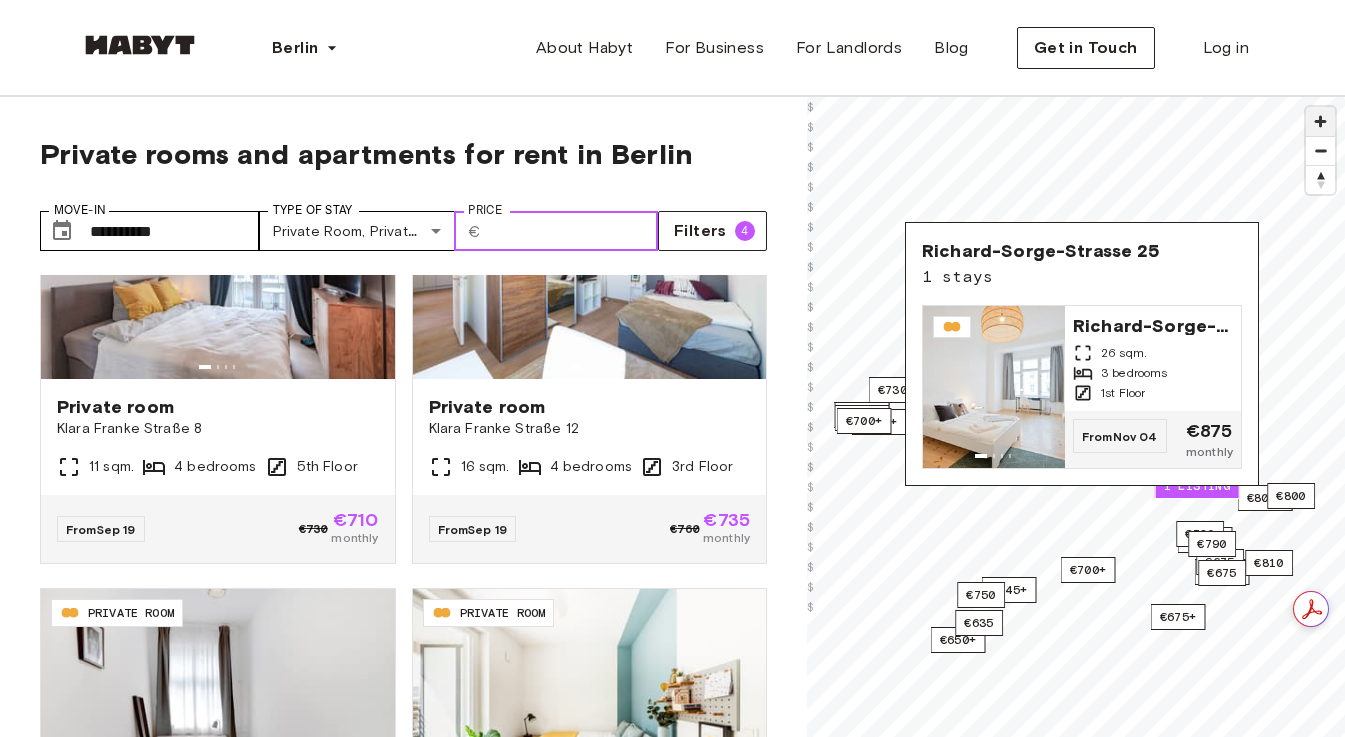 type on "***" 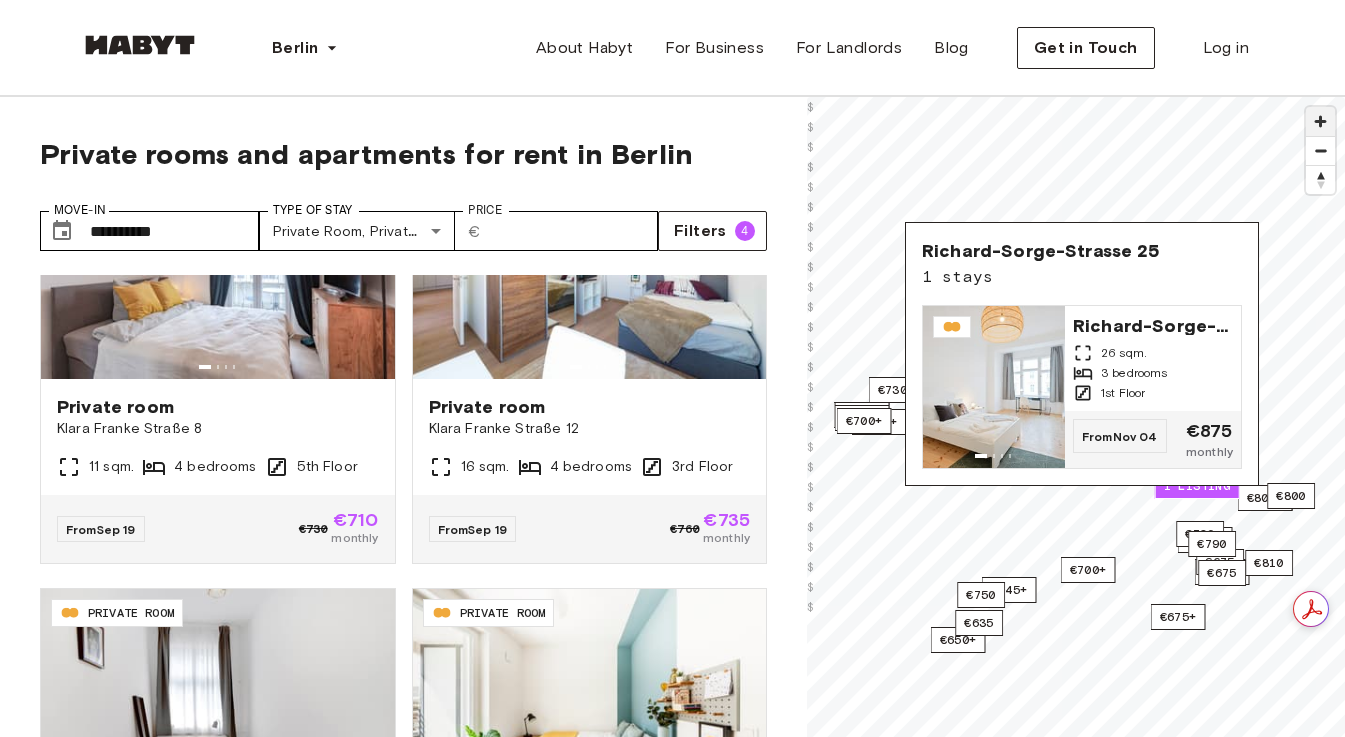 click at bounding box center (1320, 121) 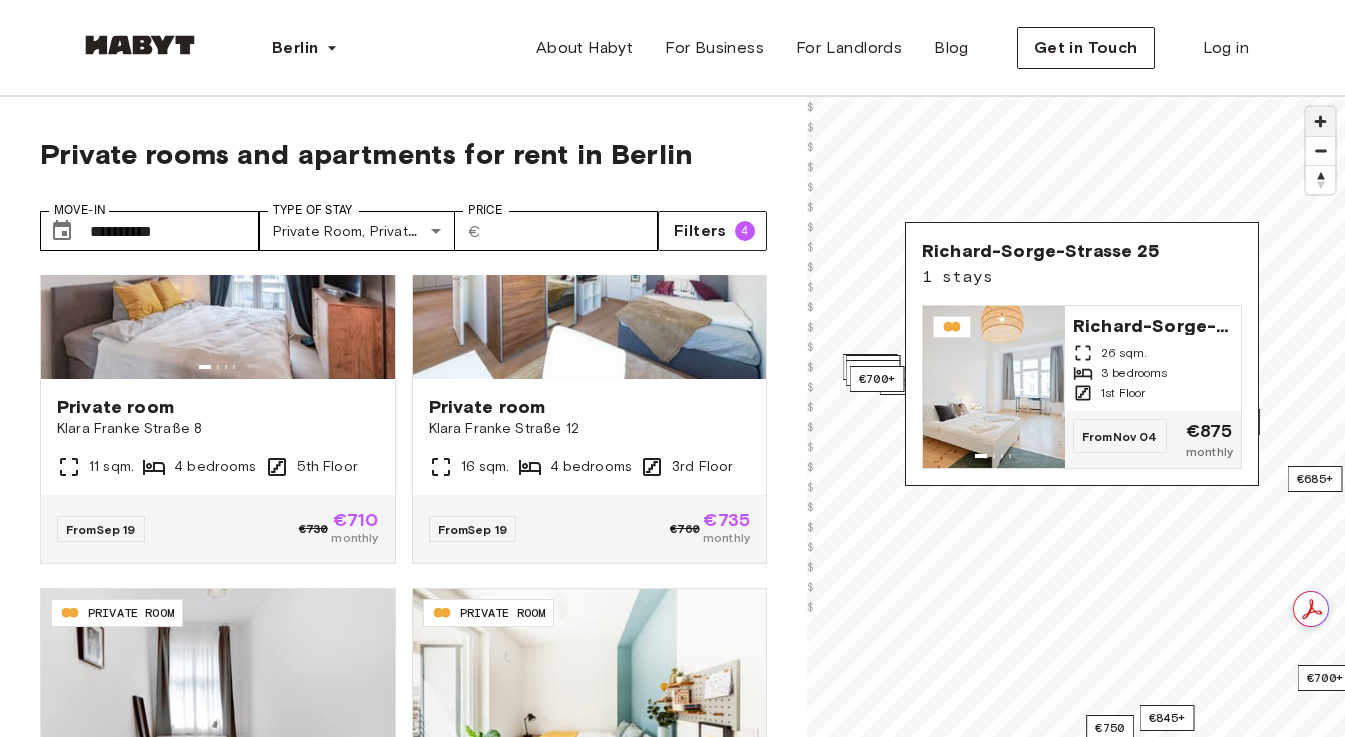 click at bounding box center [1320, 121] 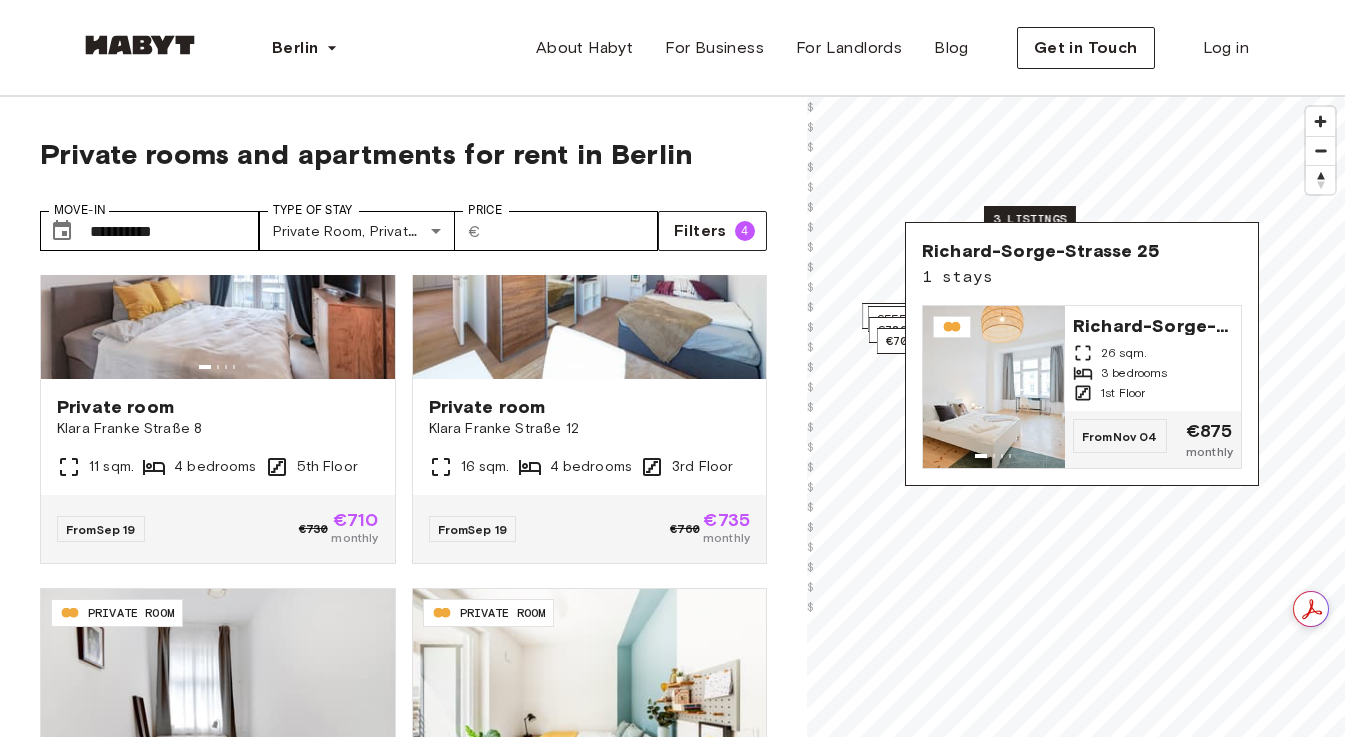 click on "3 listings" at bounding box center (1030, 219) 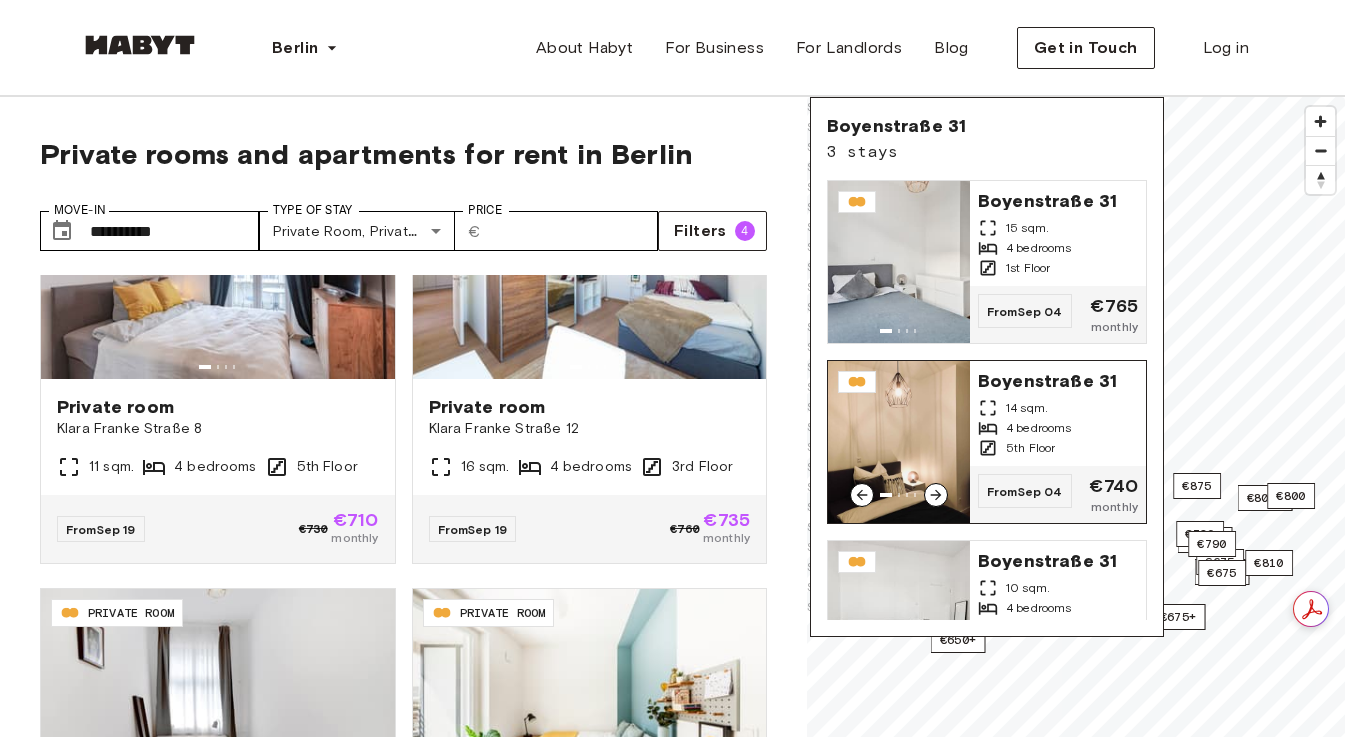 scroll, scrollTop: 83, scrollLeft: 0, axis: vertical 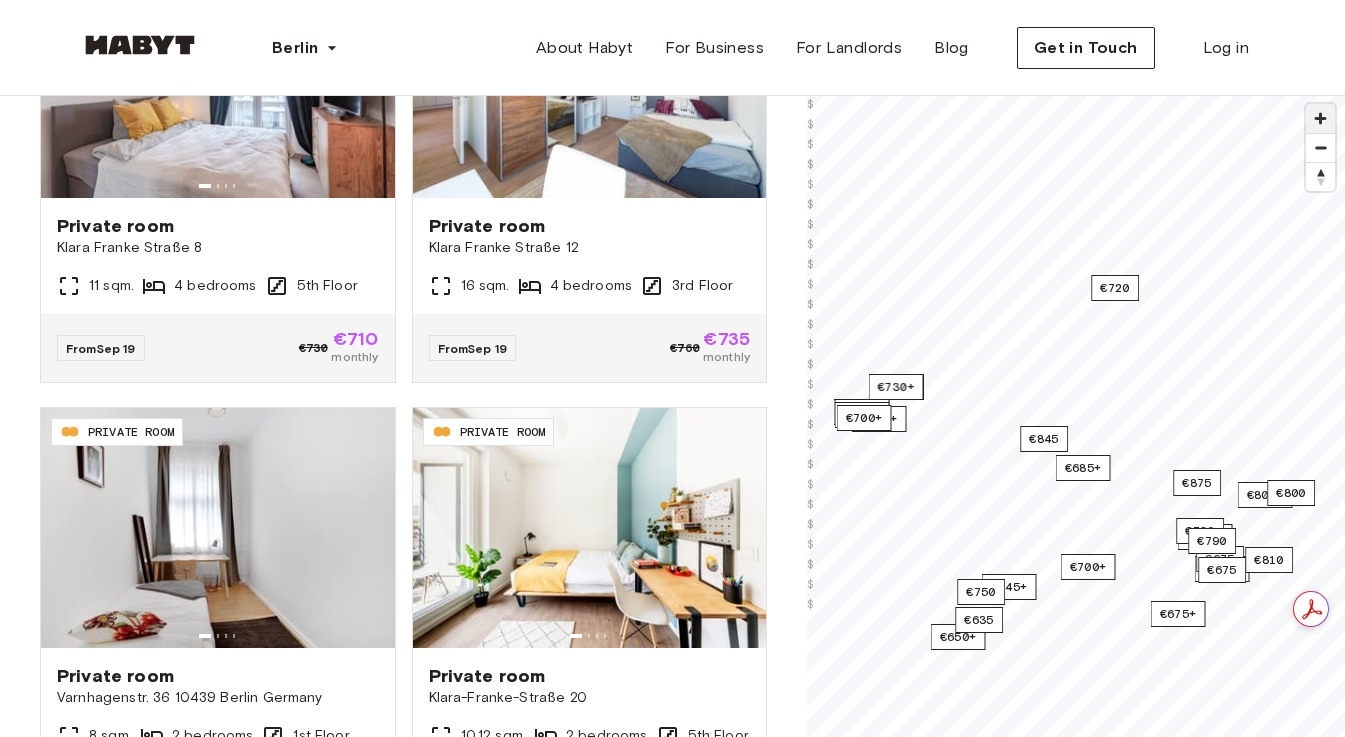 click at bounding box center [1320, 118] 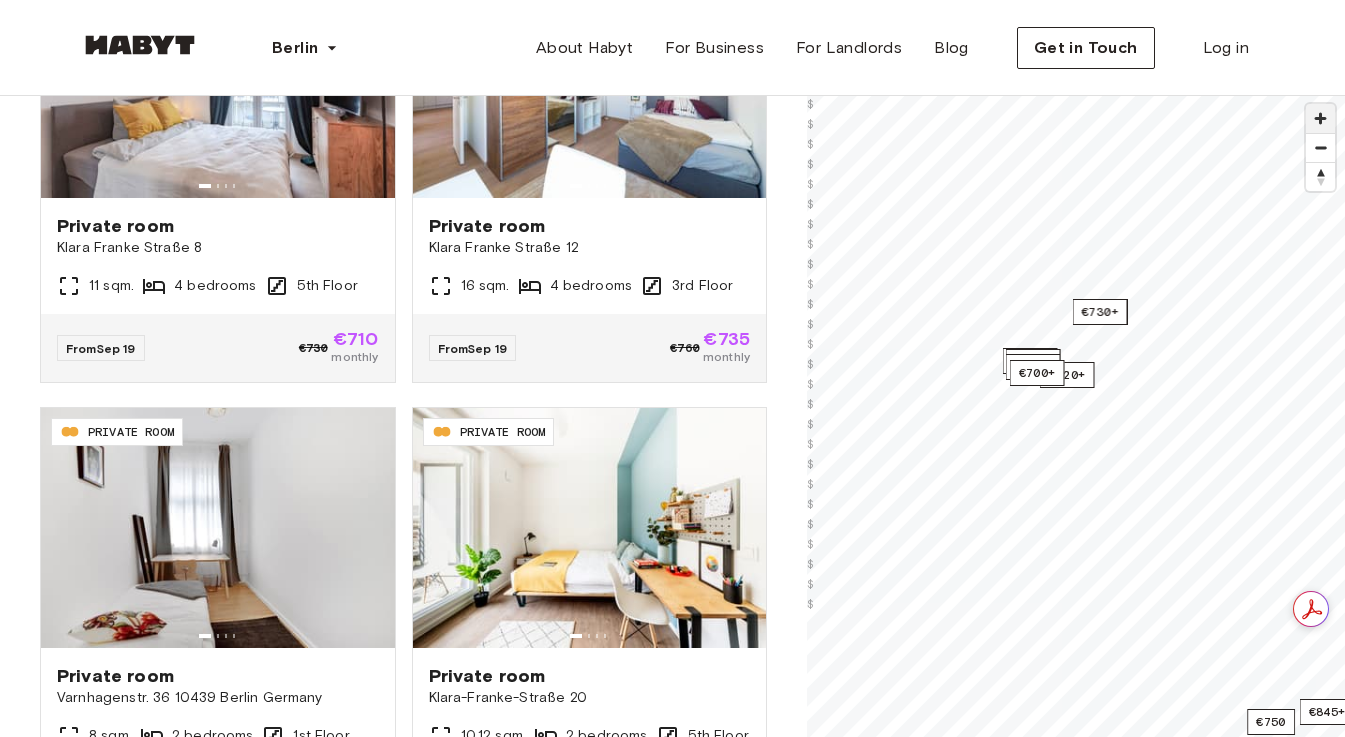 click at bounding box center (1320, 118) 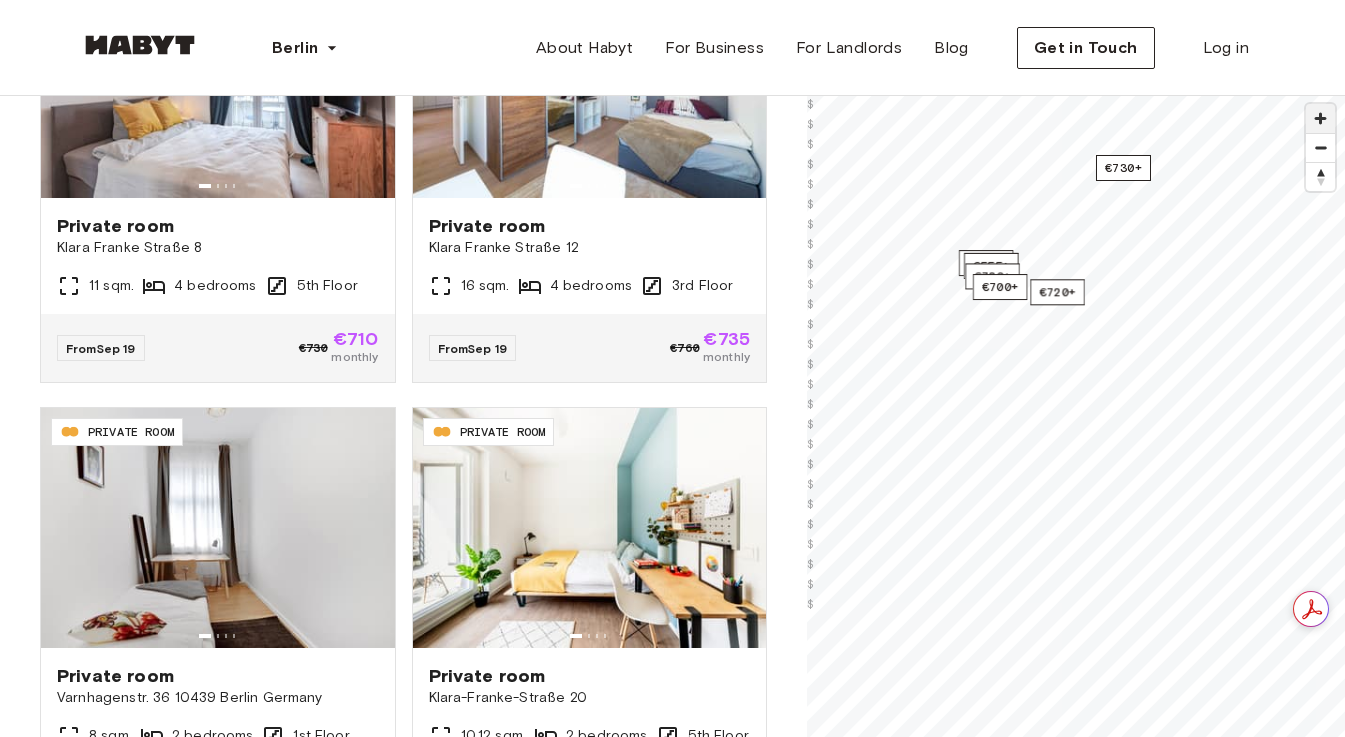 click at bounding box center [1320, 118] 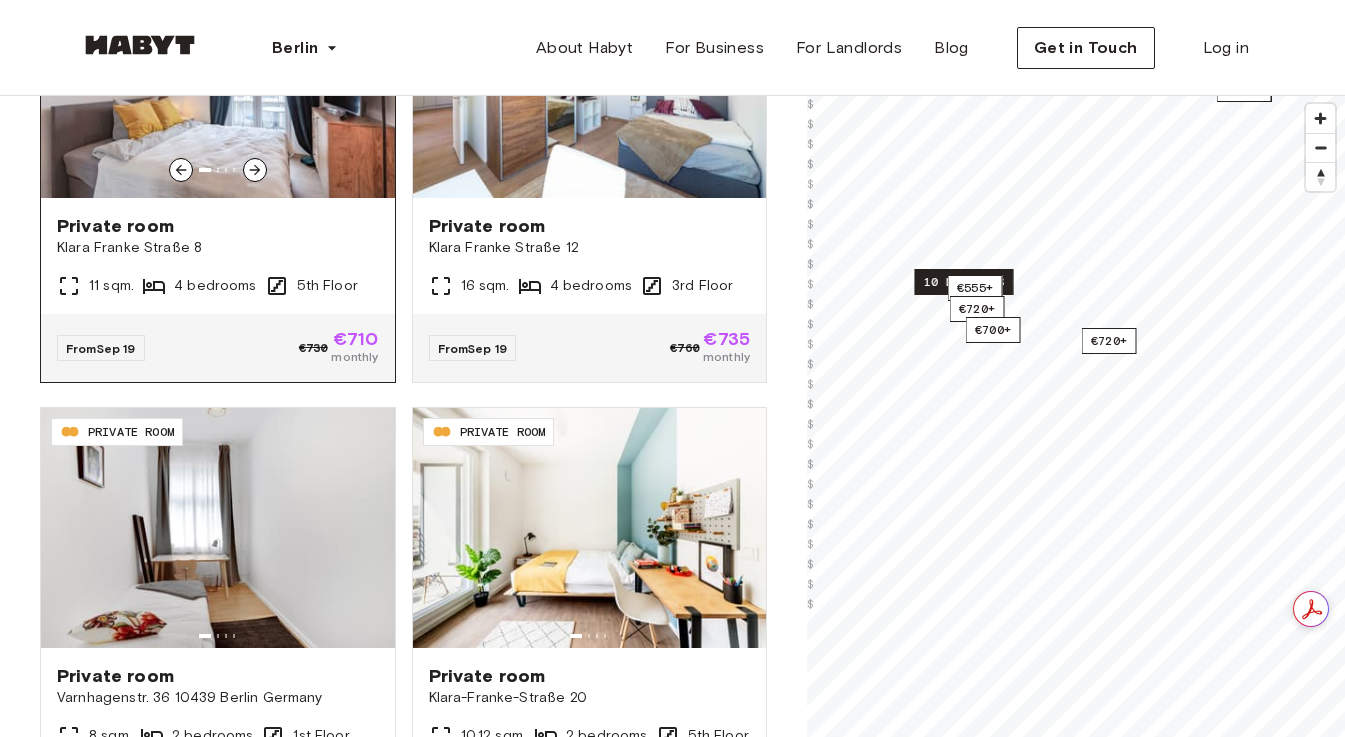 click on "Klara Franke Straße 8" at bounding box center [218, 248] 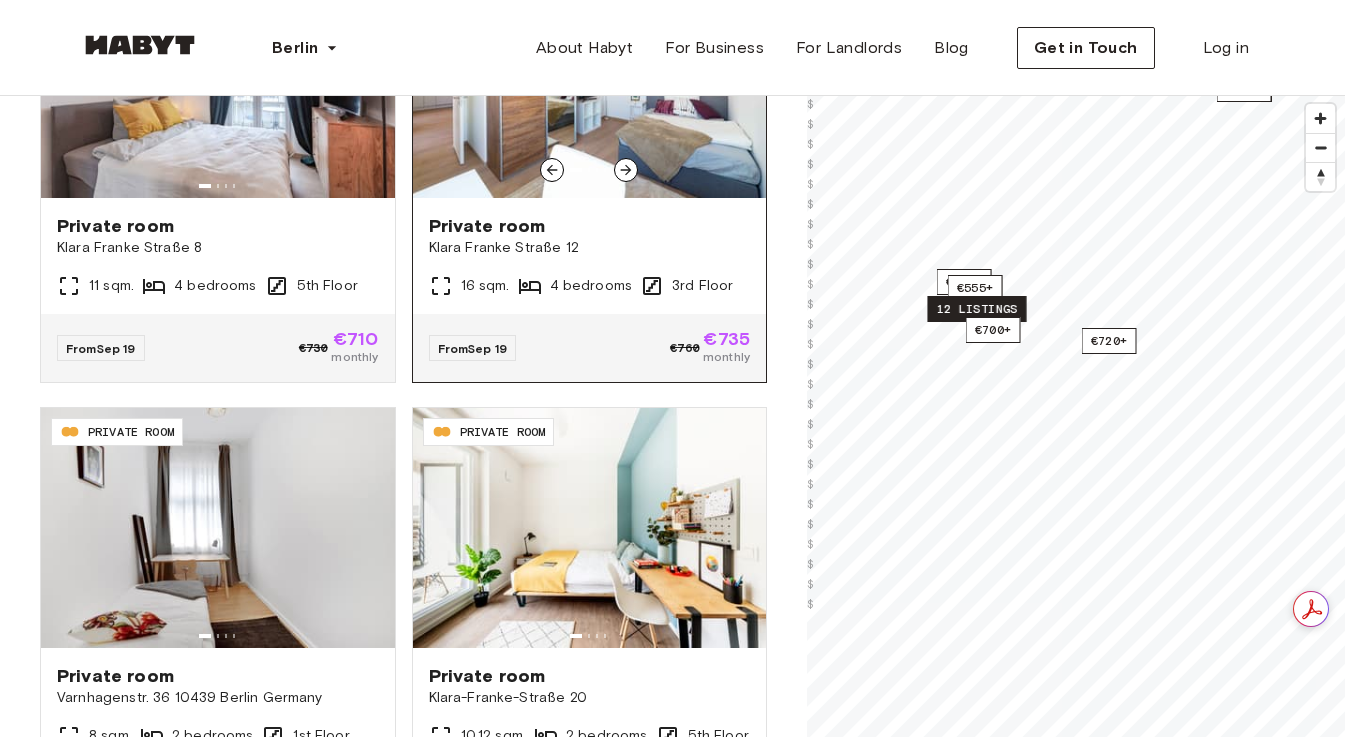 click on "Private room" at bounding box center (590, 226) 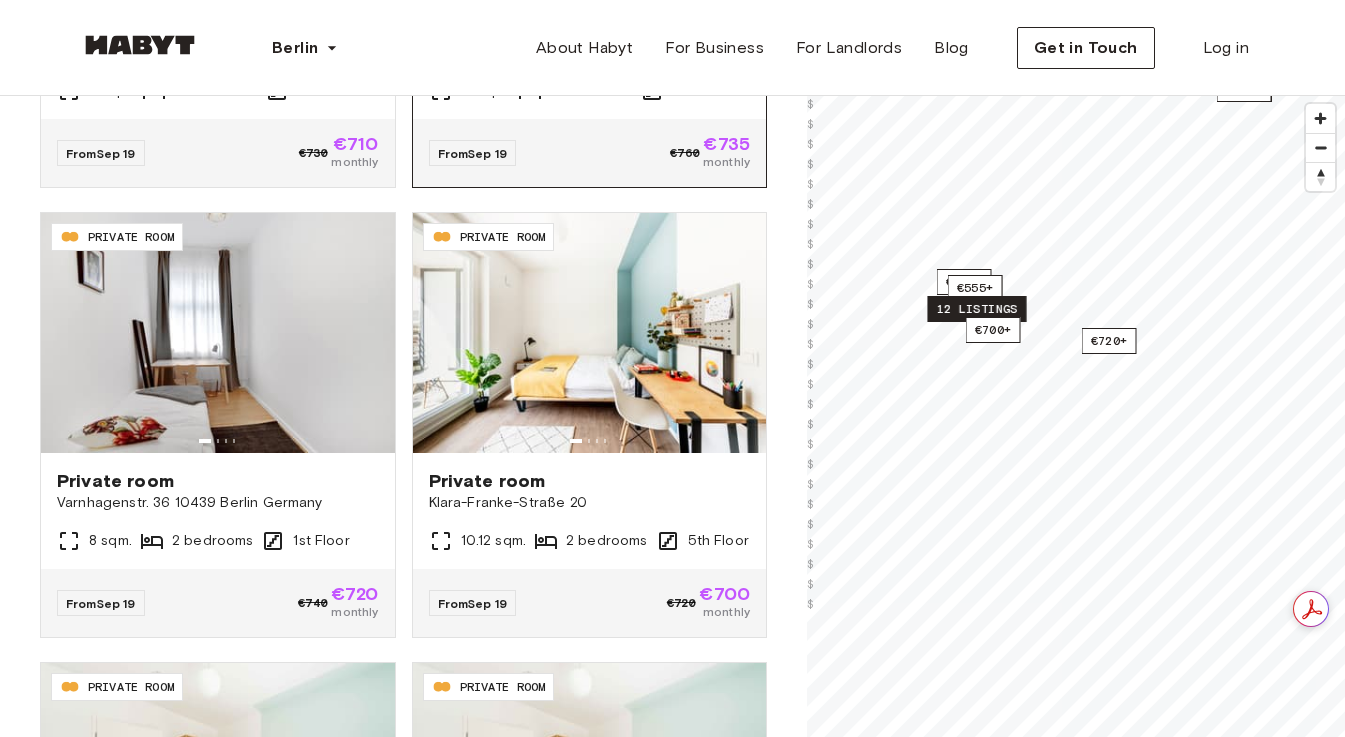scroll, scrollTop: 6205, scrollLeft: 0, axis: vertical 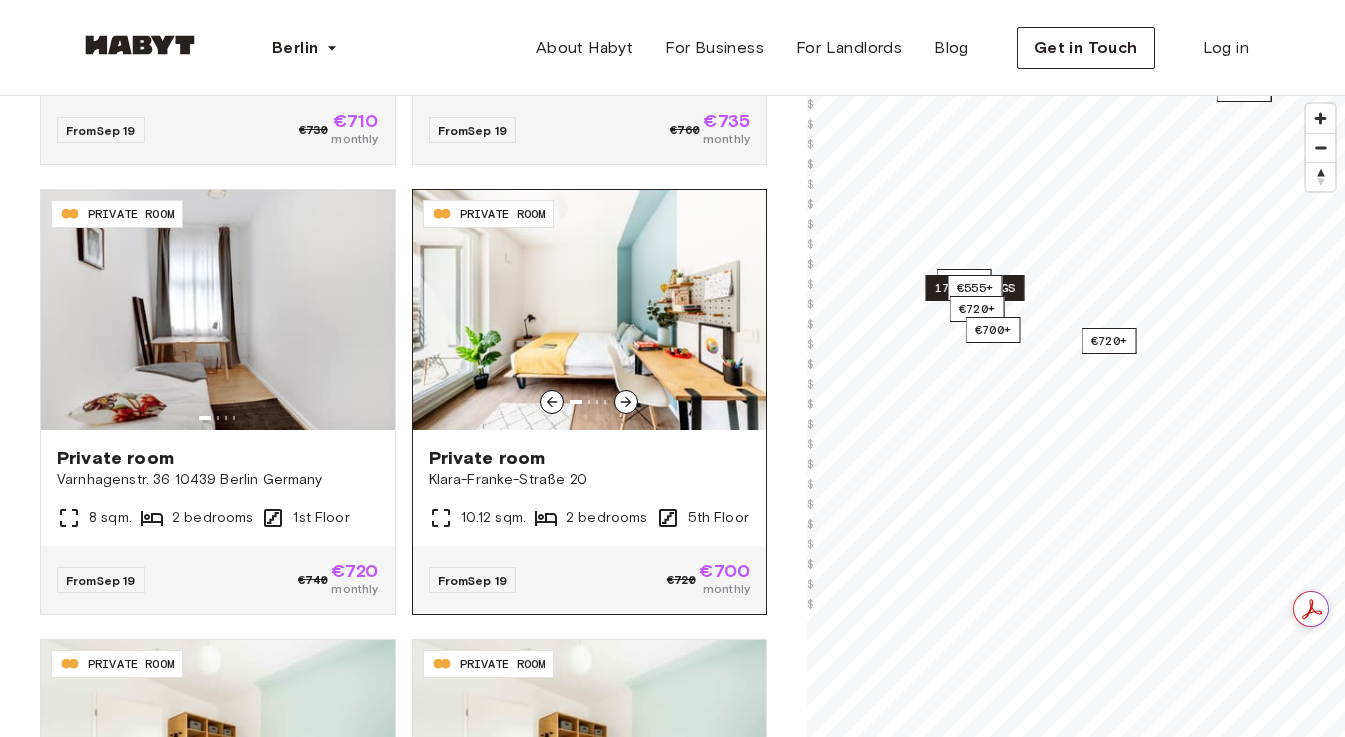 click on "Private room Klara-Franke-Straße 20 10.12 sqm. 2 bedrooms 5th Floor" at bounding box center (590, 488) 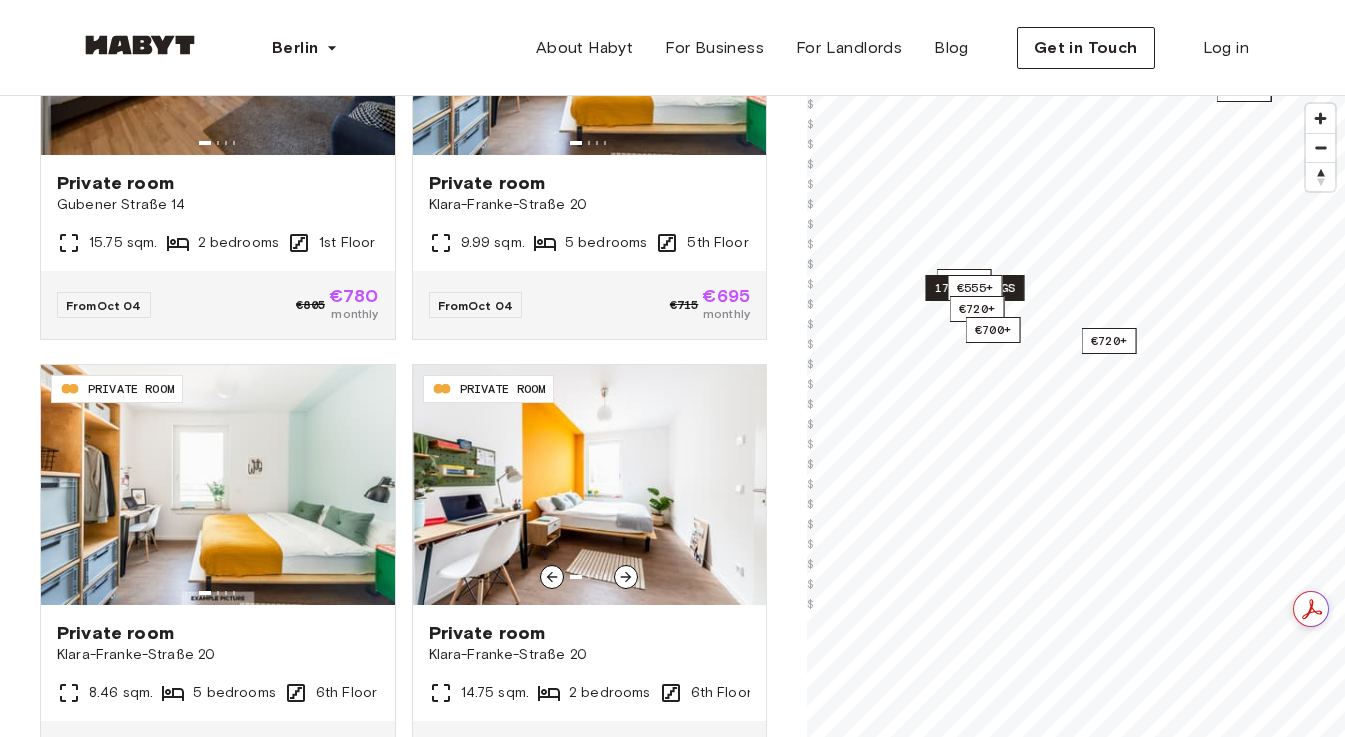 scroll, scrollTop: 12868, scrollLeft: 0, axis: vertical 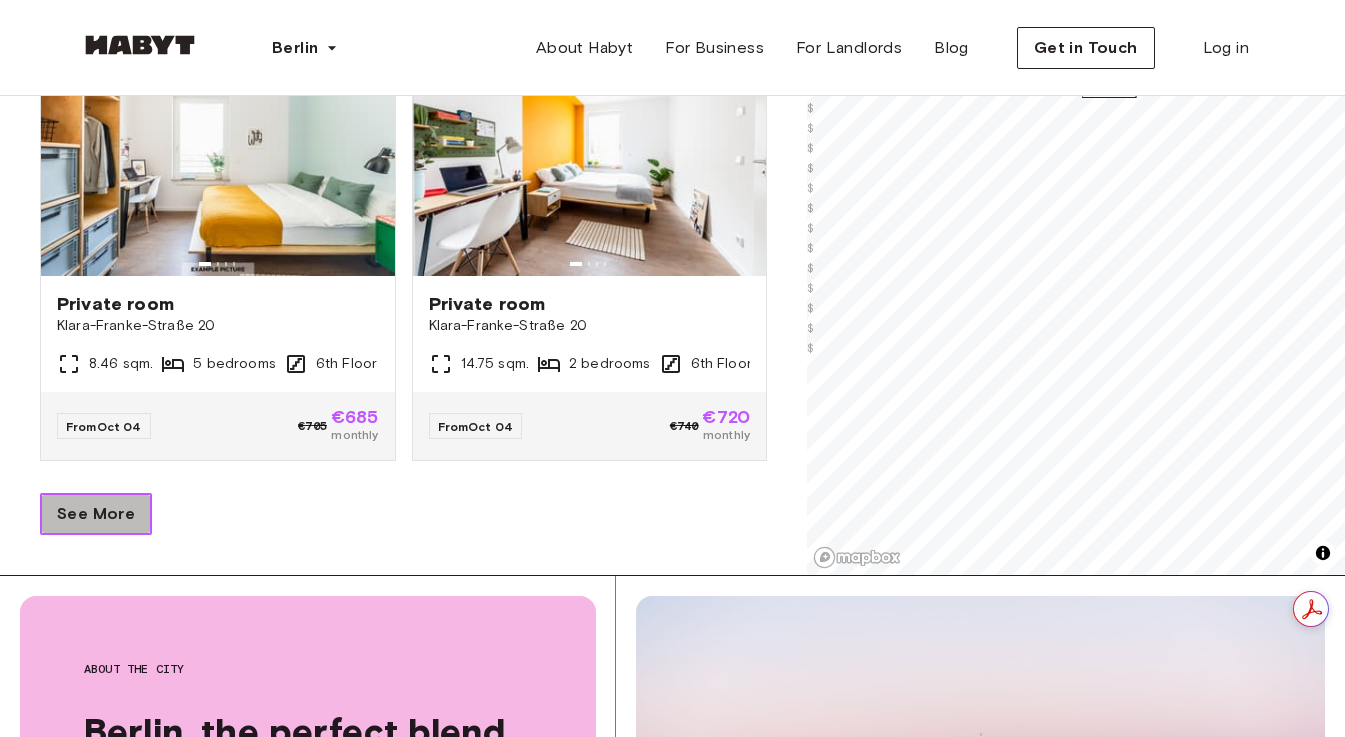 click on "See More" at bounding box center (96, 514) 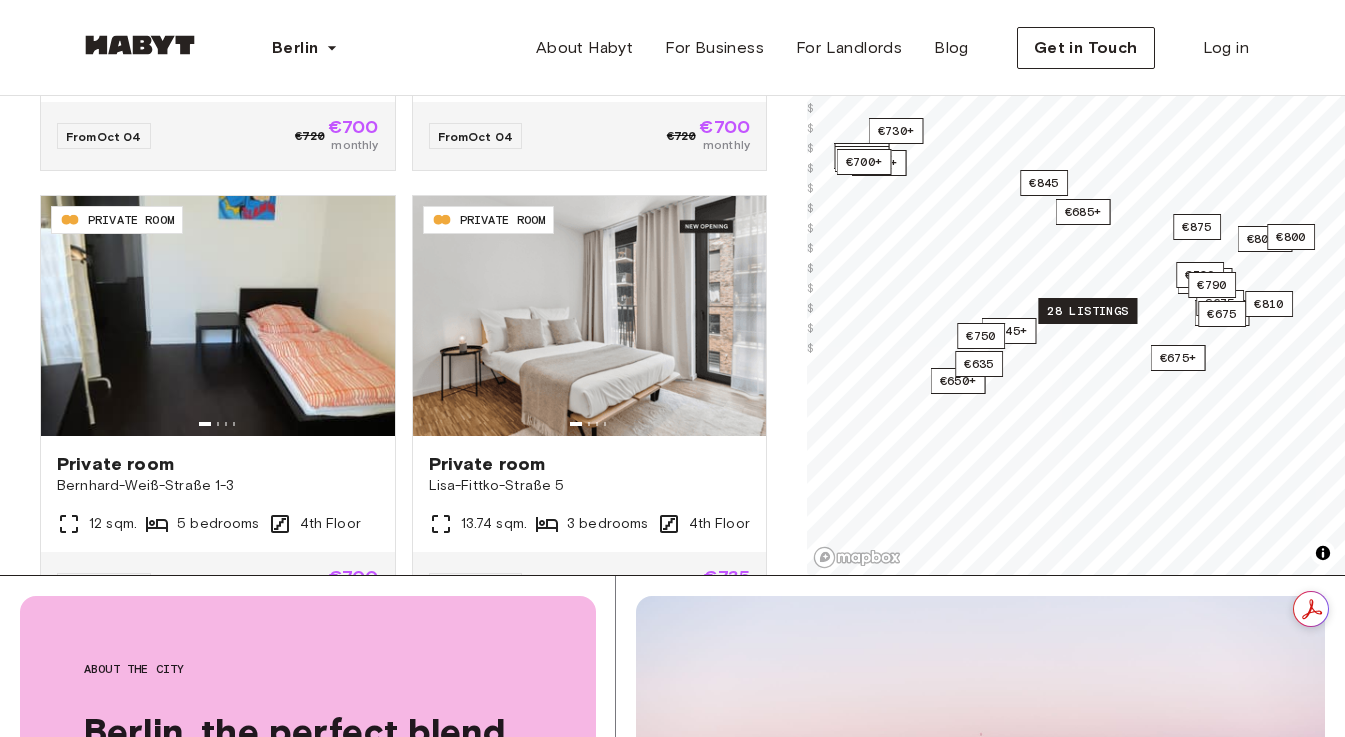 scroll, scrollTop: 17368, scrollLeft: 0, axis: vertical 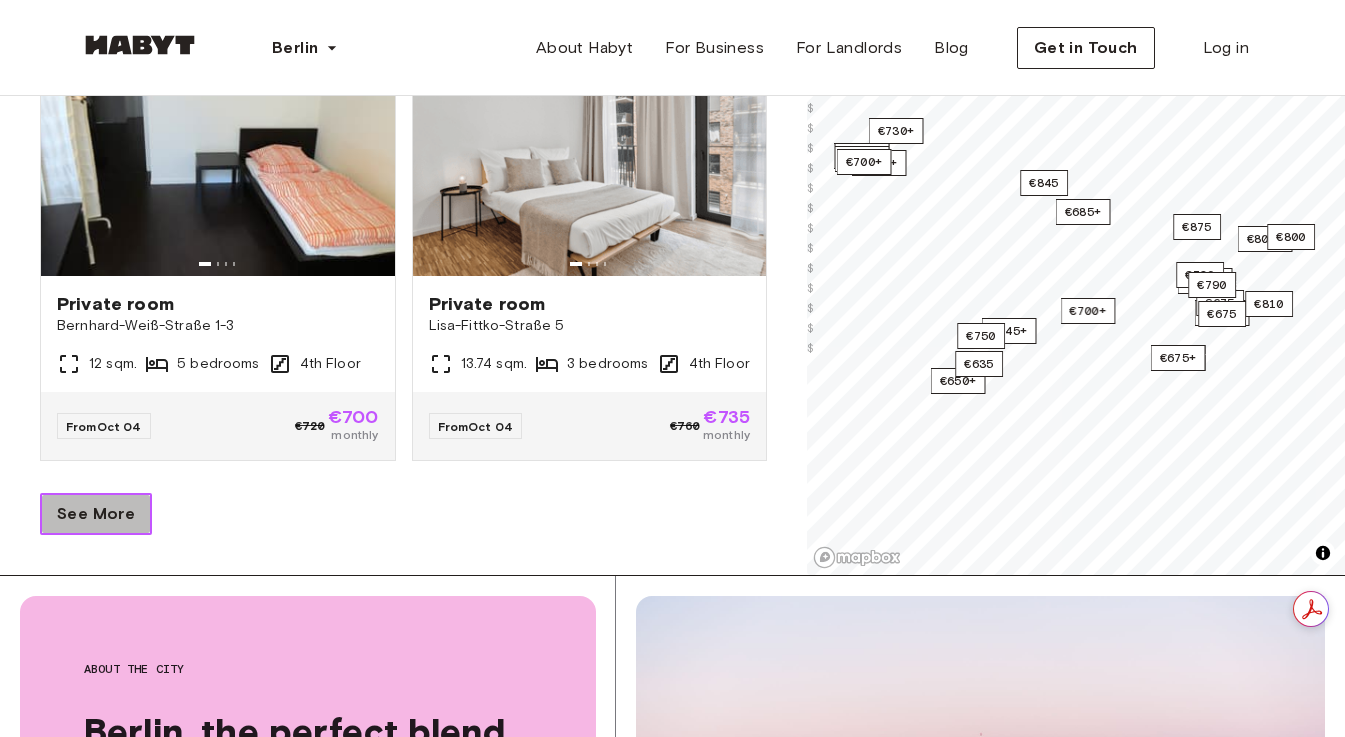 click on "See More" at bounding box center [96, 514] 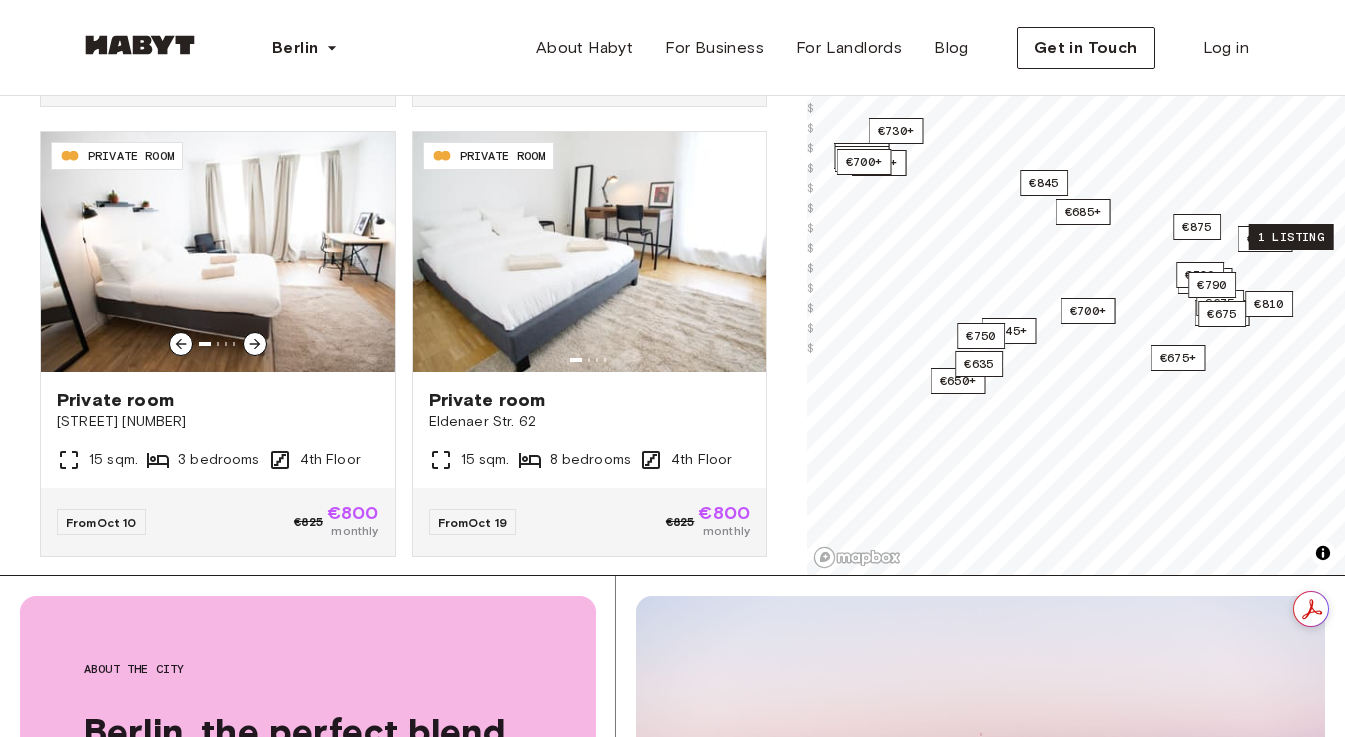 scroll, scrollTop: 18159, scrollLeft: 0, axis: vertical 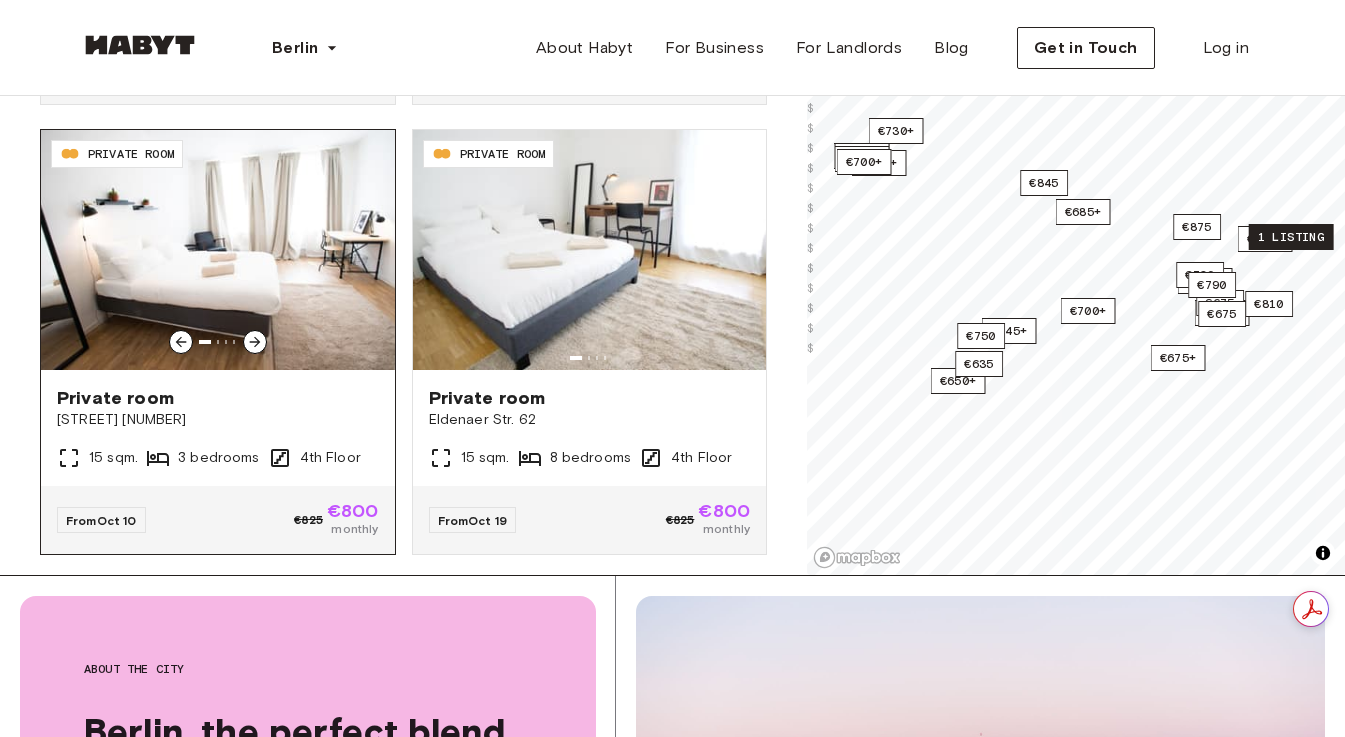 click at bounding box center [218, 250] 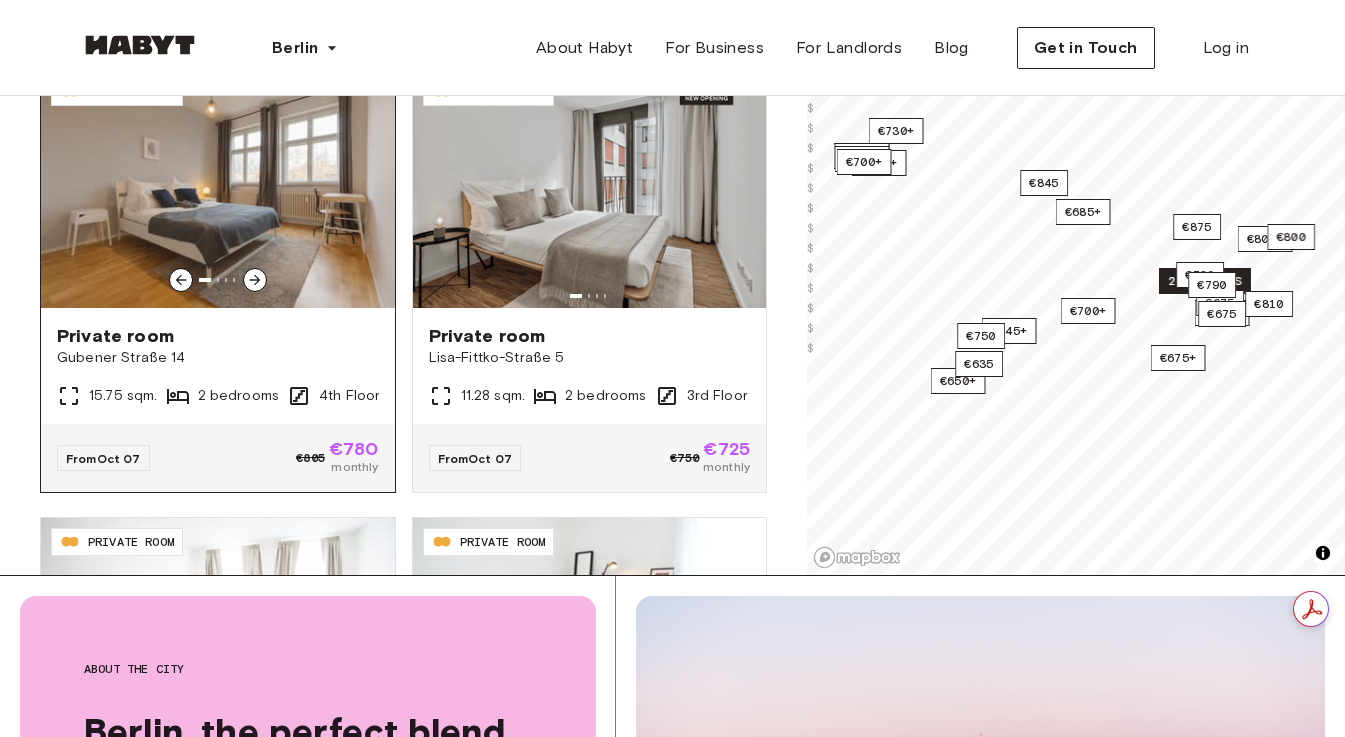 scroll, scrollTop: 17758, scrollLeft: 0, axis: vertical 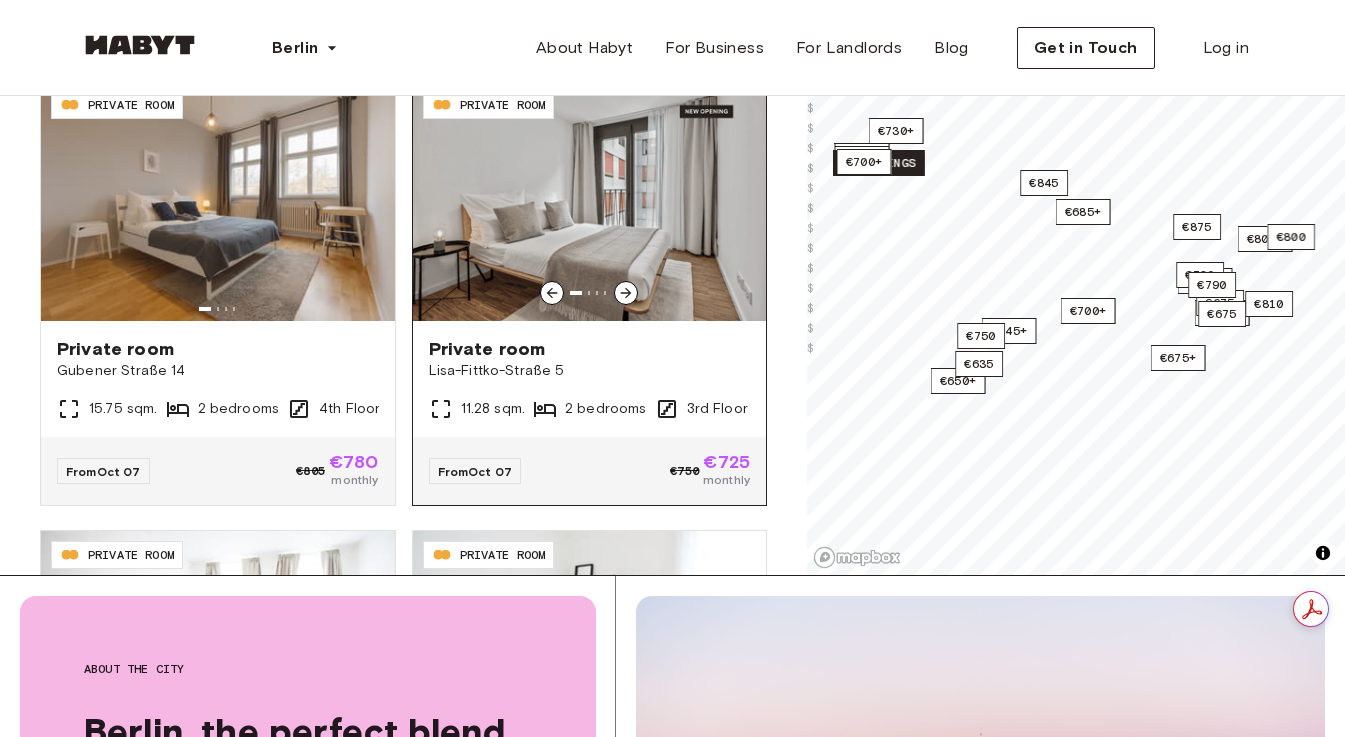 click at bounding box center [590, 201] 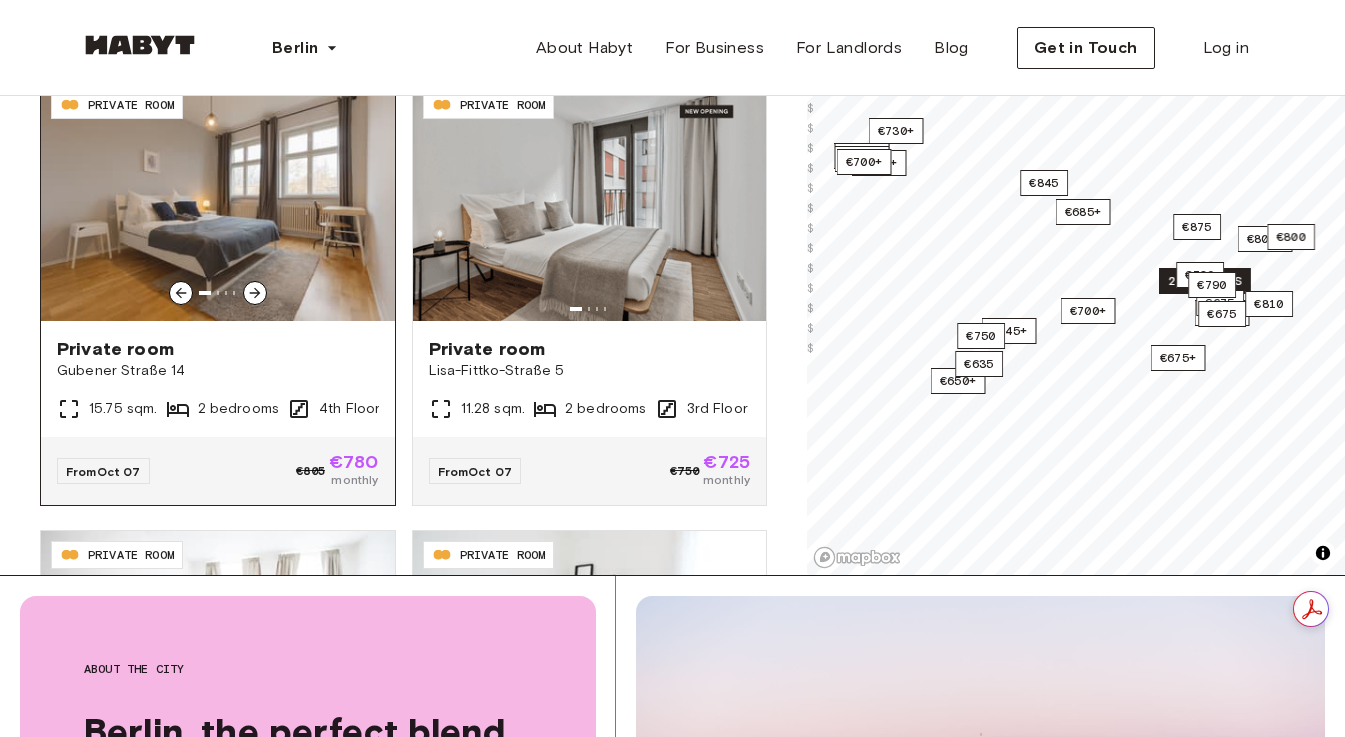 click at bounding box center (218, 201) 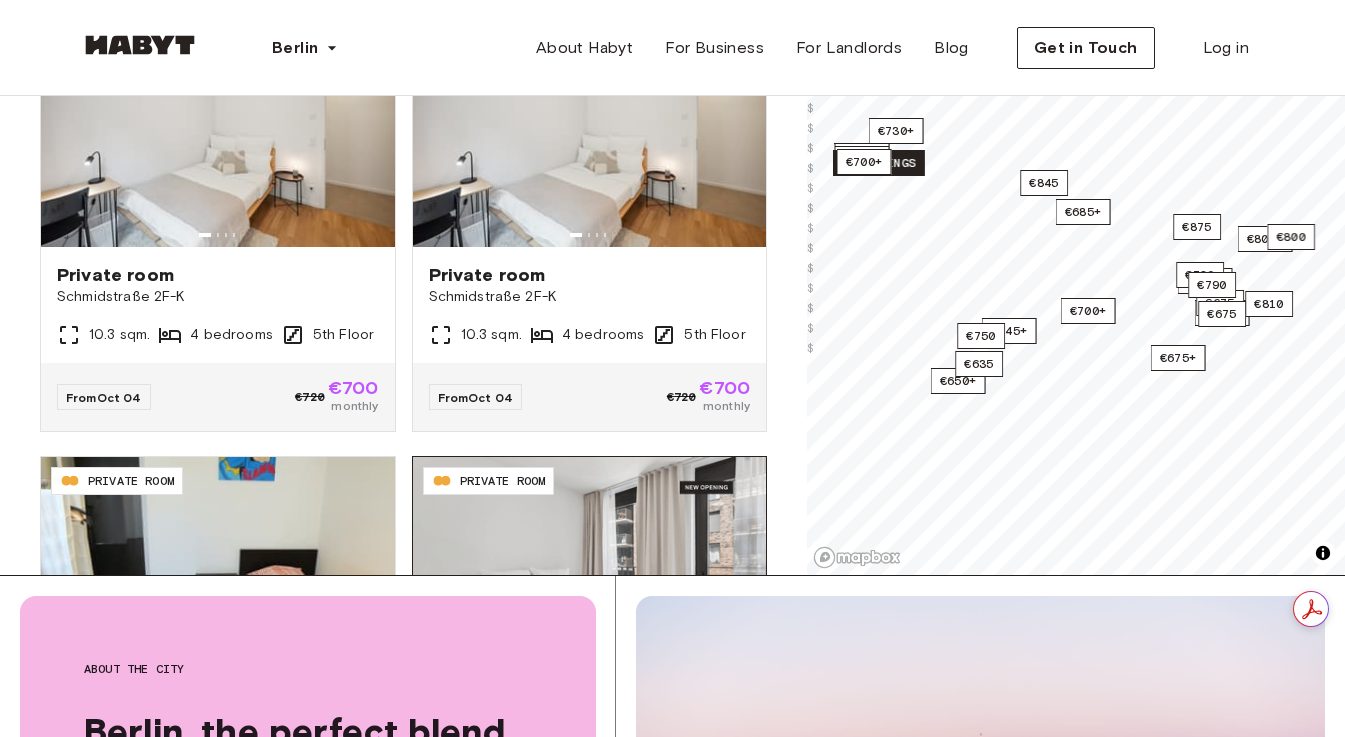 scroll, scrollTop: 16918, scrollLeft: 0, axis: vertical 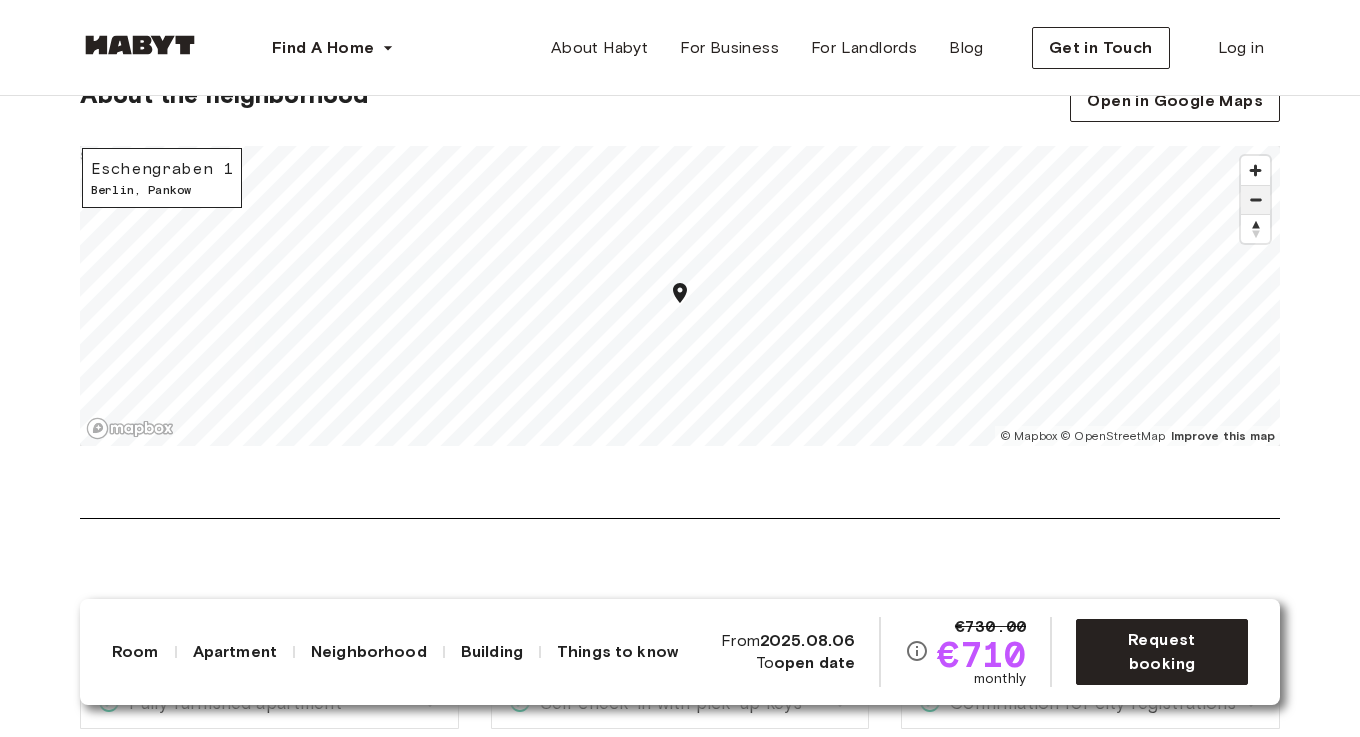 click at bounding box center [1255, 200] 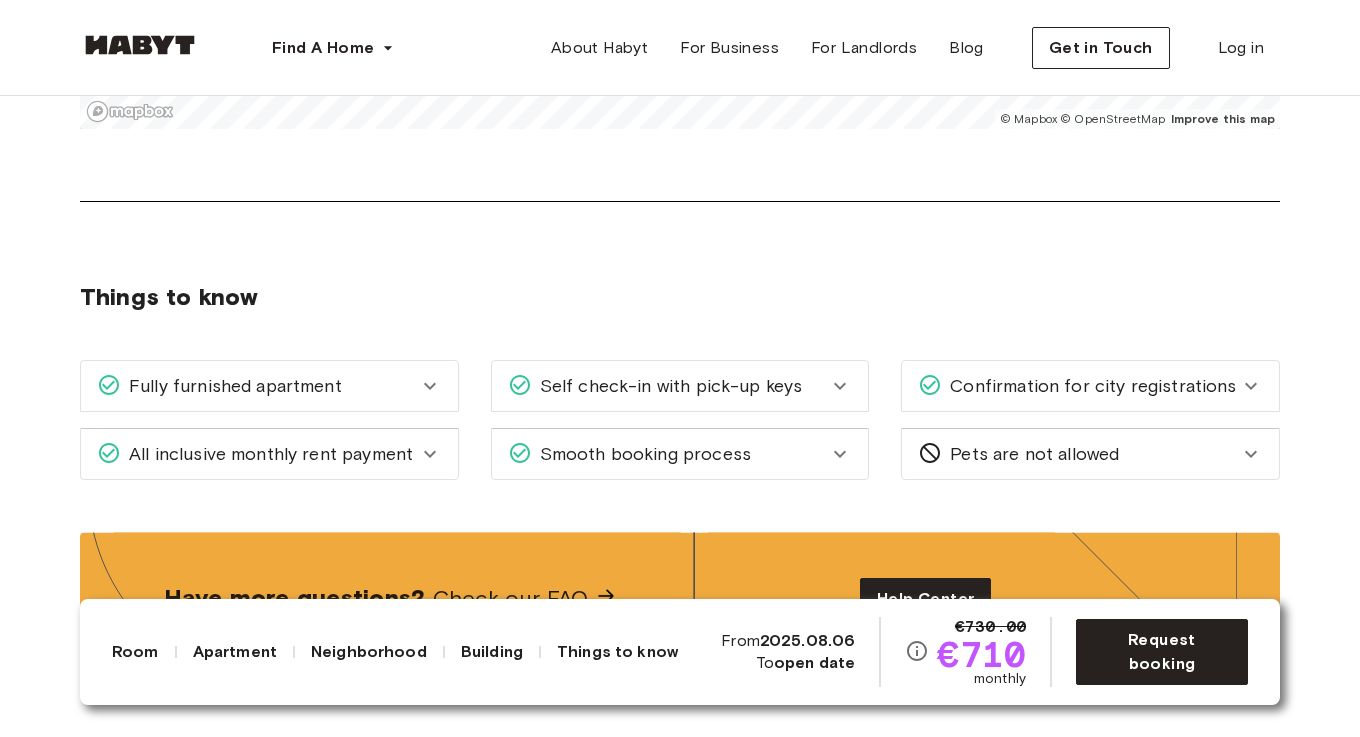 scroll, scrollTop: 2862, scrollLeft: 0, axis: vertical 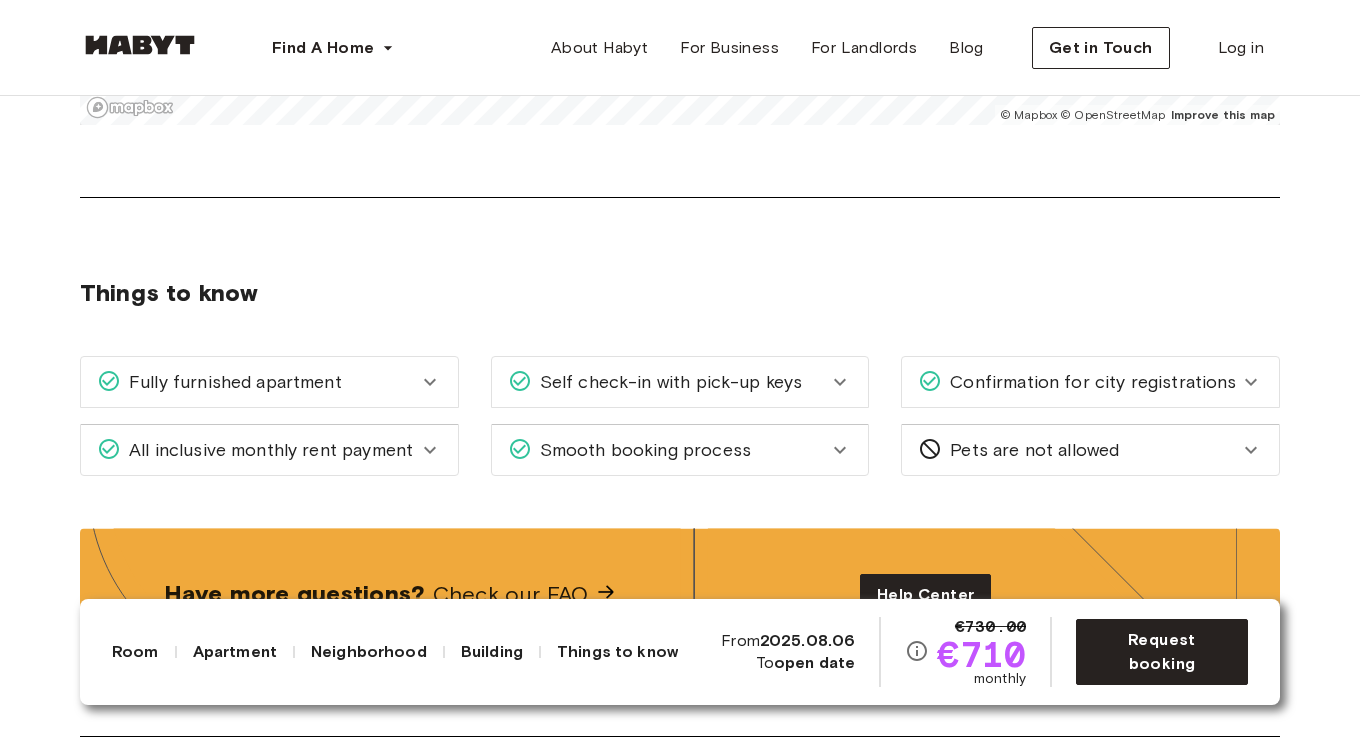 click on "Fully furnished apartment" at bounding box center (269, 382) 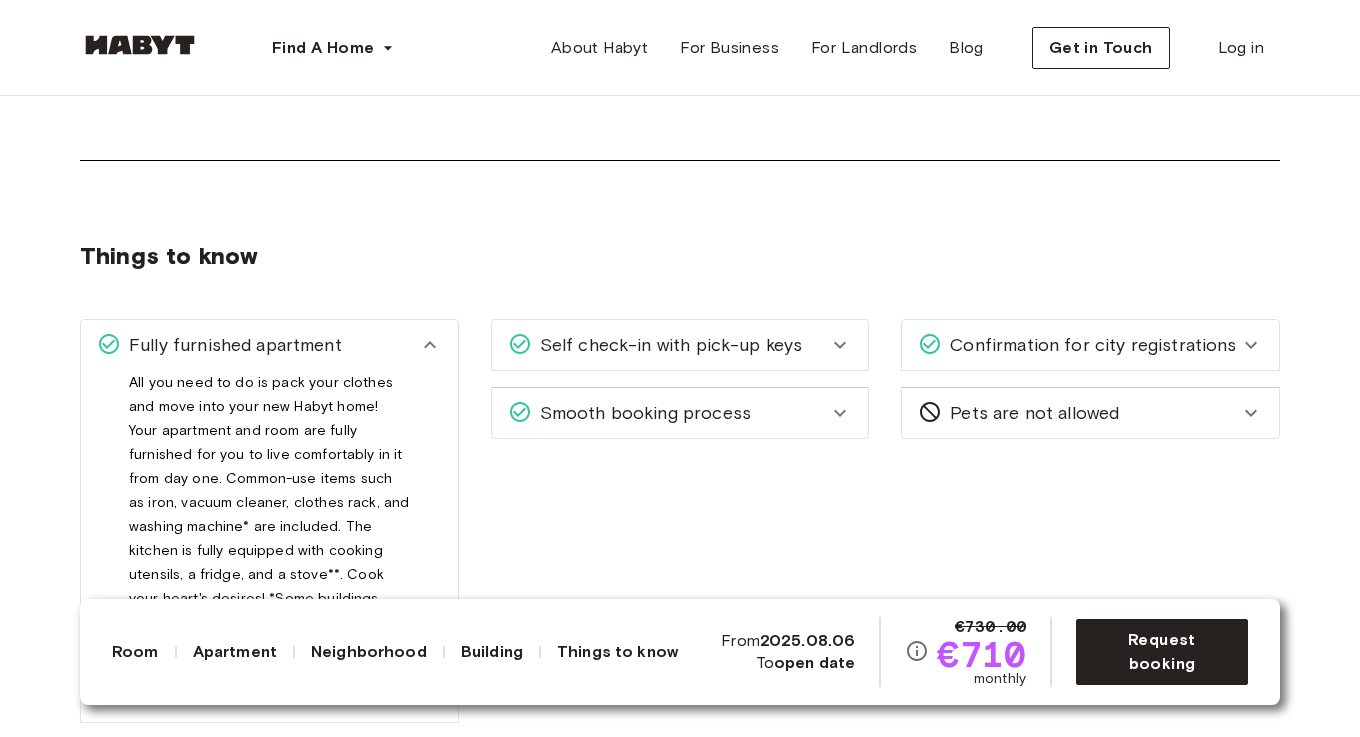 scroll, scrollTop: 2903, scrollLeft: 0, axis: vertical 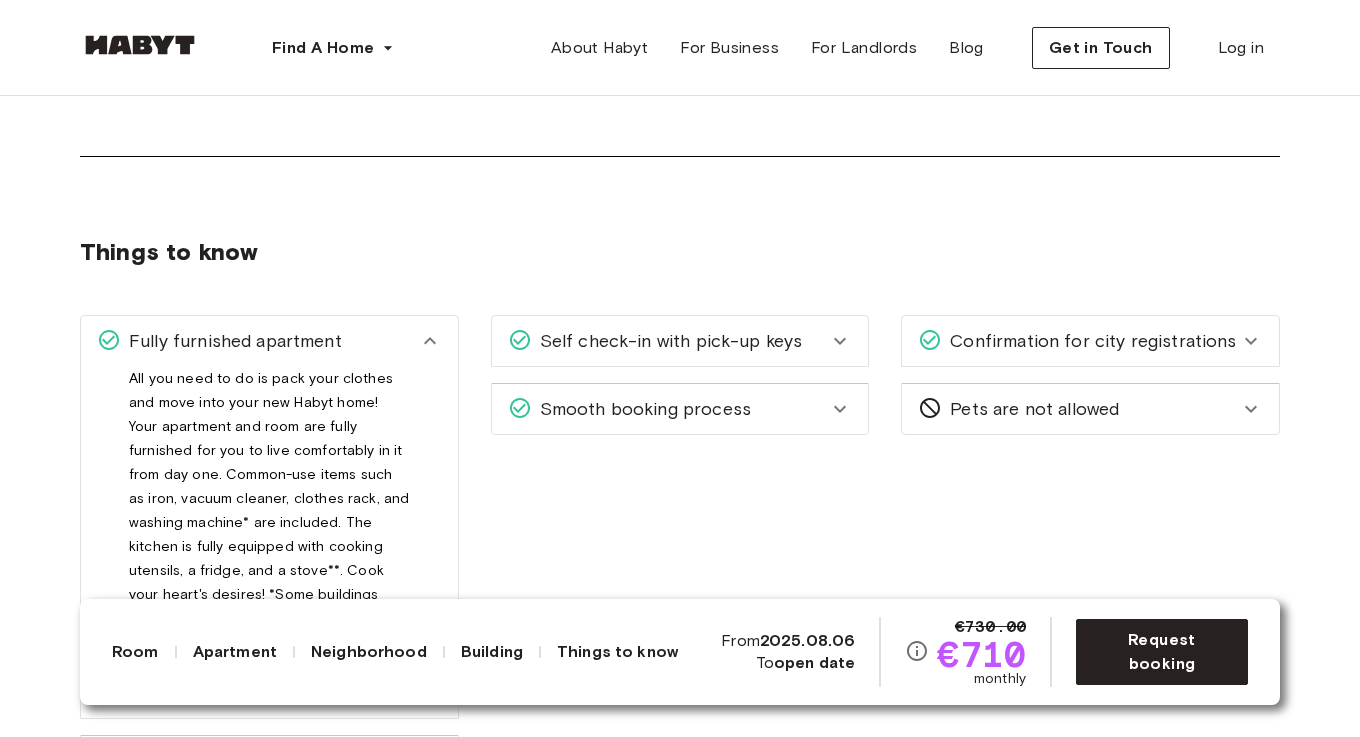 click 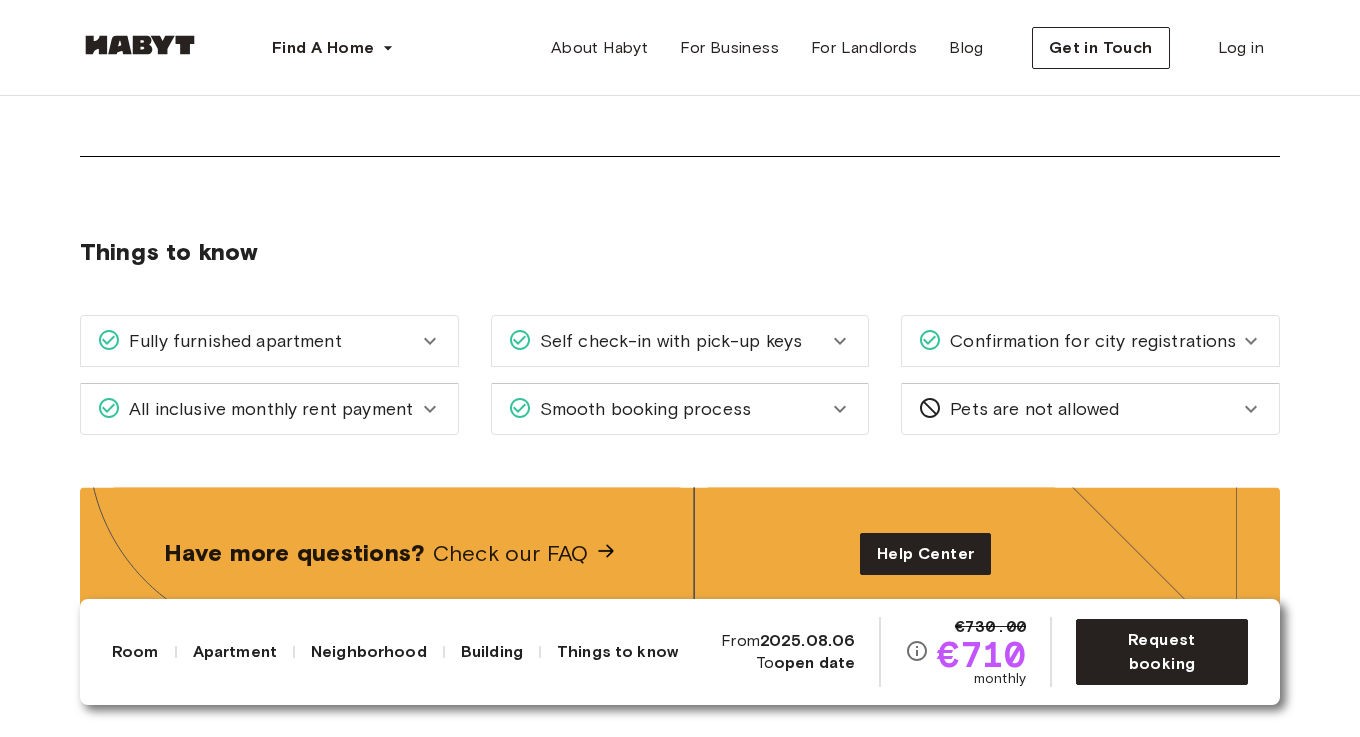 click on "Confirmation for city registrations" at bounding box center [1089, 341] 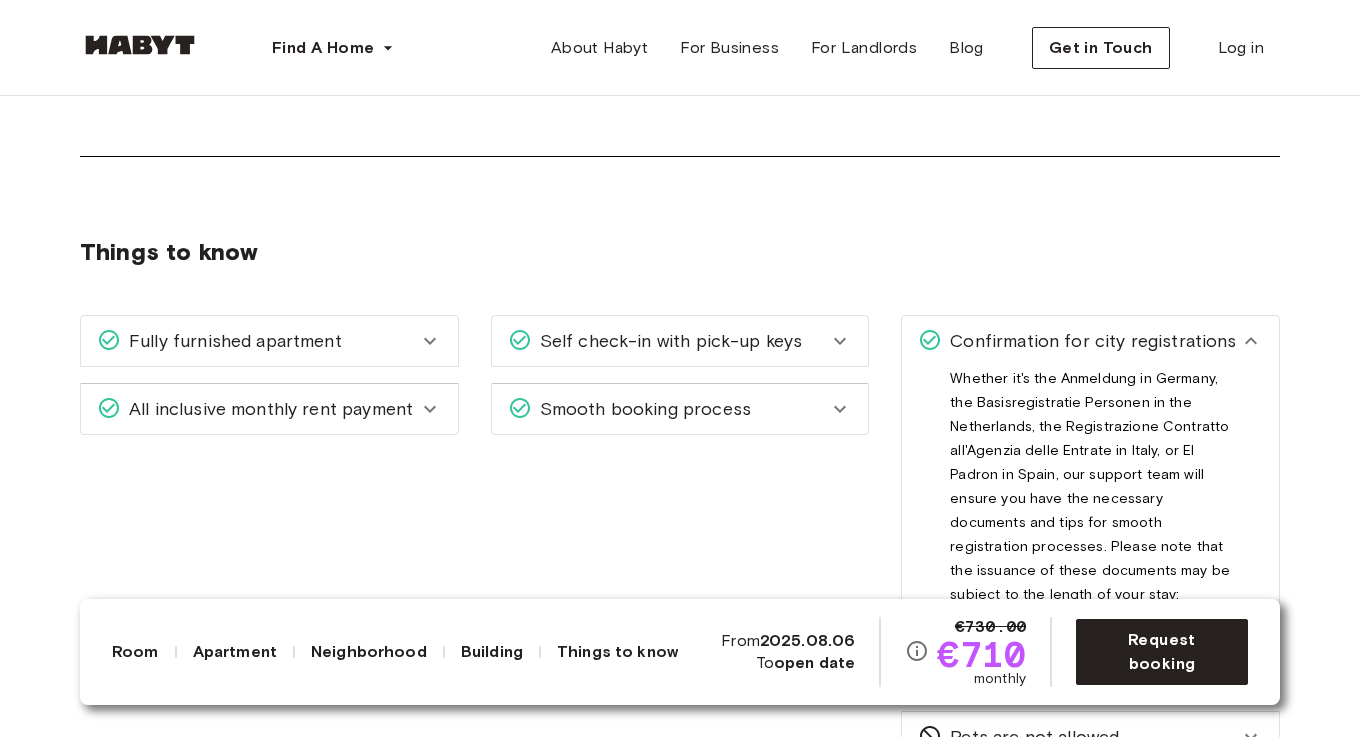 click on "Confirmation for city registrations" at bounding box center [1089, 341] 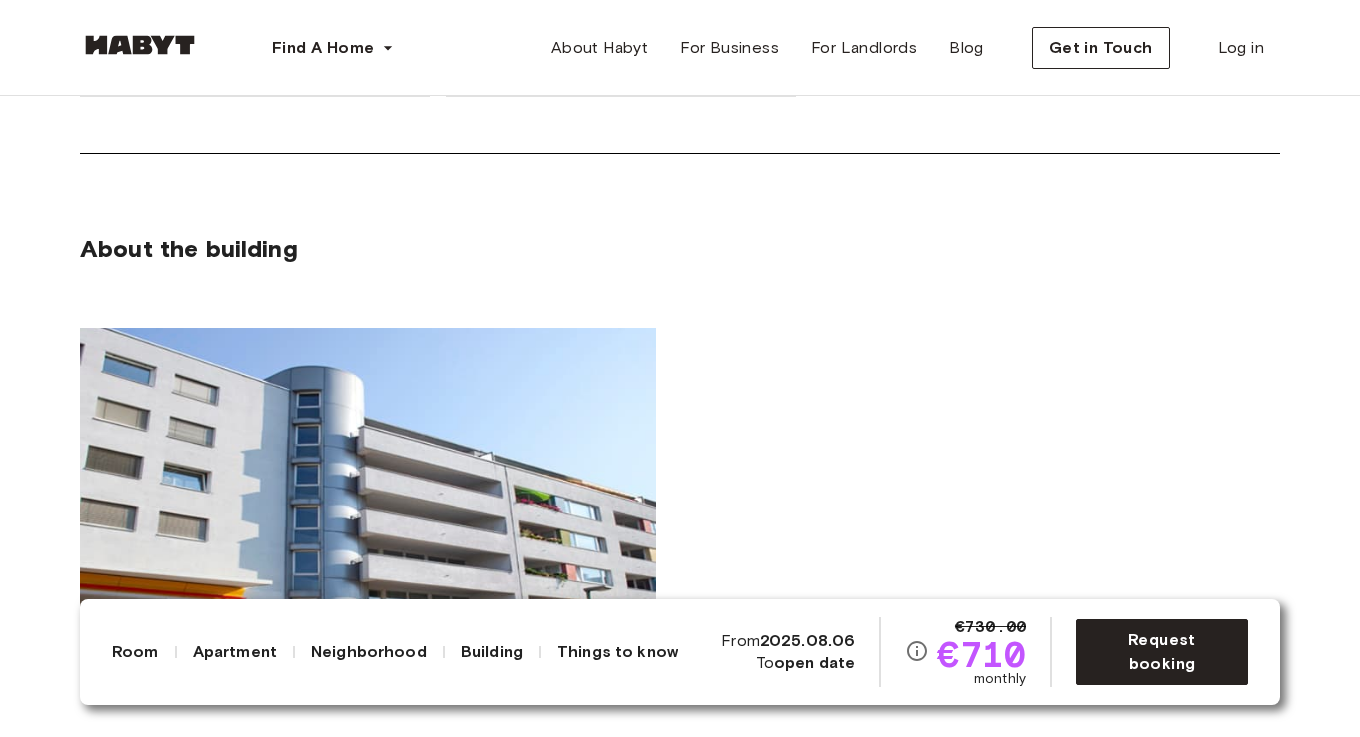 click at bounding box center [368, 484] 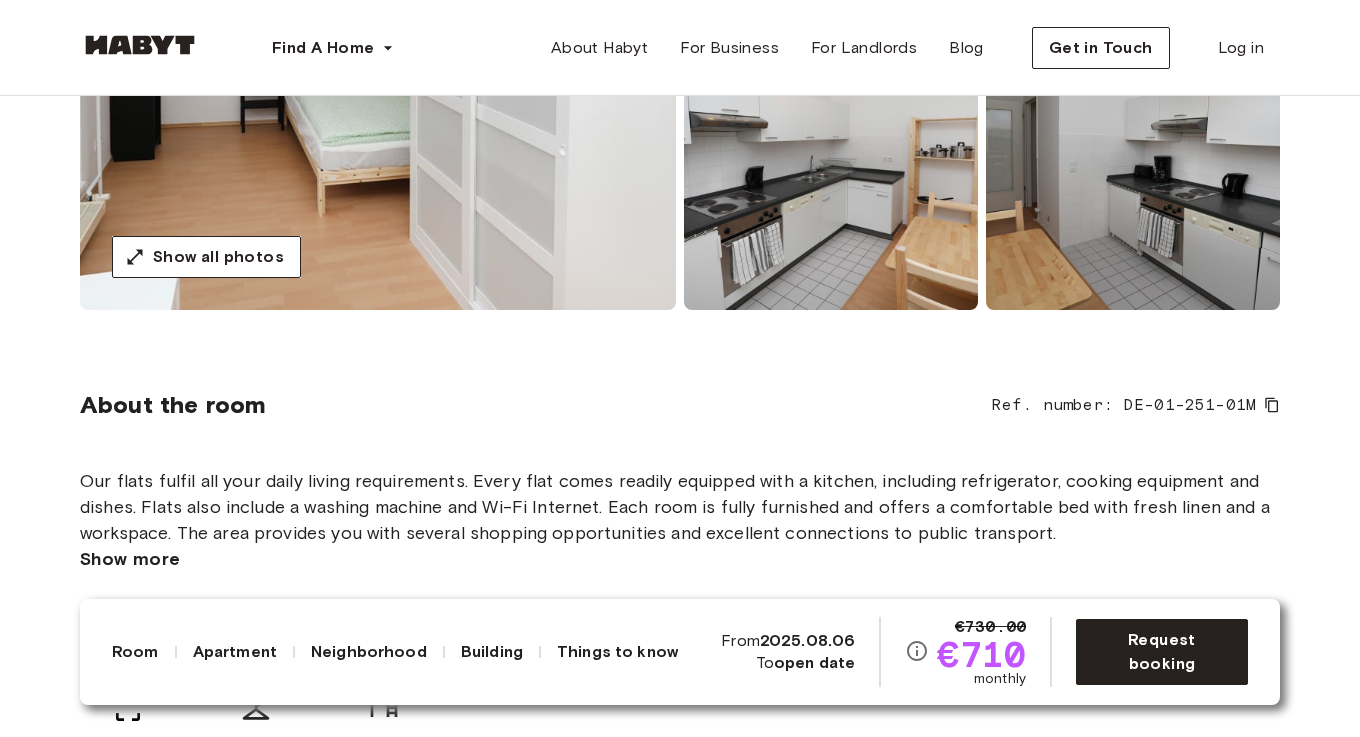 scroll, scrollTop: 434, scrollLeft: 0, axis: vertical 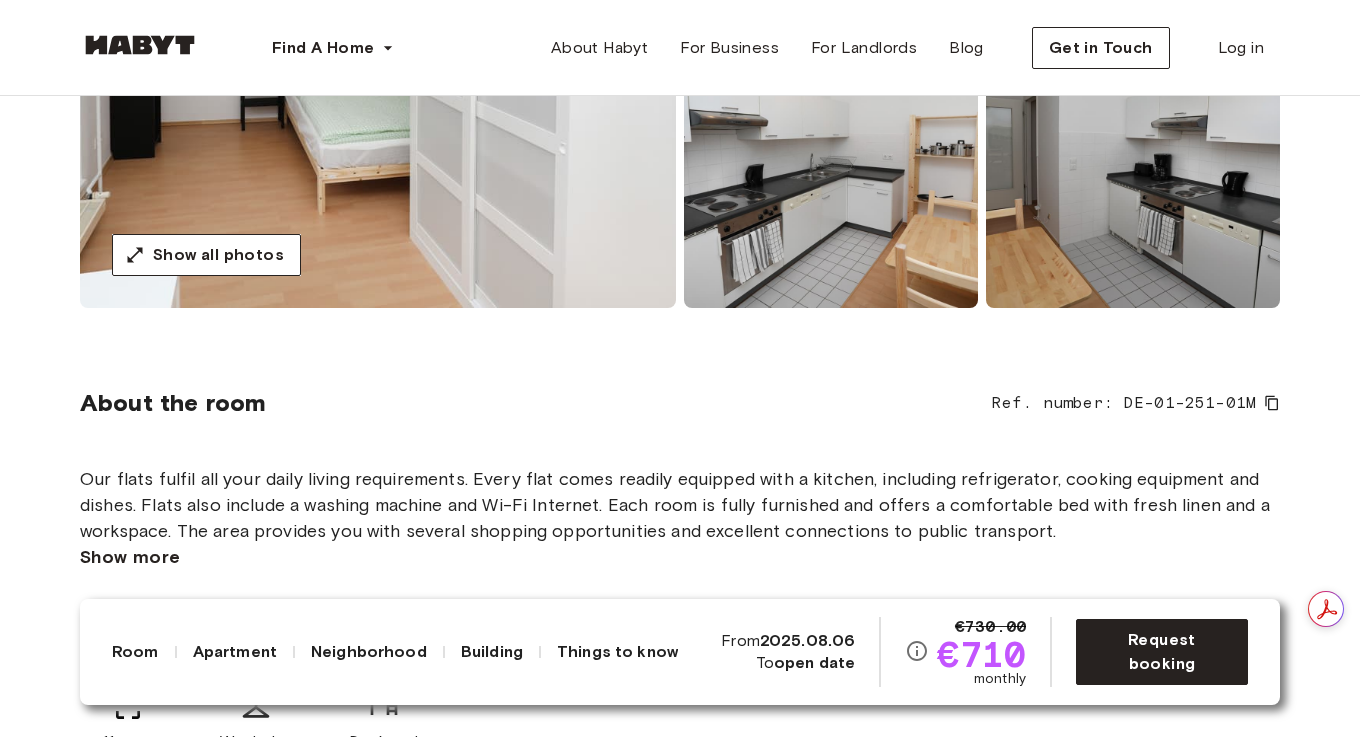 click on "Show more" at bounding box center [130, 557] 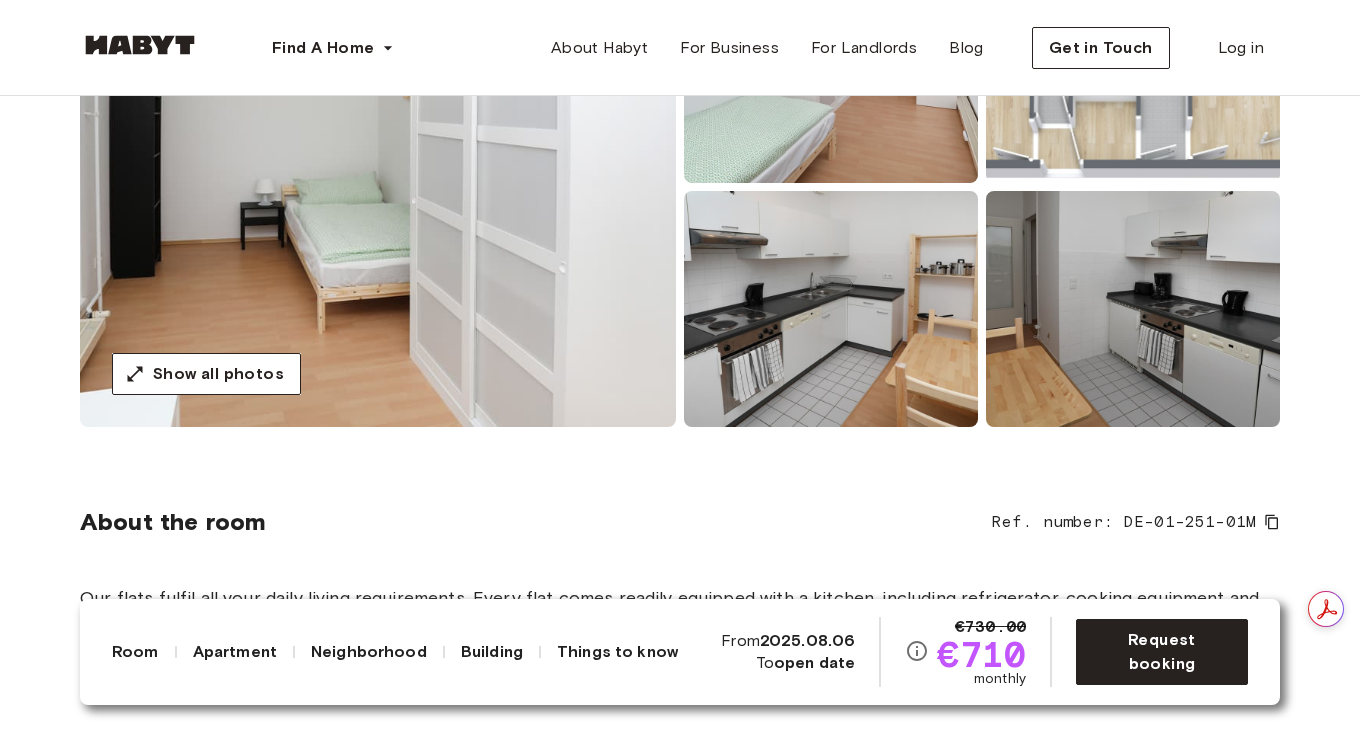scroll, scrollTop: 316, scrollLeft: 0, axis: vertical 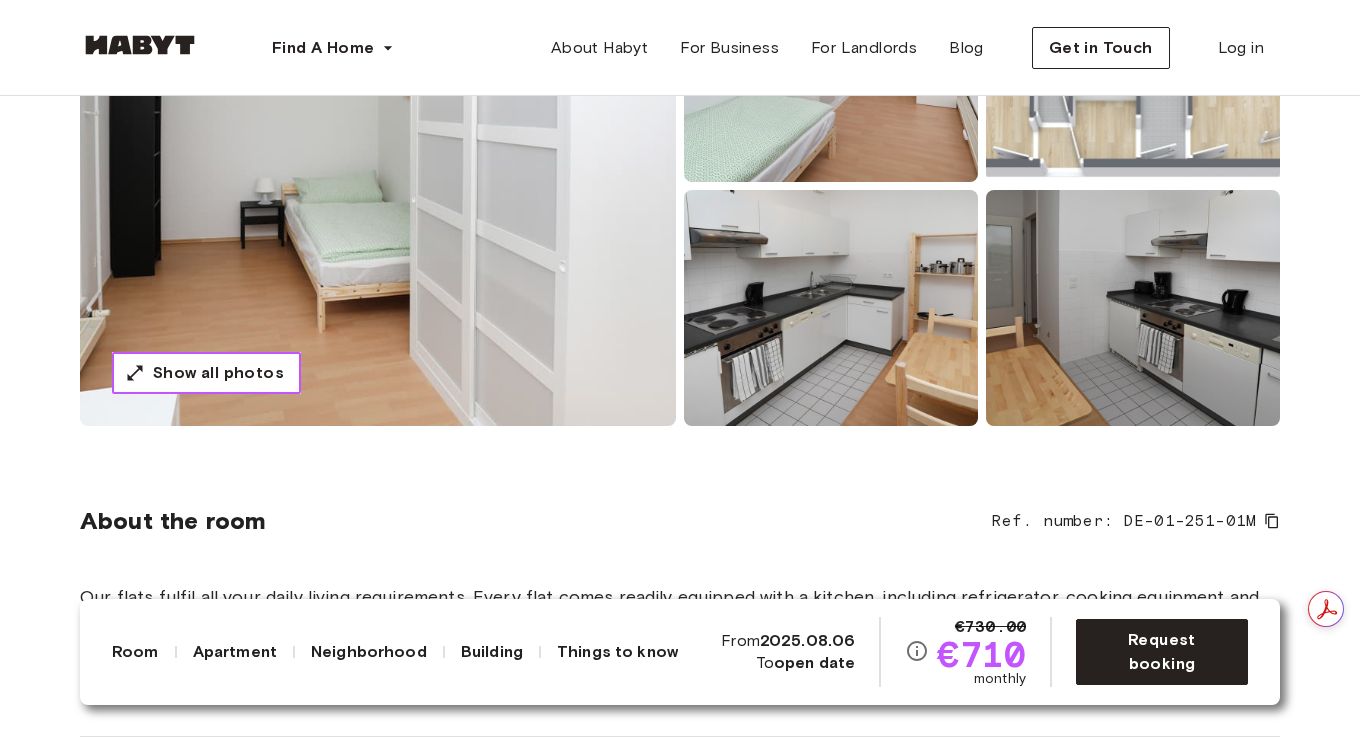 click on "Show all photos" at bounding box center [206, 373] 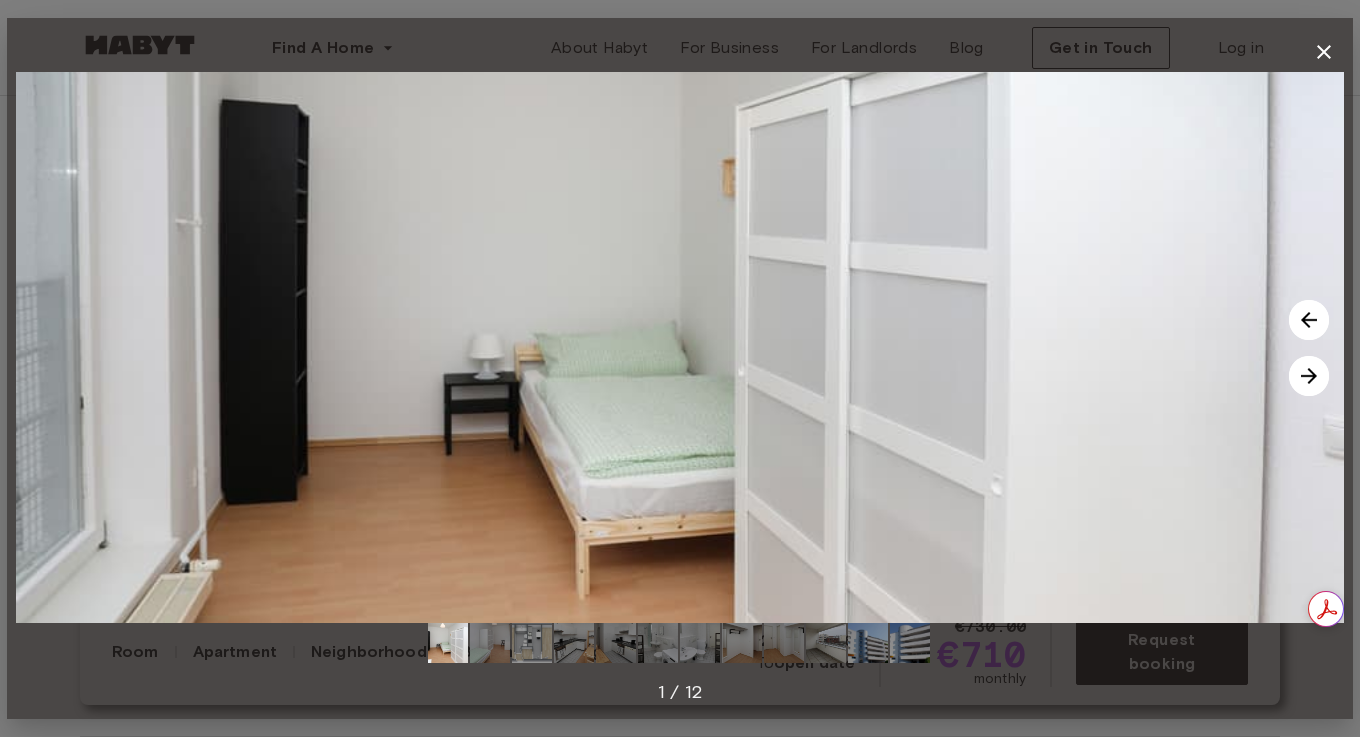 click at bounding box center (1309, 376) 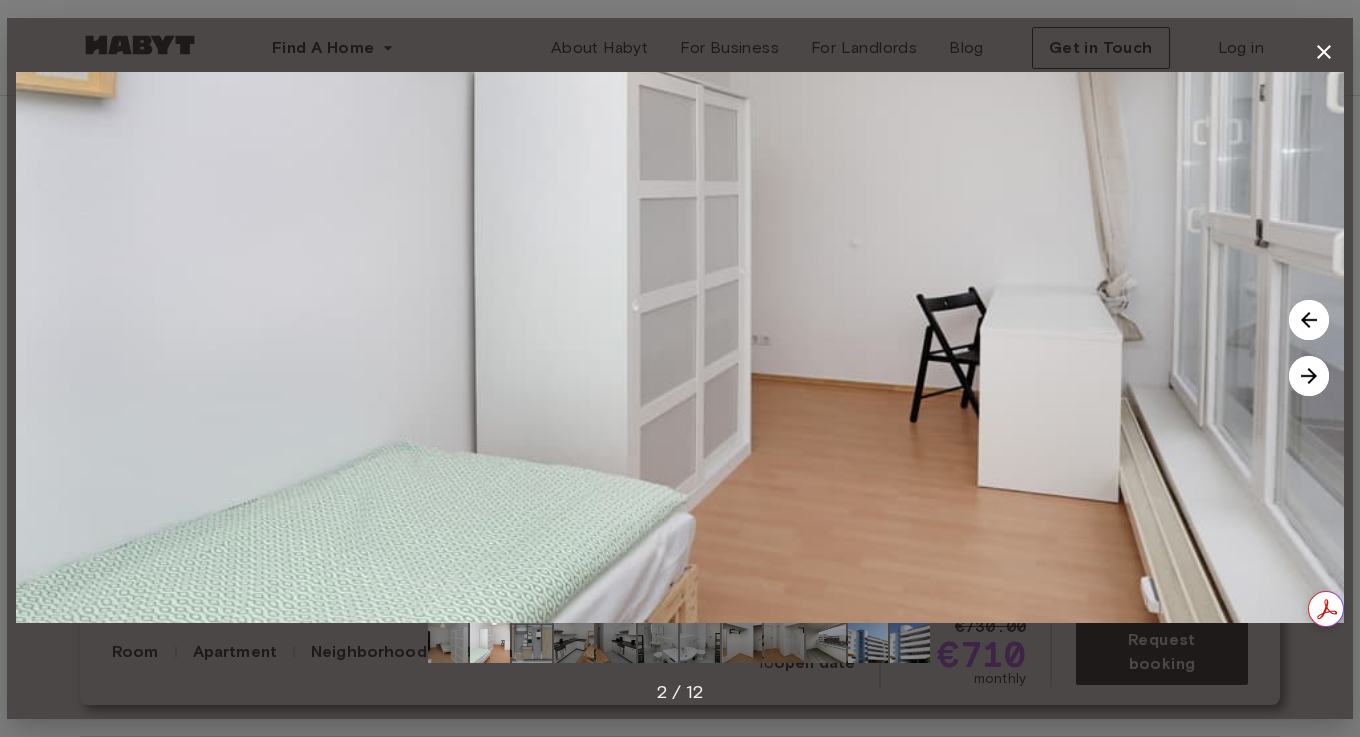 click at bounding box center (1309, 376) 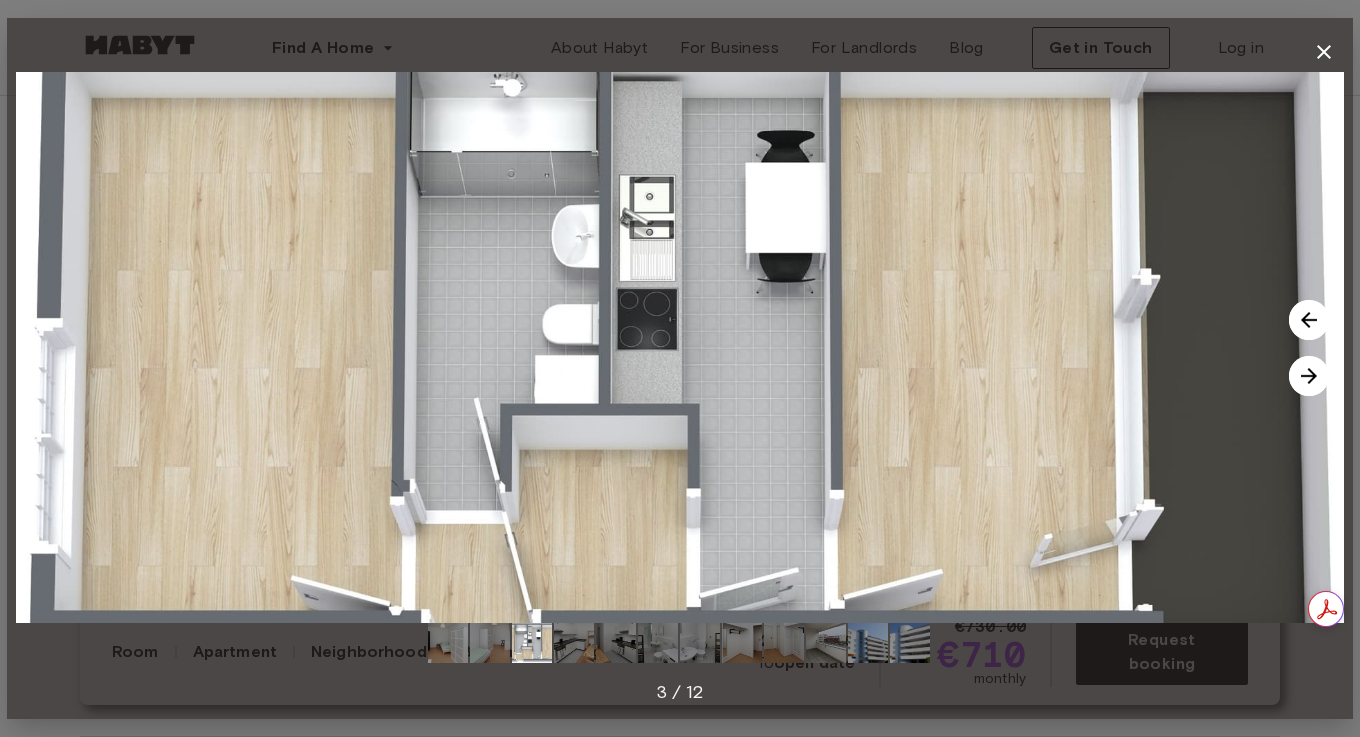click at bounding box center (1309, 376) 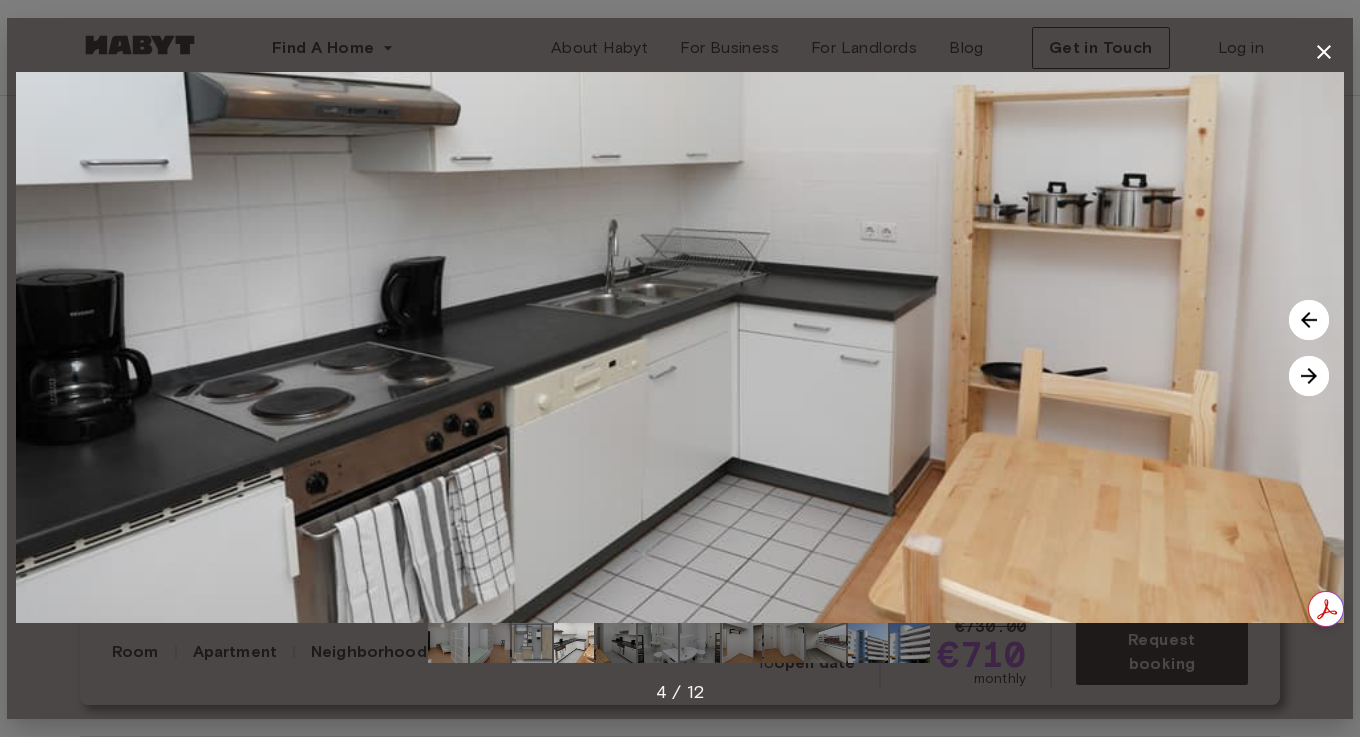 click at bounding box center (1309, 376) 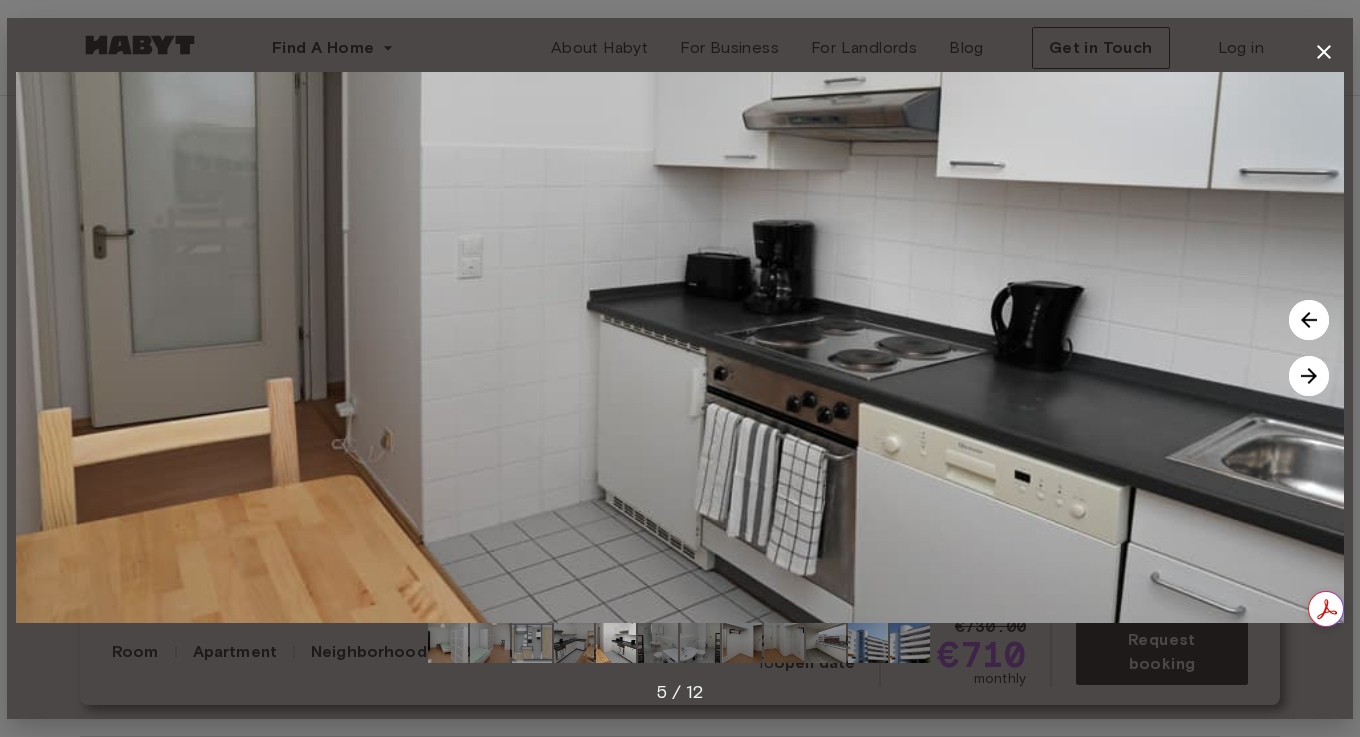 click at bounding box center [1309, 376] 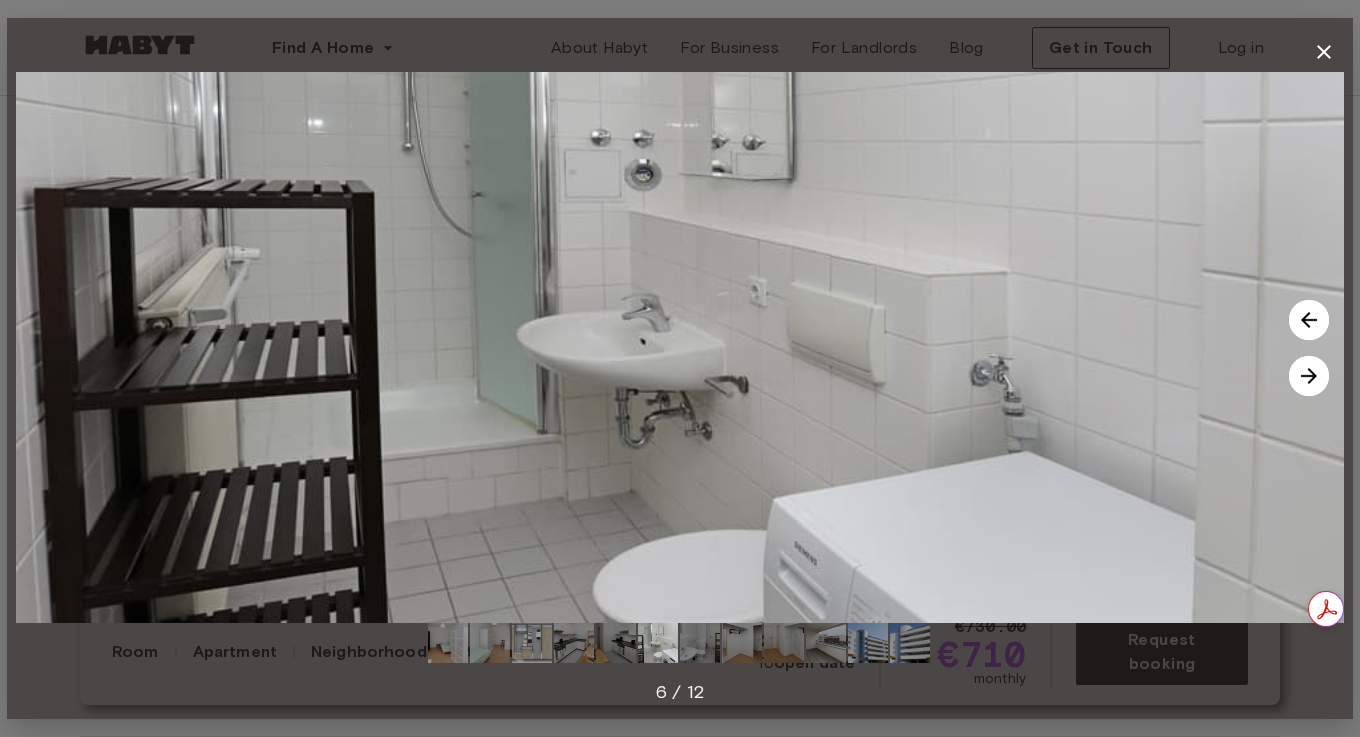 click at bounding box center (1309, 376) 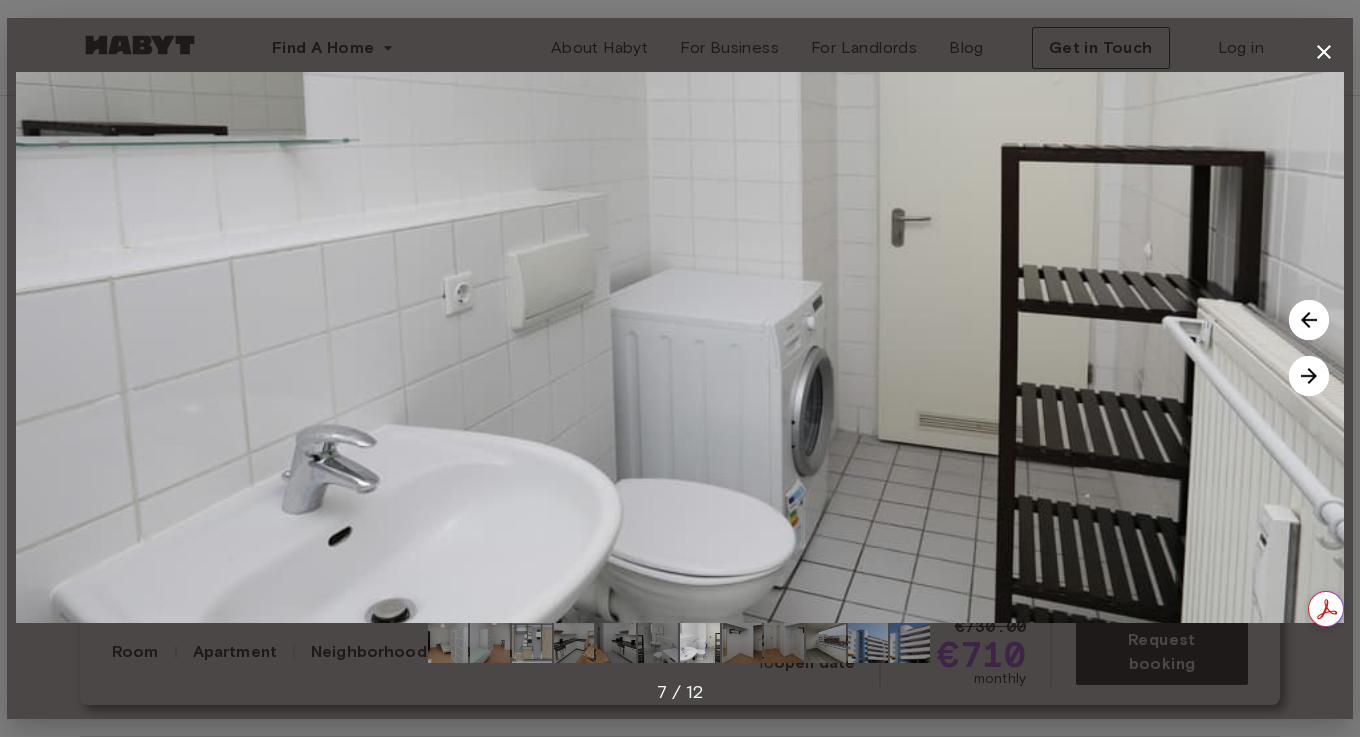 click at bounding box center [1309, 376] 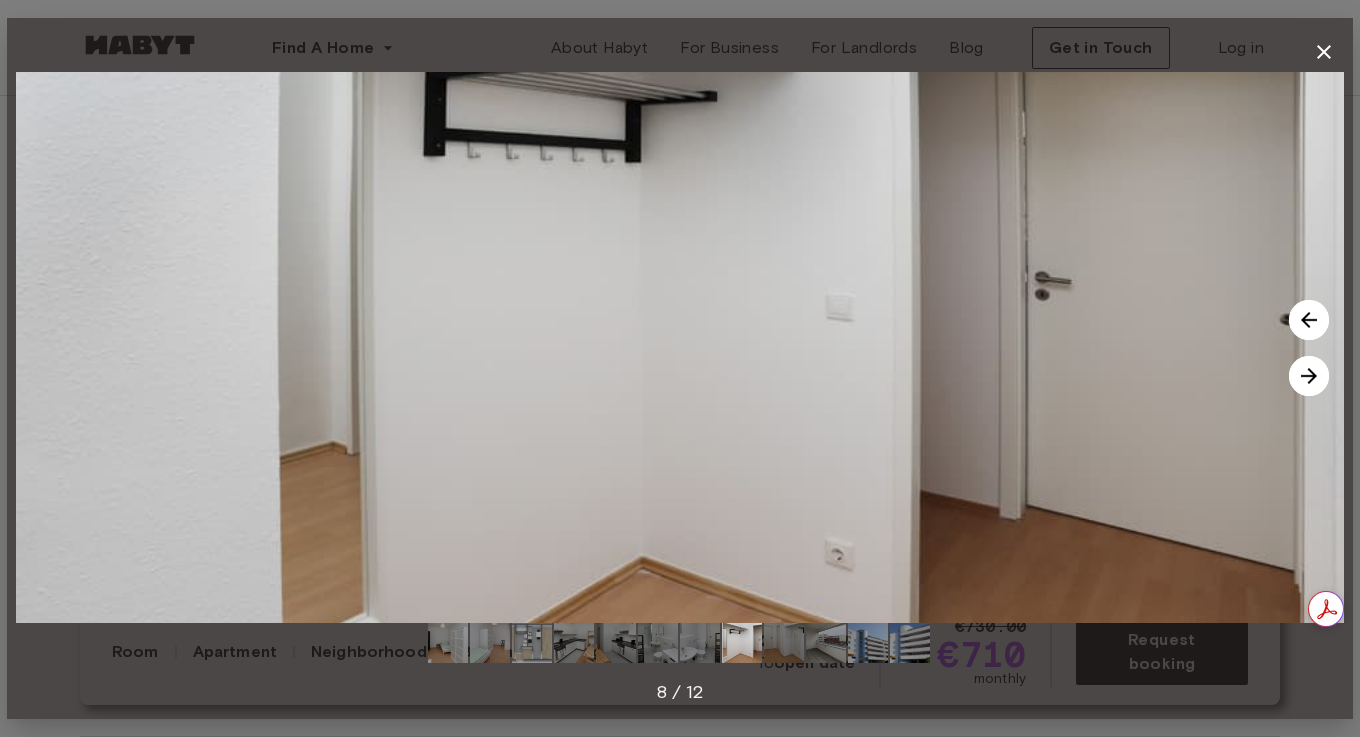 click at bounding box center [1309, 376] 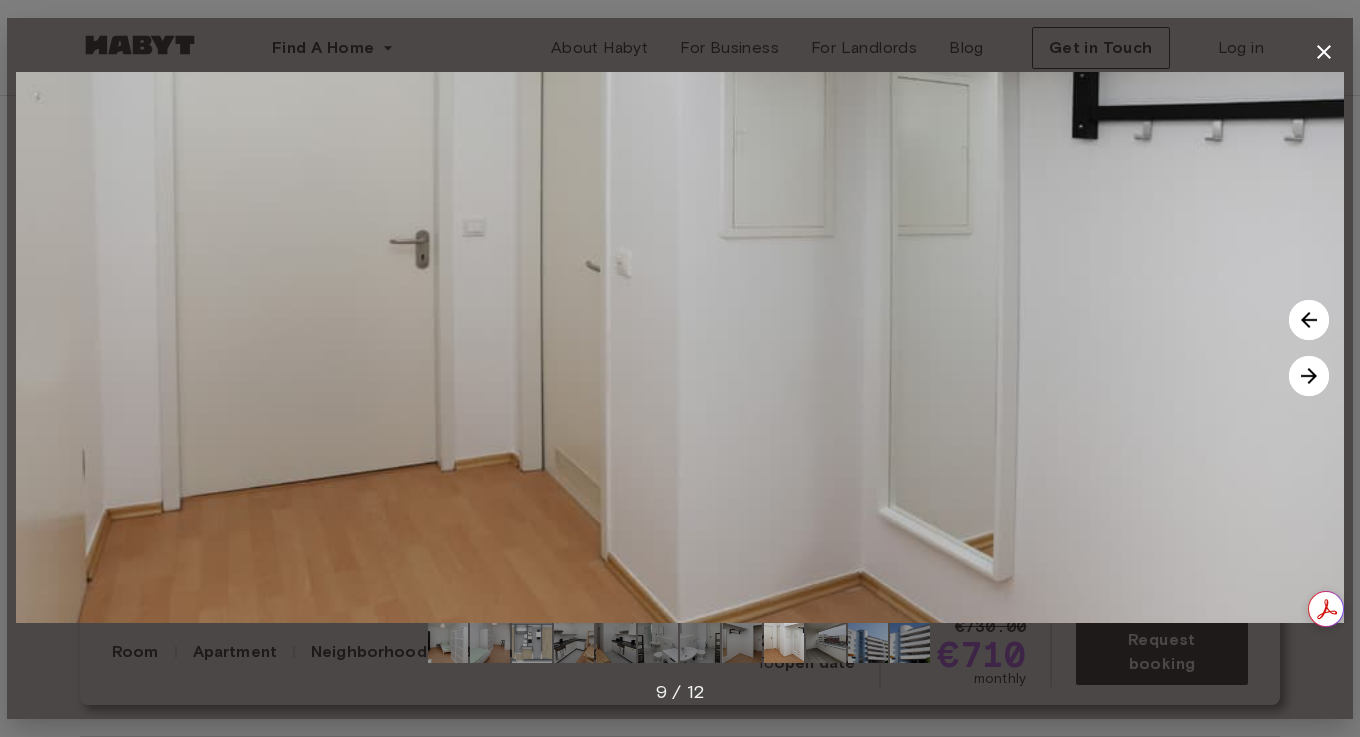 click at bounding box center (1309, 376) 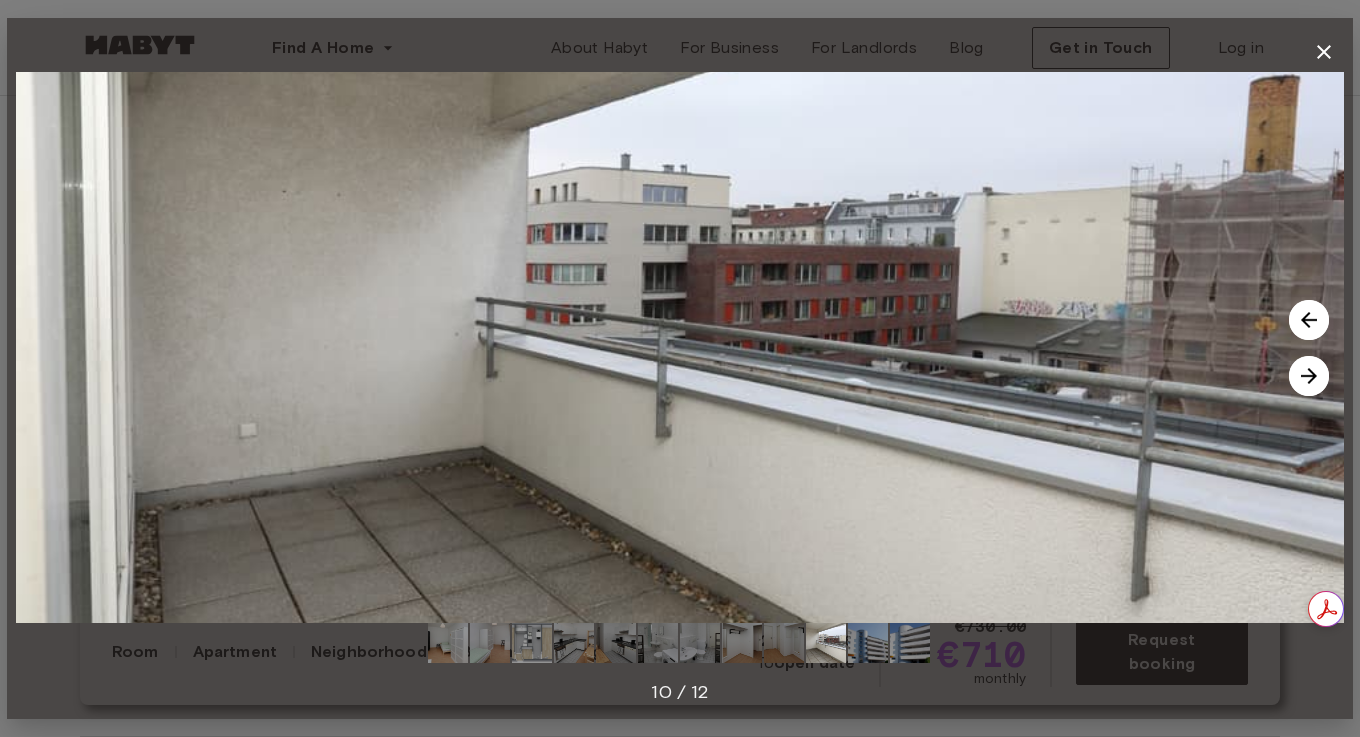 click at bounding box center (1309, 376) 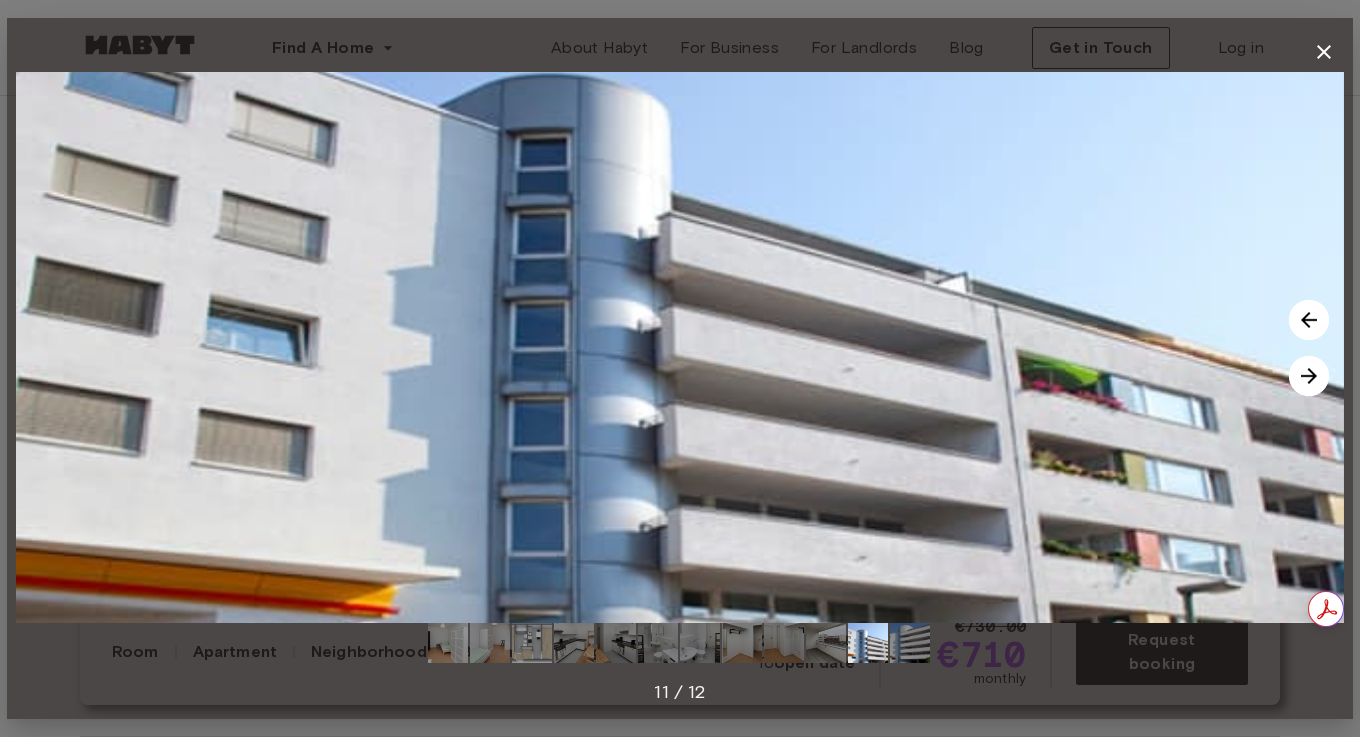 click at bounding box center [1309, 376] 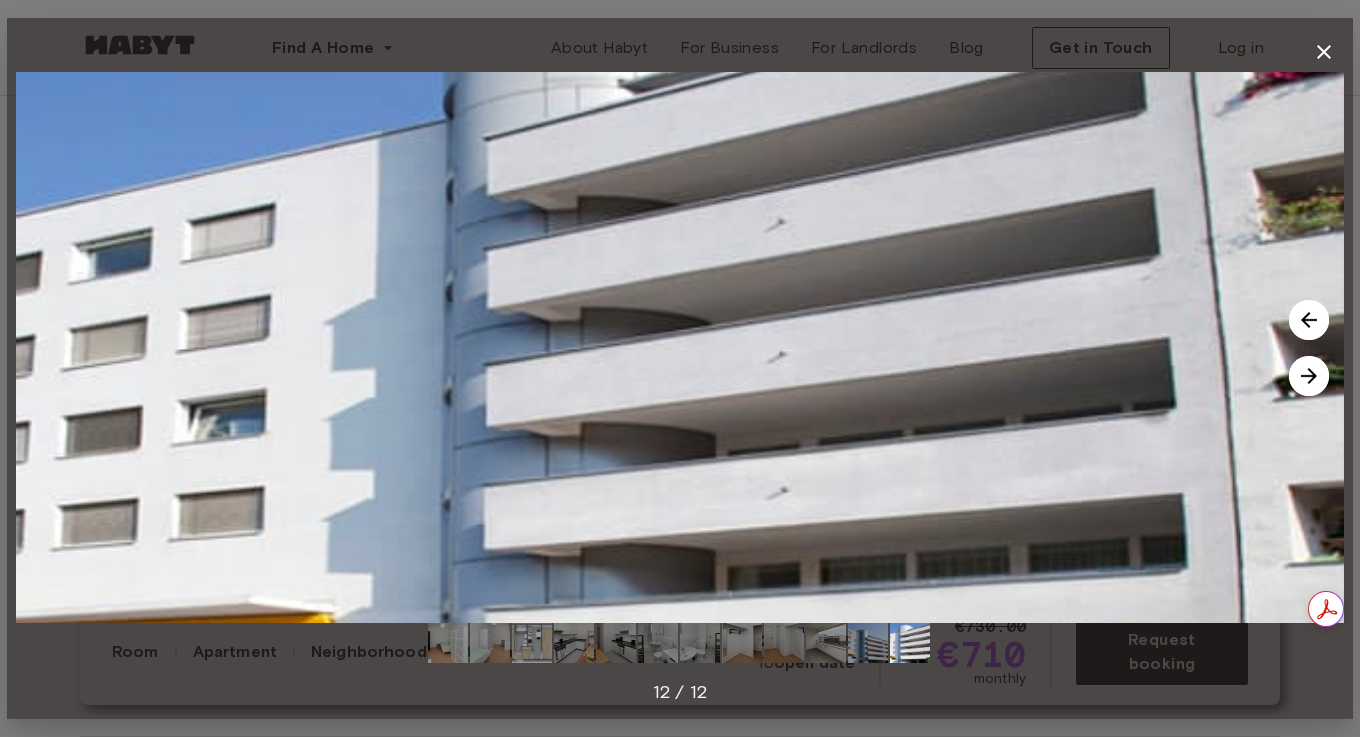 click at bounding box center (1309, 376) 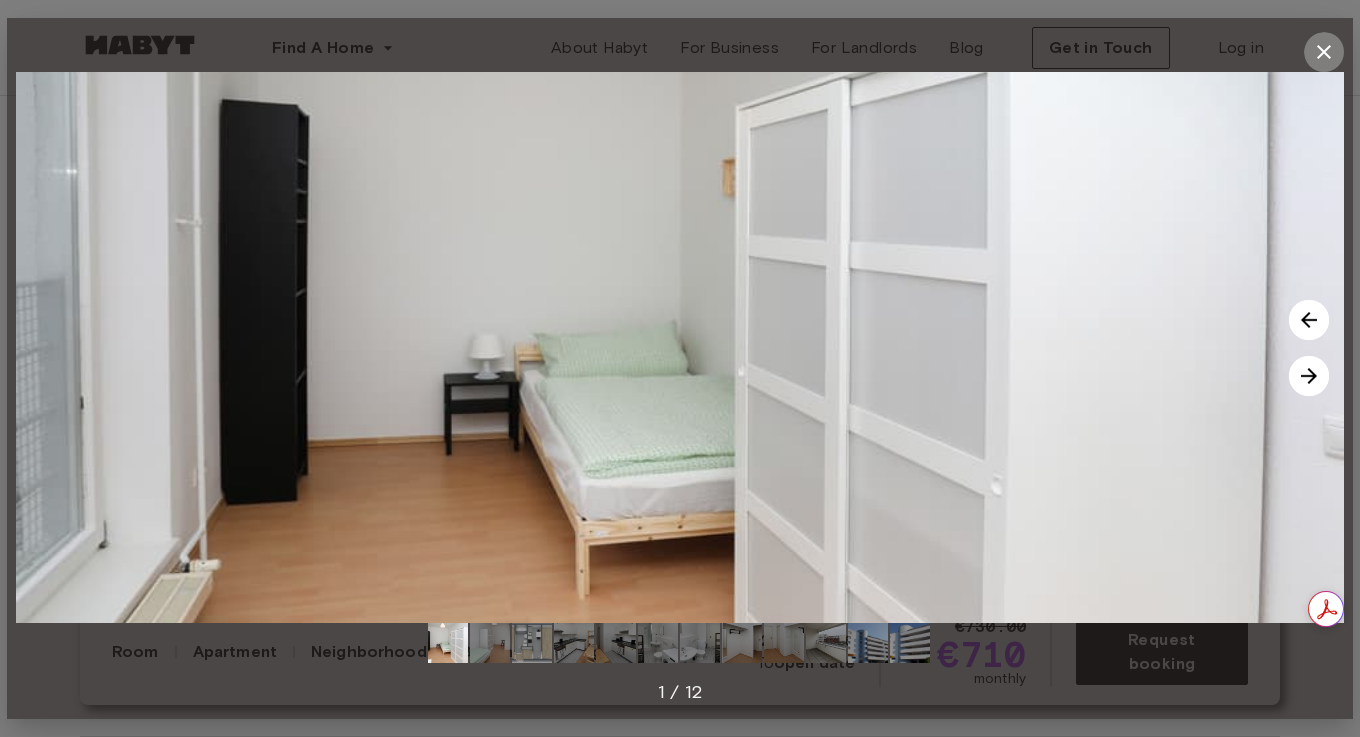 click 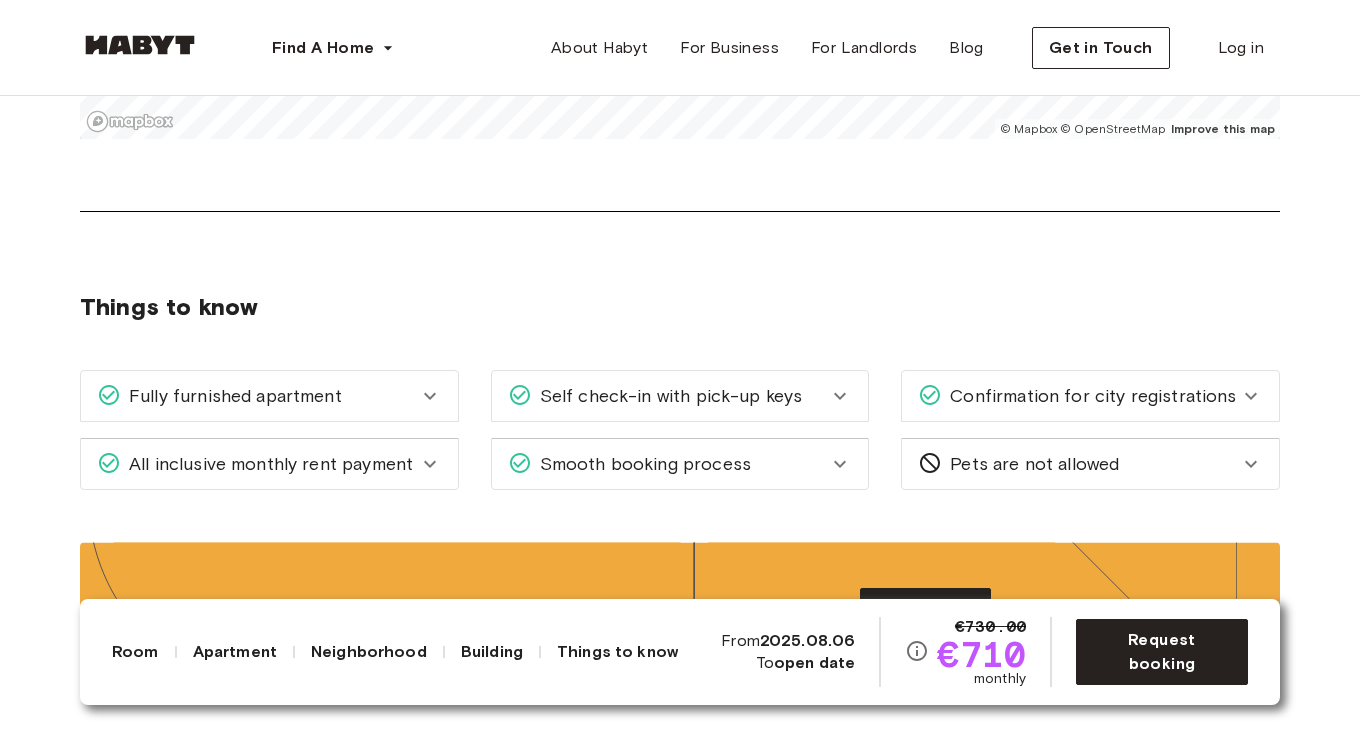 scroll, scrollTop: 2850, scrollLeft: 0, axis: vertical 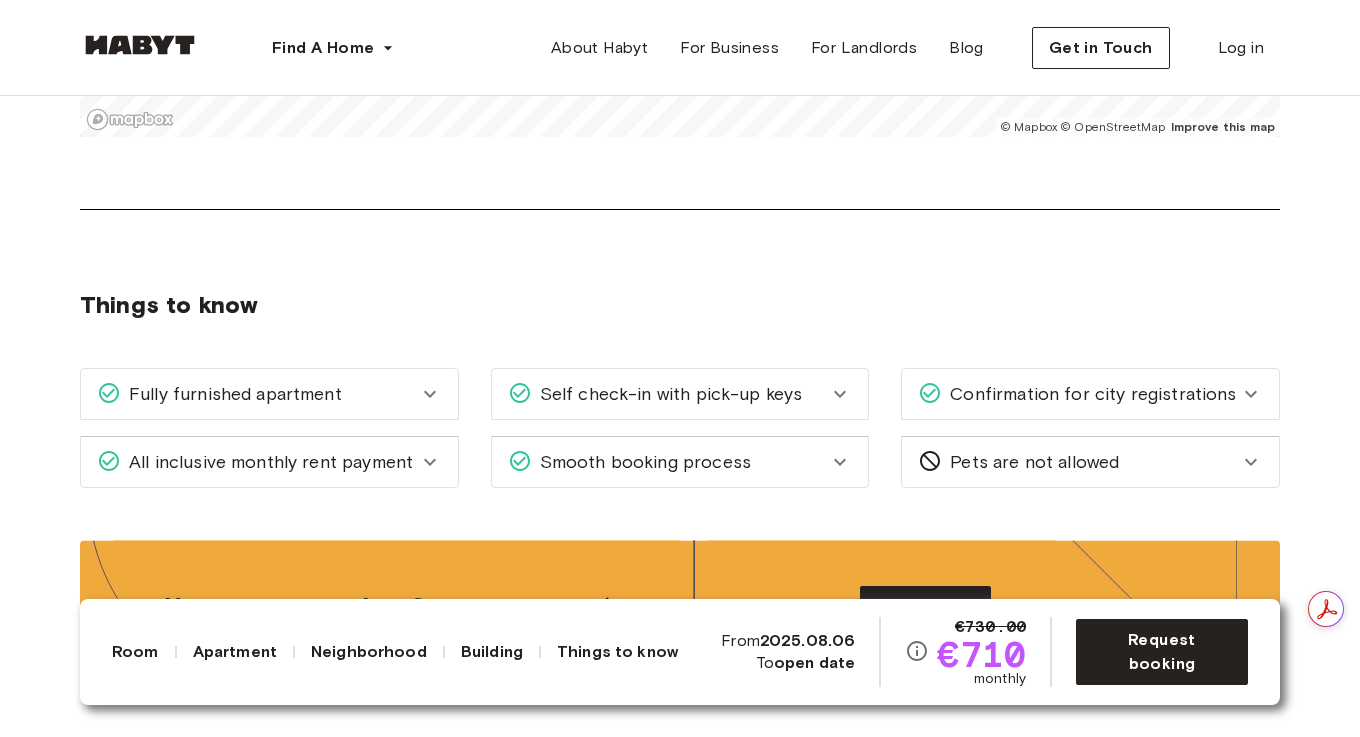 click on "All inclusive monthly rent payment" at bounding box center [257, 462] 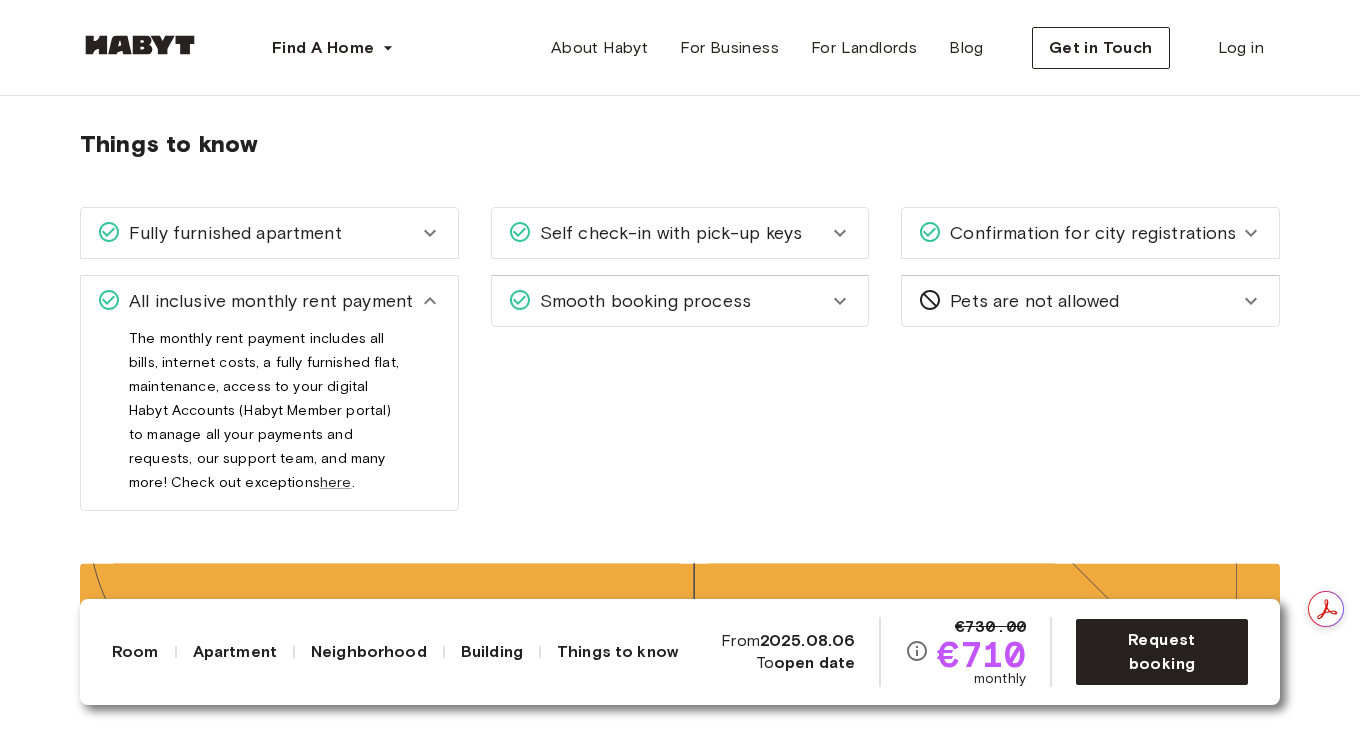 scroll, scrollTop: 3013, scrollLeft: 0, axis: vertical 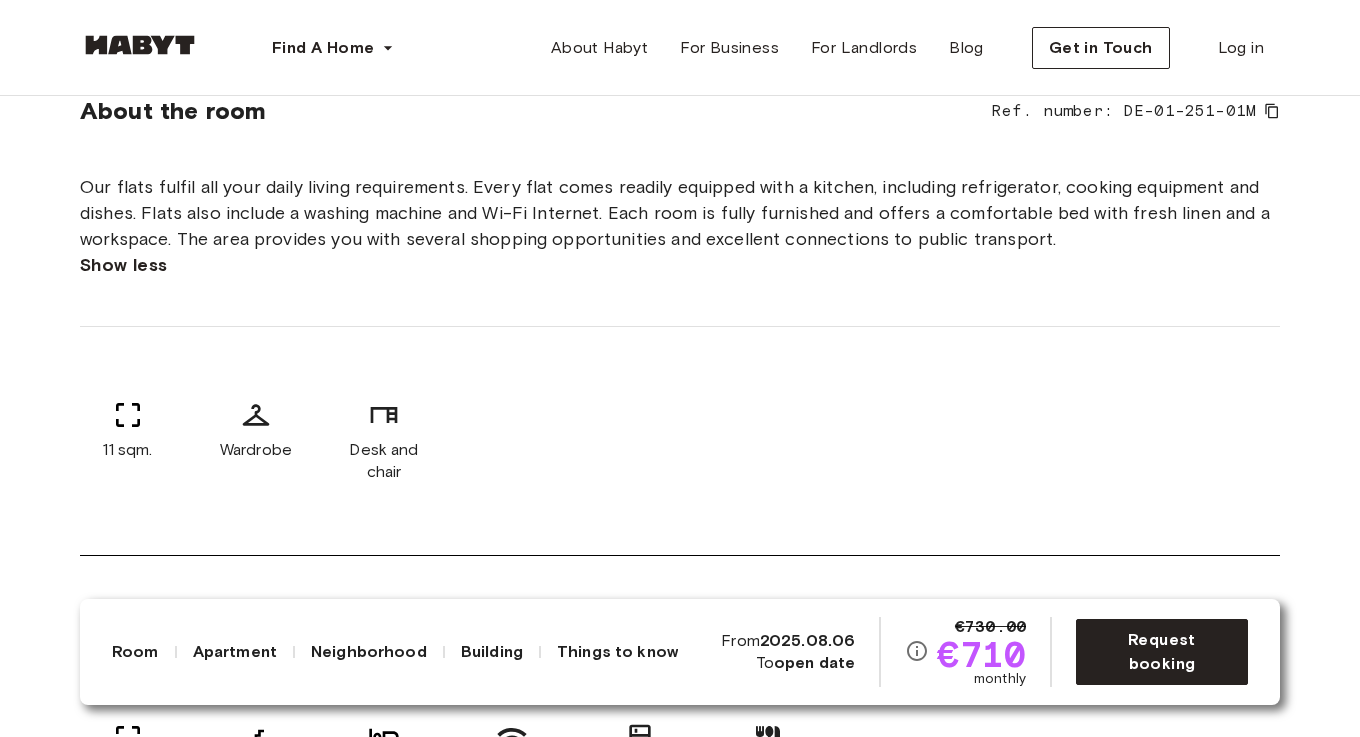 click on "Show less" at bounding box center (124, 265) 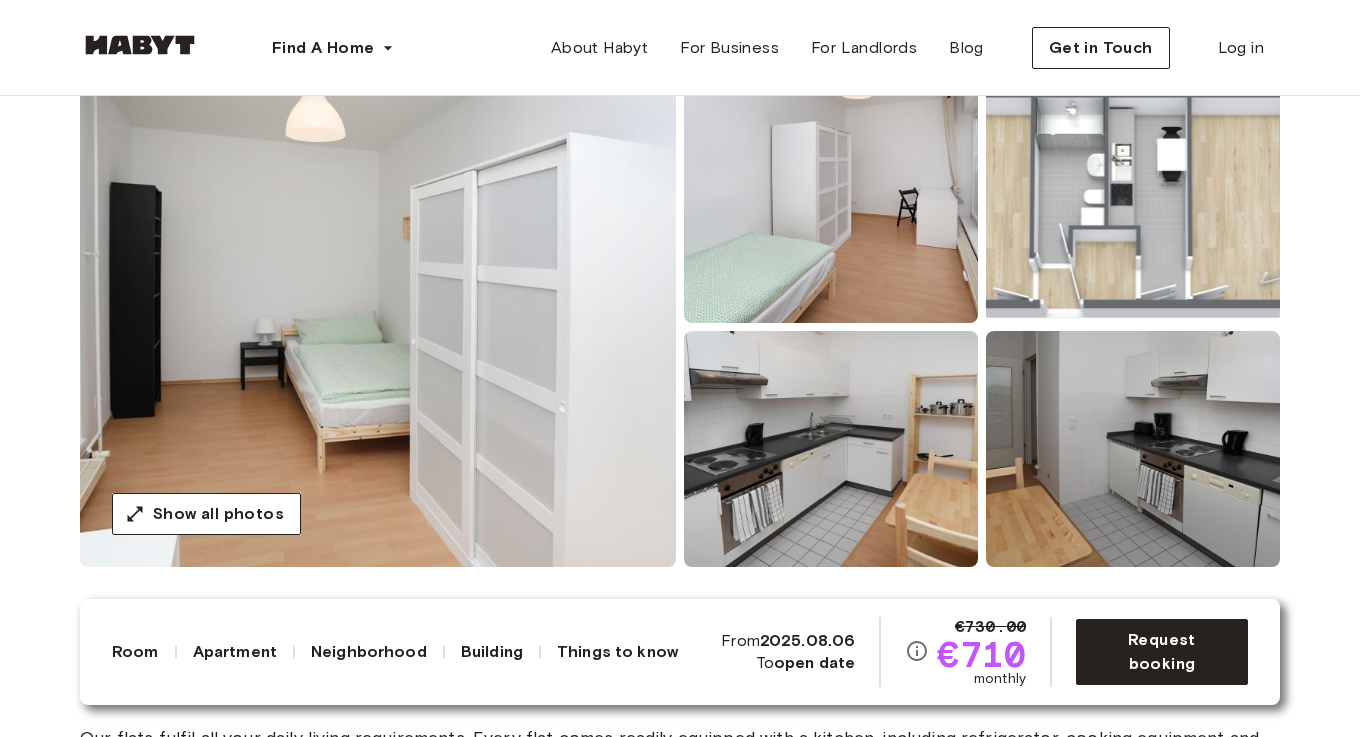 scroll, scrollTop: 120, scrollLeft: 0, axis: vertical 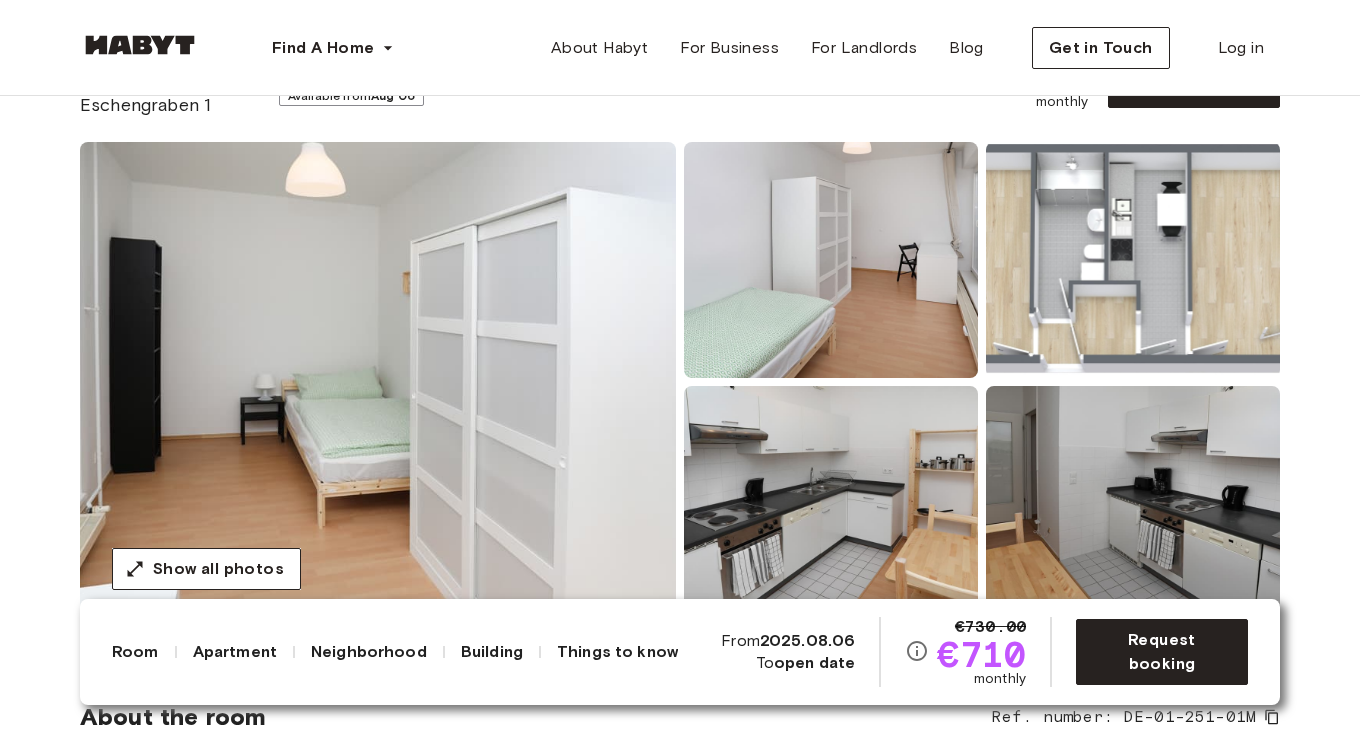 click at bounding box center [378, 382] 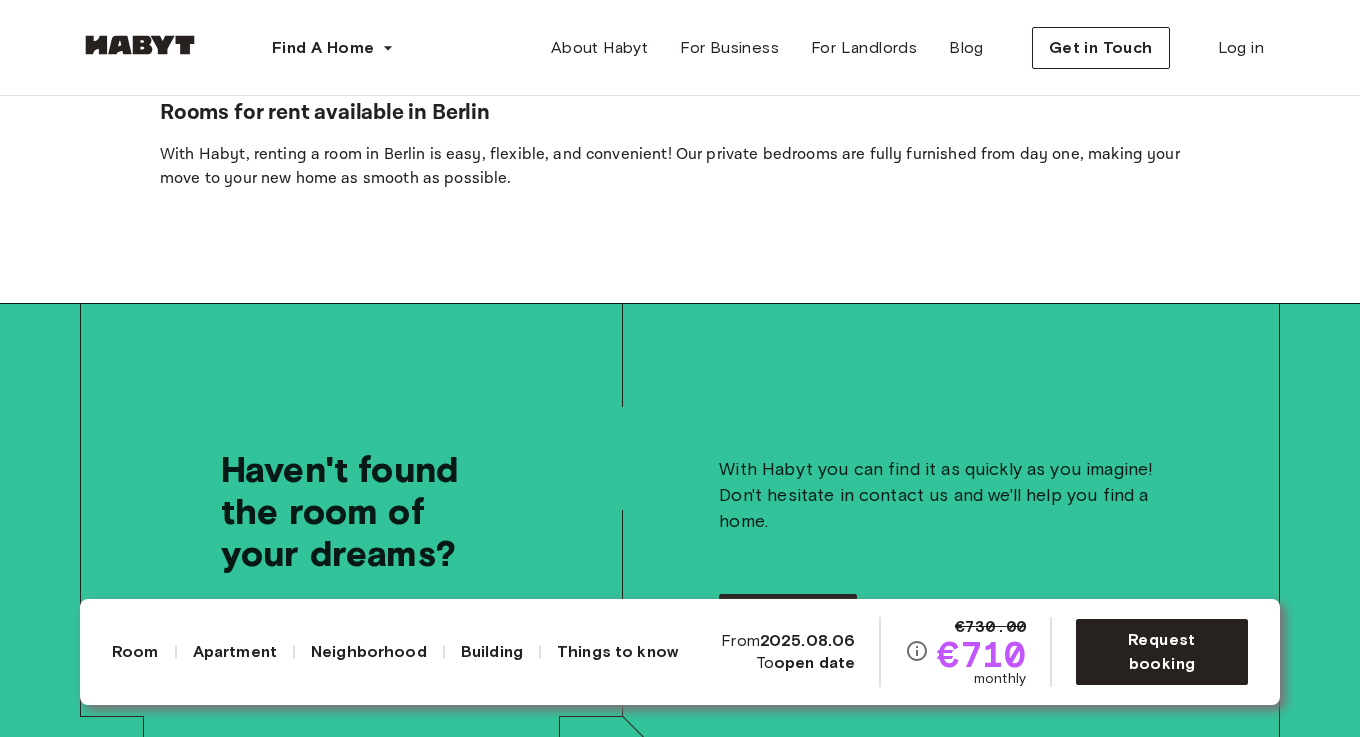 scroll, scrollTop: 5415, scrollLeft: 0, axis: vertical 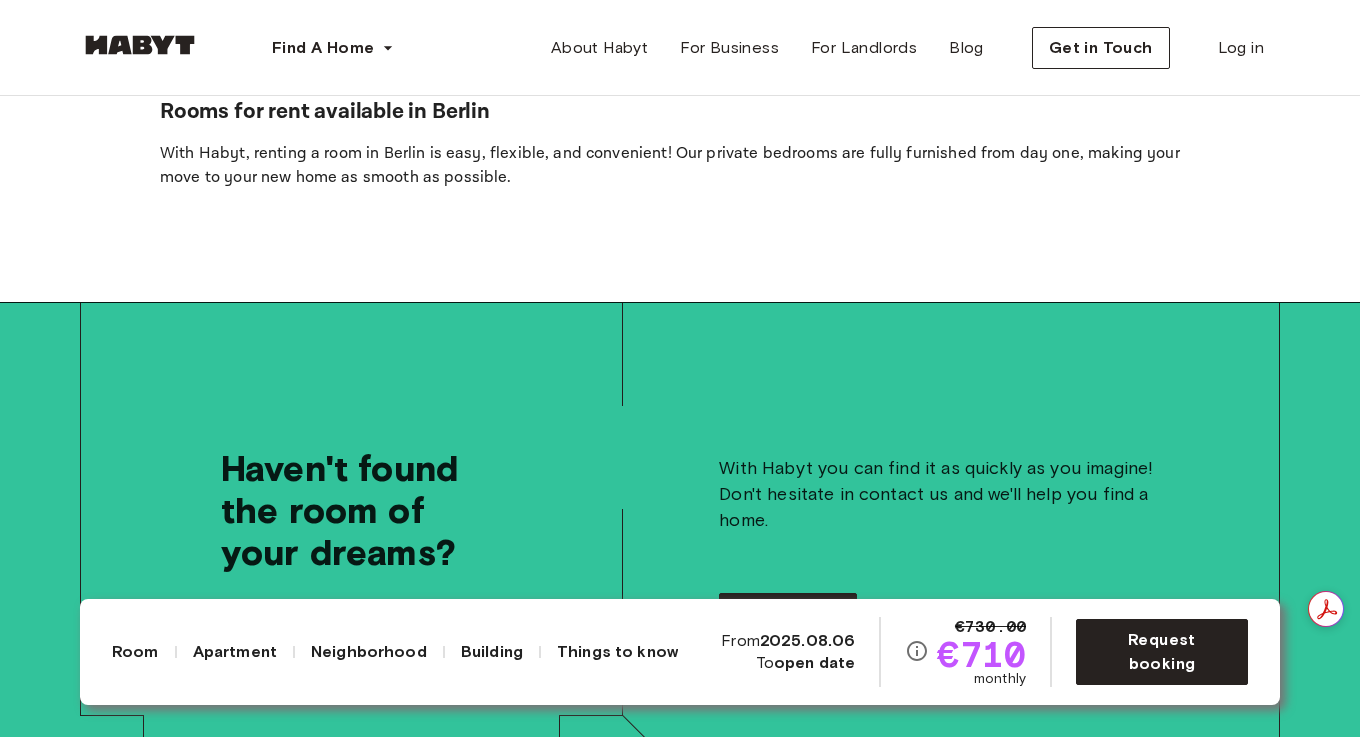 click on "Room Apartment Neighborhood Building Things to know €730.00 €710 monthly From  2025.08.06 To  open date Request booking" at bounding box center [680, 652] 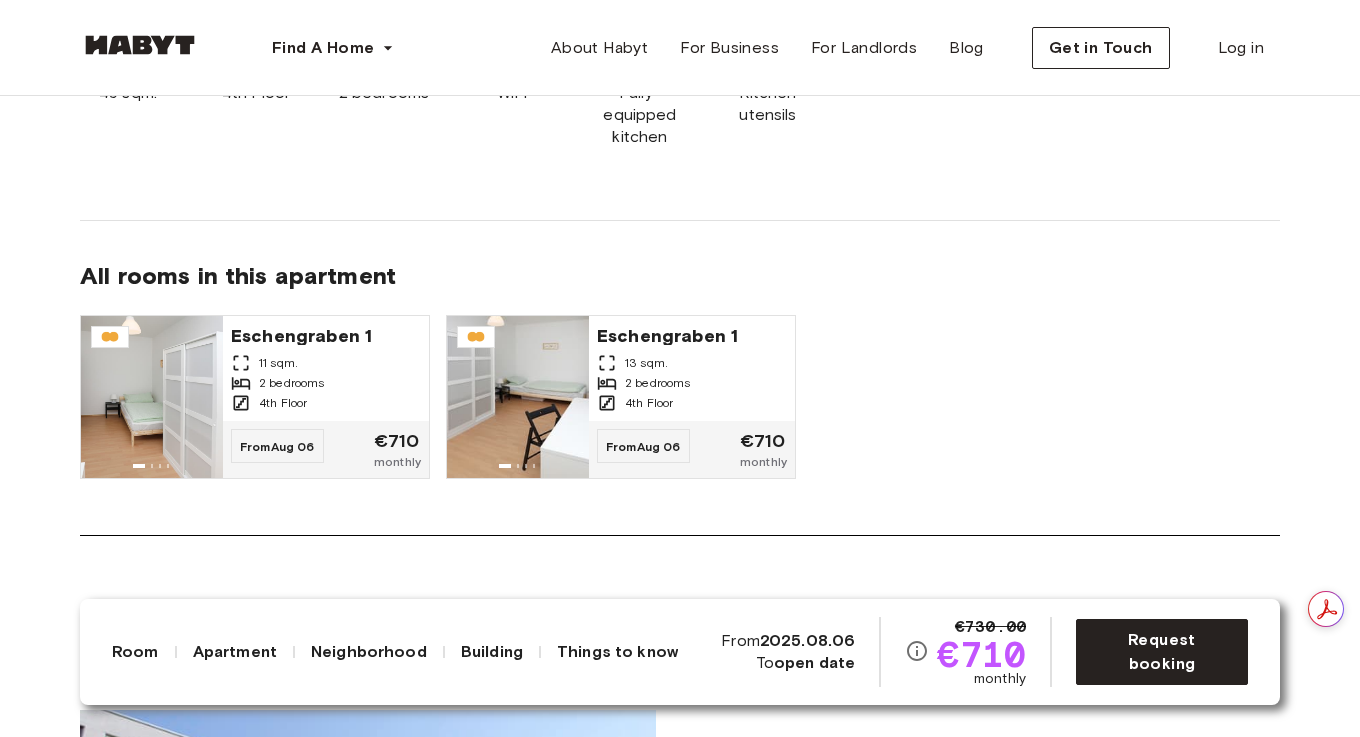 scroll, scrollTop: 1345, scrollLeft: 0, axis: vertical 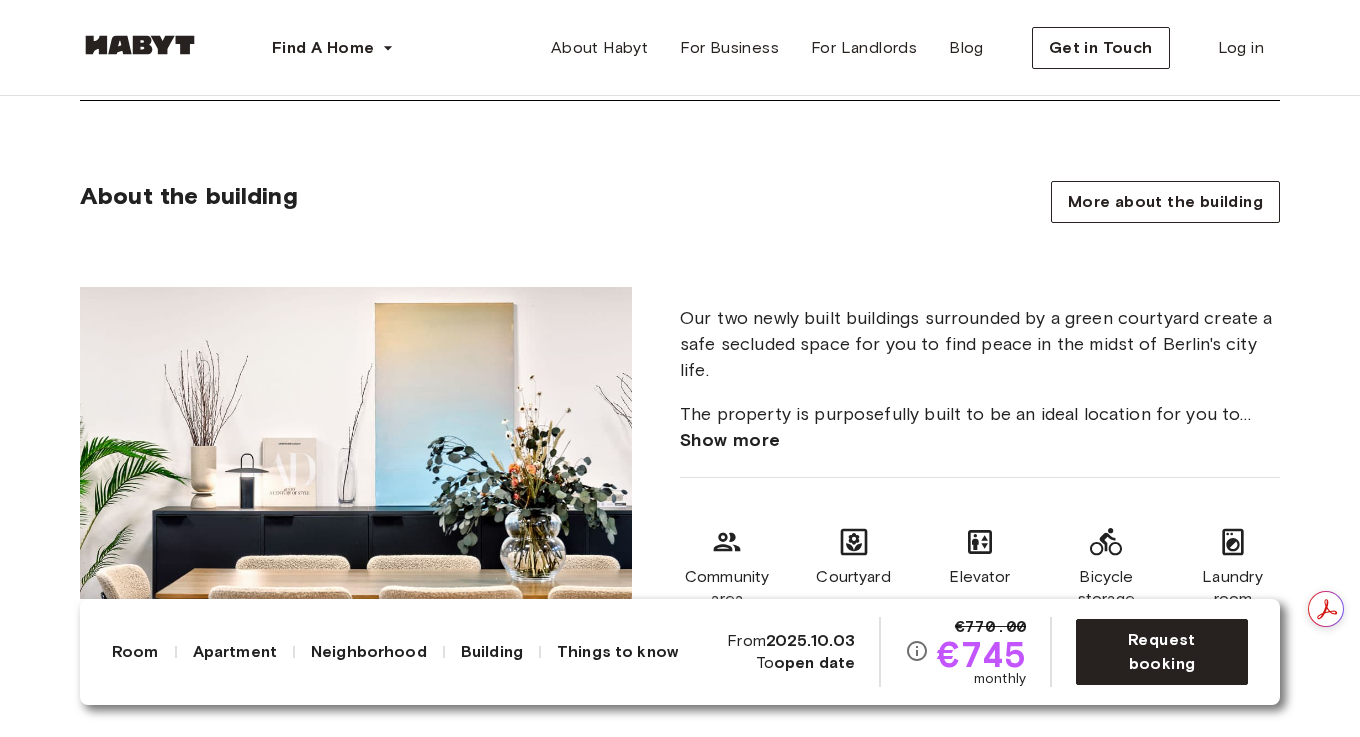 click on "Our two newly built buildings surrounded by a green courtyard create a safe secluded space for you to find peace in the midst of Berlin's city life.  The property is purposefully built to be an ideal location for you to enjoy the co-living lifestyle, and be part of the Habyt community. There are two community spaces - one in each of the buildings. Both of them feature fully equipped kitchens with cooking islands and lounge areas with sofas, armchairs, coffee tables, and a TV. You can spend time cooking meals together with your flatmates here or relax watching a new show.  In alignment with our sustainability efforts, both buildings are illuminated with energy-efficient LED lights. Show more Community area Courtyard Elevator Bicycle storage Laundry room" at bounding box center [980, 472] 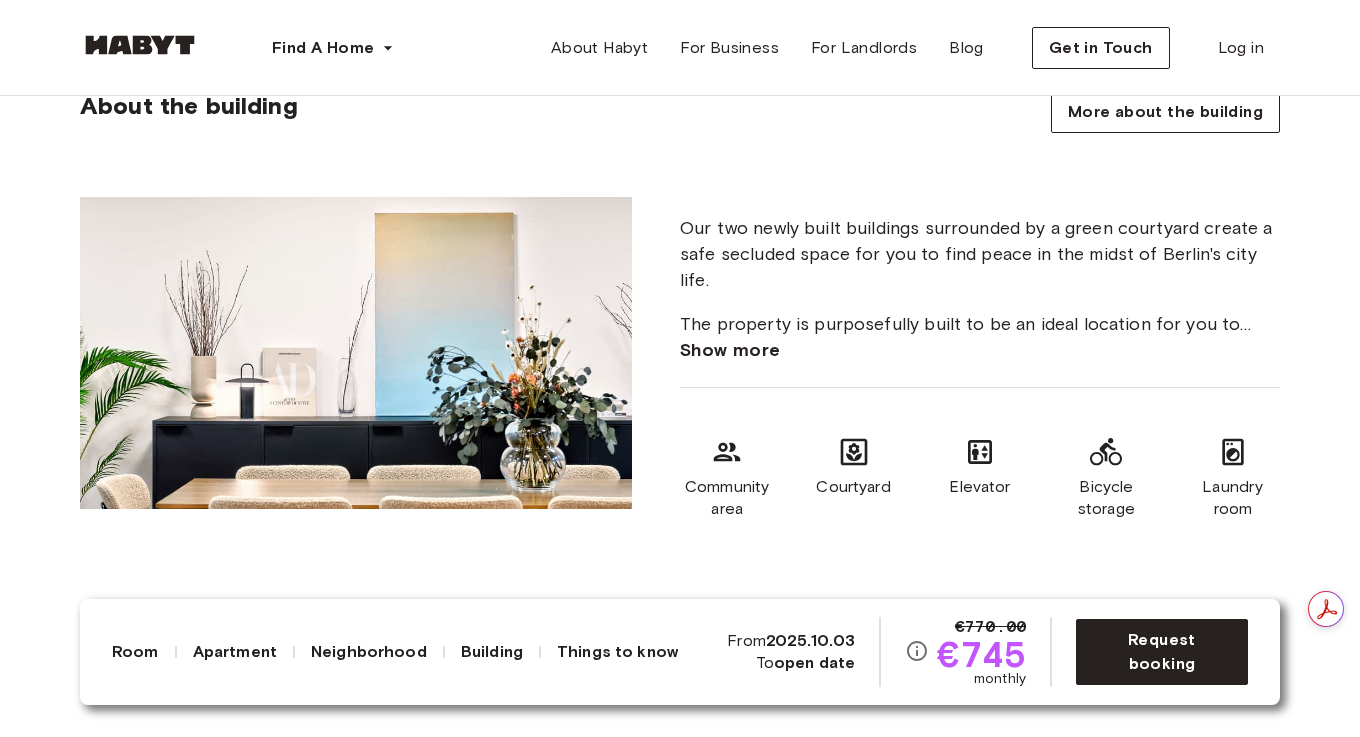 scroll, scrollTop: 2170, scrollLeft: 0, axis: vertical 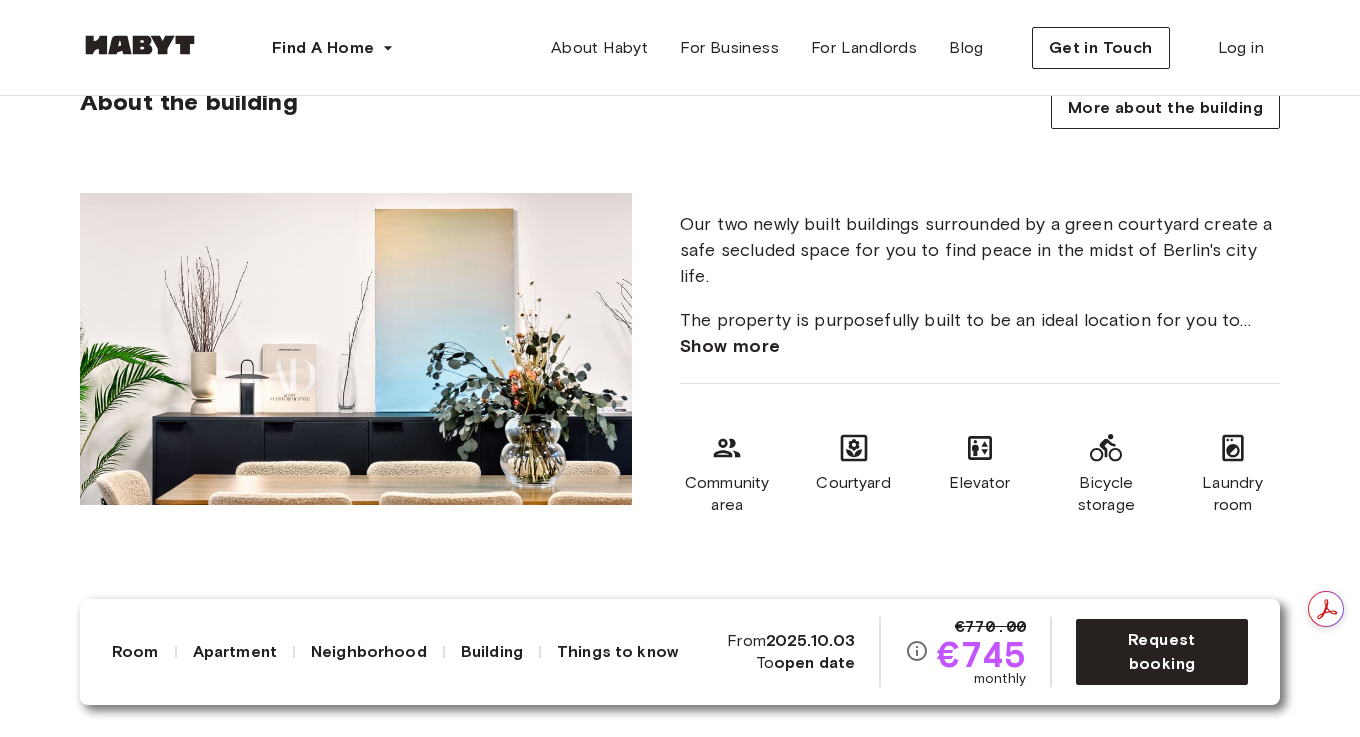 click on "Show more" at bounding box center (730, 346) 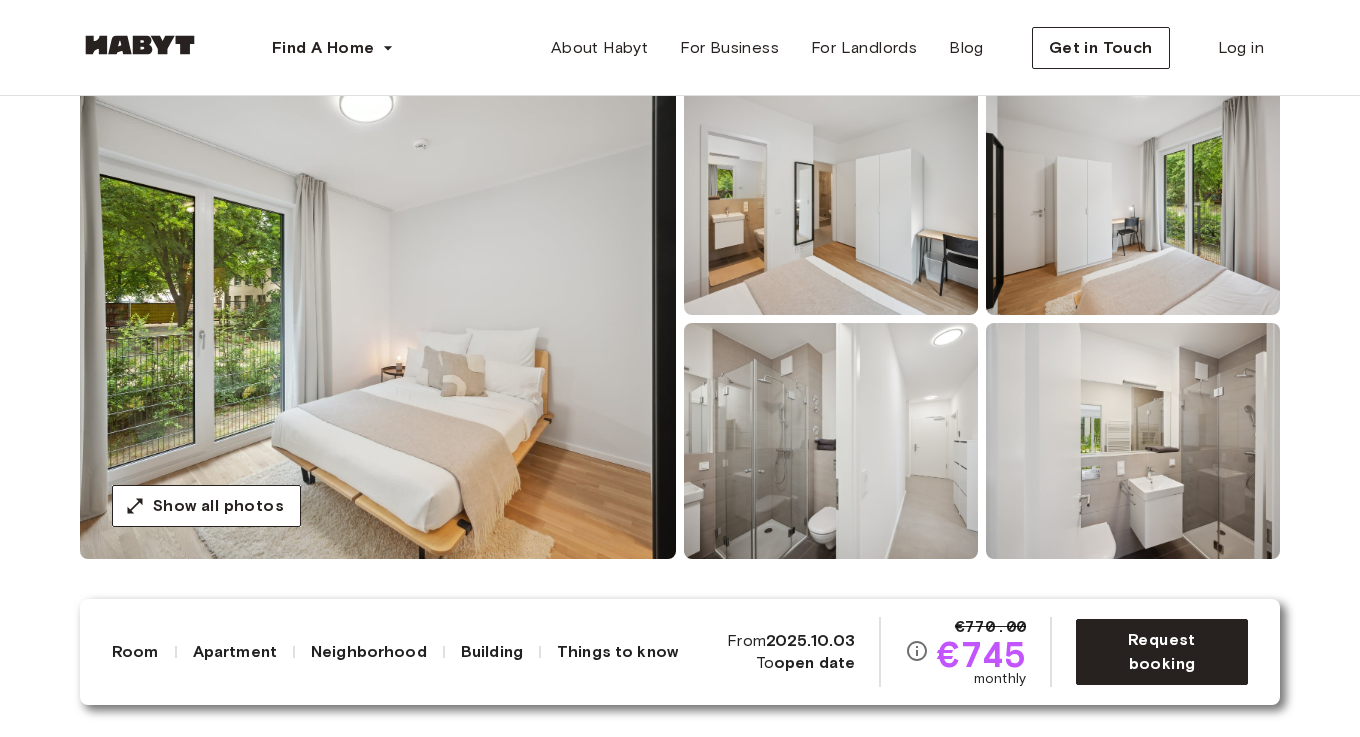 scroll, scrollTop: 120, scrollLeft: 0, axis: vertical 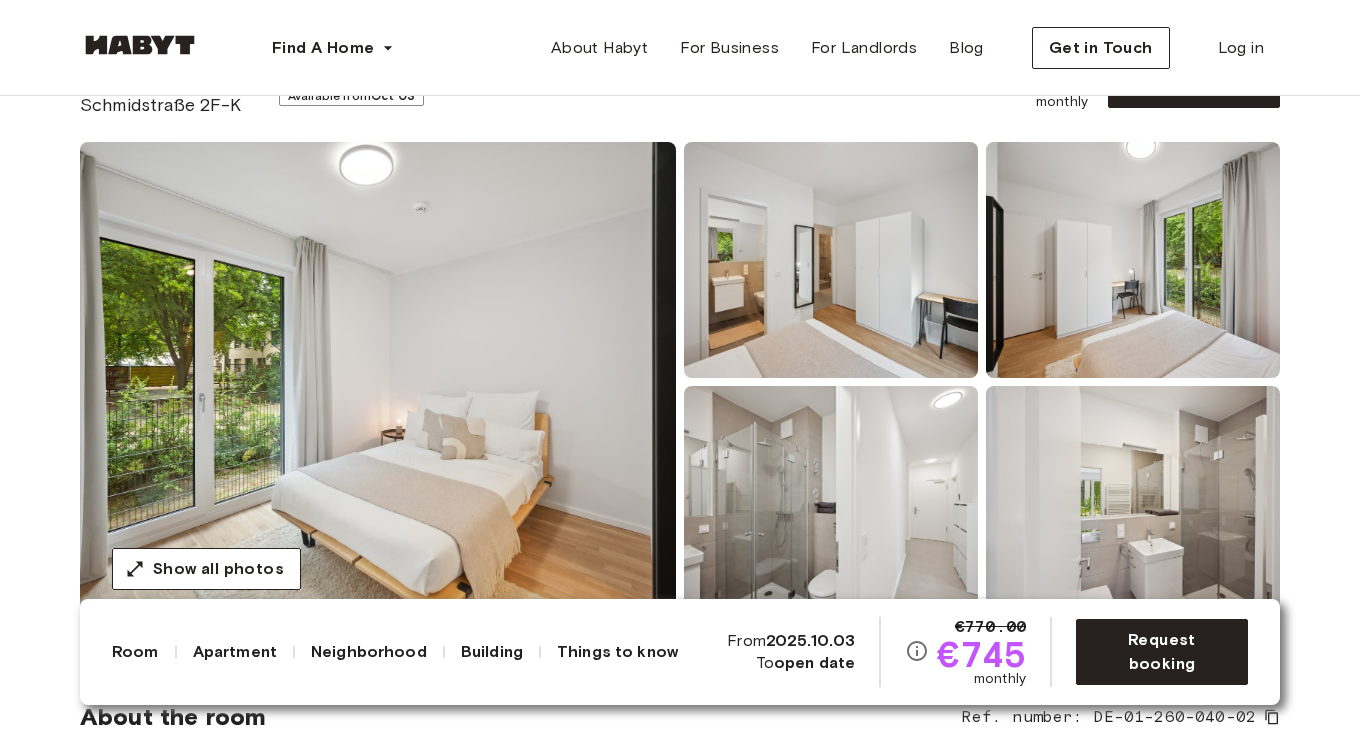 click at bounding box center [378, 382] 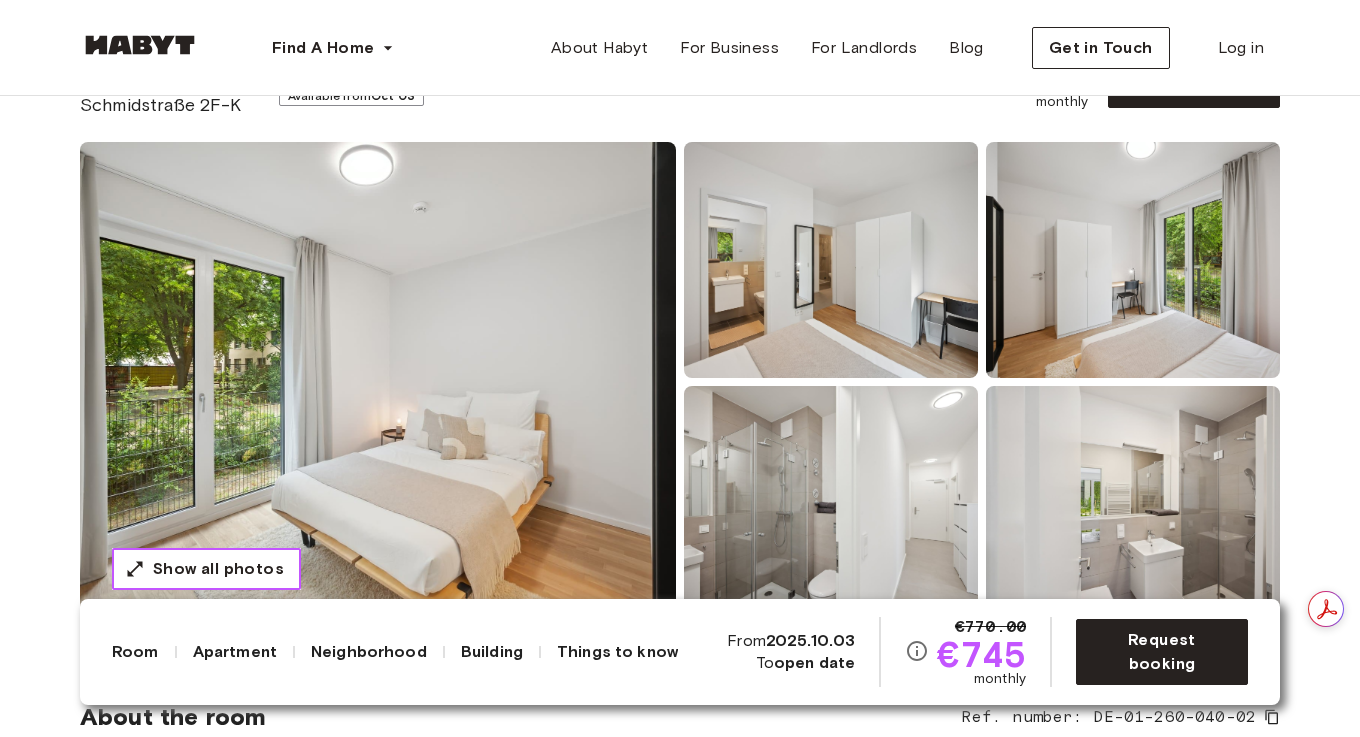 click on "Show all photos" at bounding box center [206, 569] 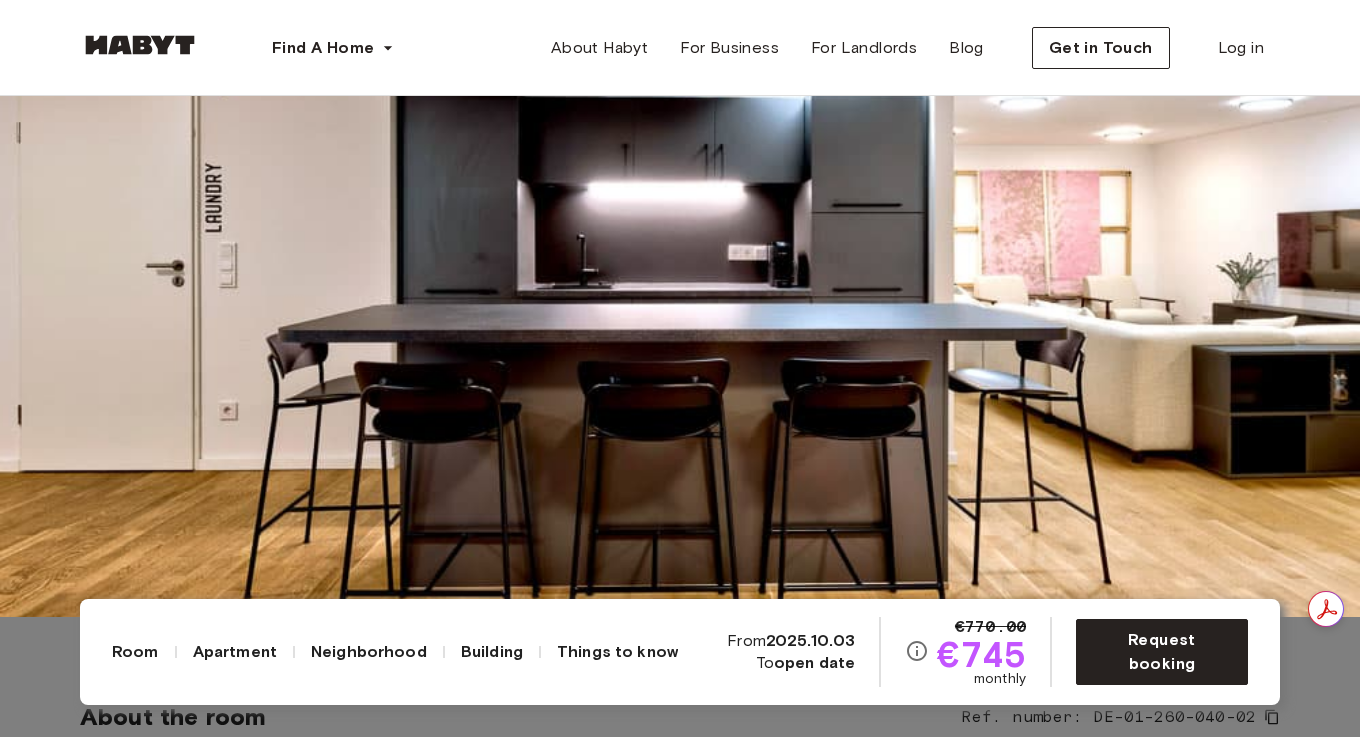 click at bounding box center [680, 7707] 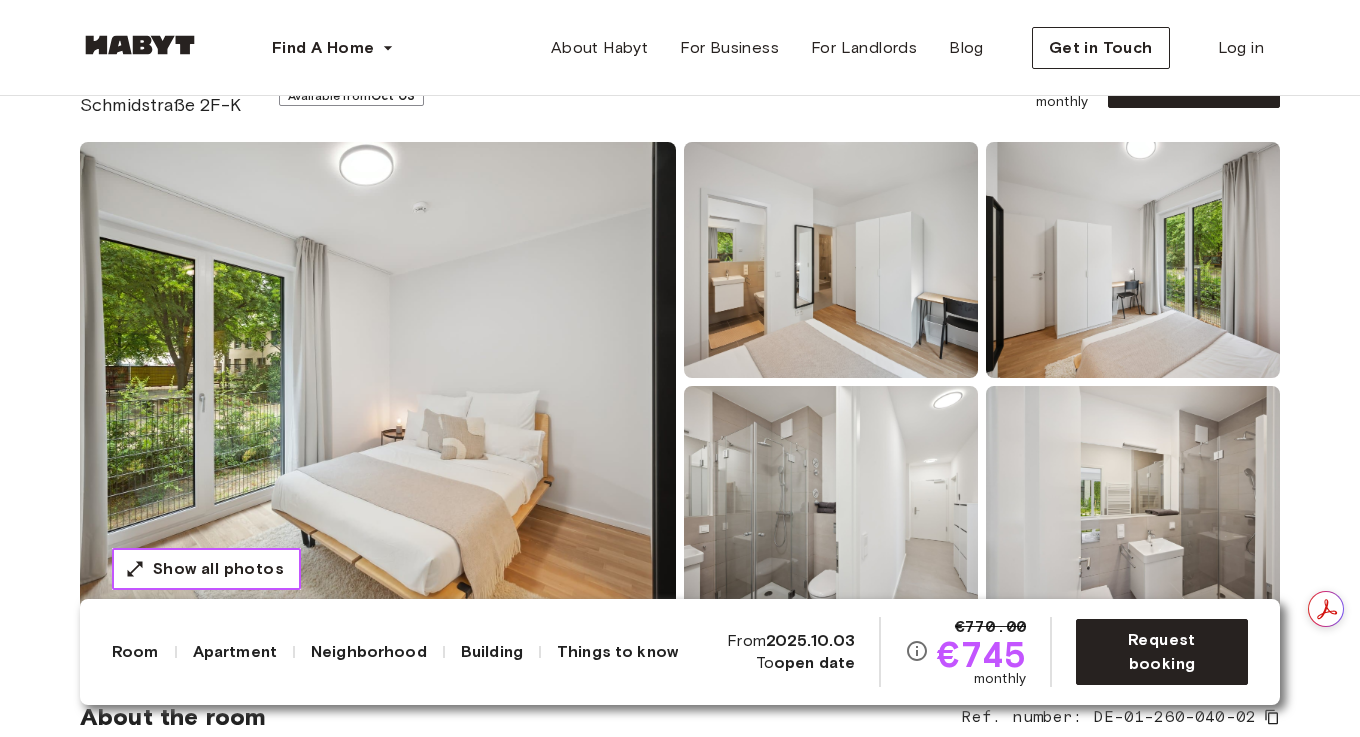 type 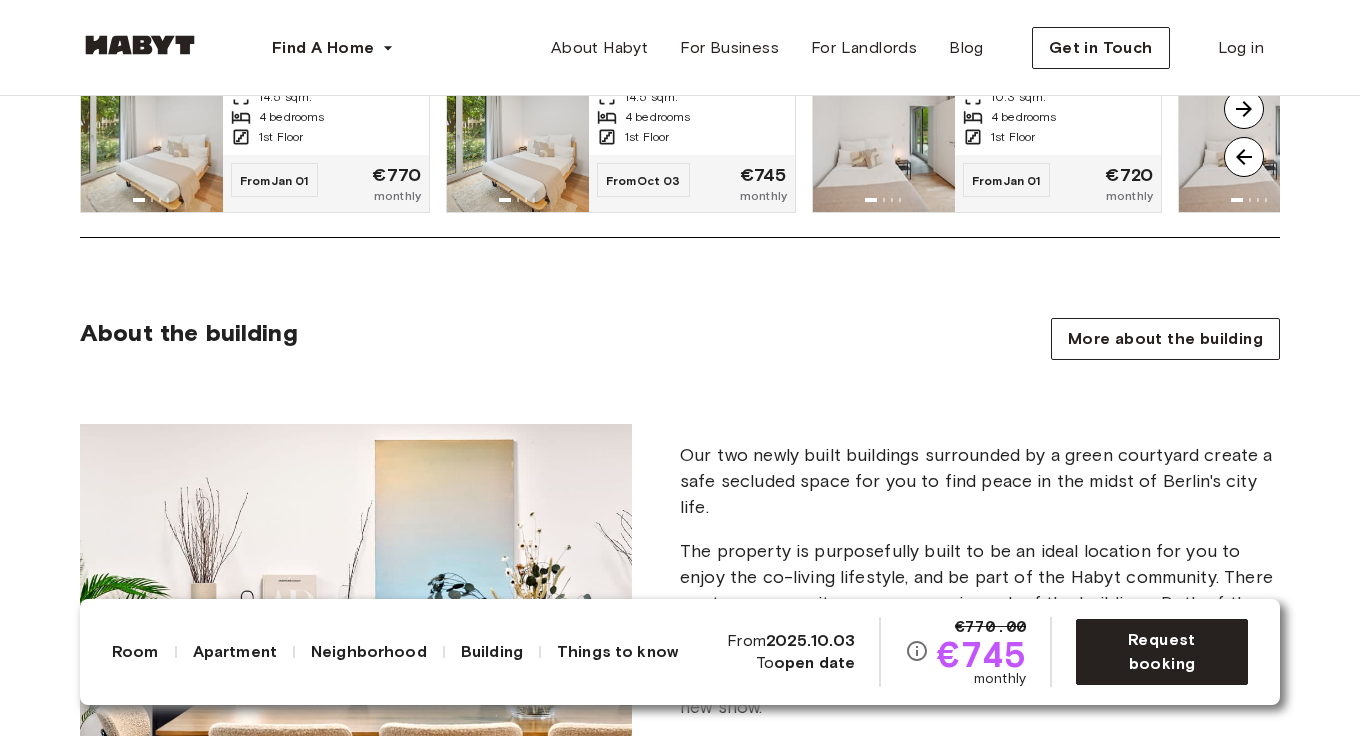 scroll, scrollTop: 2026, scrollLeft: 0, axis: vertical 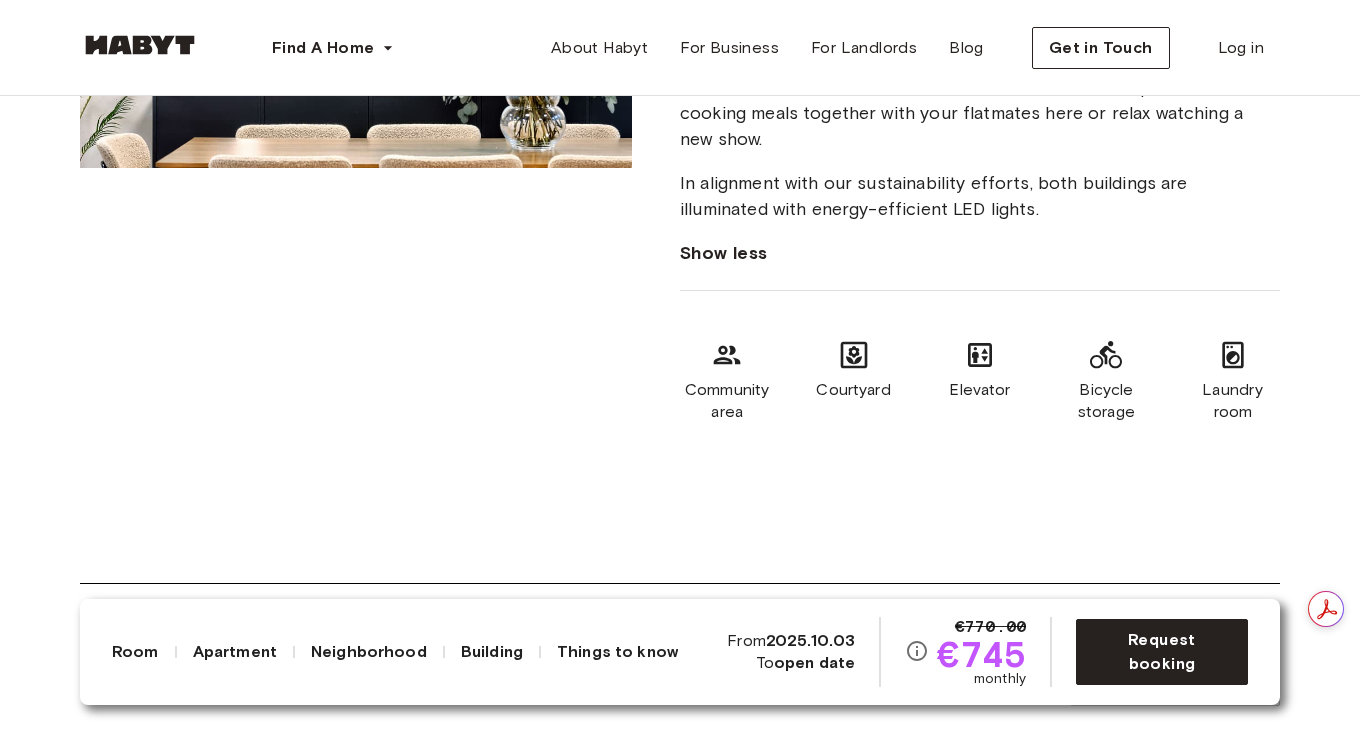 click on "Show less" at bounding box center (724, 253) 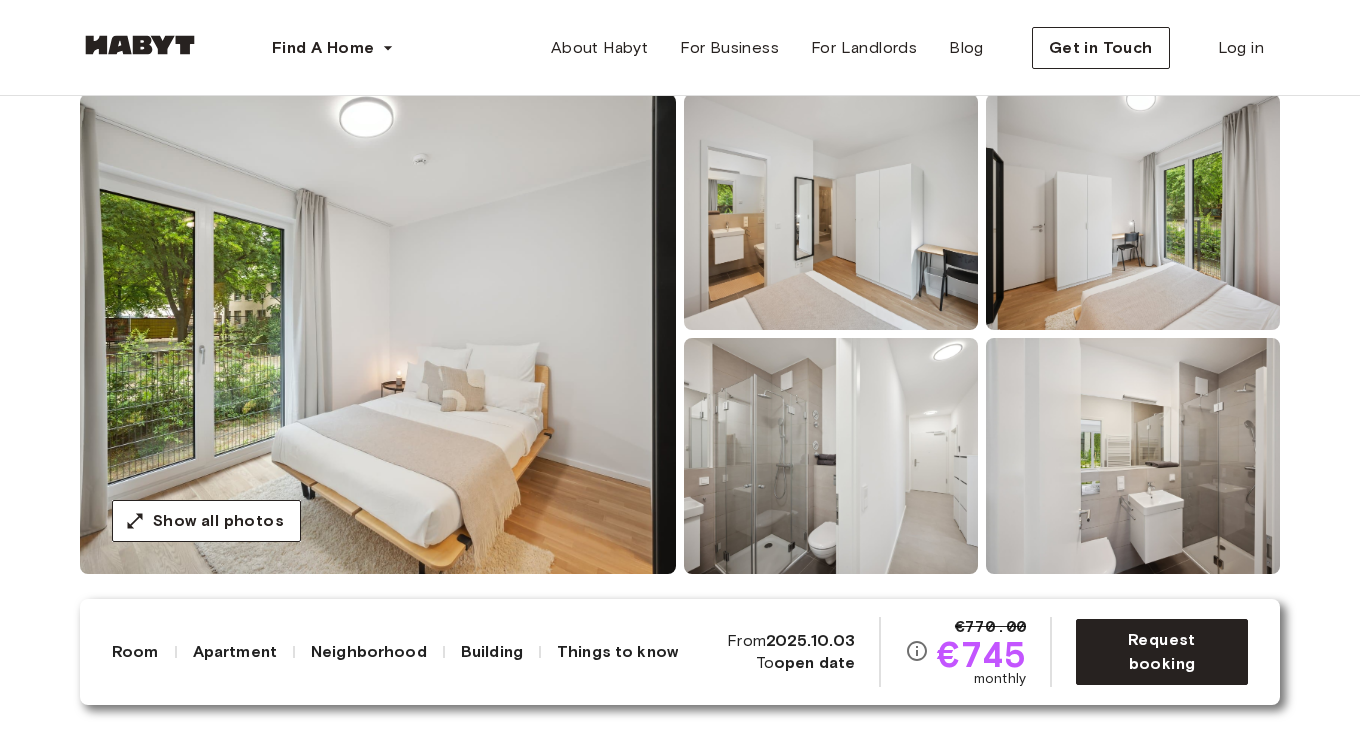 scroll, scrollTop: 0, scrollLeft: 0, axis: both 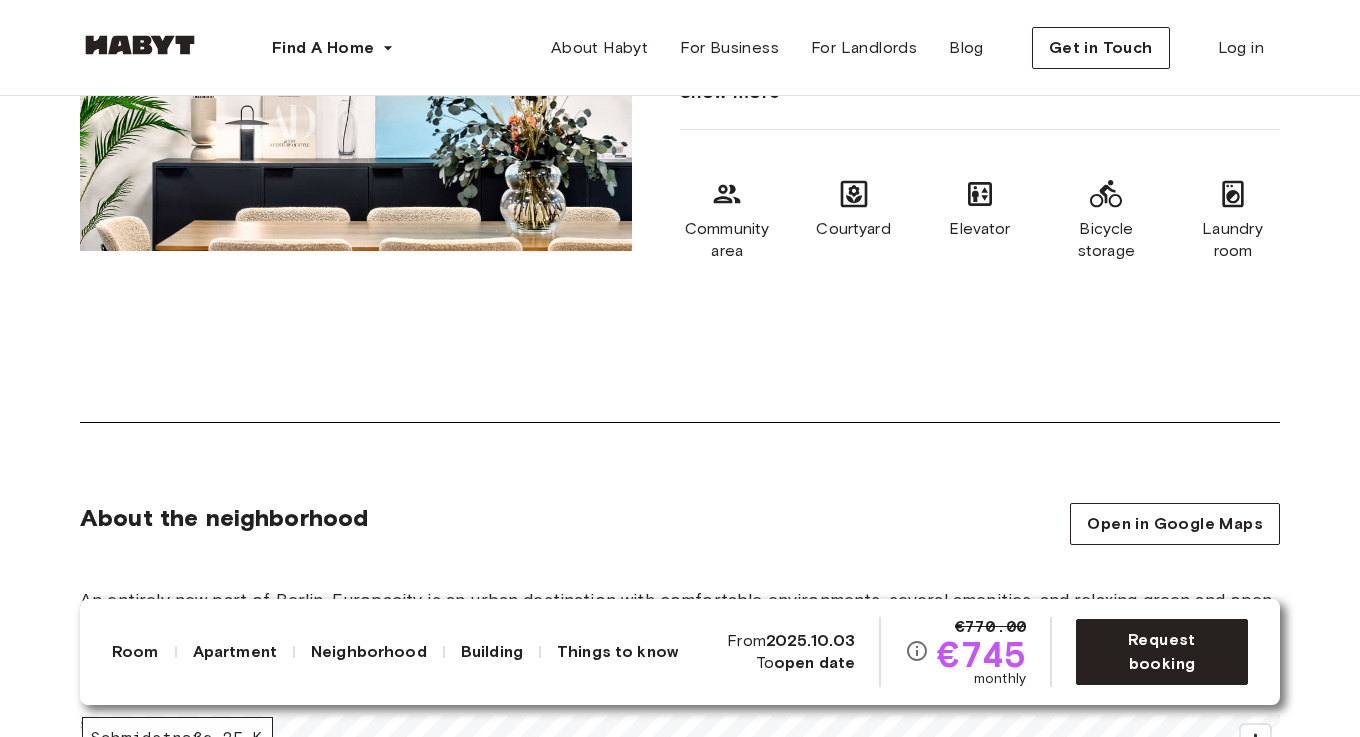type 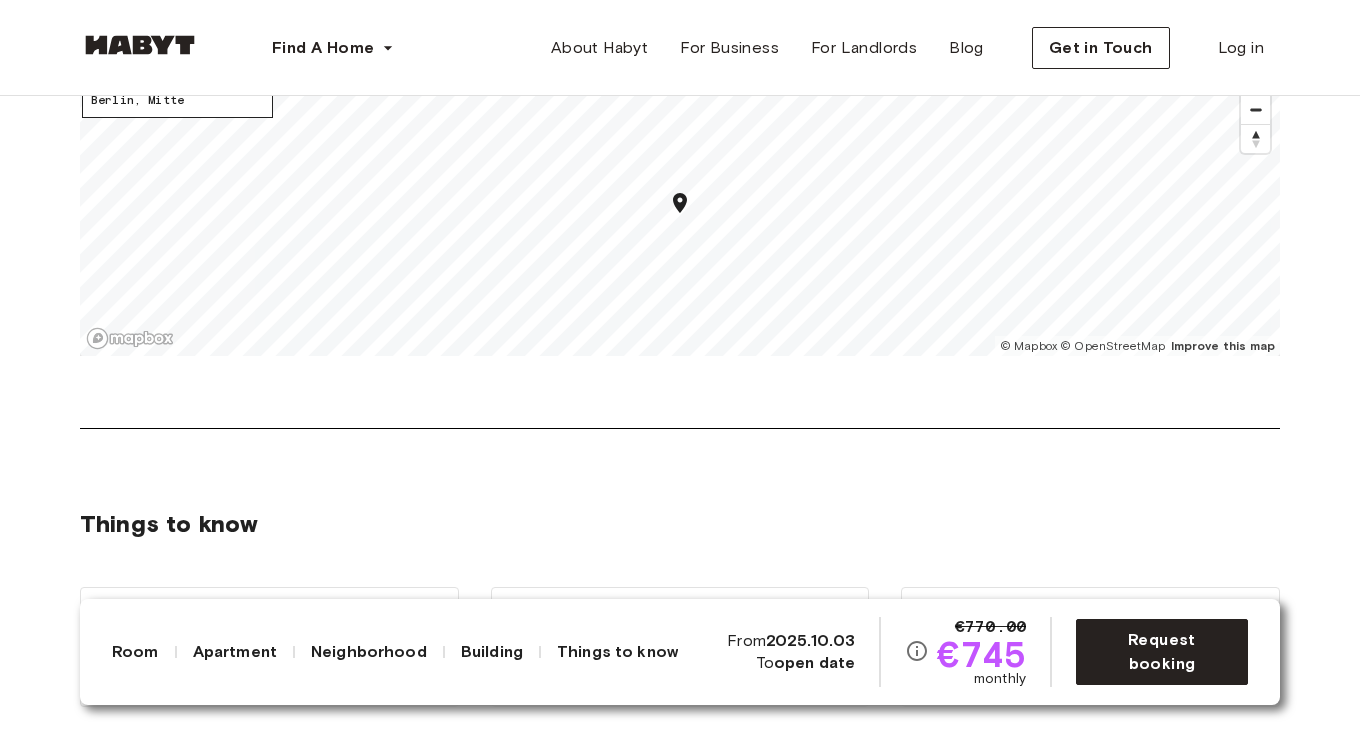 scroll, scrollTop: 3081, scrollLeft: 0, axis: vertical 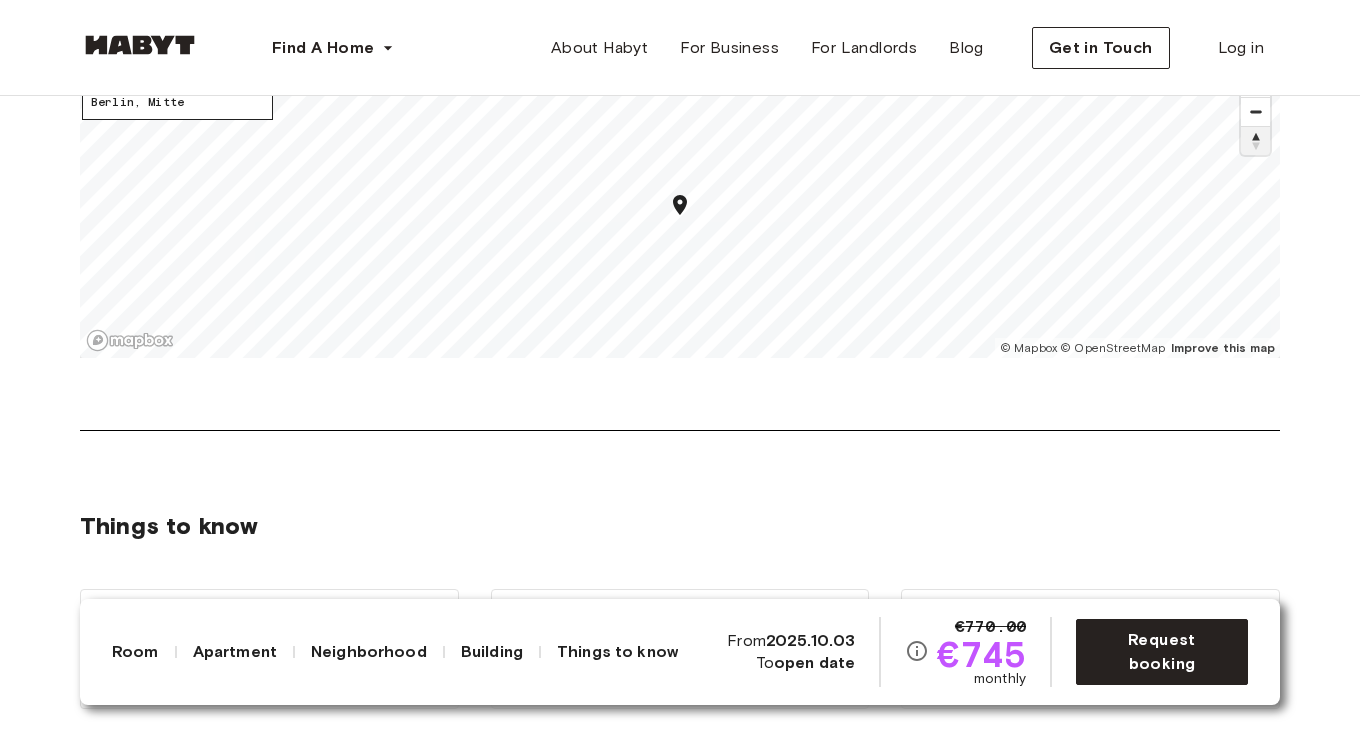 click at bounding box center (1255, 141) 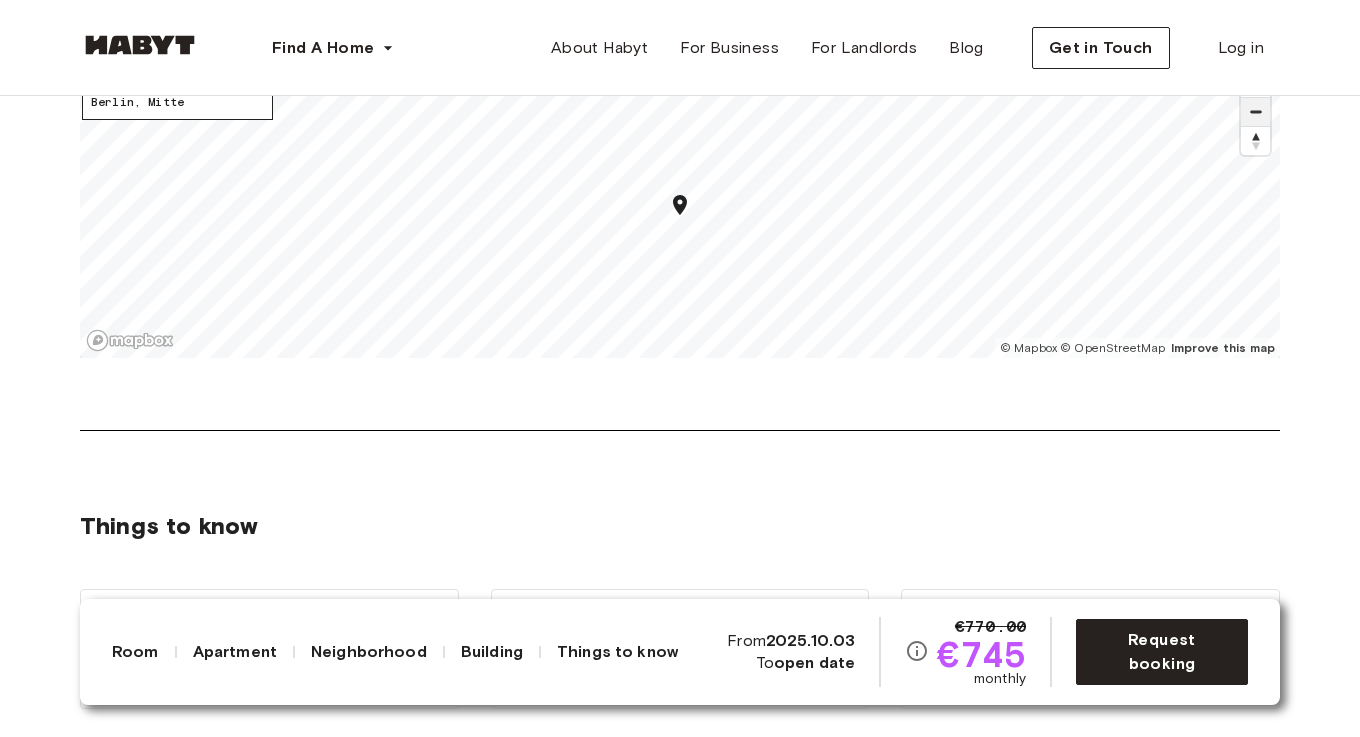 click at bounding box center (1255, 112) 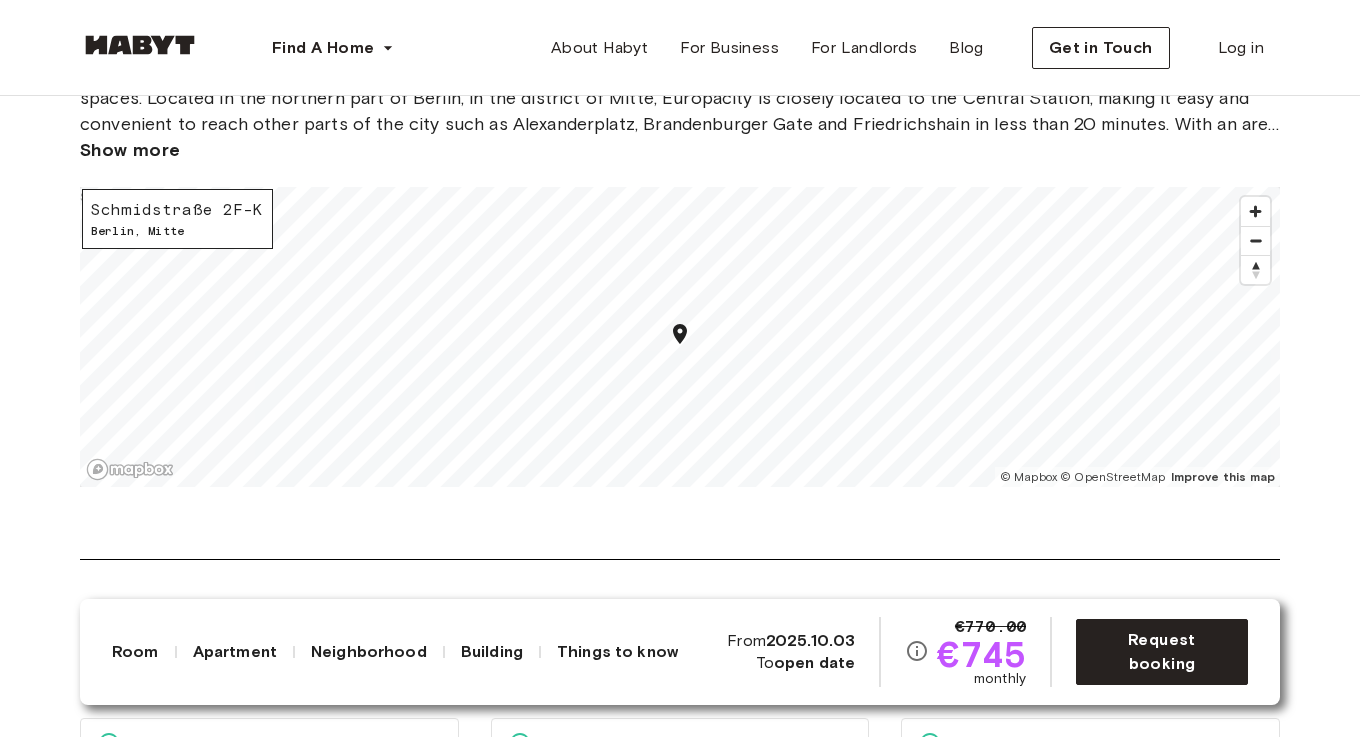 scroll, scrollTop: 2974, scrollLeft: 0, axis: vertical 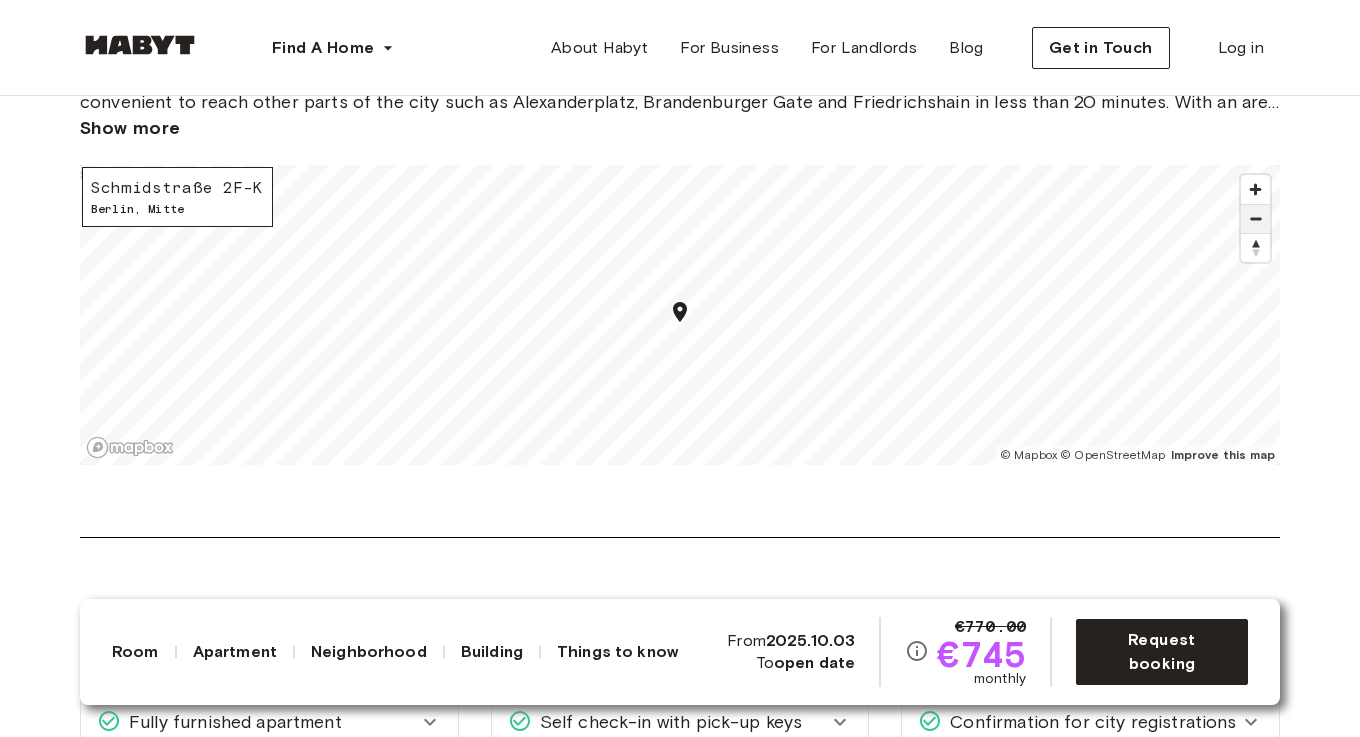 click at bounding box center [1255, 219] 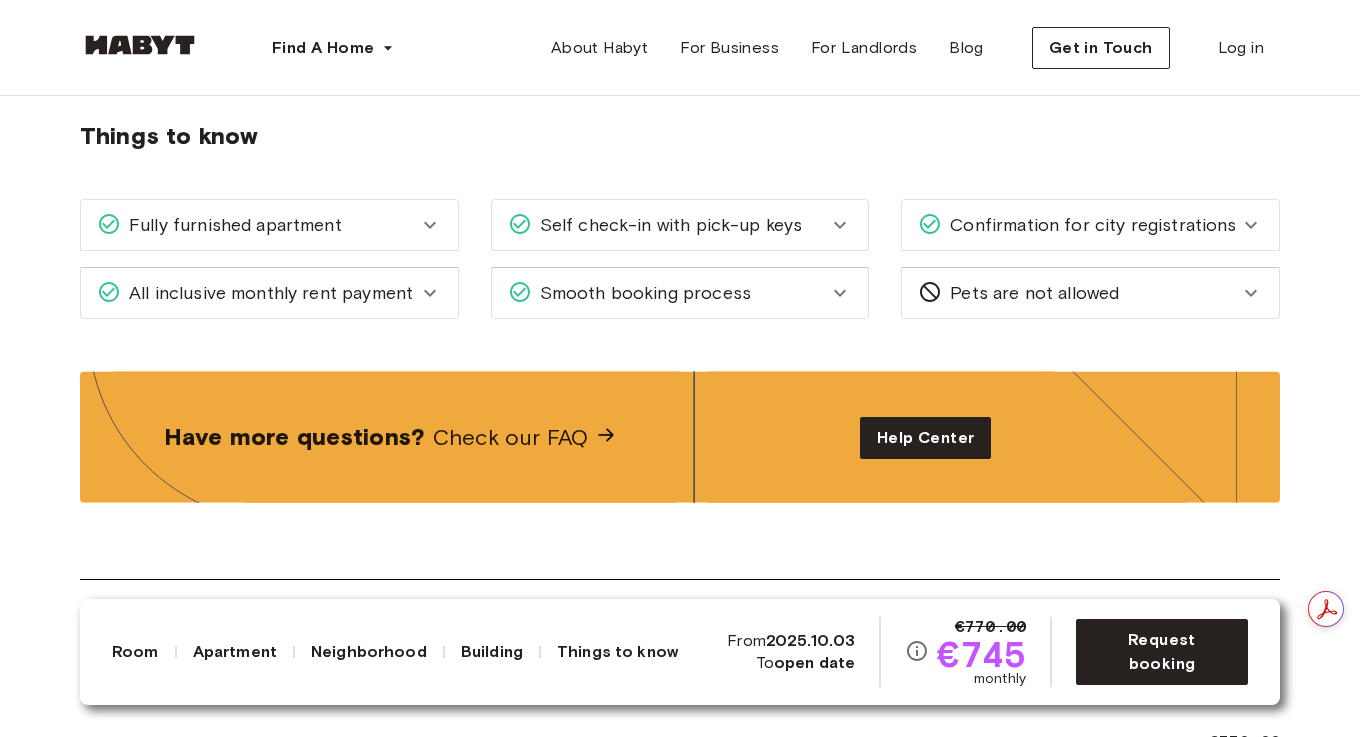 scroll, scrollTop: 3467, scrollLeft: 0, axis: vertical 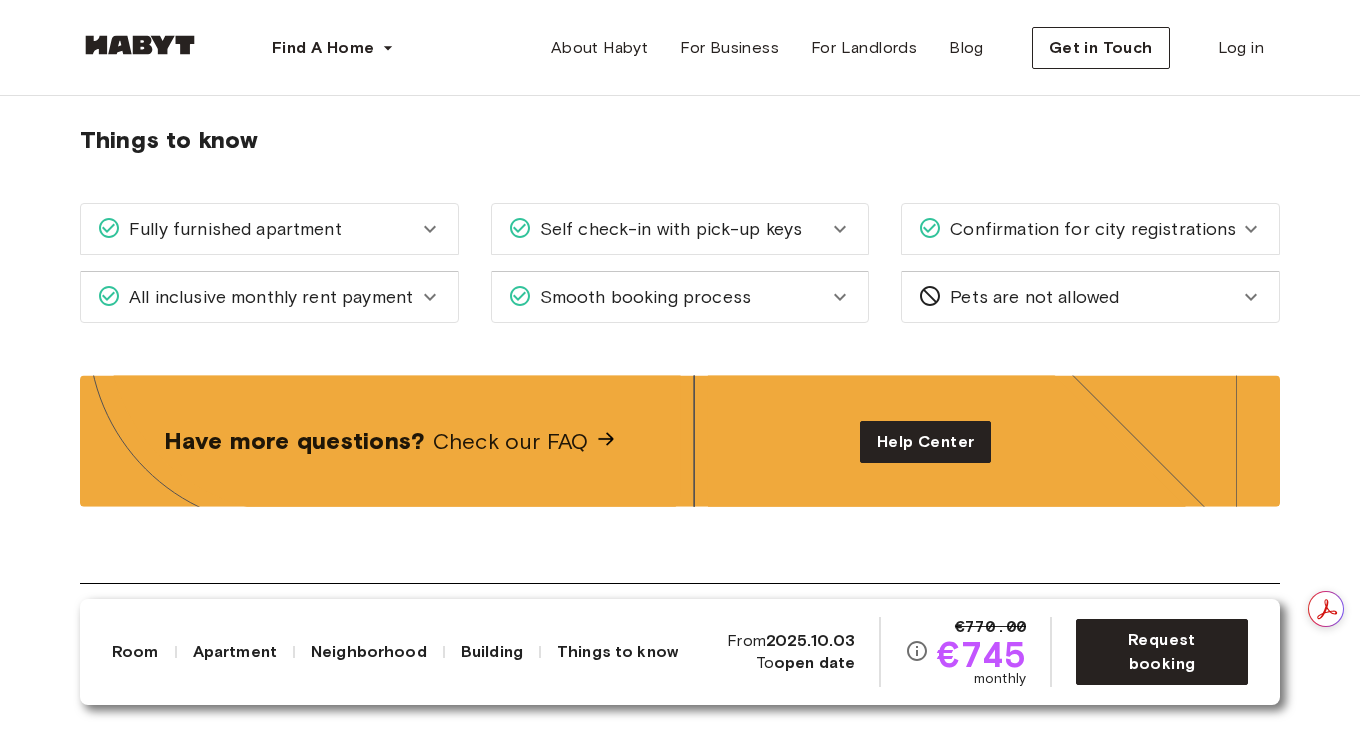 click on "Smooth booking process" at bounding box center (641, 297) 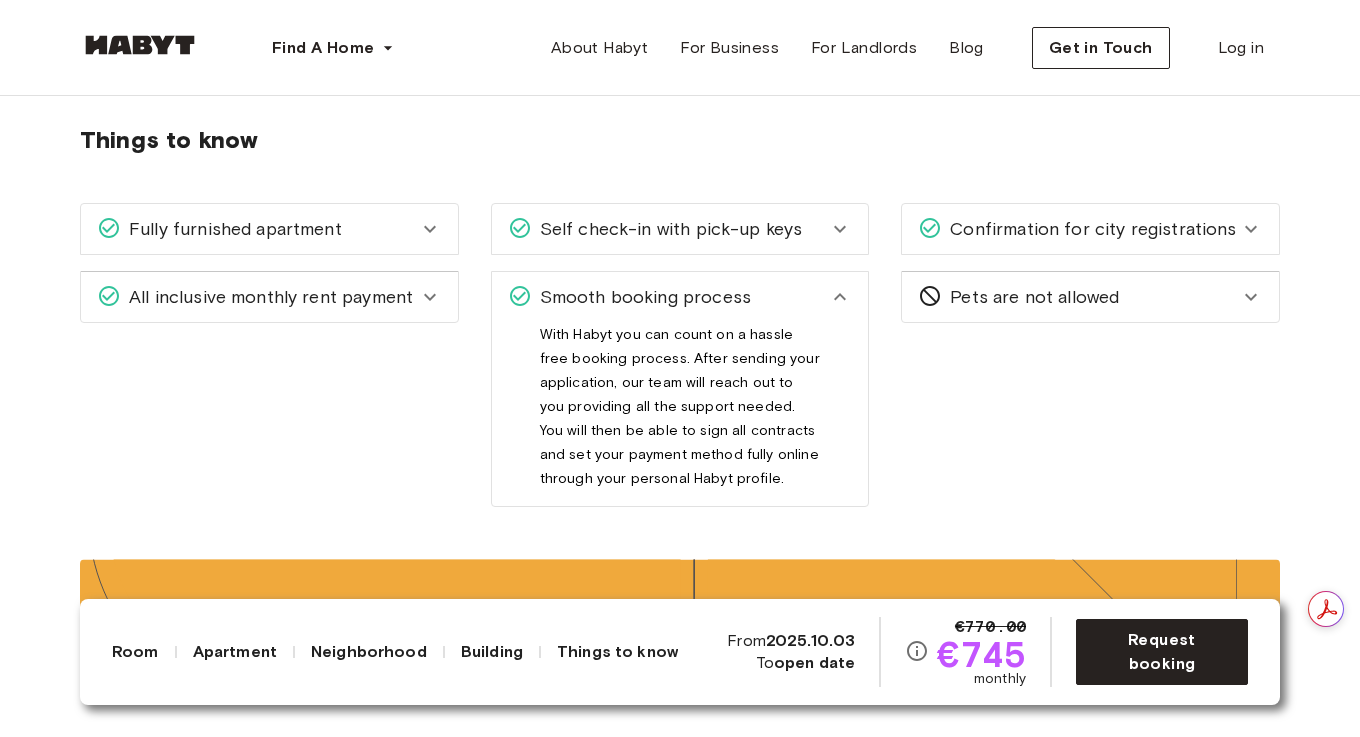 click on "Smooth booking process" at bounding box center [641, 297] 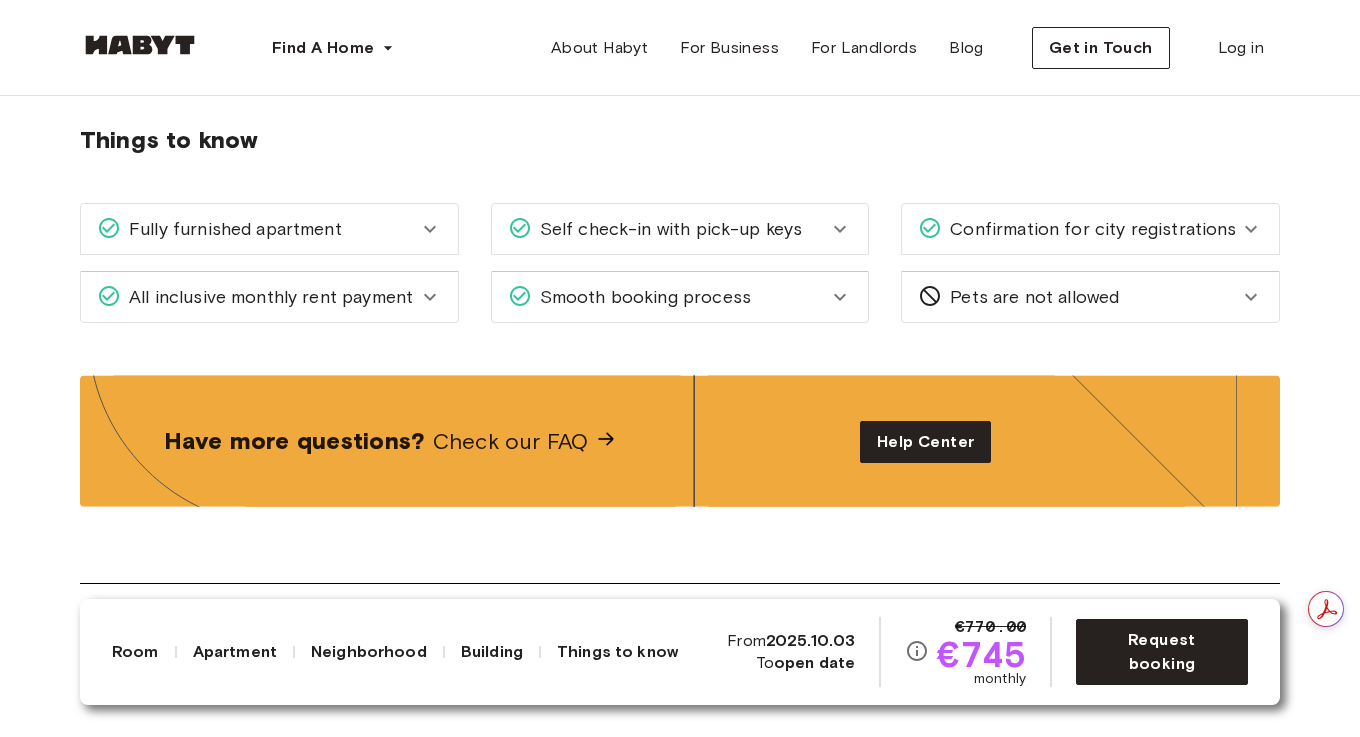 click on "All inclusive monthly rent payment" at bounding box center [267, 297] 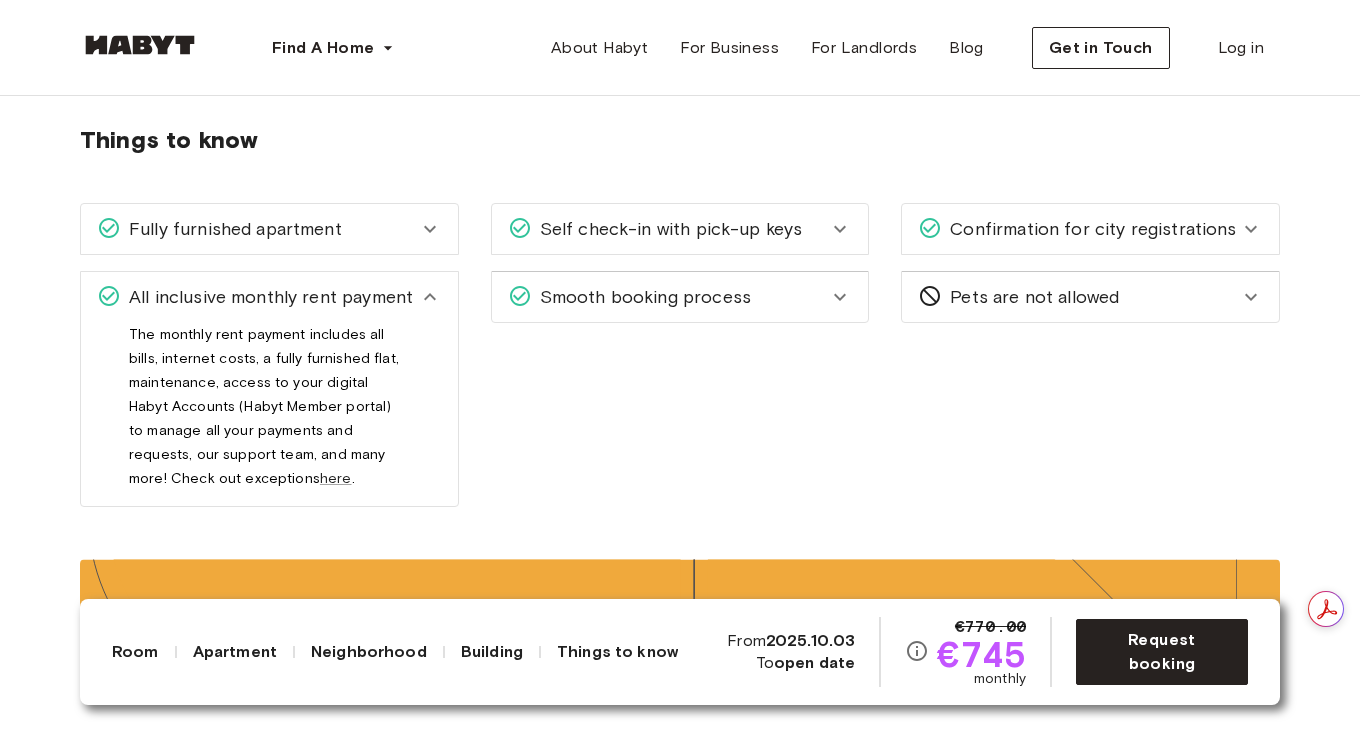 click on "Confirmation for city registrations" at bounding box center (1089, 229) 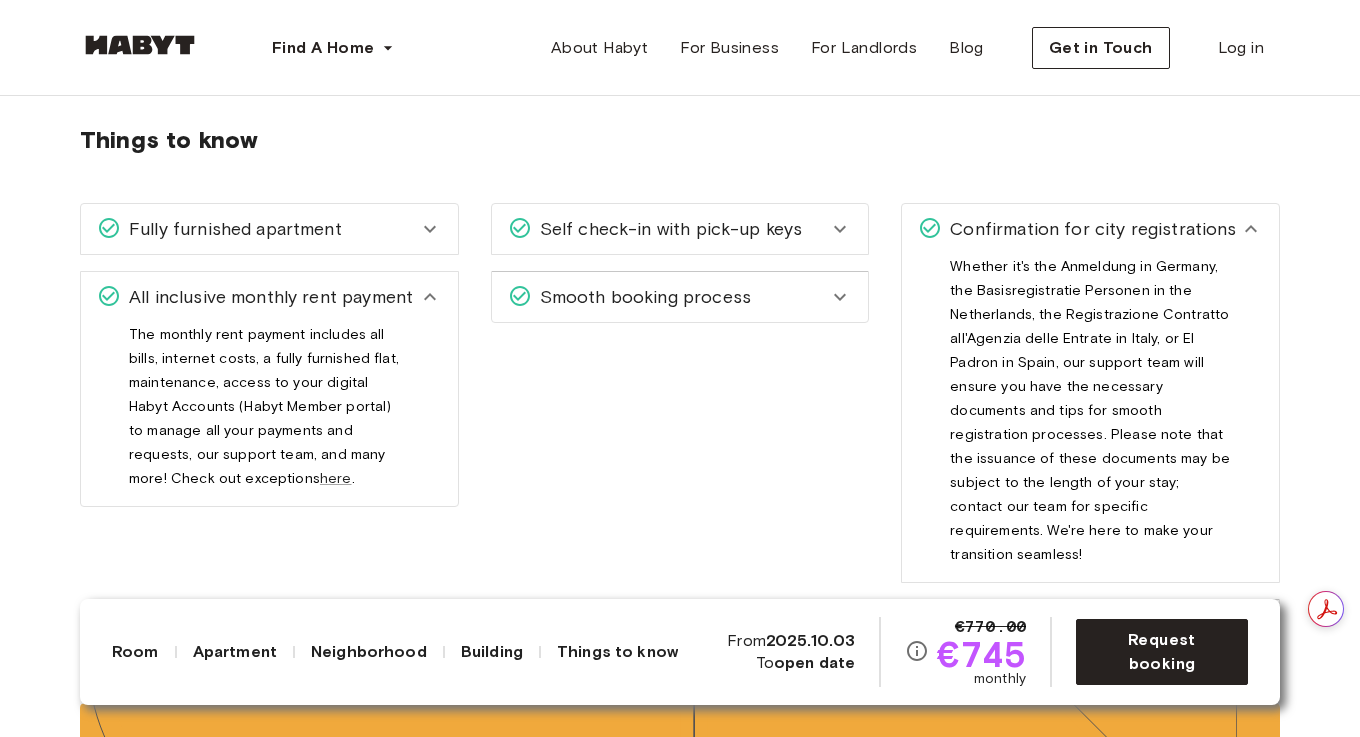 click 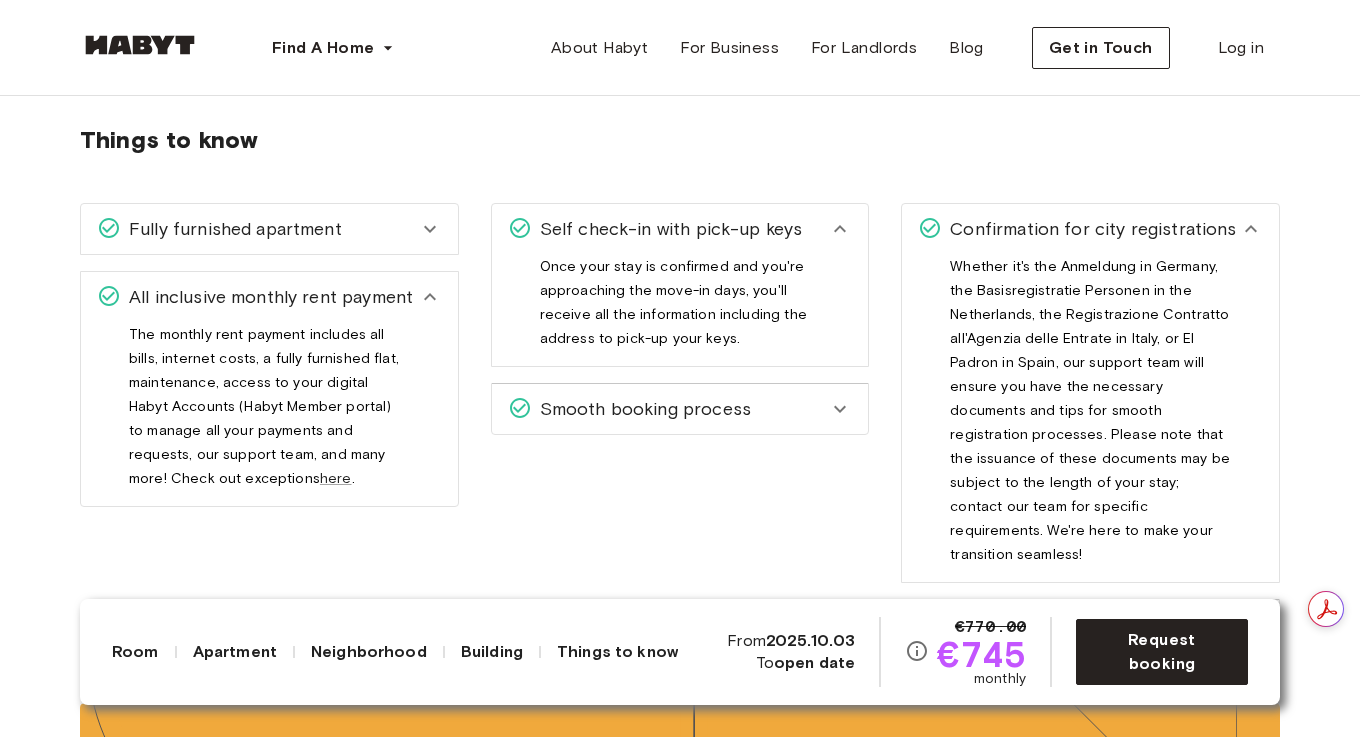 click on "Fully furnished apartment" at bounding box center [269, 229] 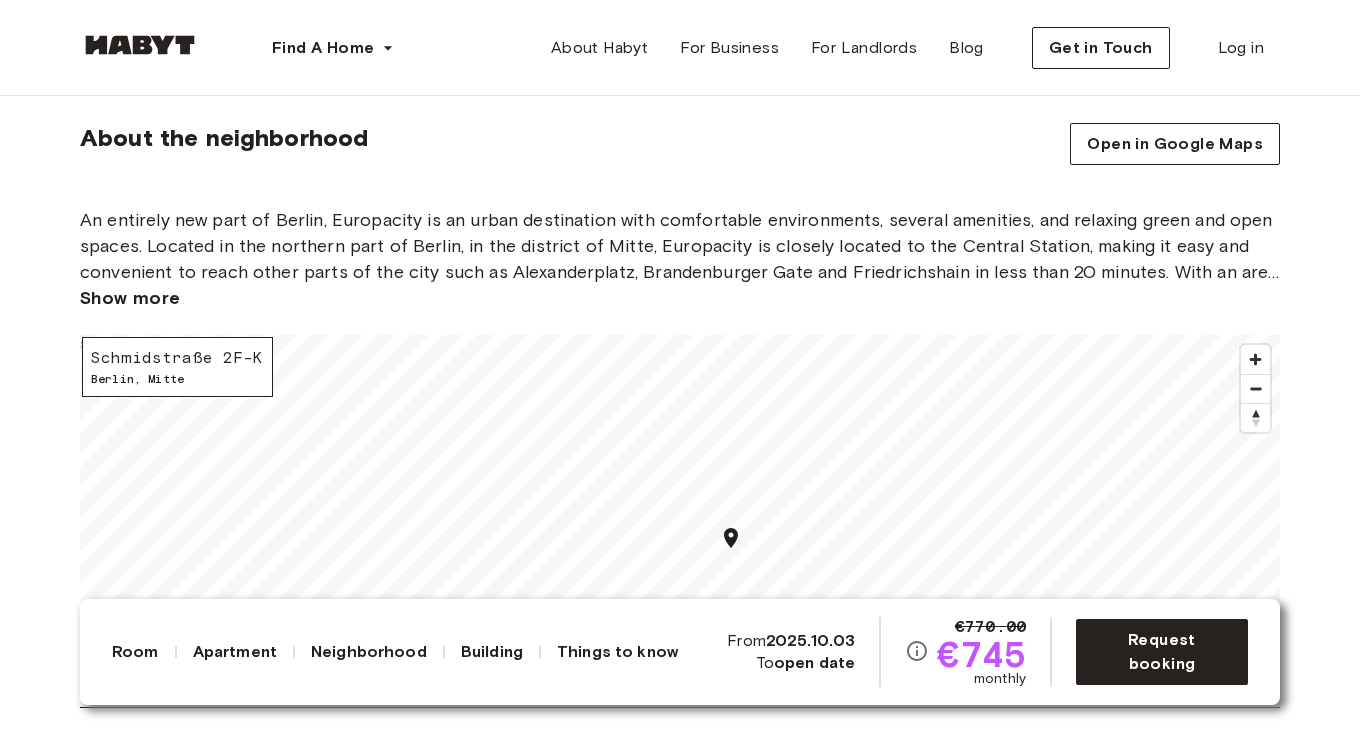 scroll, scrollTop: 2803, scrollLeft: 0, axis: vertical 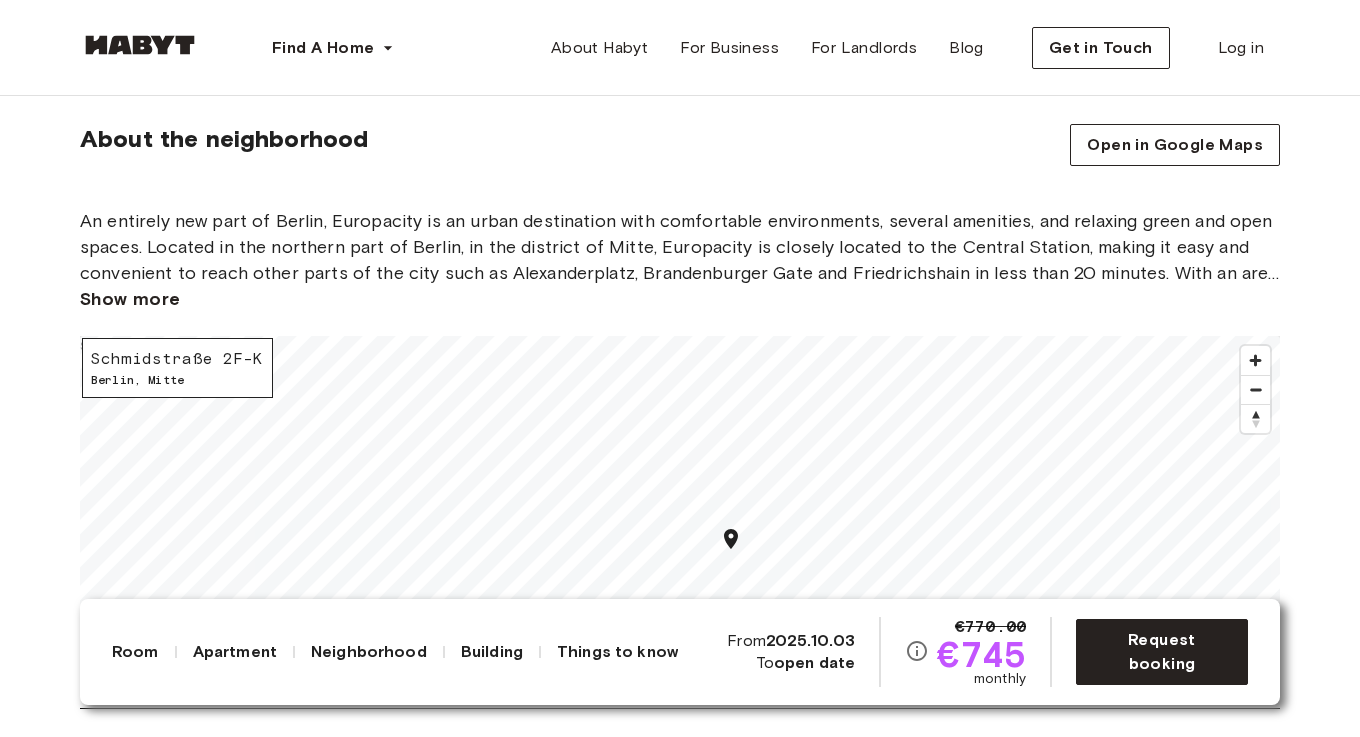 click on "Show more" at bounding box center [130, 299] 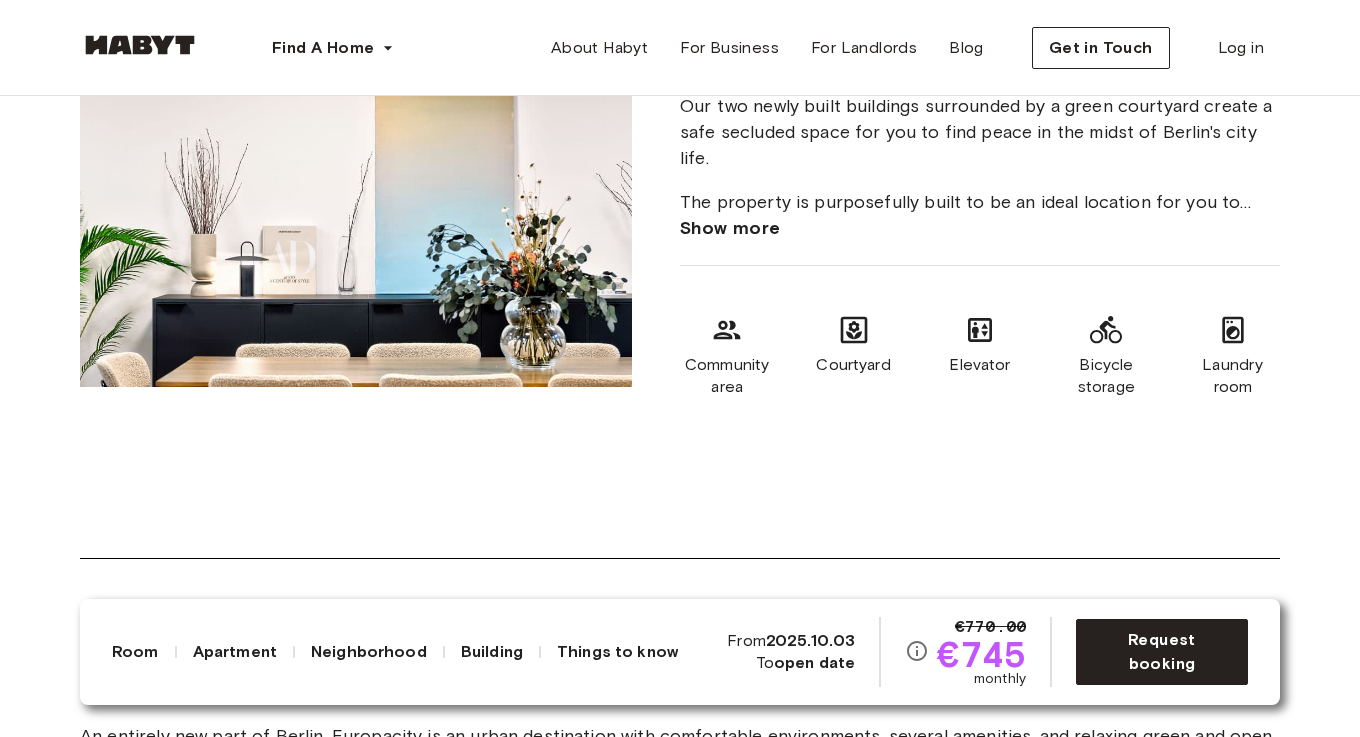 scroll, scrollTop: 2286, scrollLeft: 0, axis: vertical 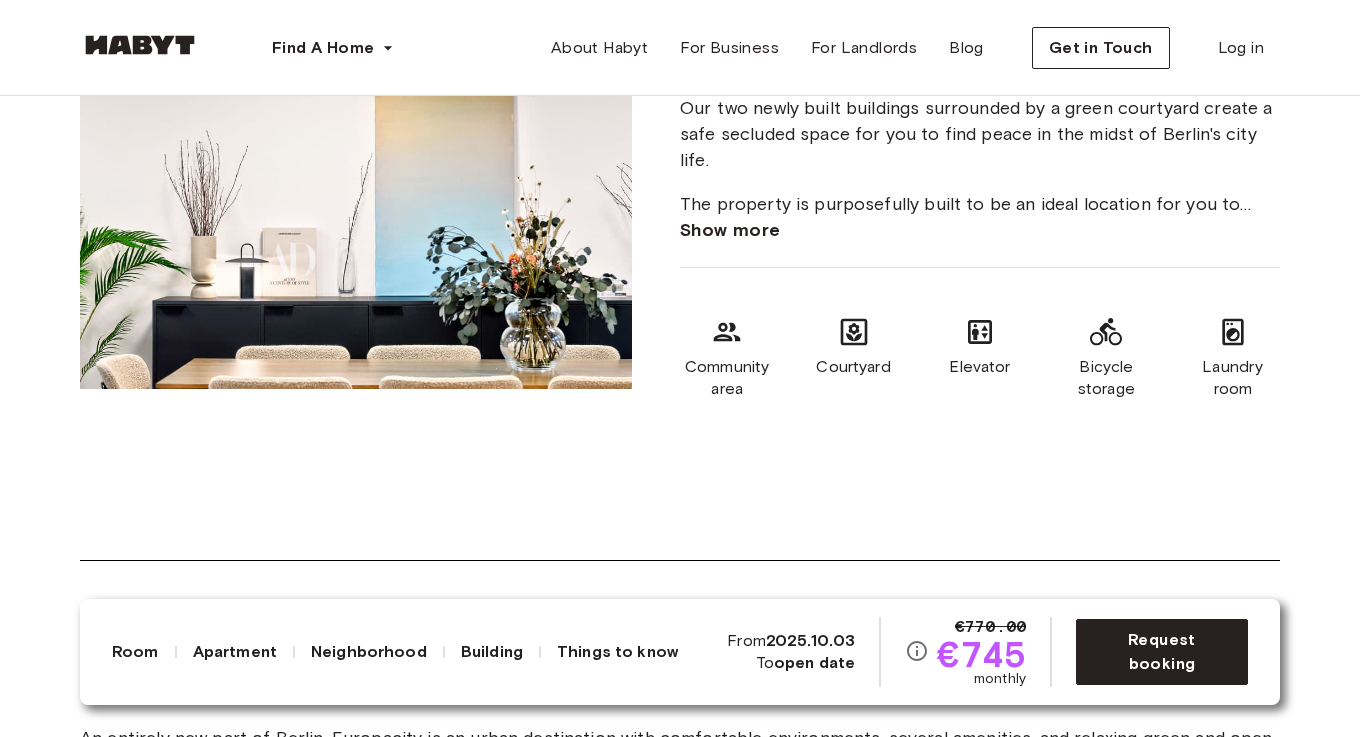 click on "Show more" at bounding box center (730, 230) 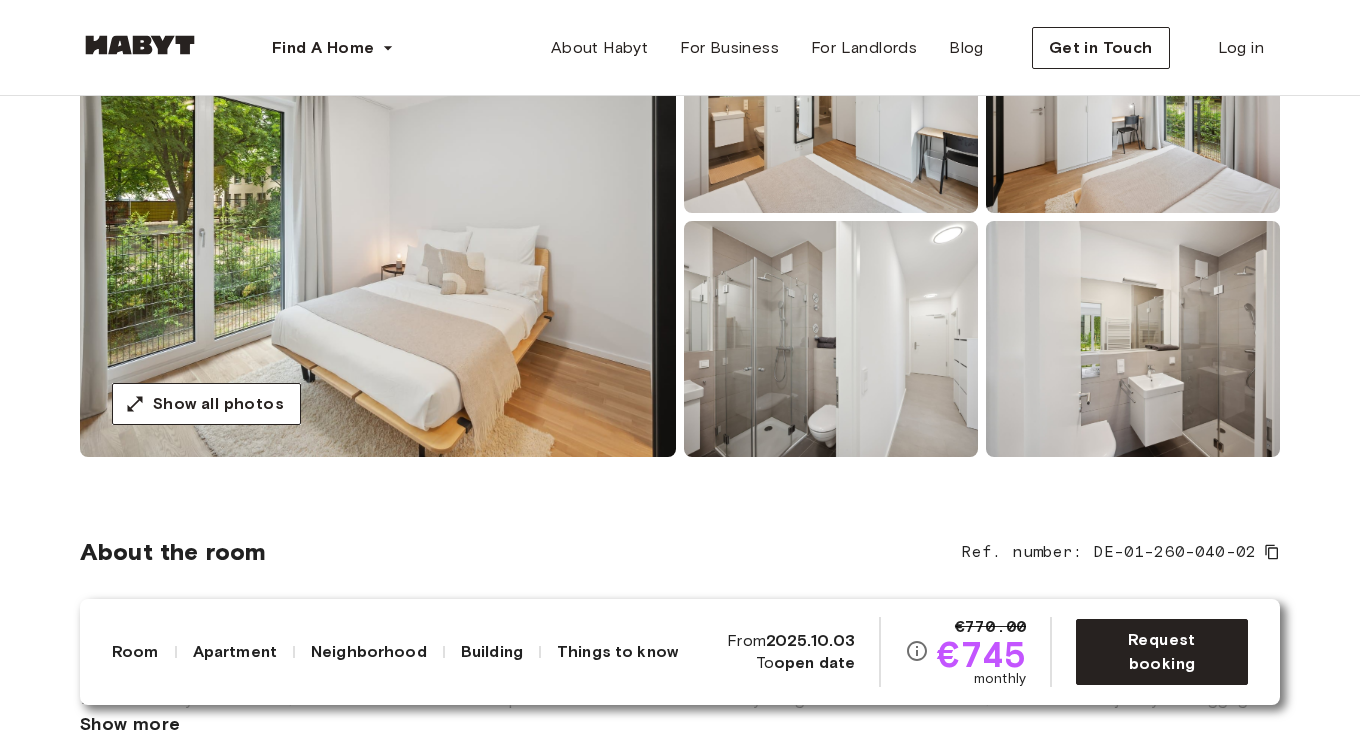 scroll, scrollTop: 282, scrollLeft: 0, axis: vertical 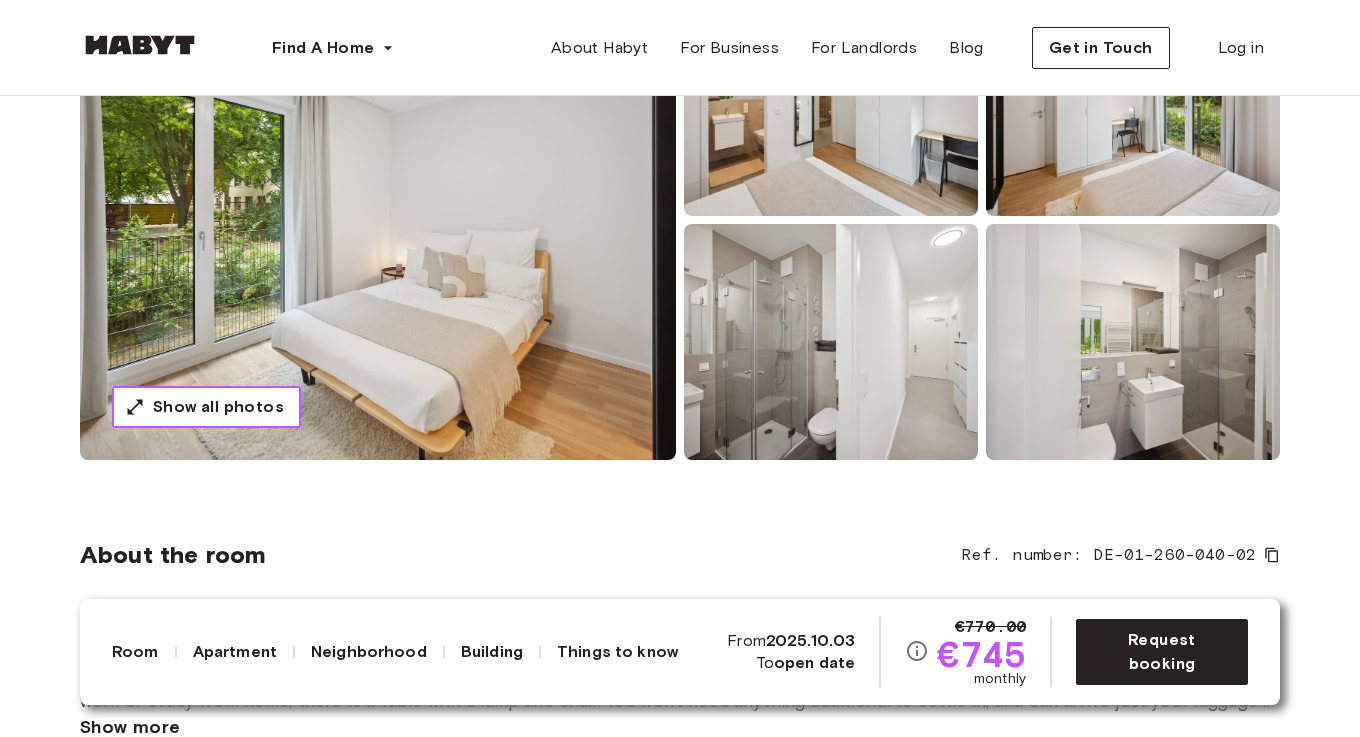 click on "Show all photos" at bounding box center [218, 407] 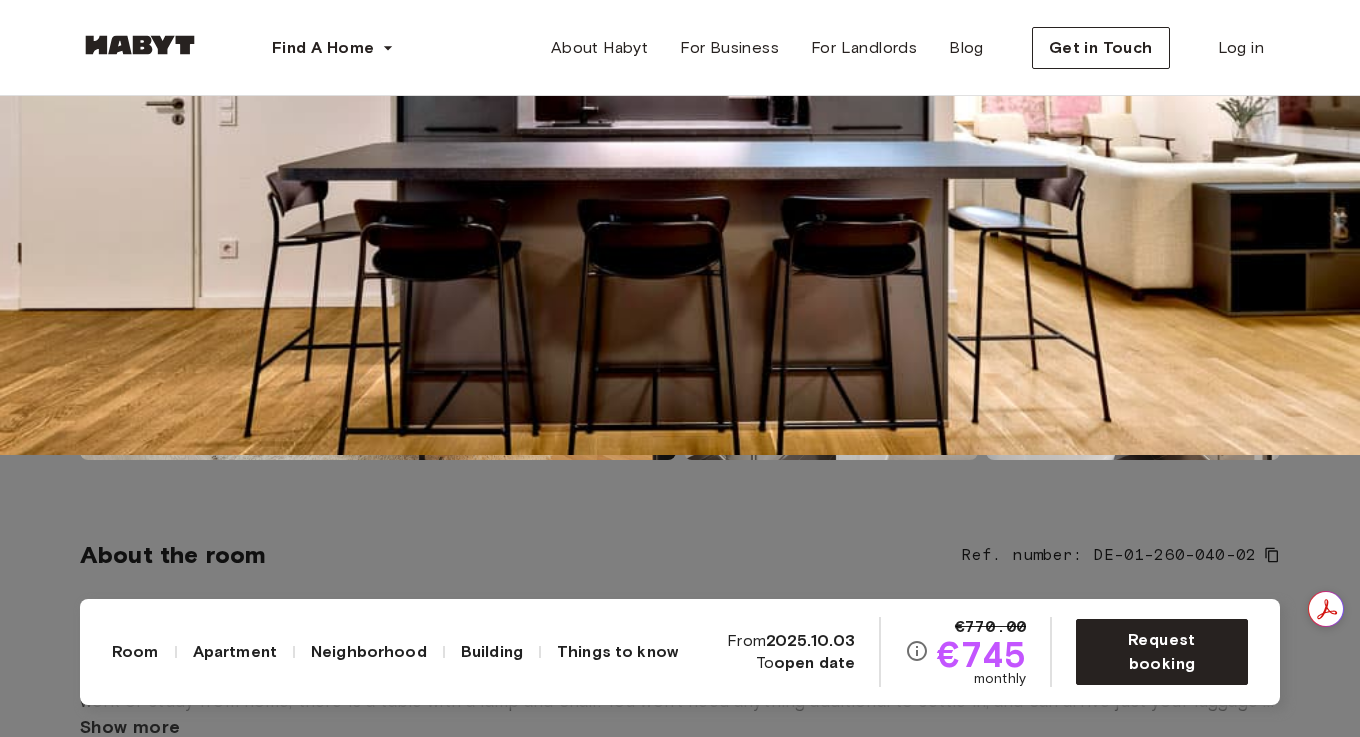 click at bounding box center (680, 86) 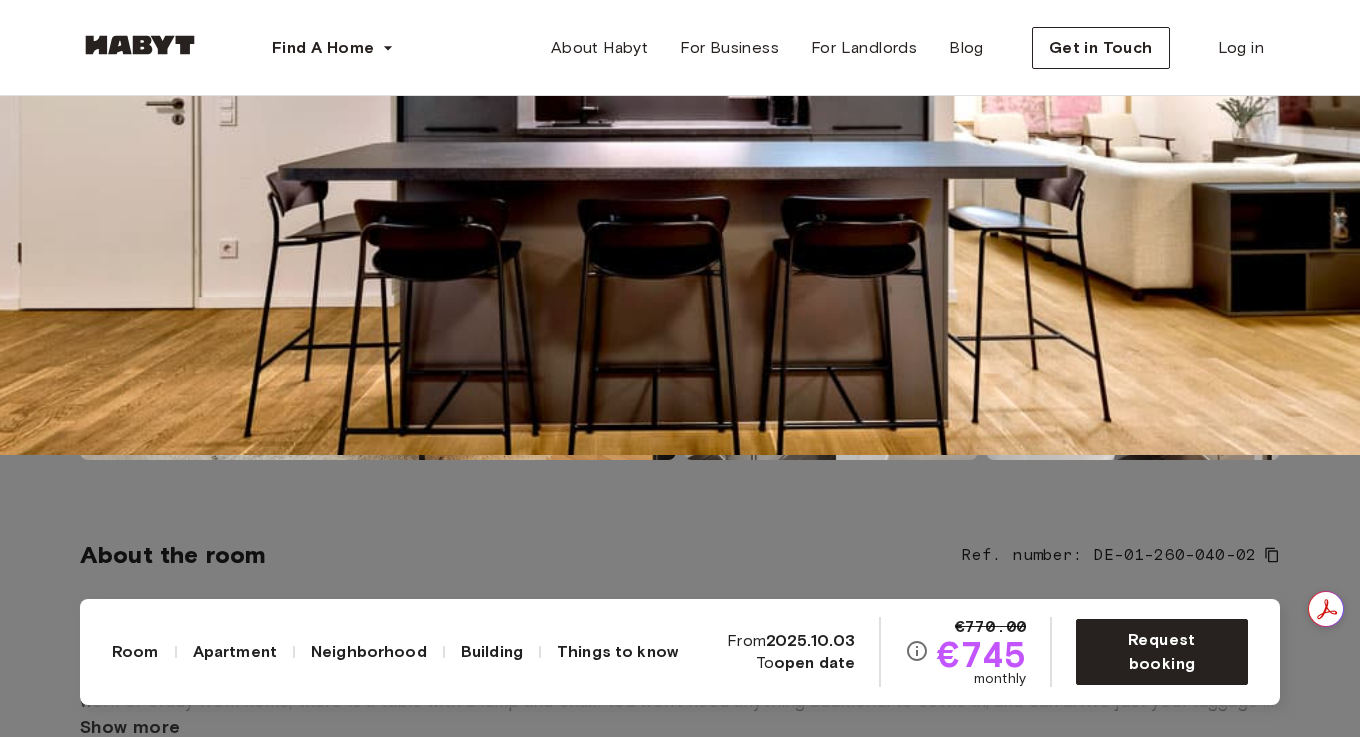 click at bounding box center (680, 86) 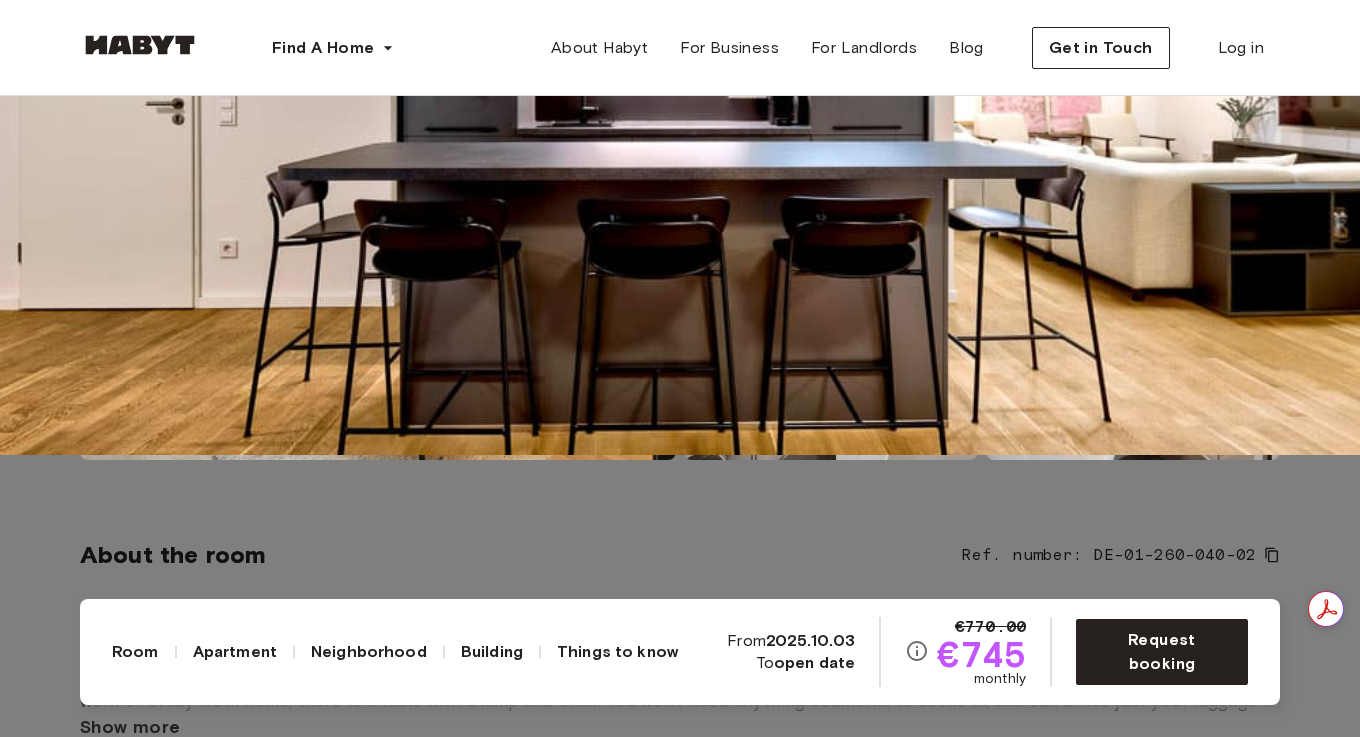 click at bounding box center (680, 86) 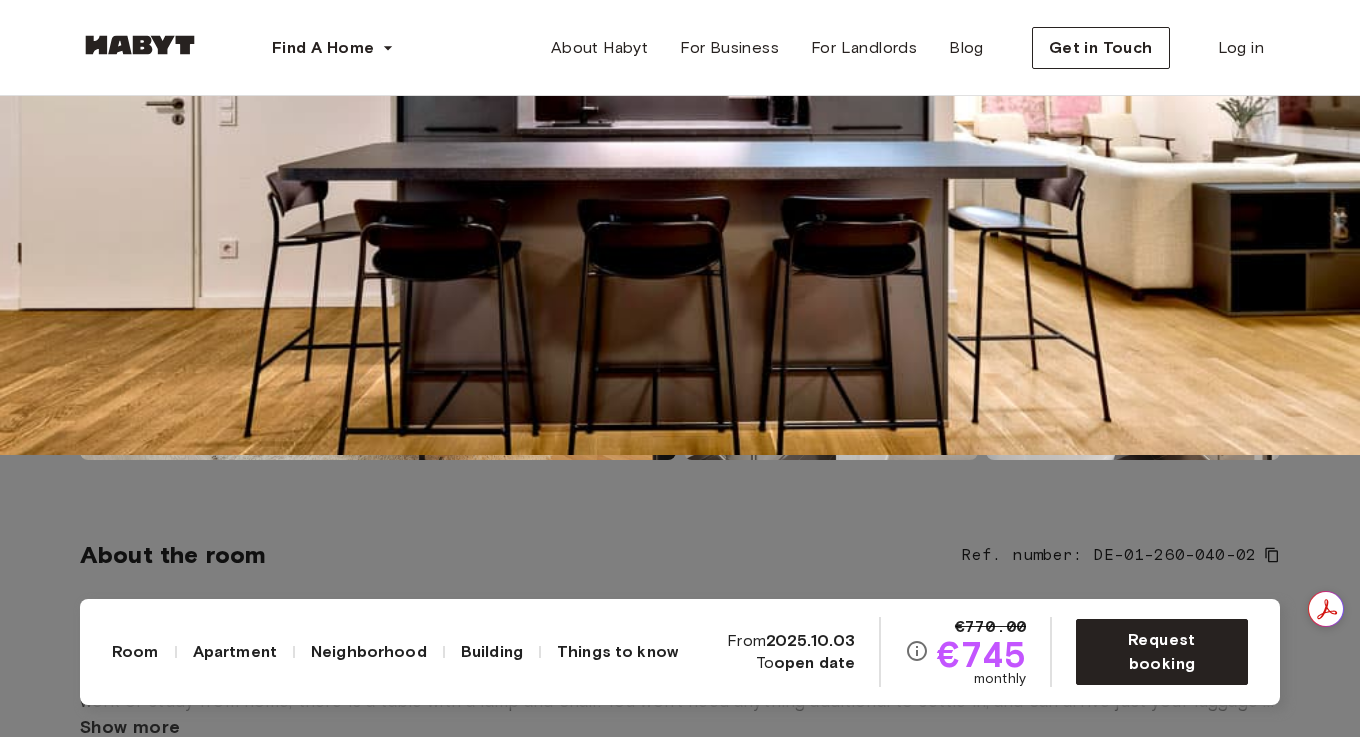 click at bounding box center [680, 86] 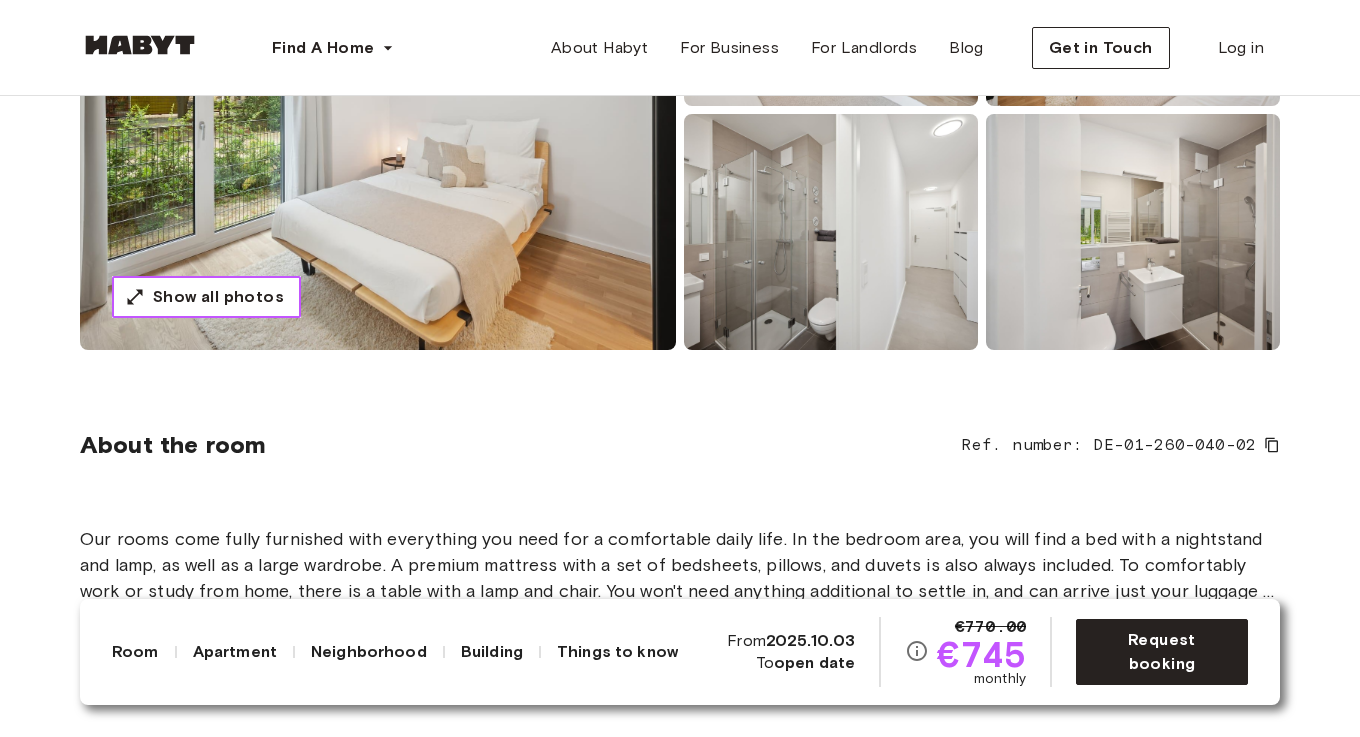 scroll, scrollTop: 393, scrollLeft: 0, axis: vertical 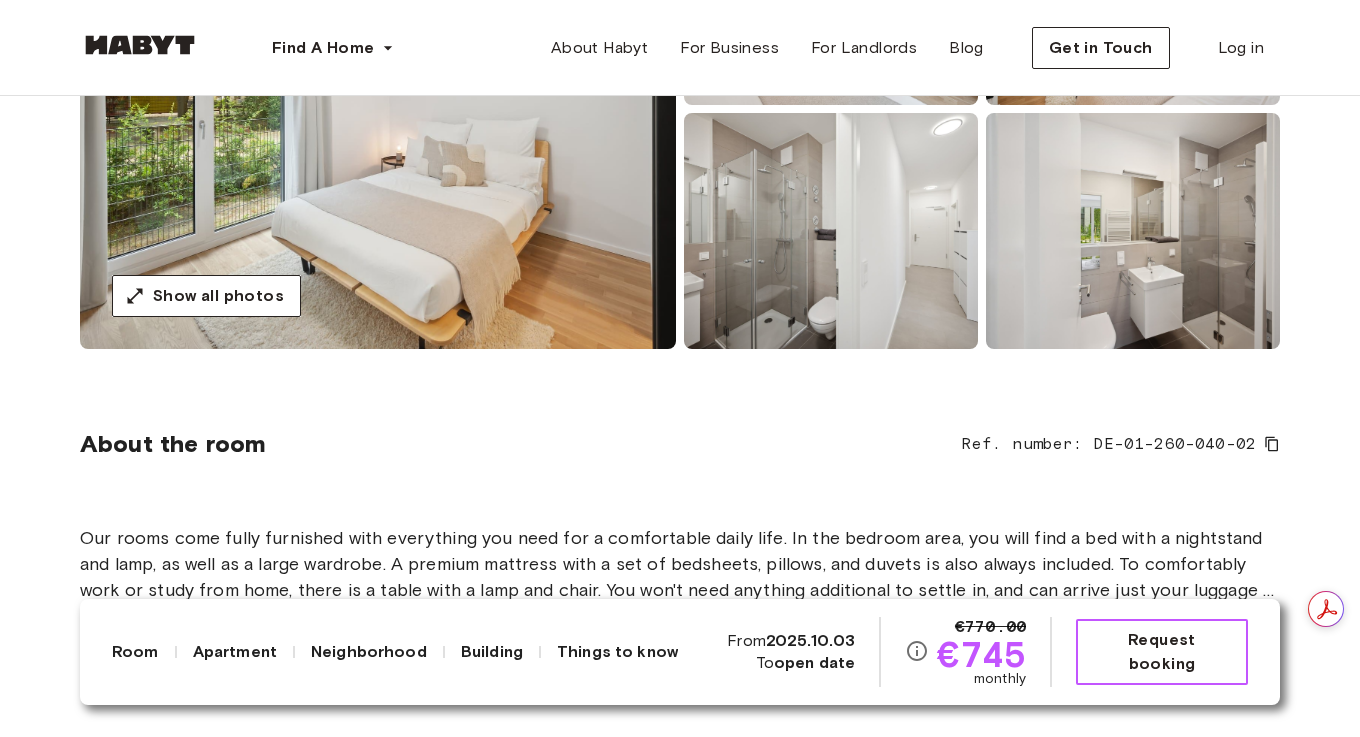 click on "Request booking" at bounding box center (1162, 652) 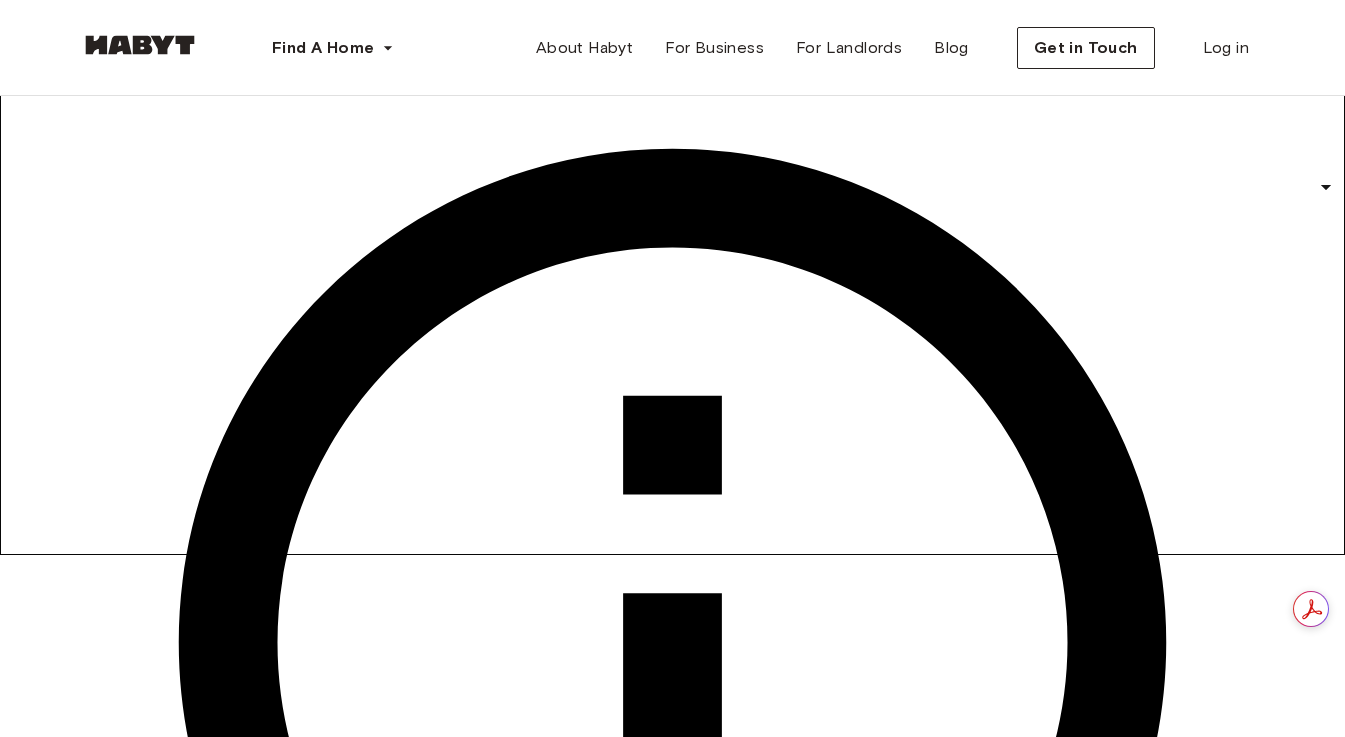 scroll, scrollTop: 186, scrollLeft: 0, axis: vertical 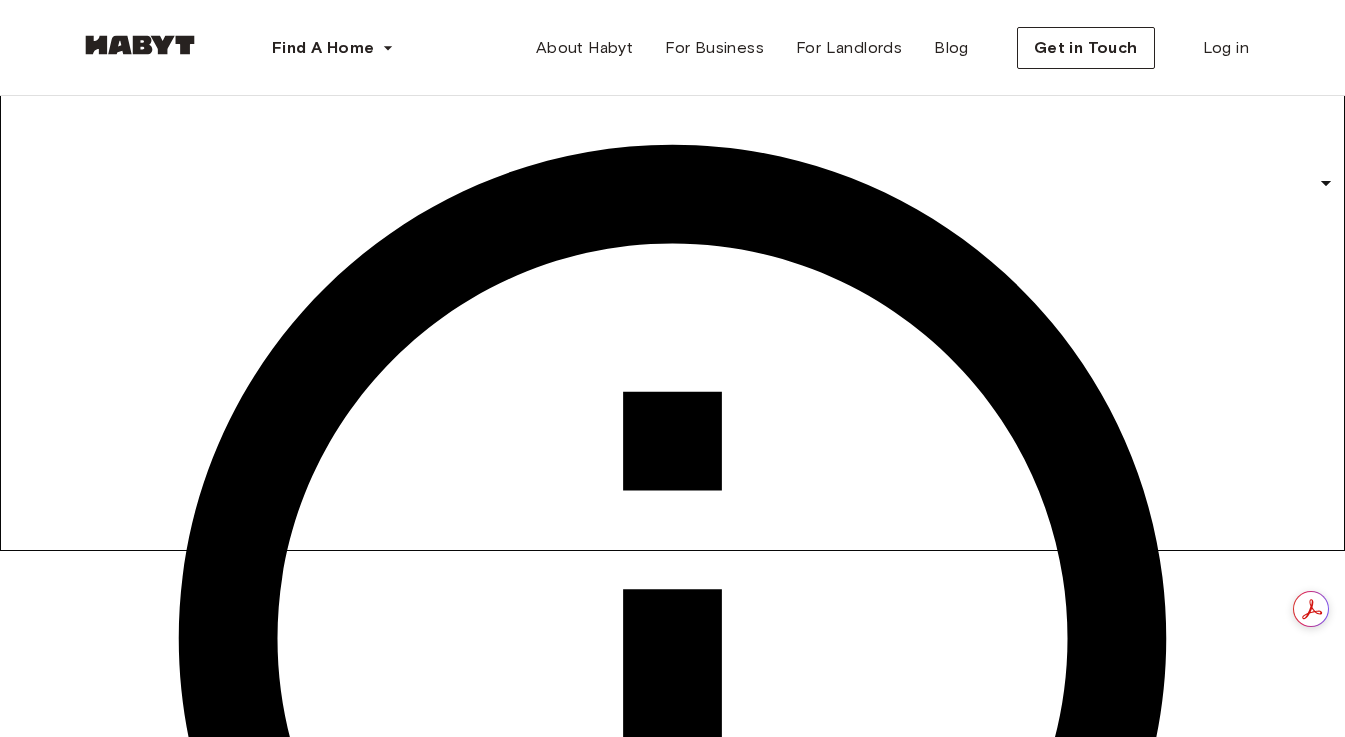click on "Move-in from: Oct 3, 2025 Fully furnished No hidden fees Included bills and Wi-Fi Great choice!  you found our lowest rate for this property" at bounding box center [672, 2446] 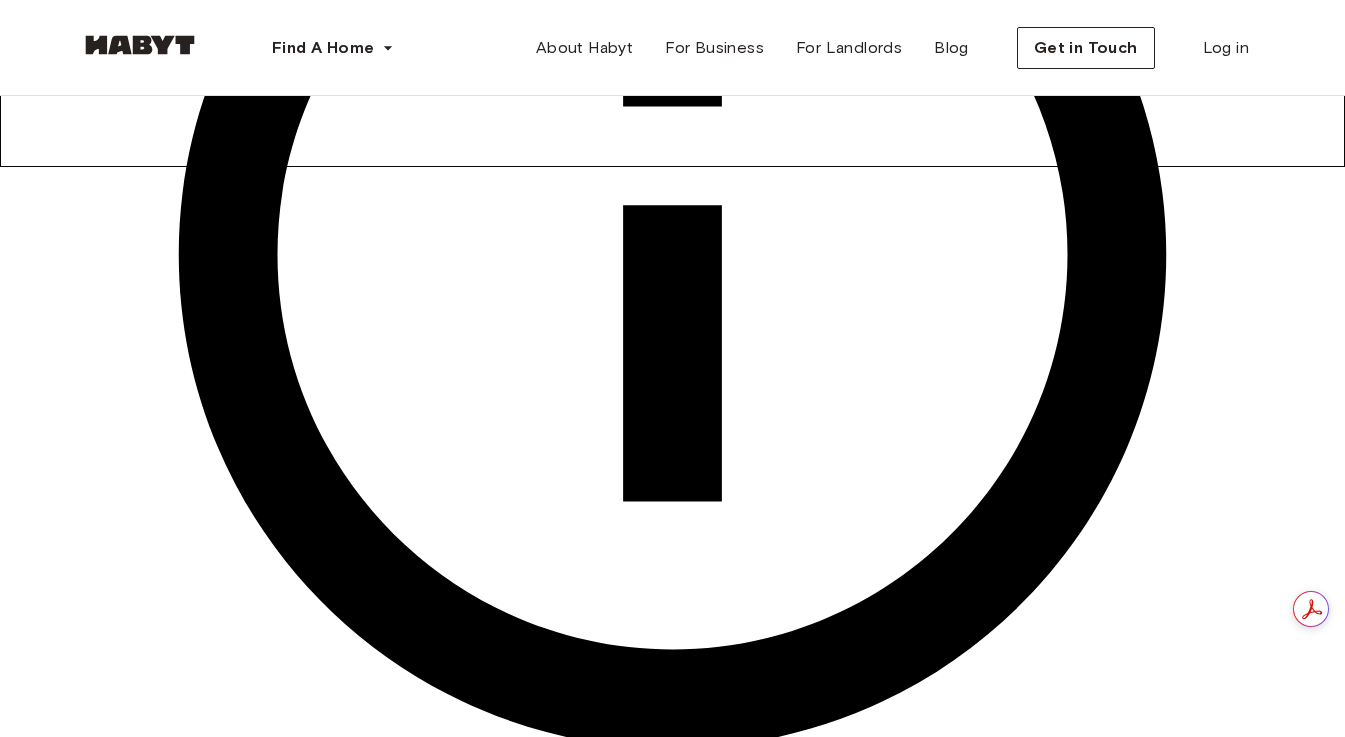 scroll, scrollTop: 578, scrollLeft: 0, axis: vertical 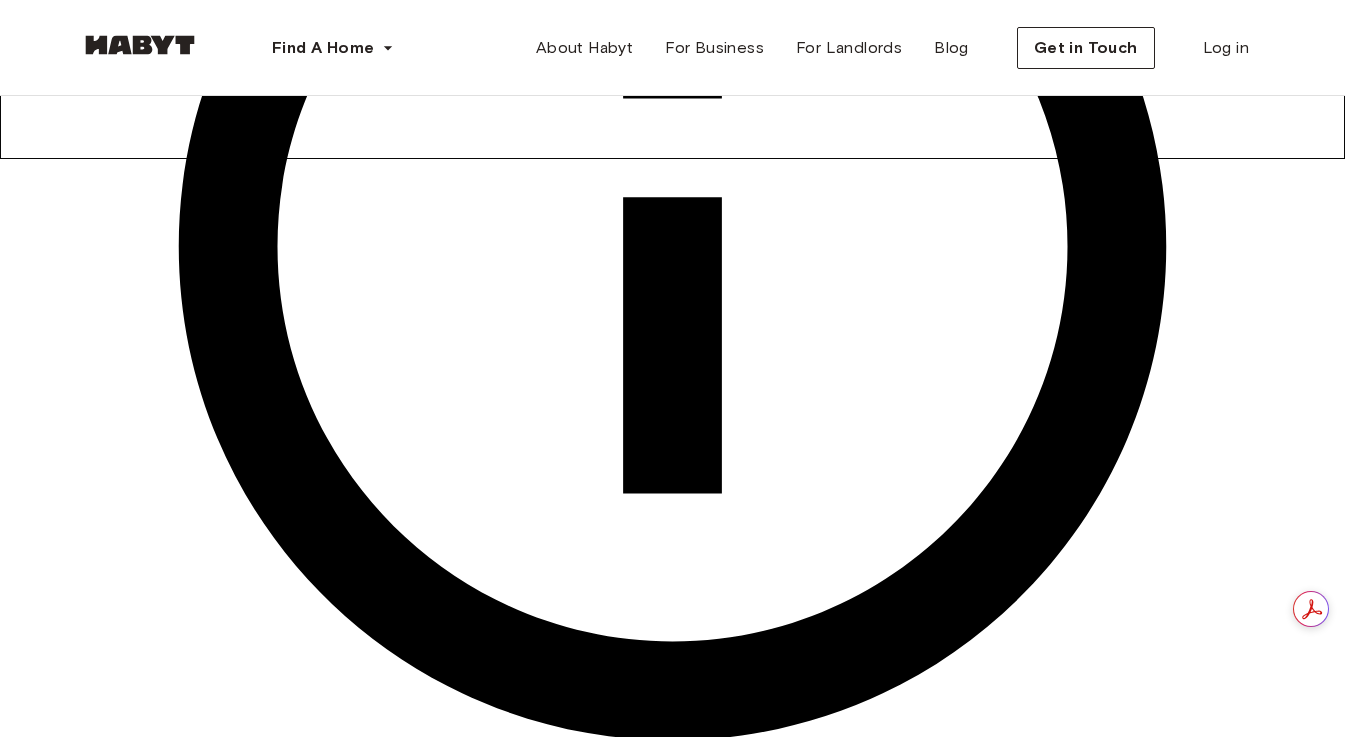 click on "€100.00" at bounding box center [279, 2316] 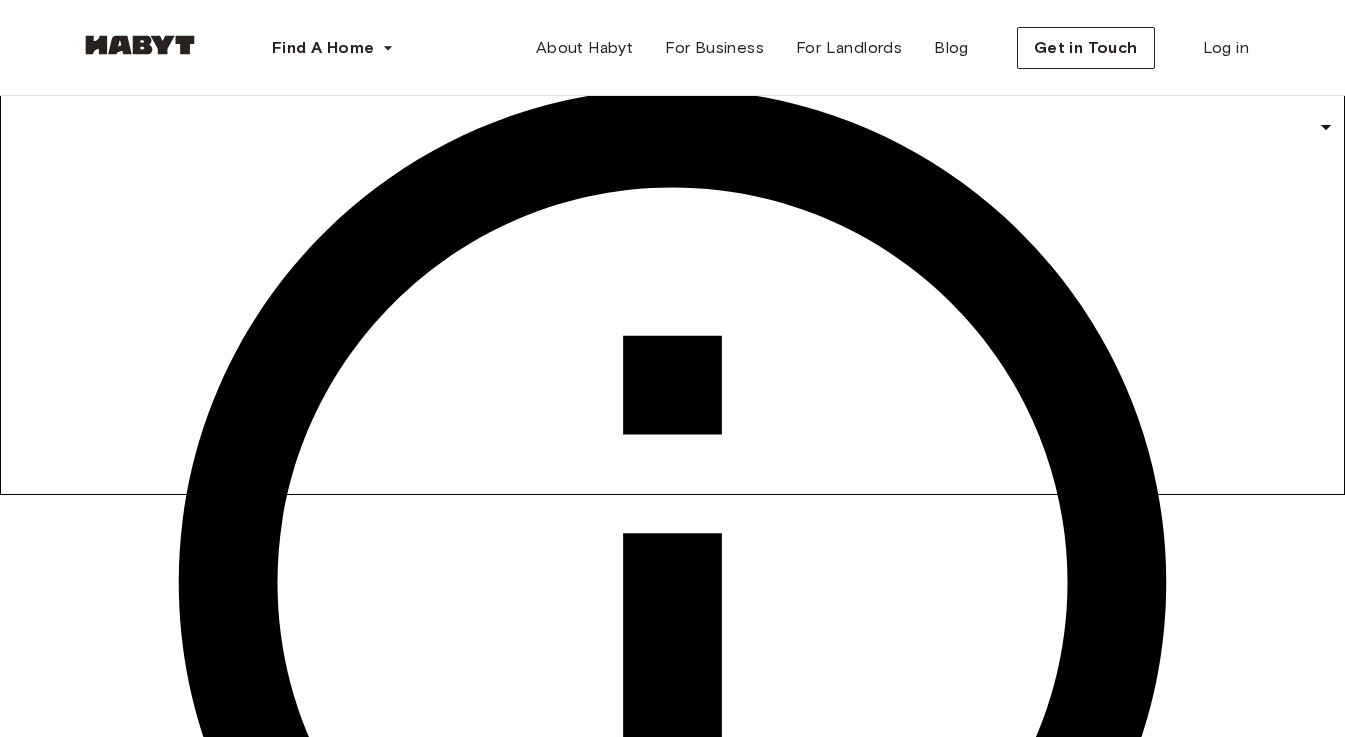 scroll, scrollTop: 226, scrollLeft: 0, axis: vertical 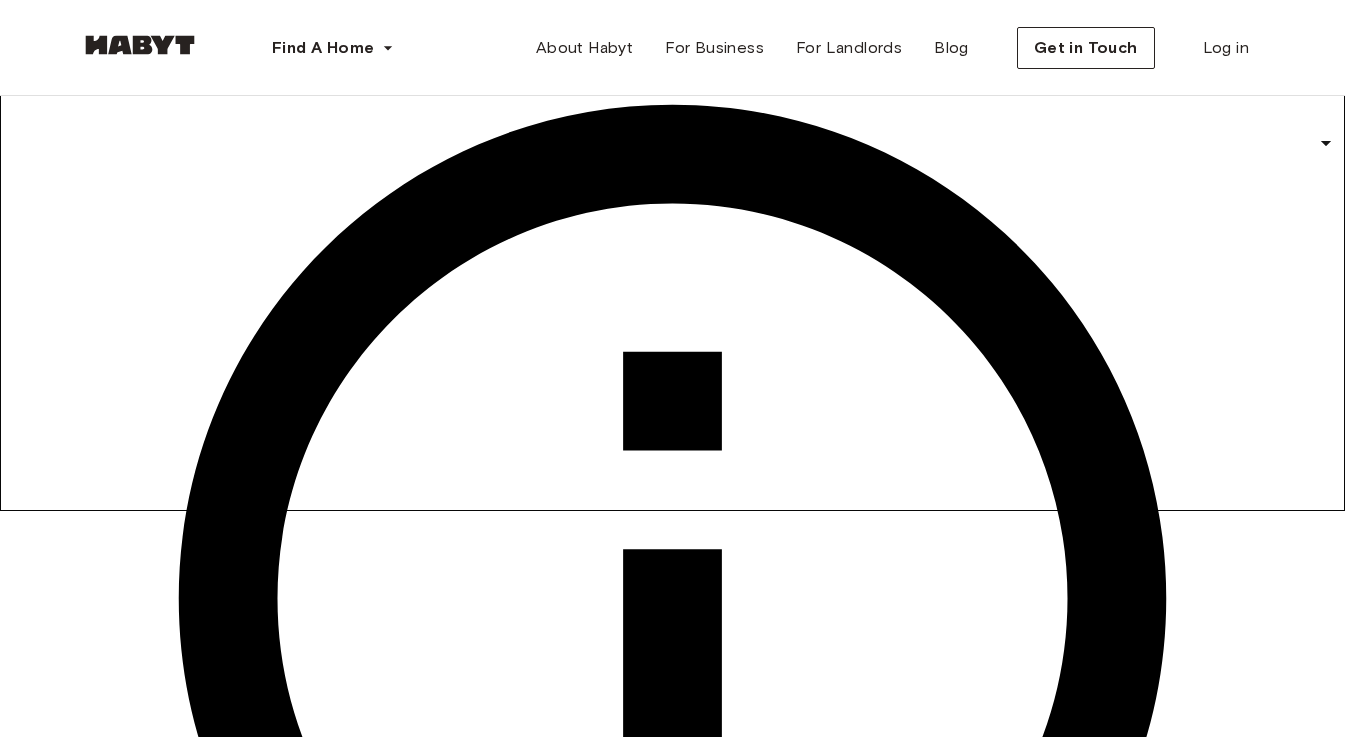 click on "Find A Home Europe Amsterdam Berlin Frankfurt Hamburg Lisbon Madrid Milan Modena Paris Turin Munich Rotterdam Stuttgart Dusseldorf Cologne Zurich The Hague Graz Brussels Leipzig Asia Hong Kong Singapore Seoul Phuket Tokyo About Habyt For Business For Landlords Blog Get in Touch Log in Back to room details Private Room in Berlin, Mitte Account details Email   * Email   * Phone number   * Phone number   * First Name   * First Name   * Last Name   * Last Name   * Personal details Address   * Address   * Post code Post code City   * City   * Country   * Country   * Date of birth   * Date of birth   * Employment status   * ​ Employment status   * Monthly income   * ​ Monthly income   * Gender   * ​ Gender   * Special requests Comments * Comments I agree with Habyt's  Terms of Service  and  Privacy Policy Confirm Application You won't be charged today Have more questions? Help Center Your stay with Habyt Private Room in Berlin, Mitte Schmidstraße 2F-K Move-in from:" at bounding box center (672, 2386) 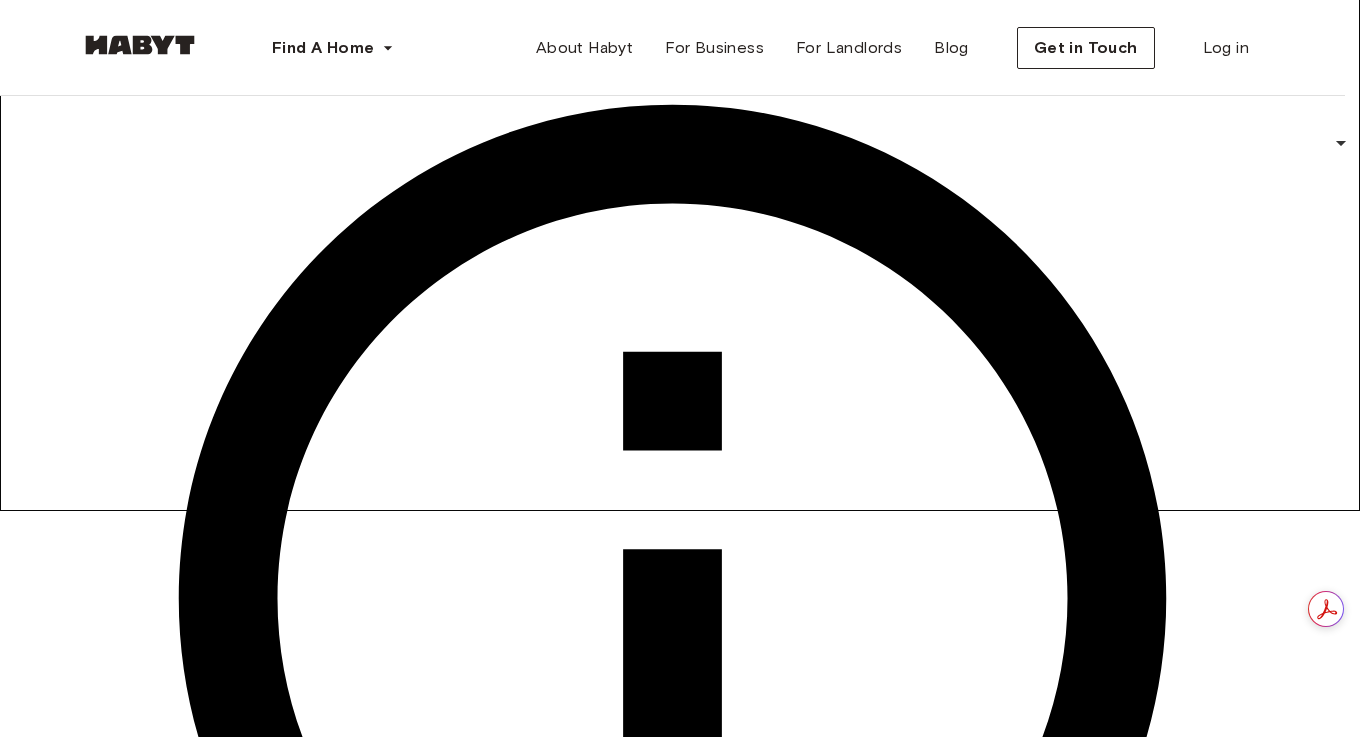 click at bounding box center [672, 6206] 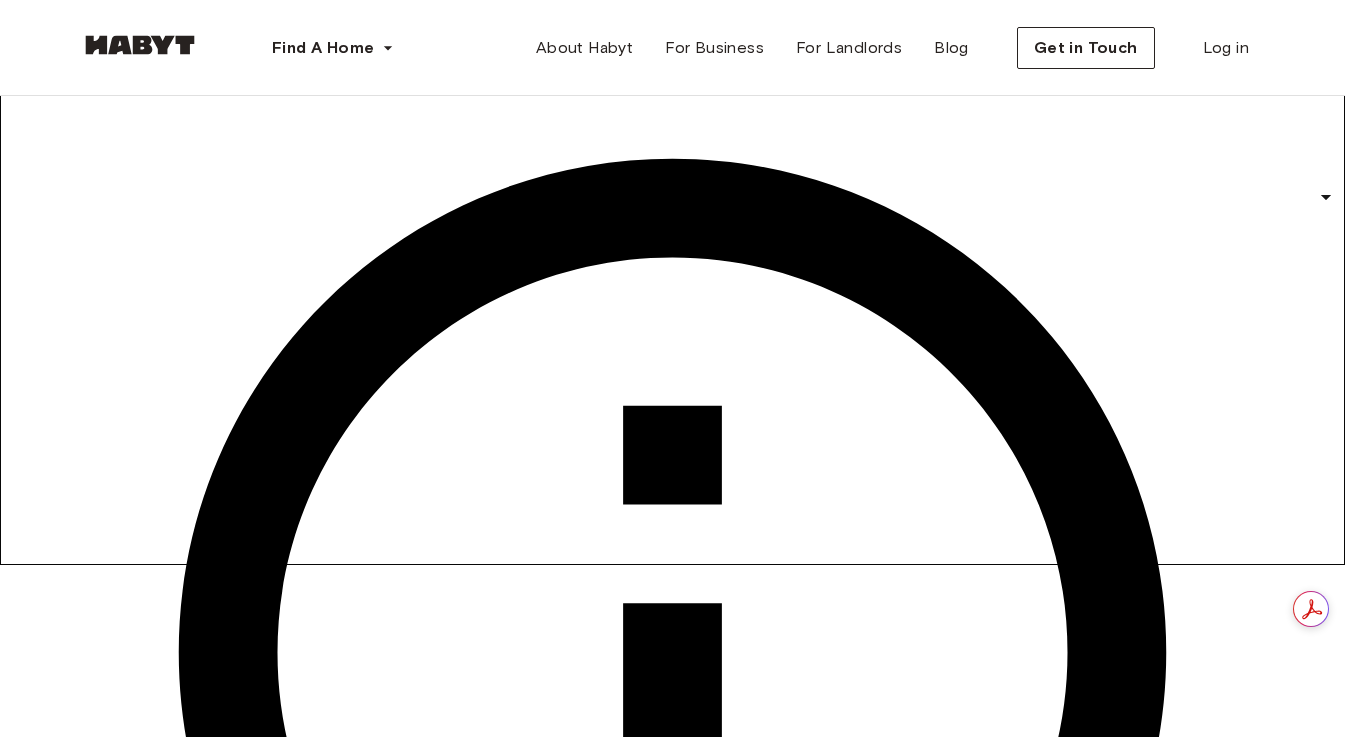 scroll, scrollTop: 171, scrollLeft: 0, axis: vertical 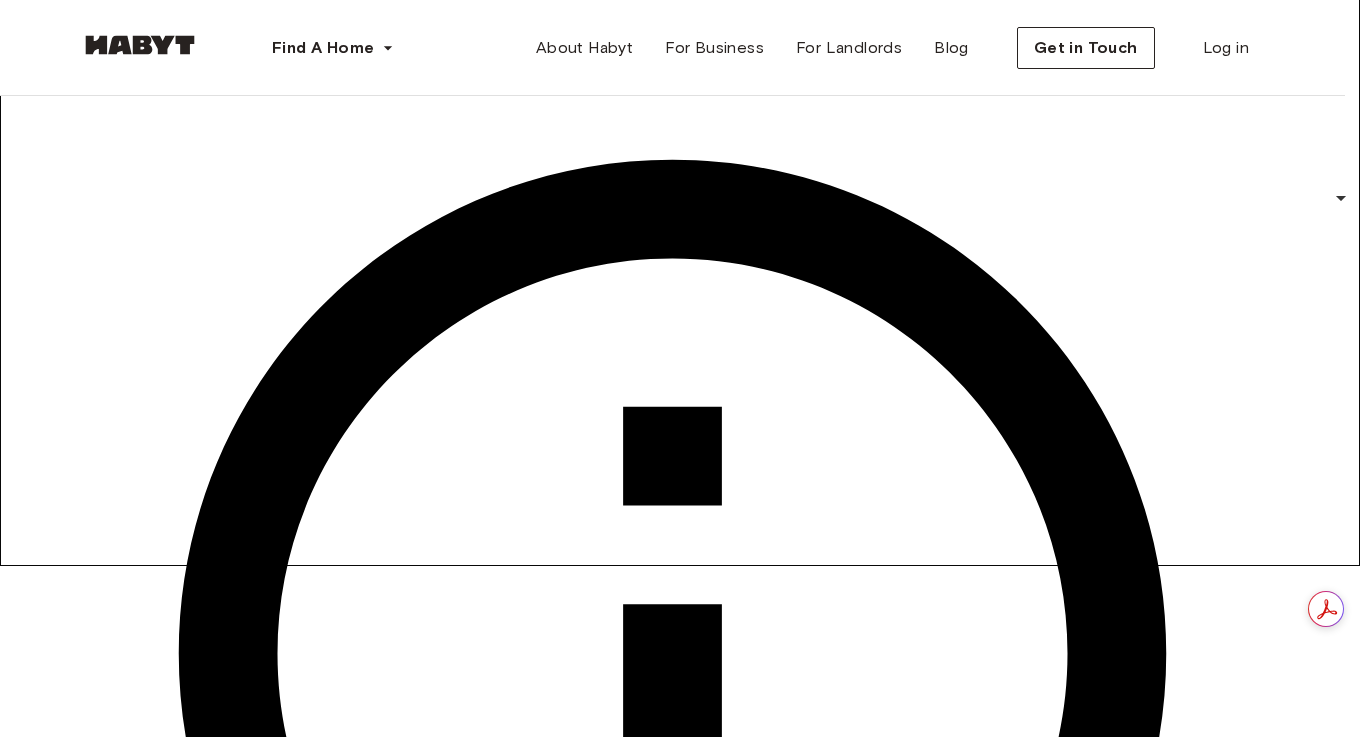 click on "Find A Home Europe Amsterdam Berlin Frankfurt Hamburg Lisbon Madrid Milan Modena Paris Turin Munich Rotterdam Stuttgart Dusseldorf Cologne Zurich The Hague Graz Brussels Leipzig Asia Hong Kong Singapore Seoul Phuket Tokyo About Habyt For Business For Landlords Blog Get in Touch Log in Back to room details Private Room in Berlin, Mitte Account details Email   * Email   * Phone number   * Phone number   * First Name   * First Name   * Last Name   * Last Name   * Personal details Address   * Address   * Post code Post code City   * City   * Country   * Country   * Date of birth   * Date of birth   * Employment status   * ​ Employment status   * Monthly income   * ​ Monthly income   * Gender   * ​ Gender   * Special requests Comments * Comments I agree with Habyt's  Terms of Service  and  Privacy Policy Confirm Application You won't be charged today Have more questions? Help Center Your stay with Habyt Private Room in Berlin, Mitte Schmidstraße 2F-K Move-in from:" at bounding box center (680, 3093) 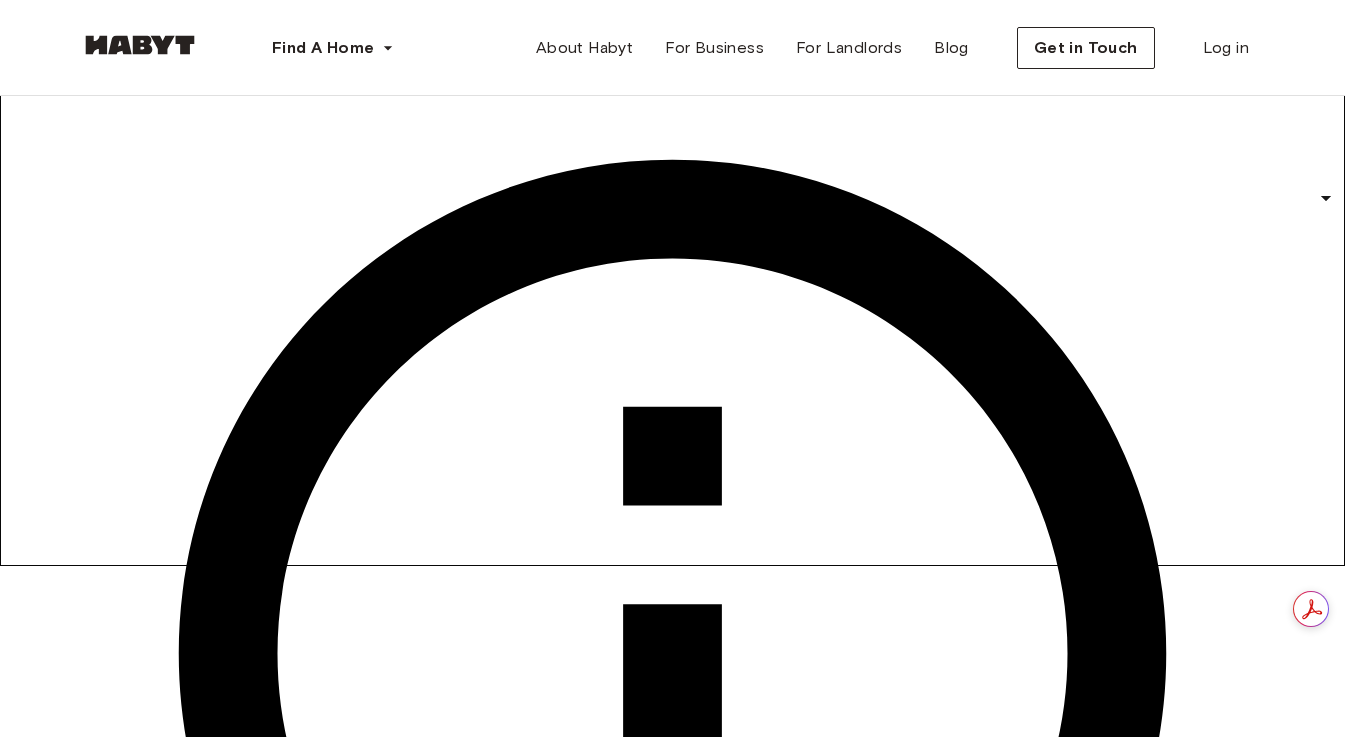 click on "Special requests" at bounding box center (672, 1894) 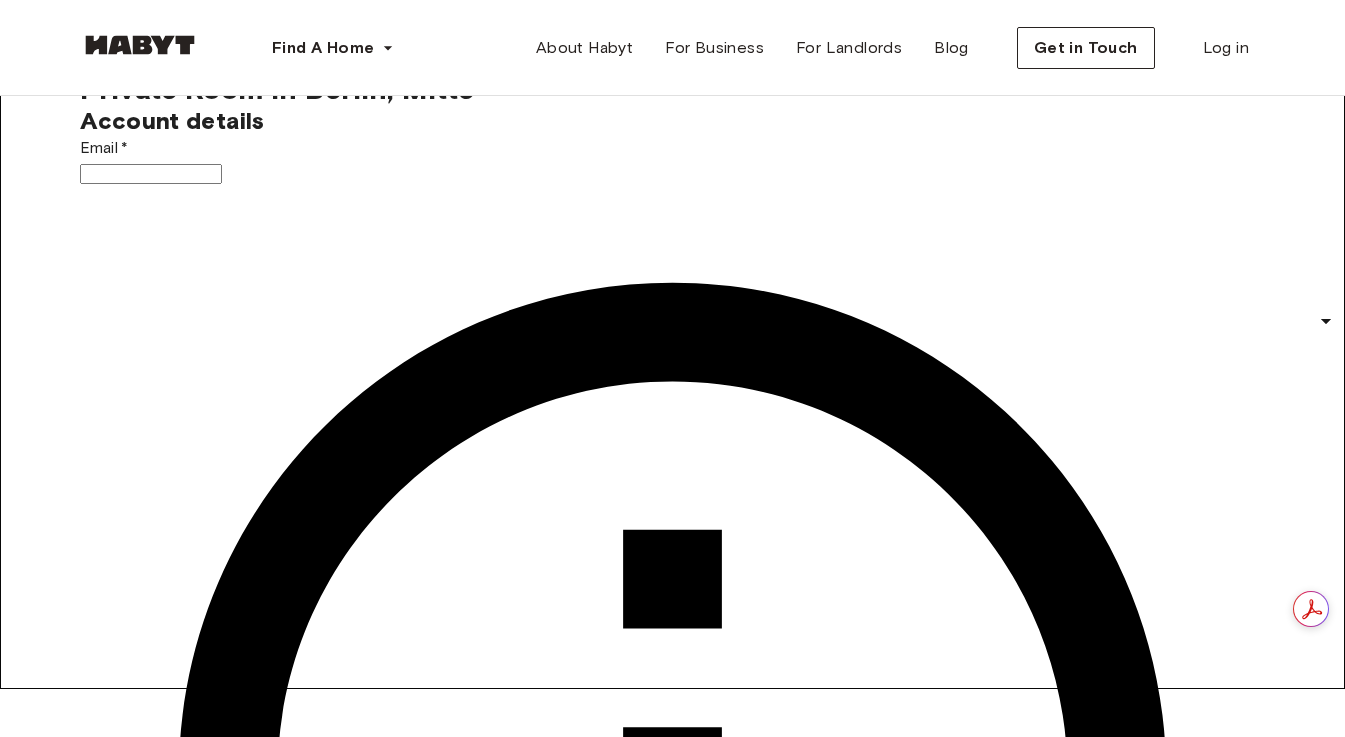 scroll, scrollTop: 0, scrollLeft: 0, axis: both 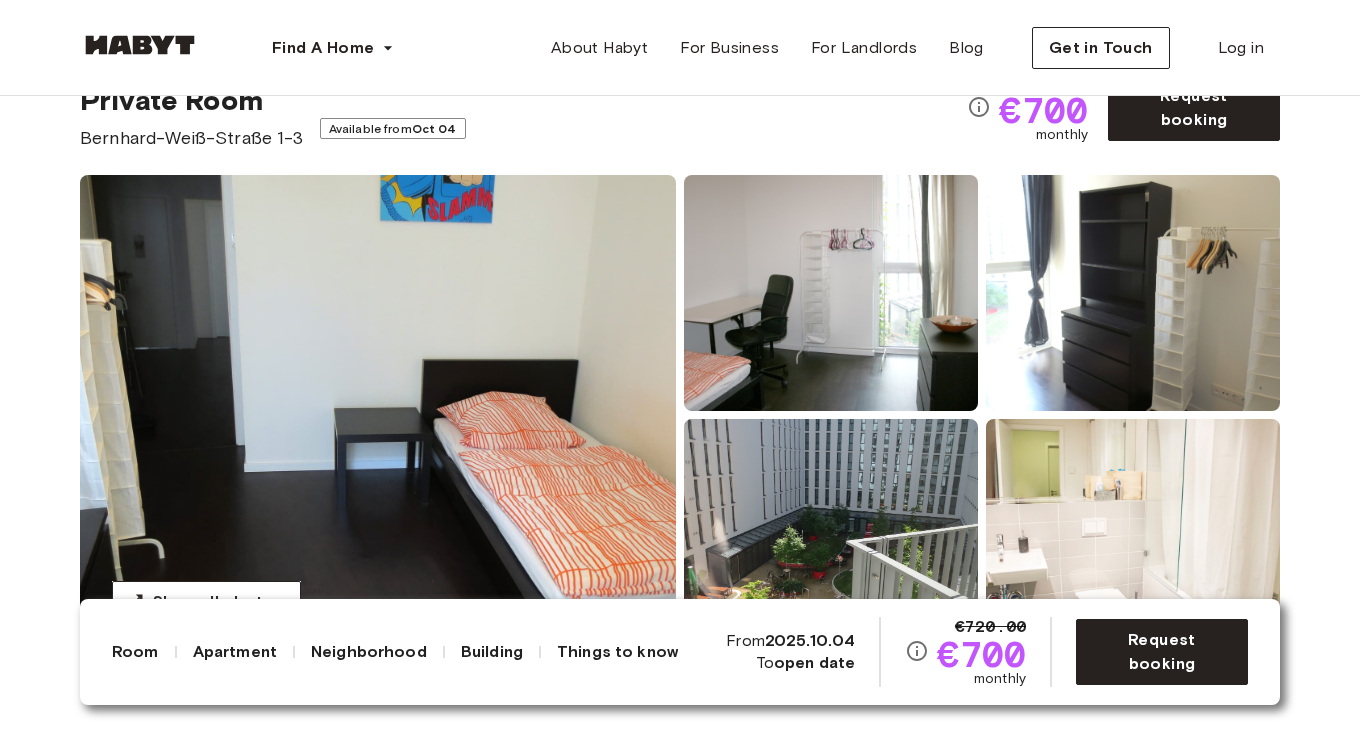 click at bounding box center [378, 415] 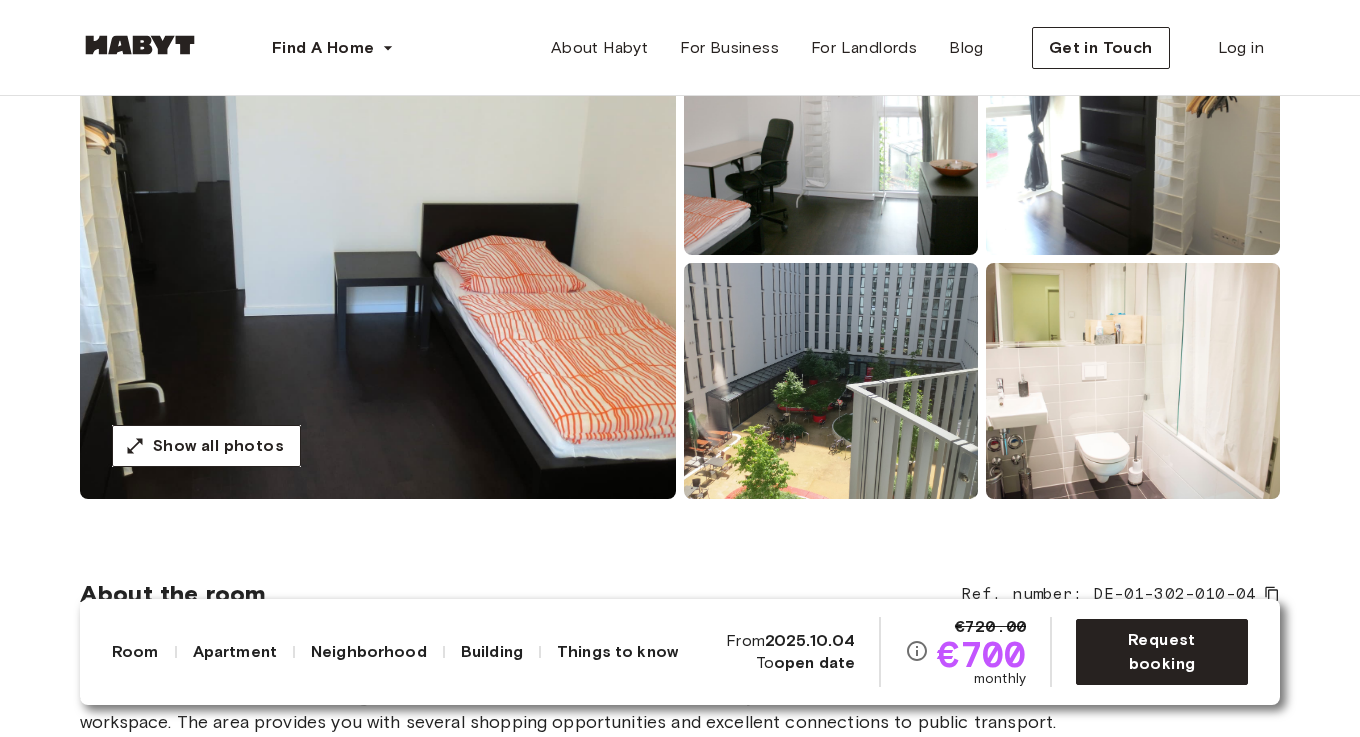 scroll, scrollTop: 284, scrollLeft: 0, axis: vertical 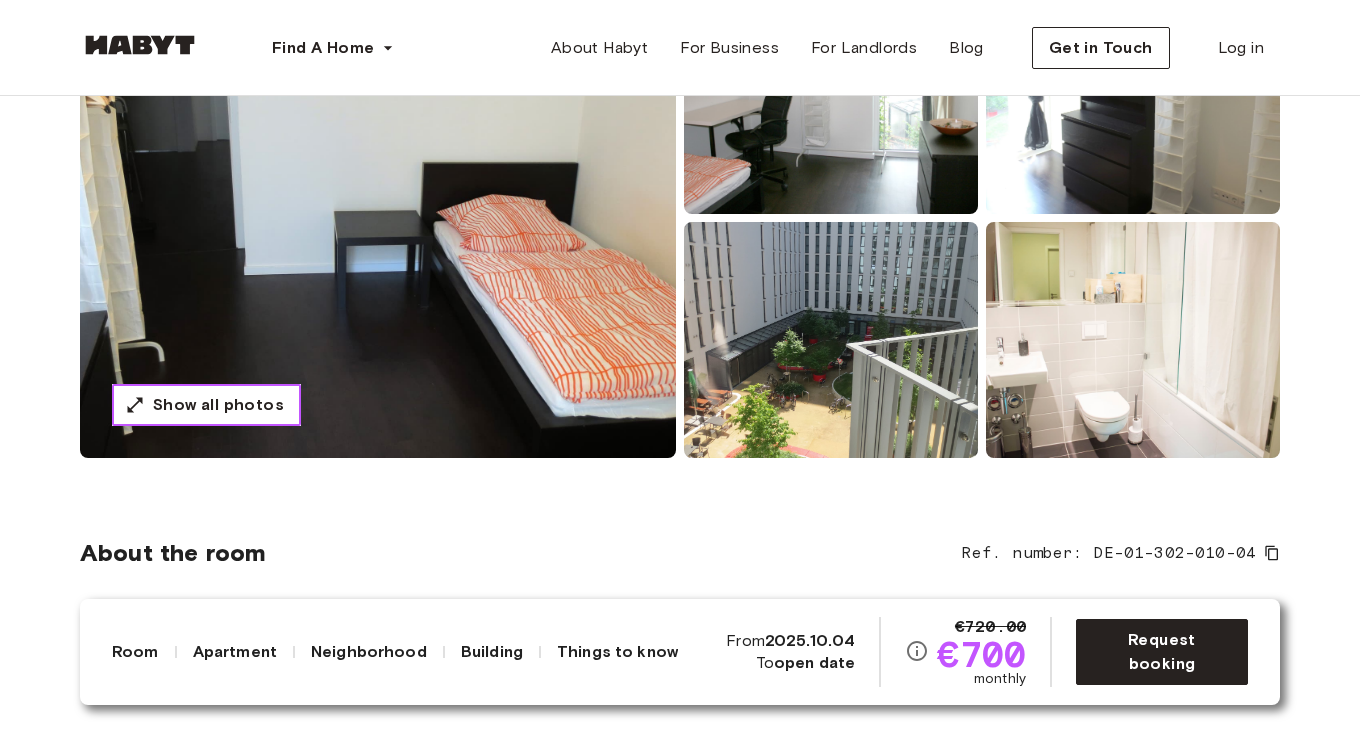 click on "Show all photos" at bounding box center (218, 405) 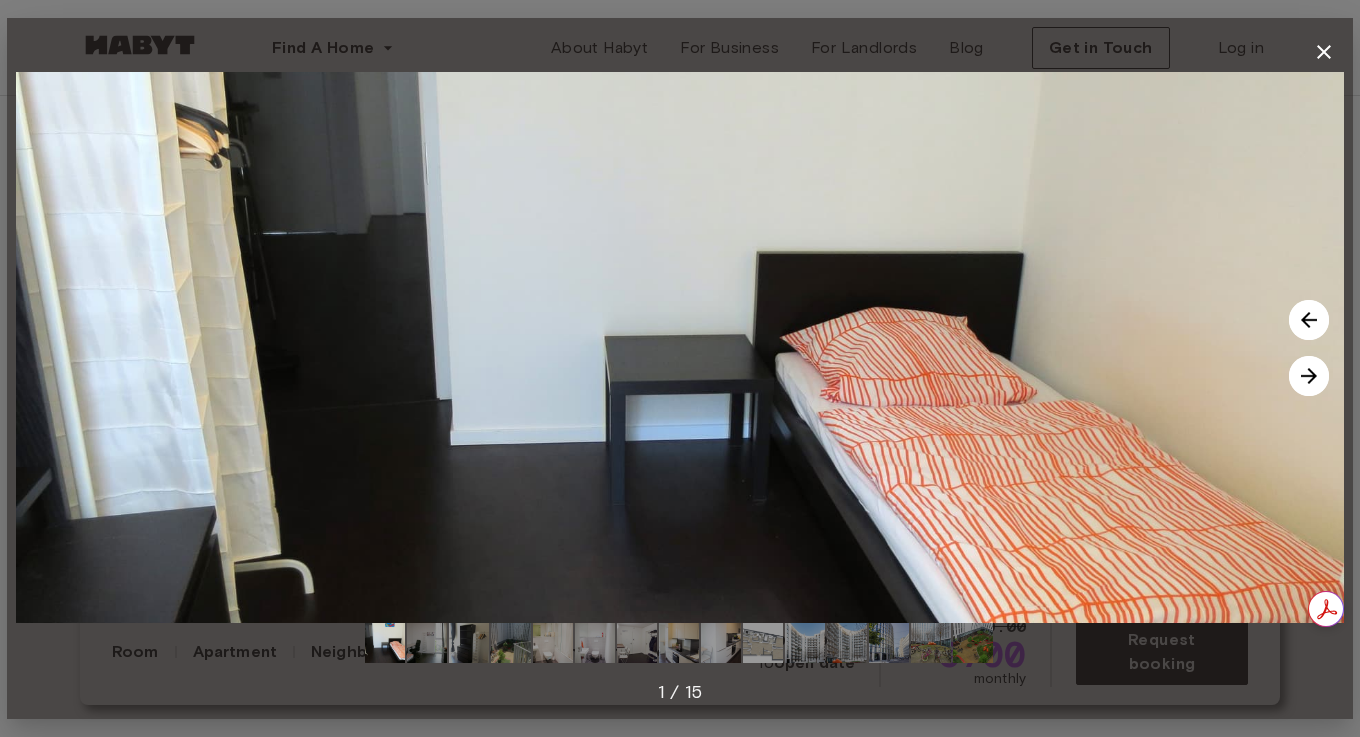 click at bounding box center [1309, 376] 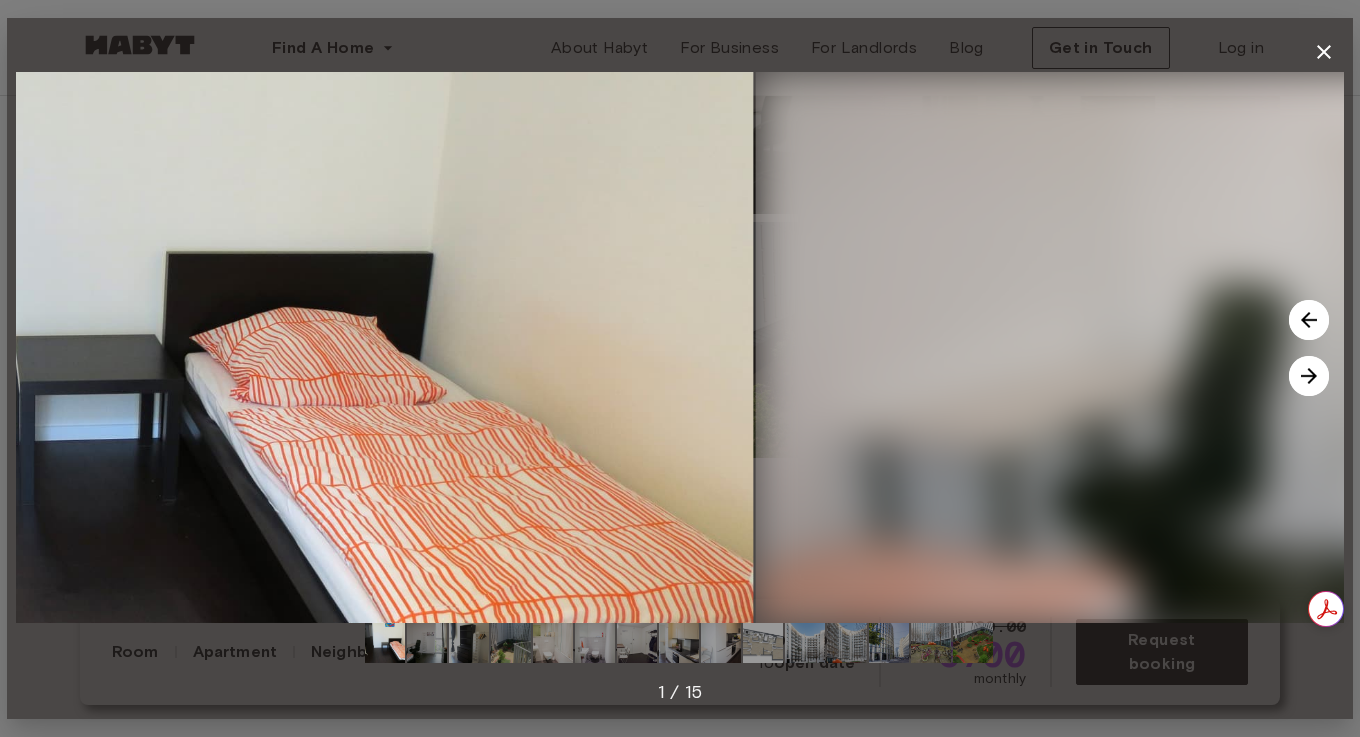 click at bounding box center [1309, 376] 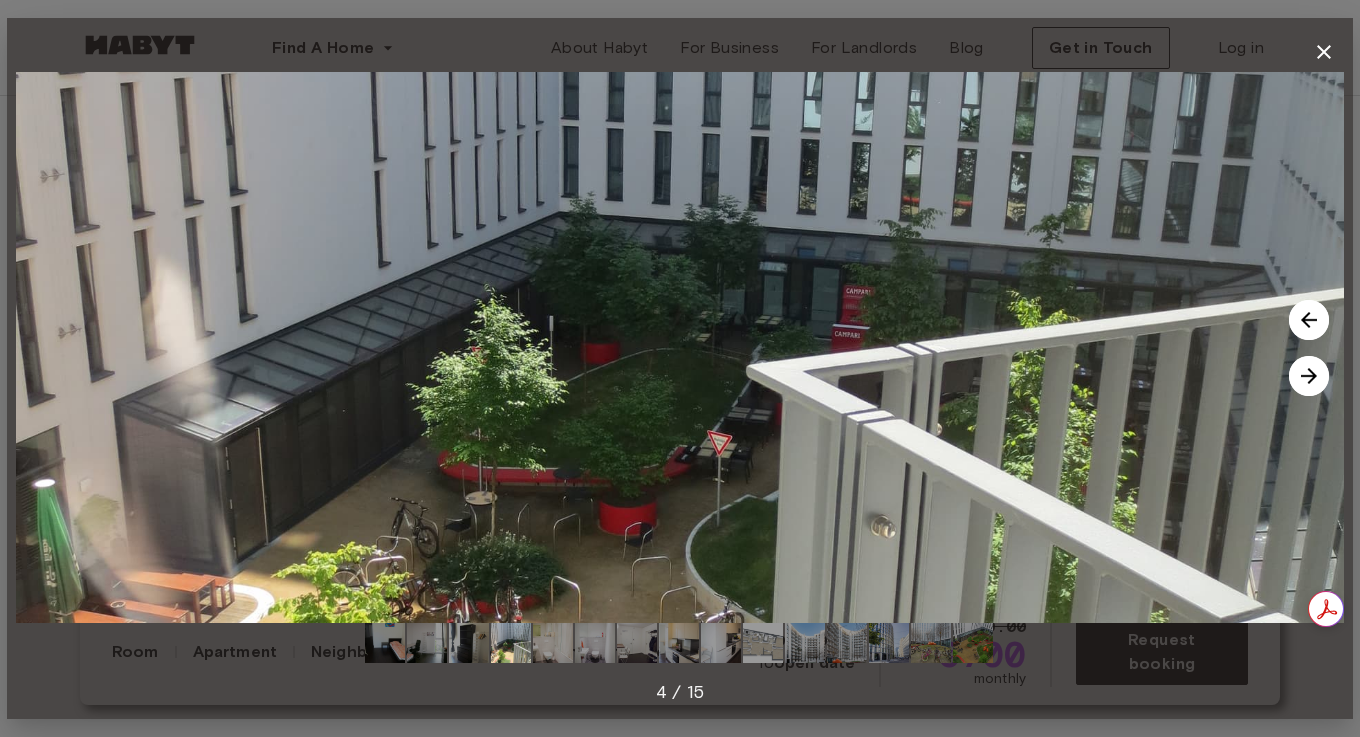 click at bounding box center (1309, 376) 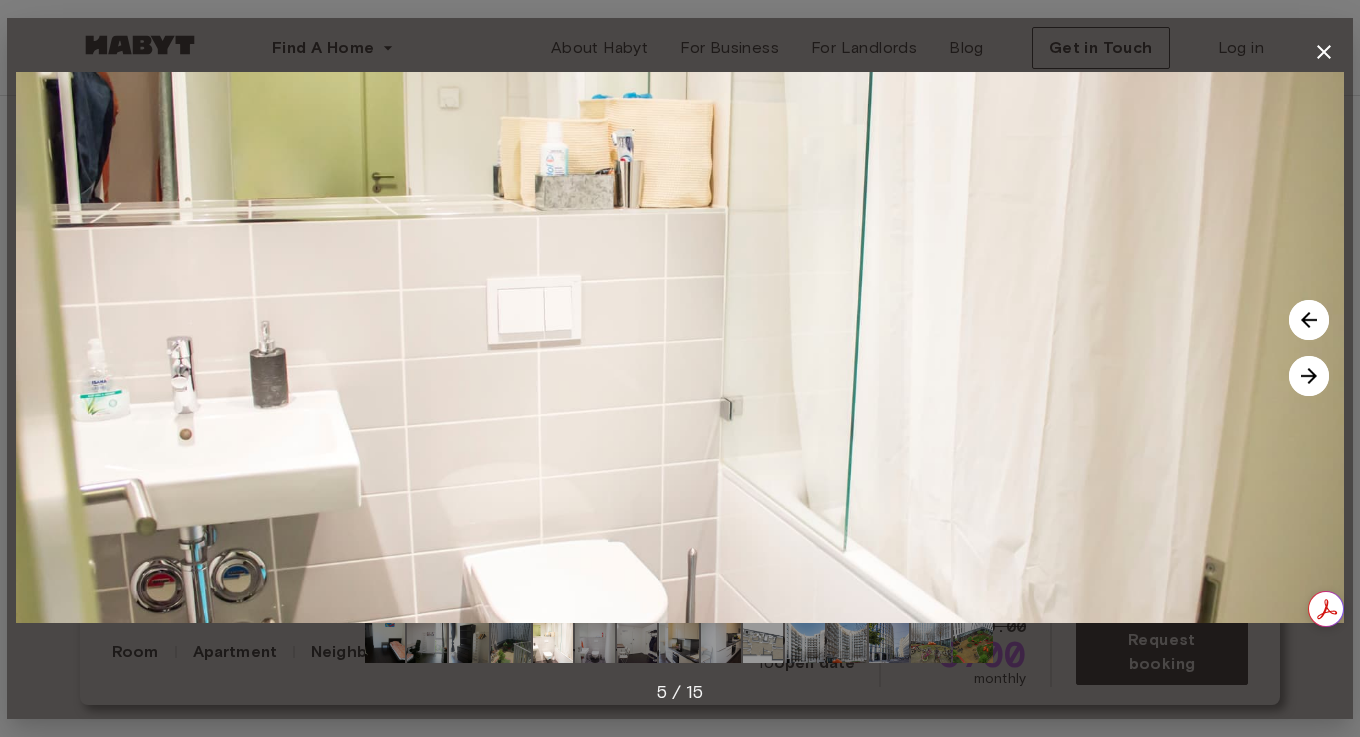 click at bounding box center [1309, 376] 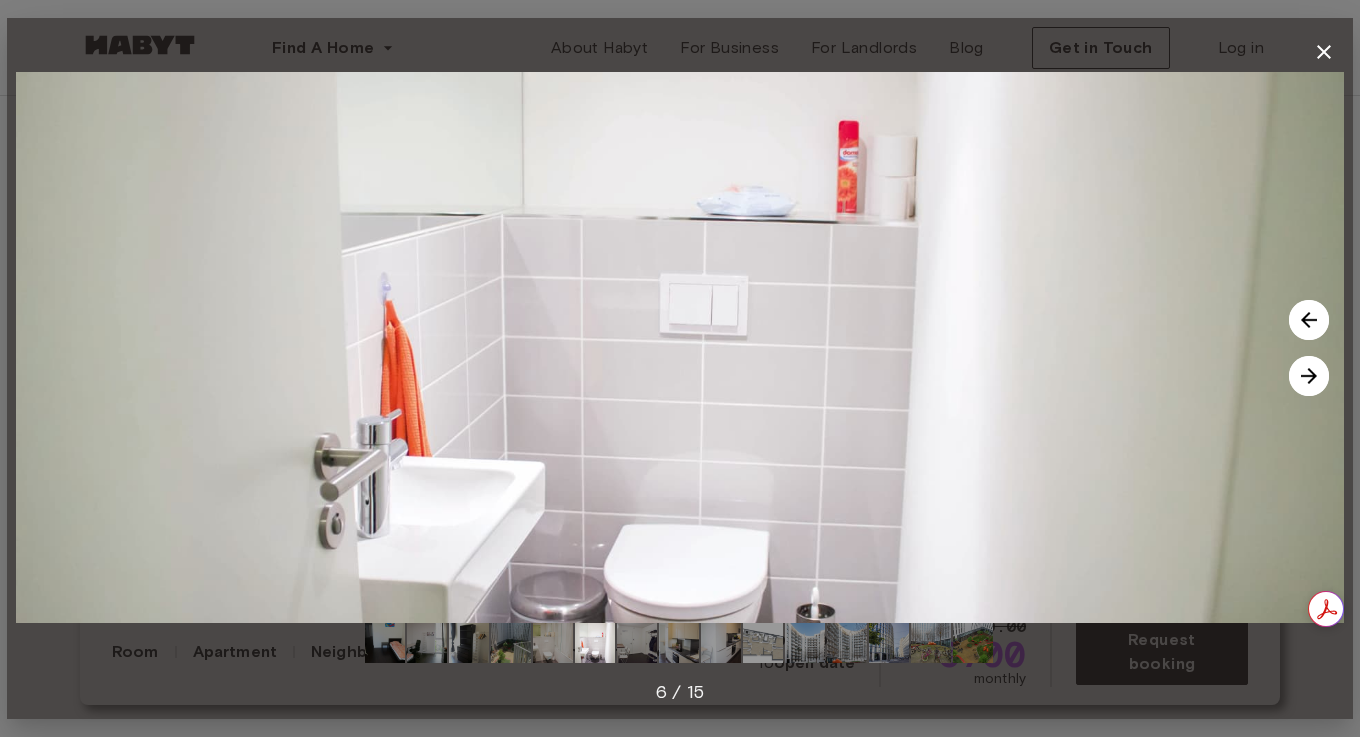 click at bounding box center (1309, 376) 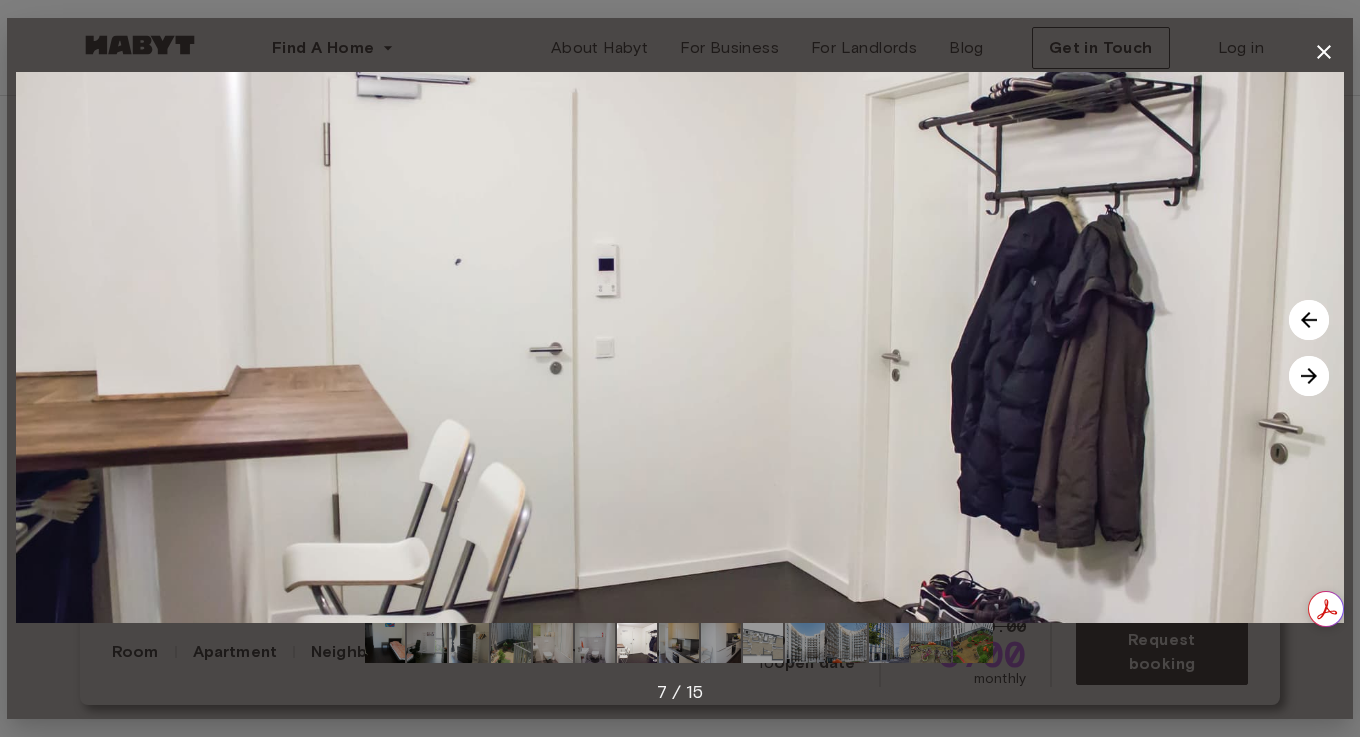 click at bounding box center (1309, 376) 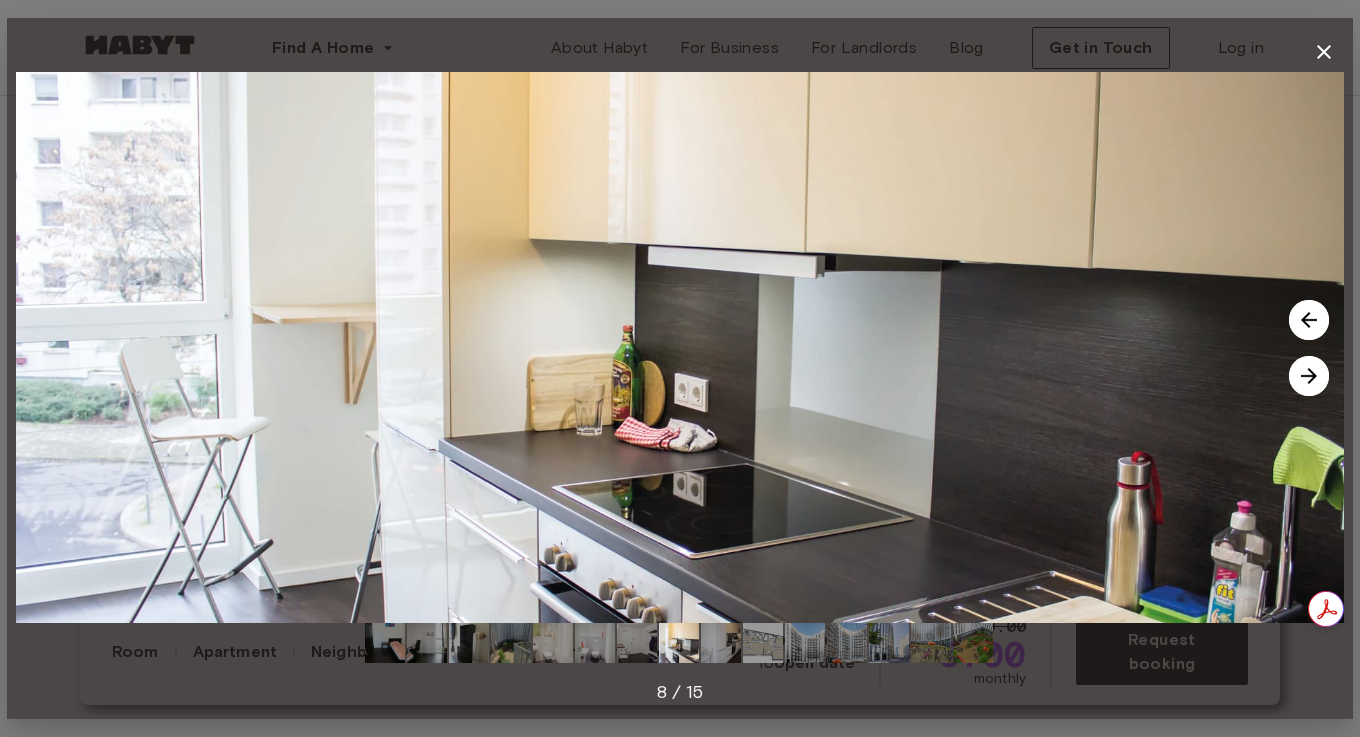 click at bounding box center (1309, 376) 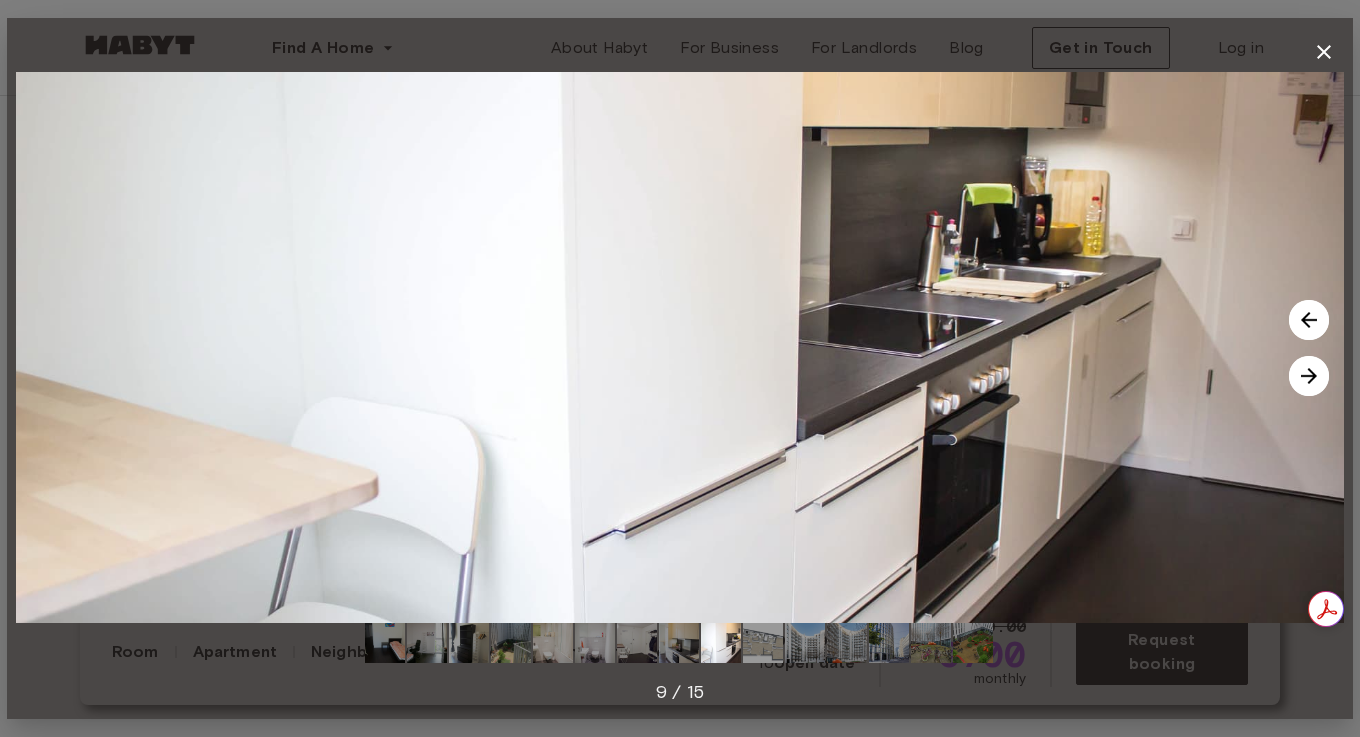 click at bounding box center [1309, 376] 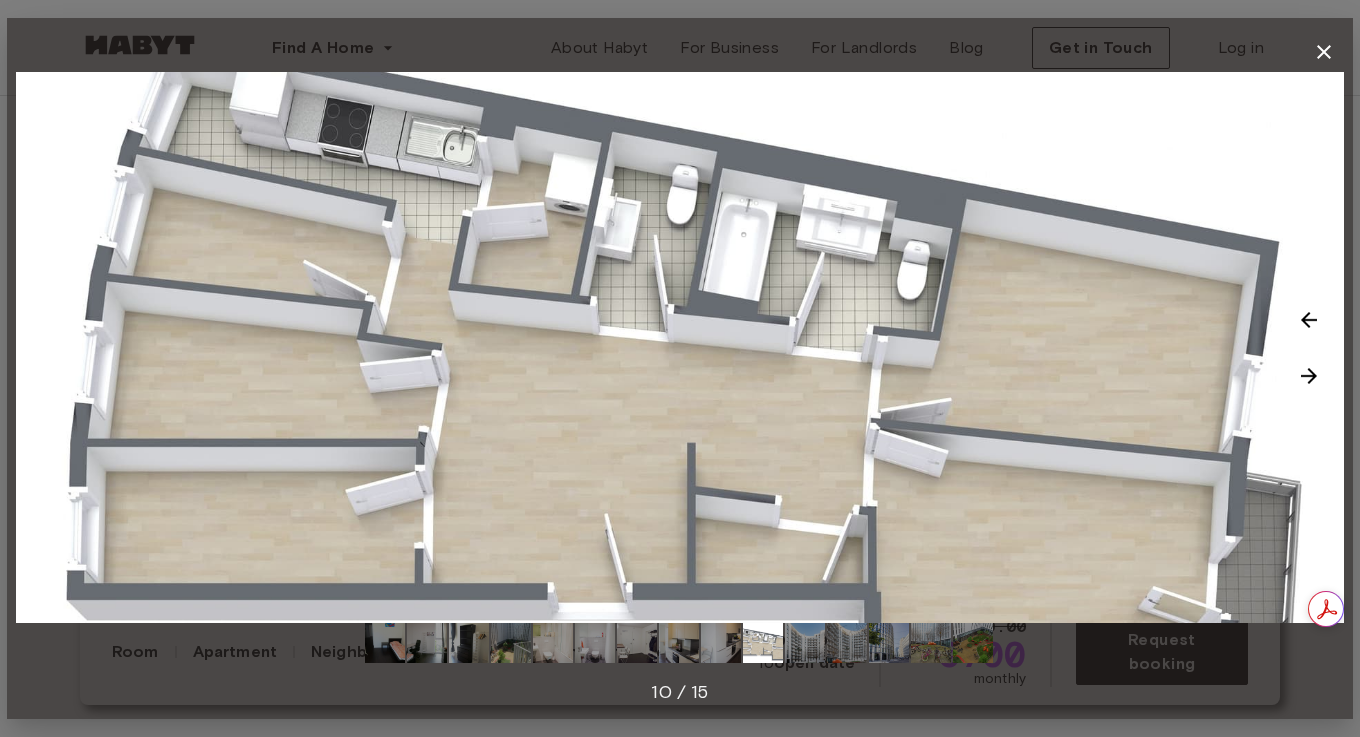 click at bounding box center [1309, 376] 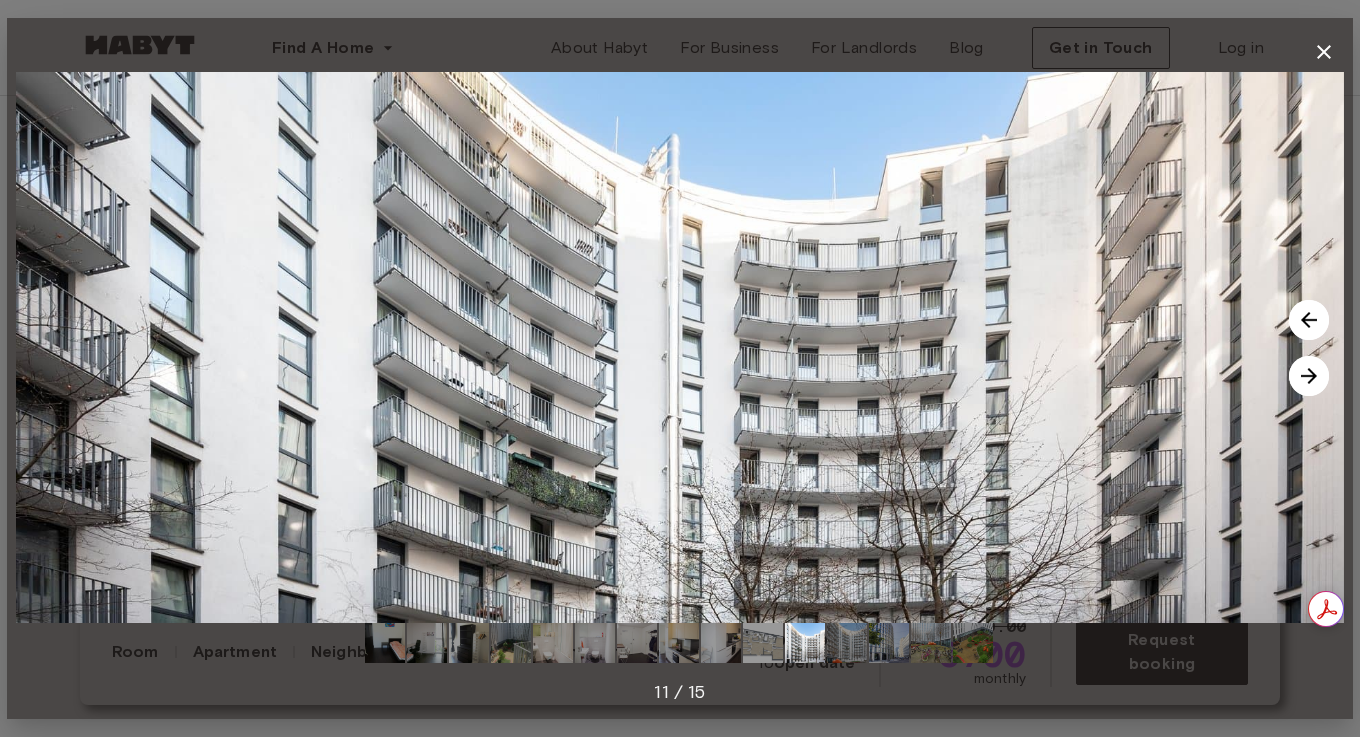 click at bounding box center [1309, 376] 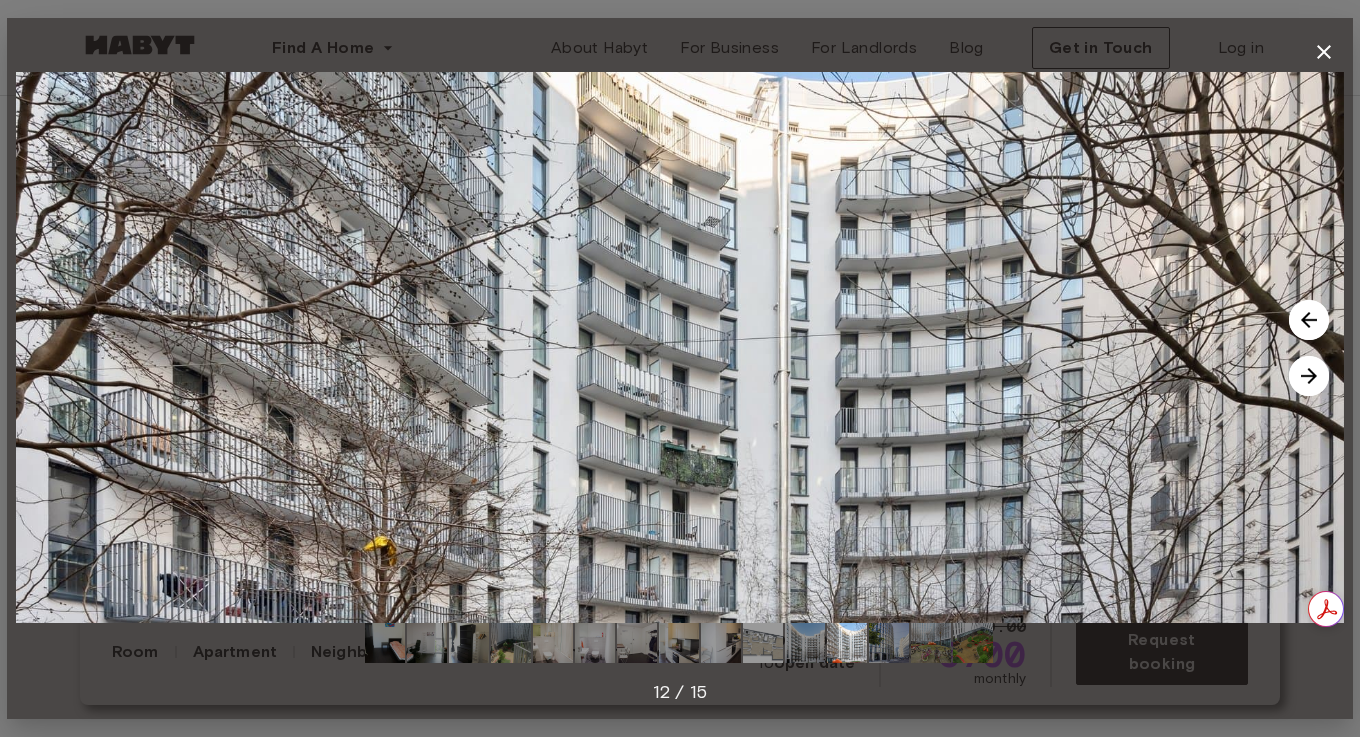 click at bounding box center [1309, 376] 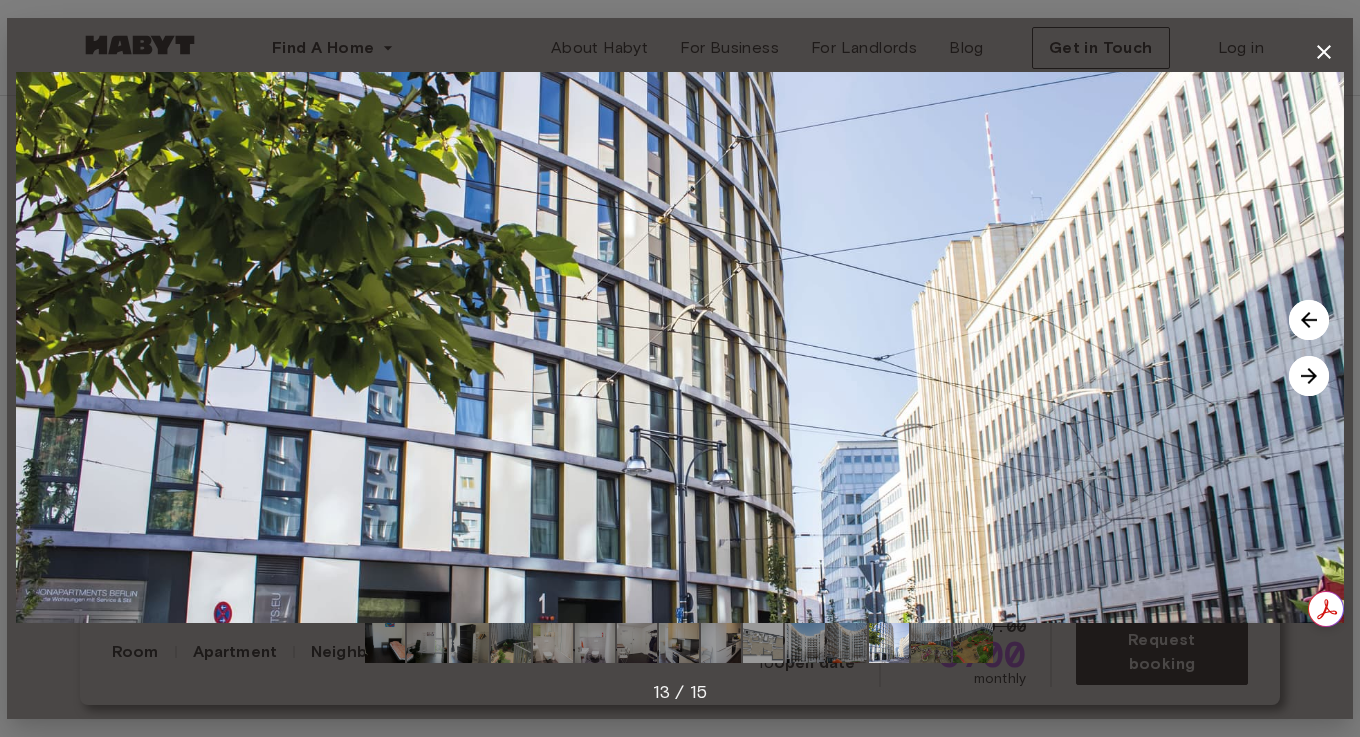 click at bounding box center [1309, 376] 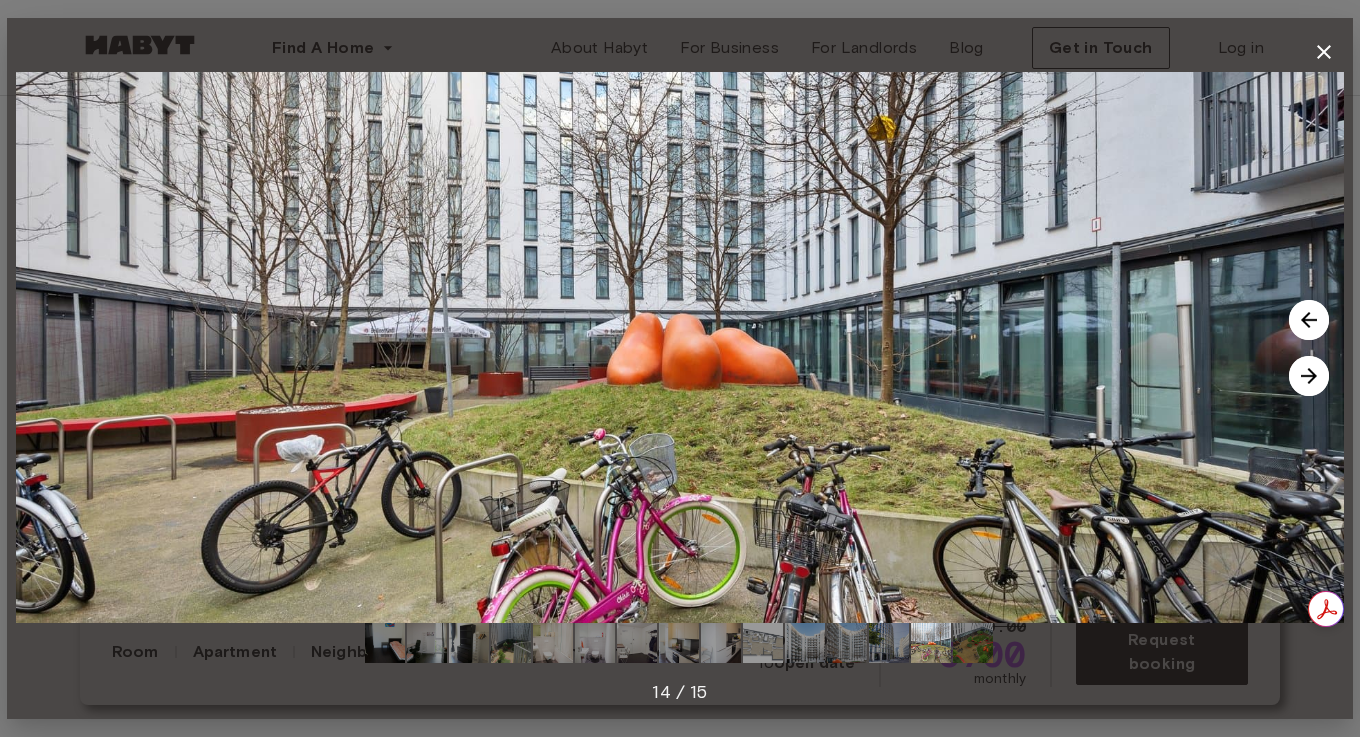 click at bounding box center [1309, 376] 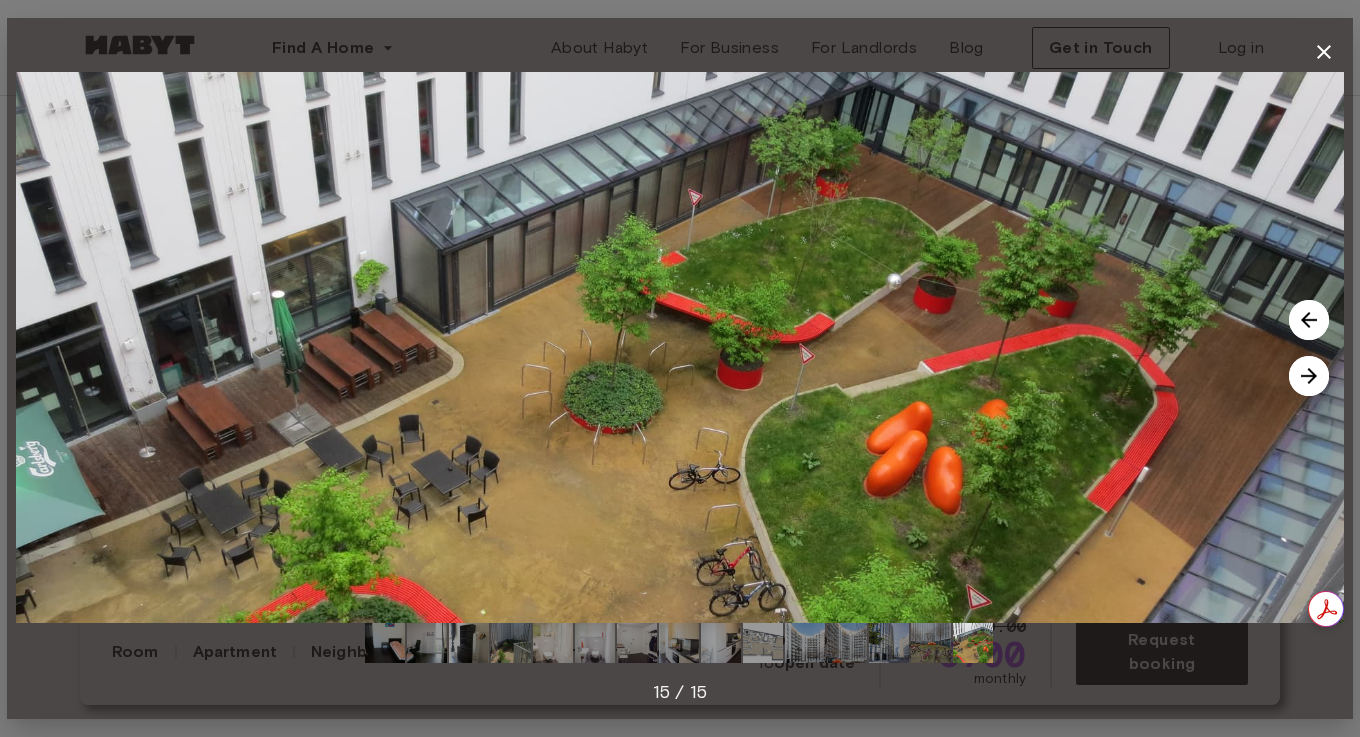 click at bounding box center [1309, 376] 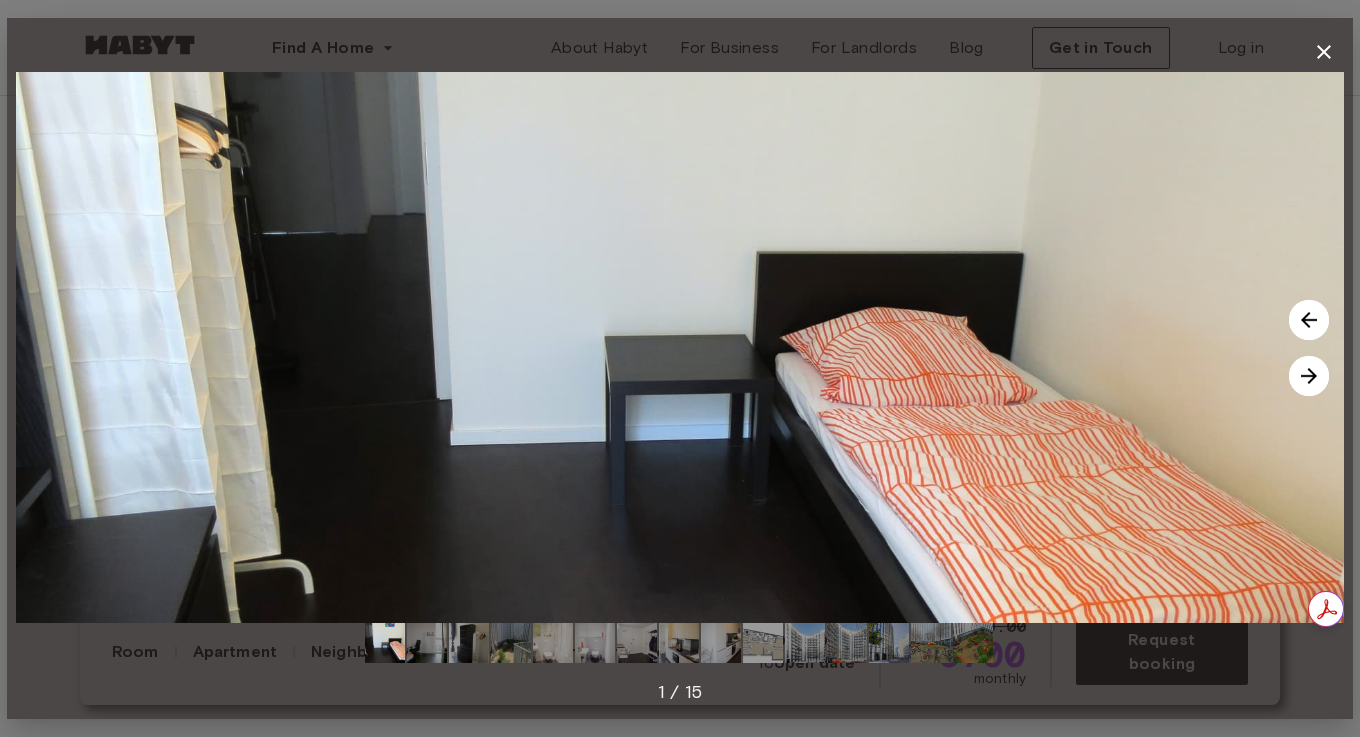 click at bounding box center [1309, 376] 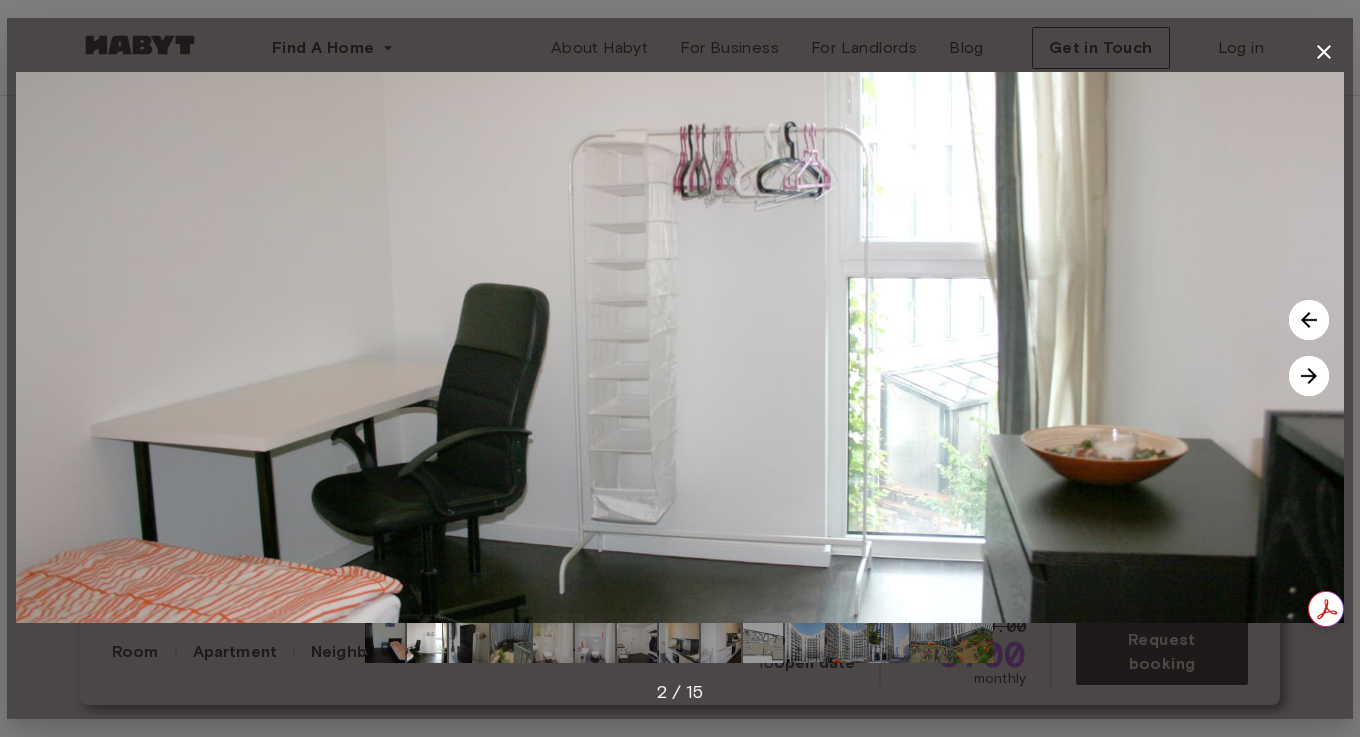 click 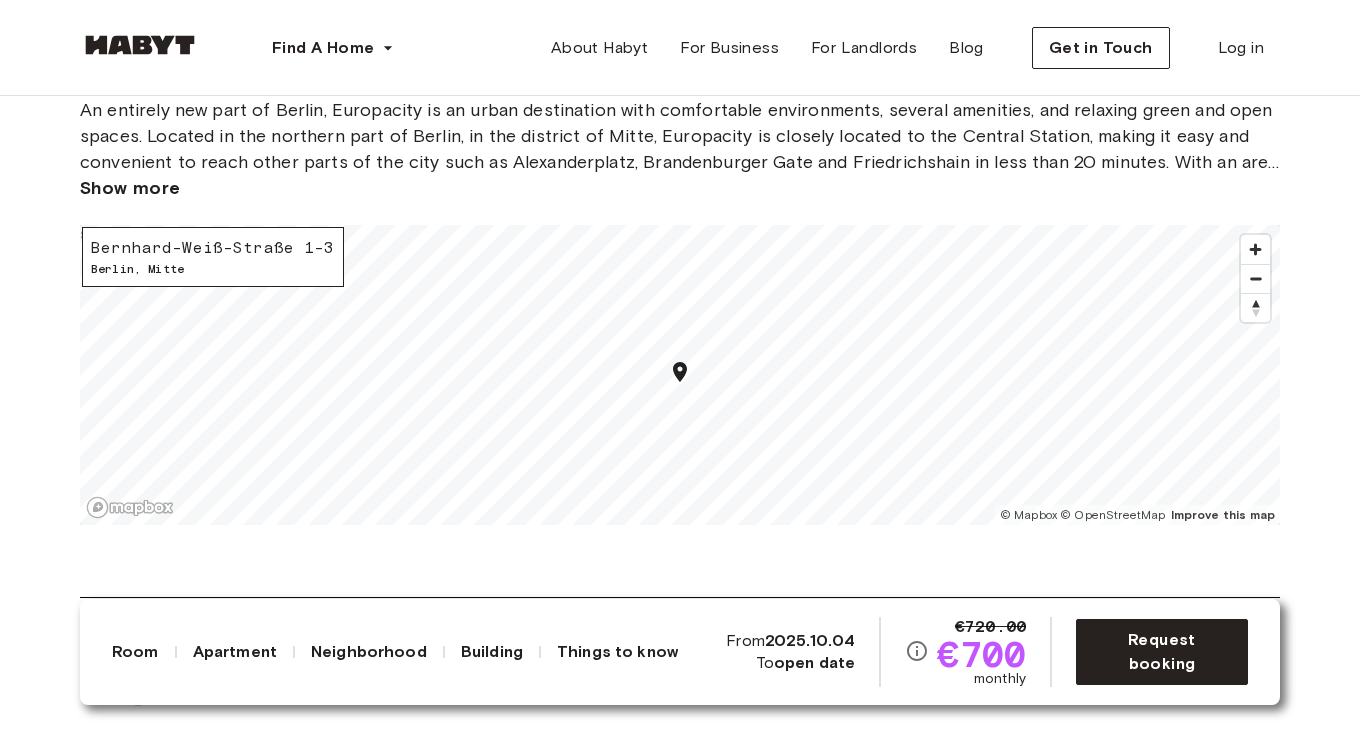 scroll, scrollTop: 2573, scrollLeft: 0, axis: vertical 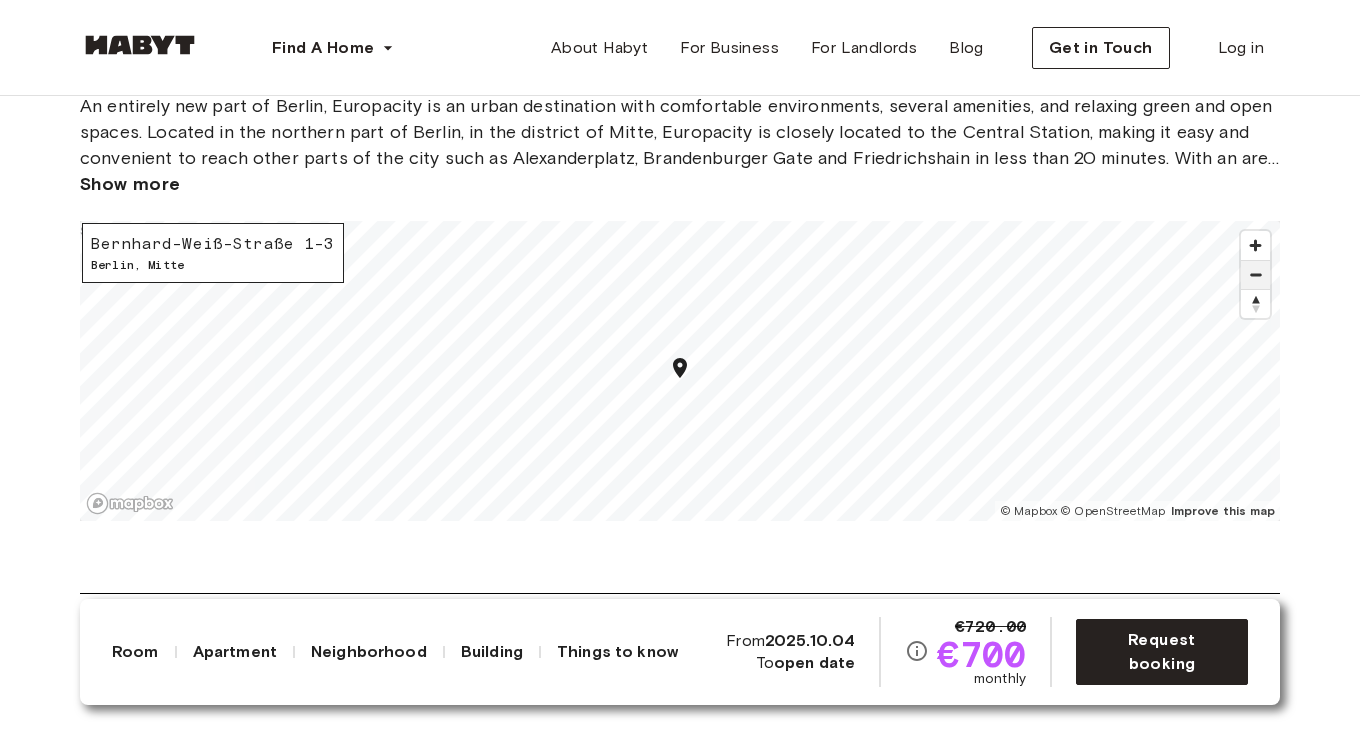 click at bounding box center (1255, 275) 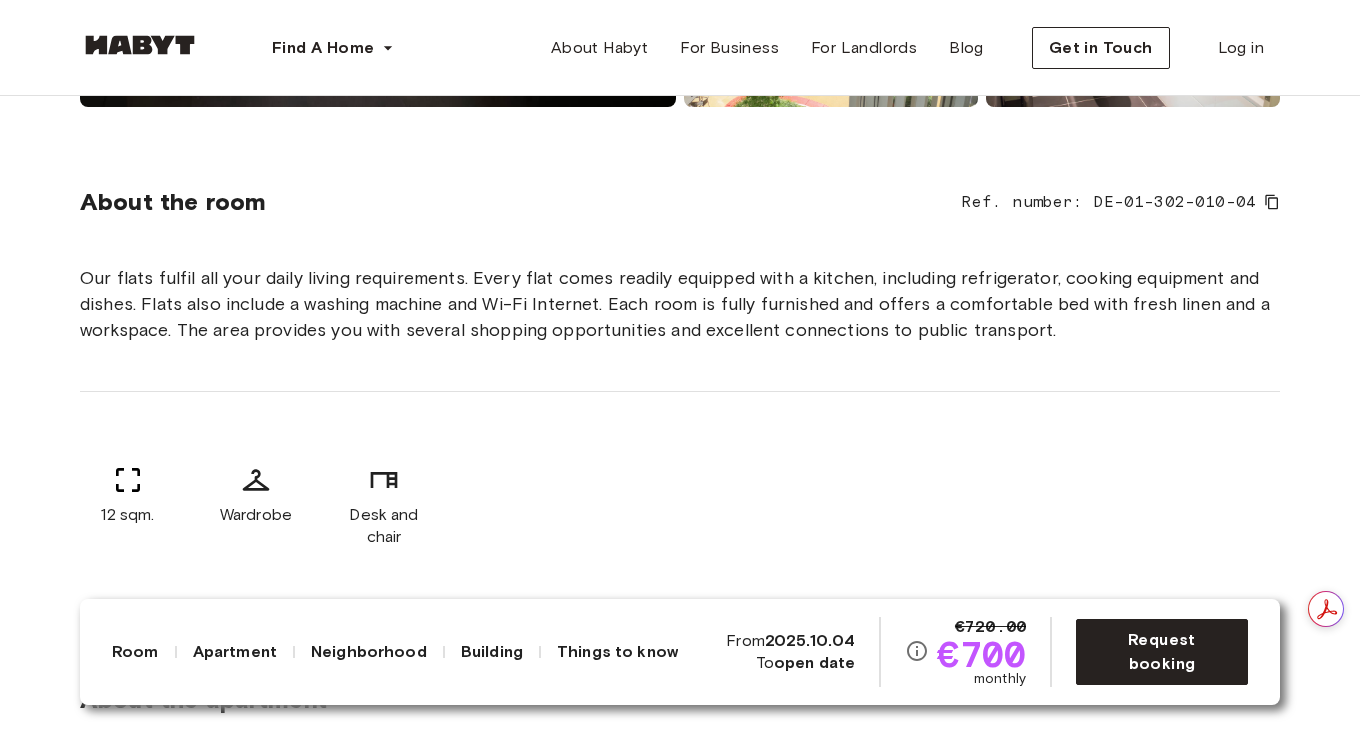 scroll, scrollTop: 67, scrollLeft: 0, axis: vertical 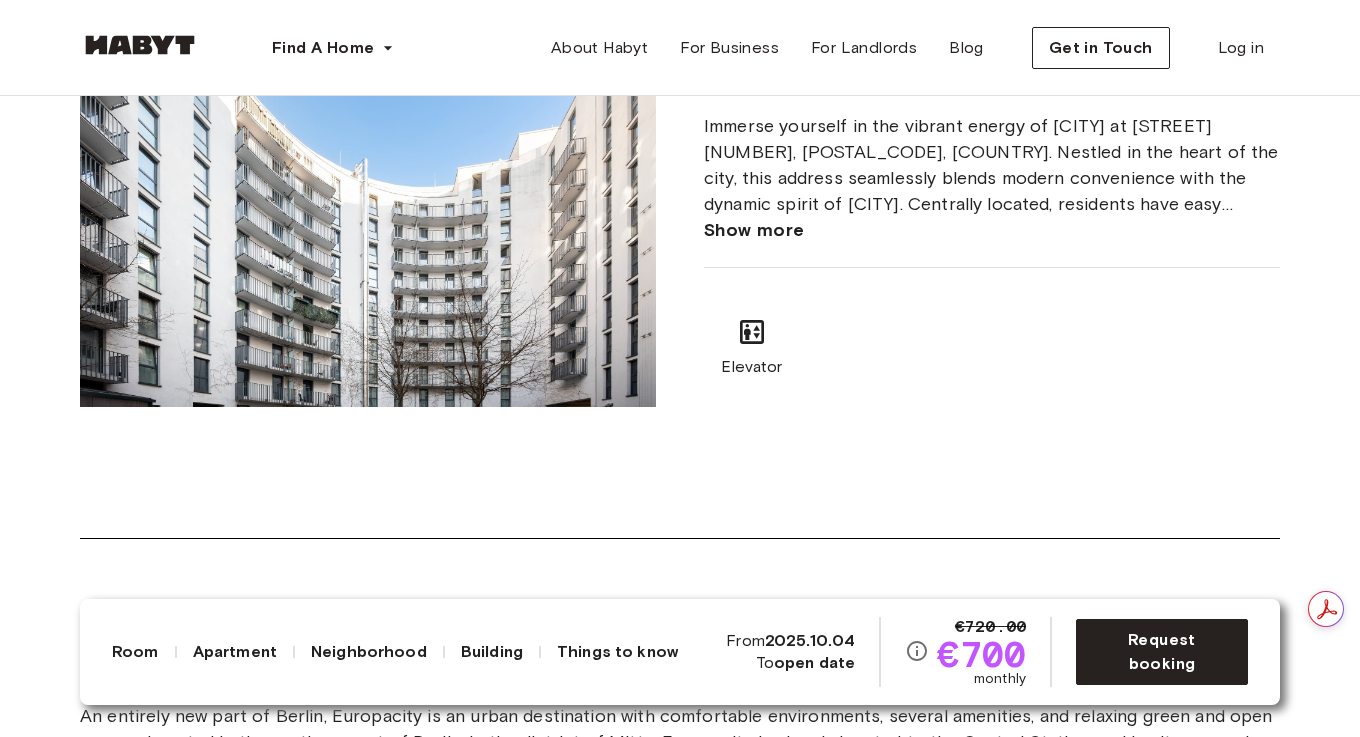 click on "Building" at bounding box center (492, 652) 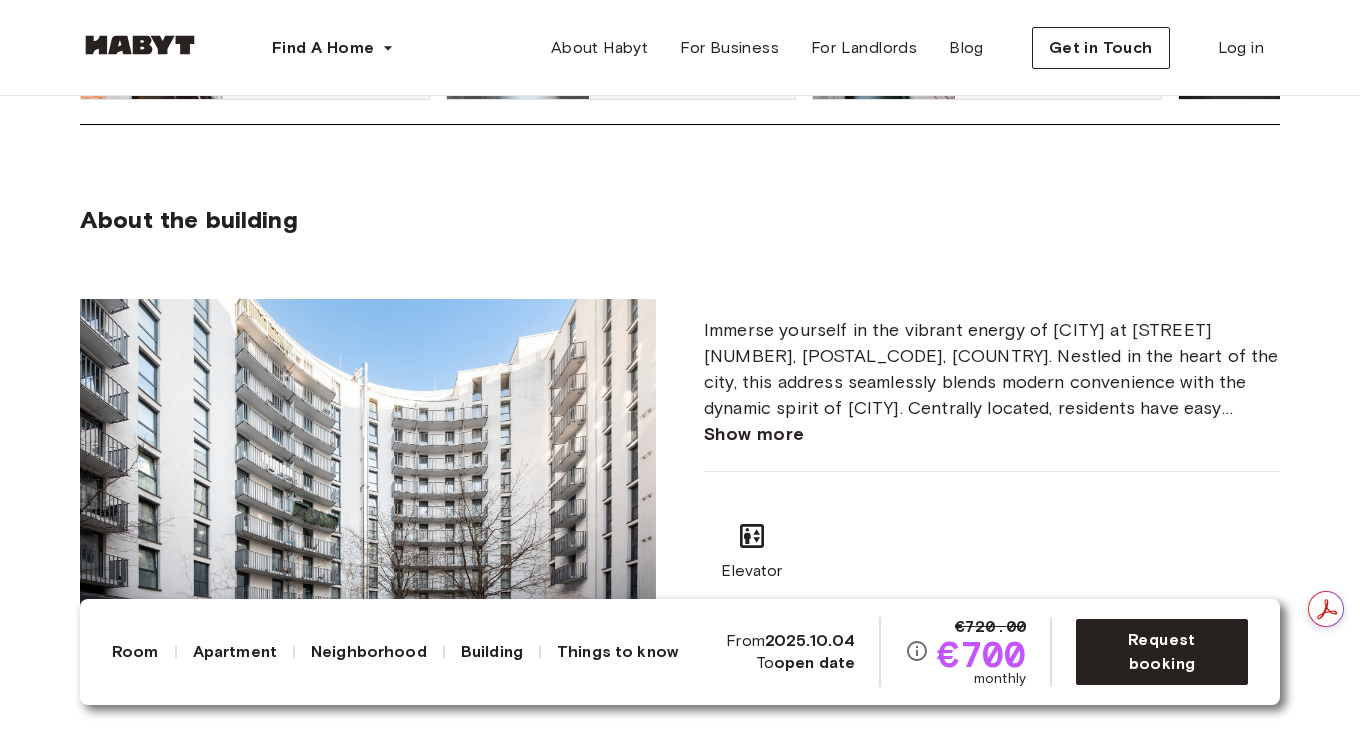 click on "Show more" at bounding box center (754, 434) 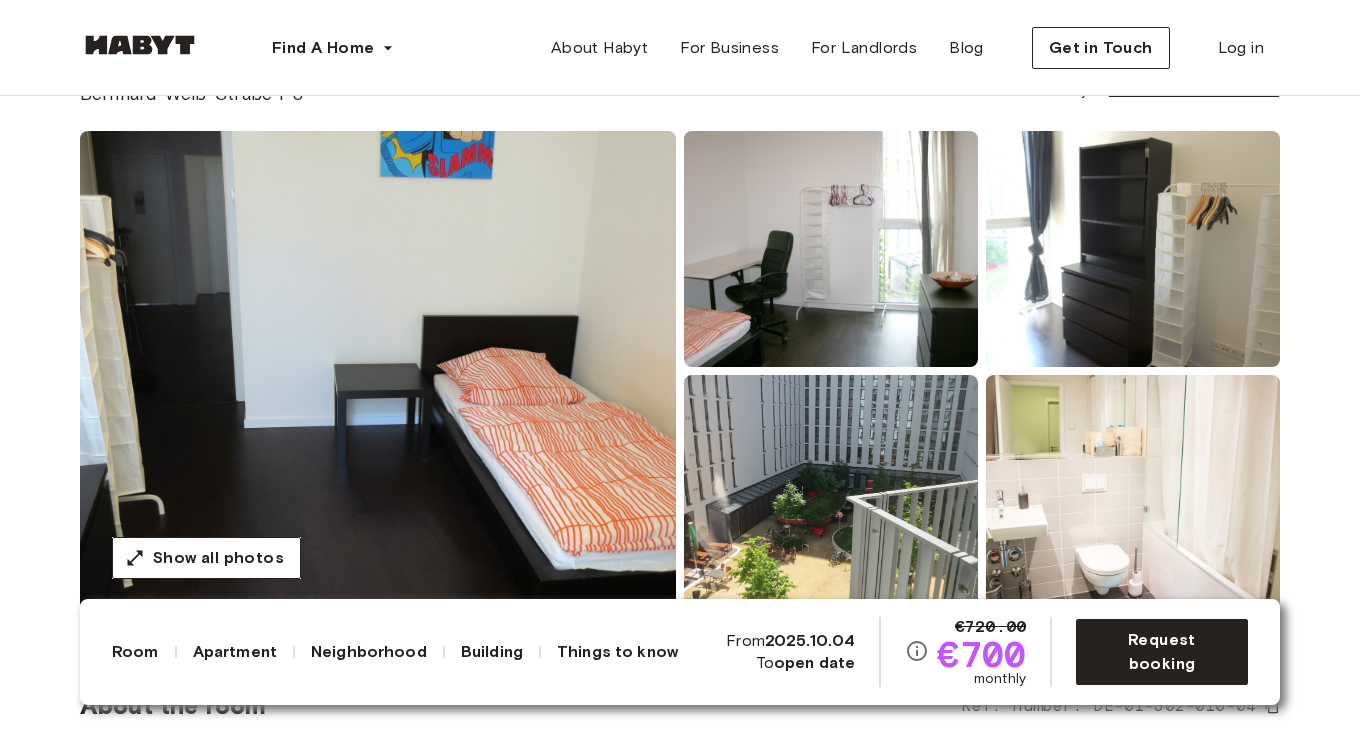 scroll, scrollTop: 0, scrollLeft: 0, axis: both 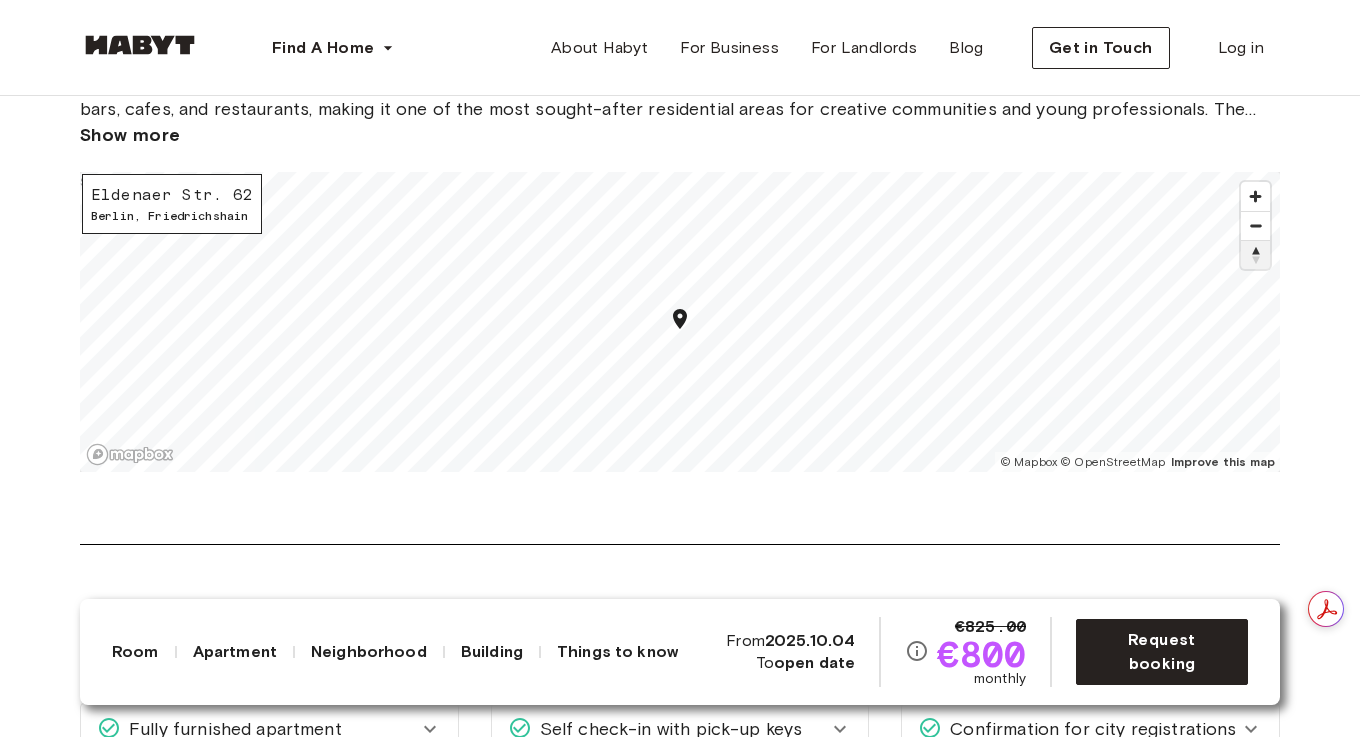 click at bounding box center [1255, 255] 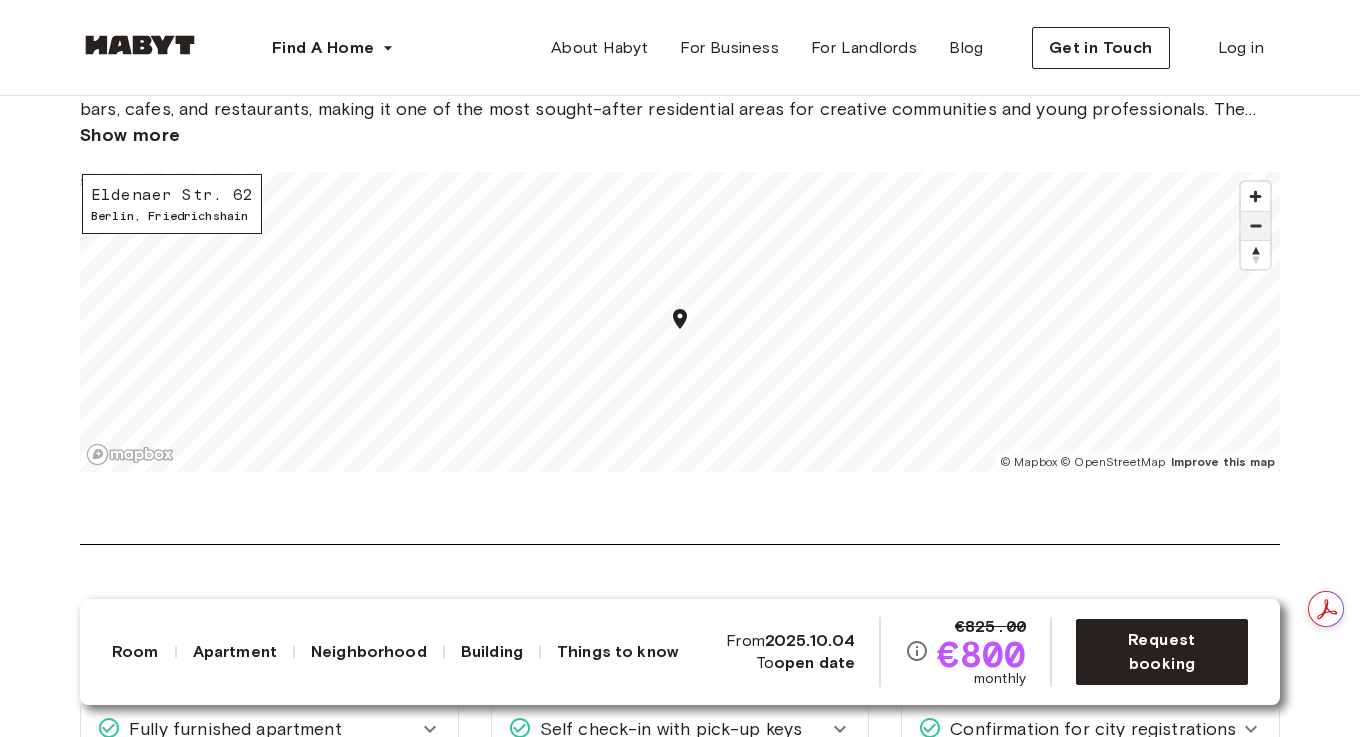 click at bounding box center (1255, 226) 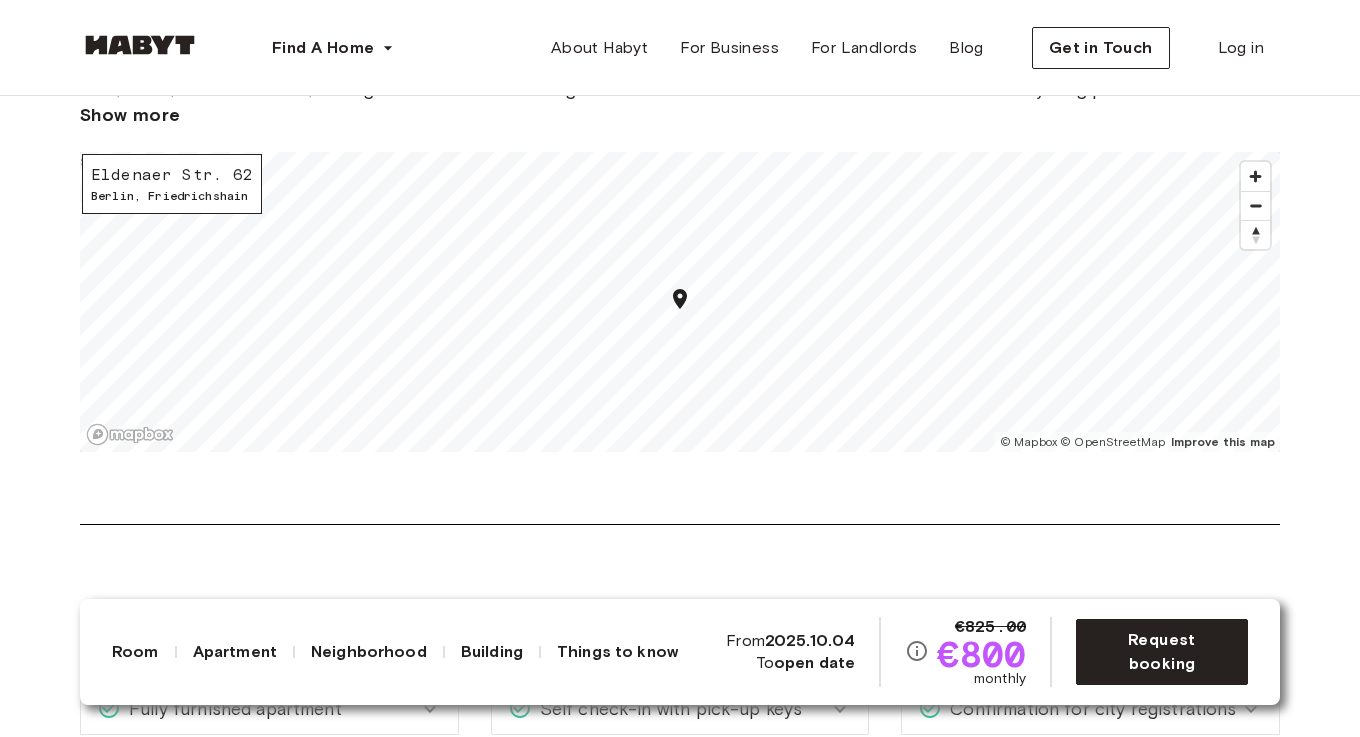 scroll, scrollTop: 2382, scrollLeft: 0, axis: vertical 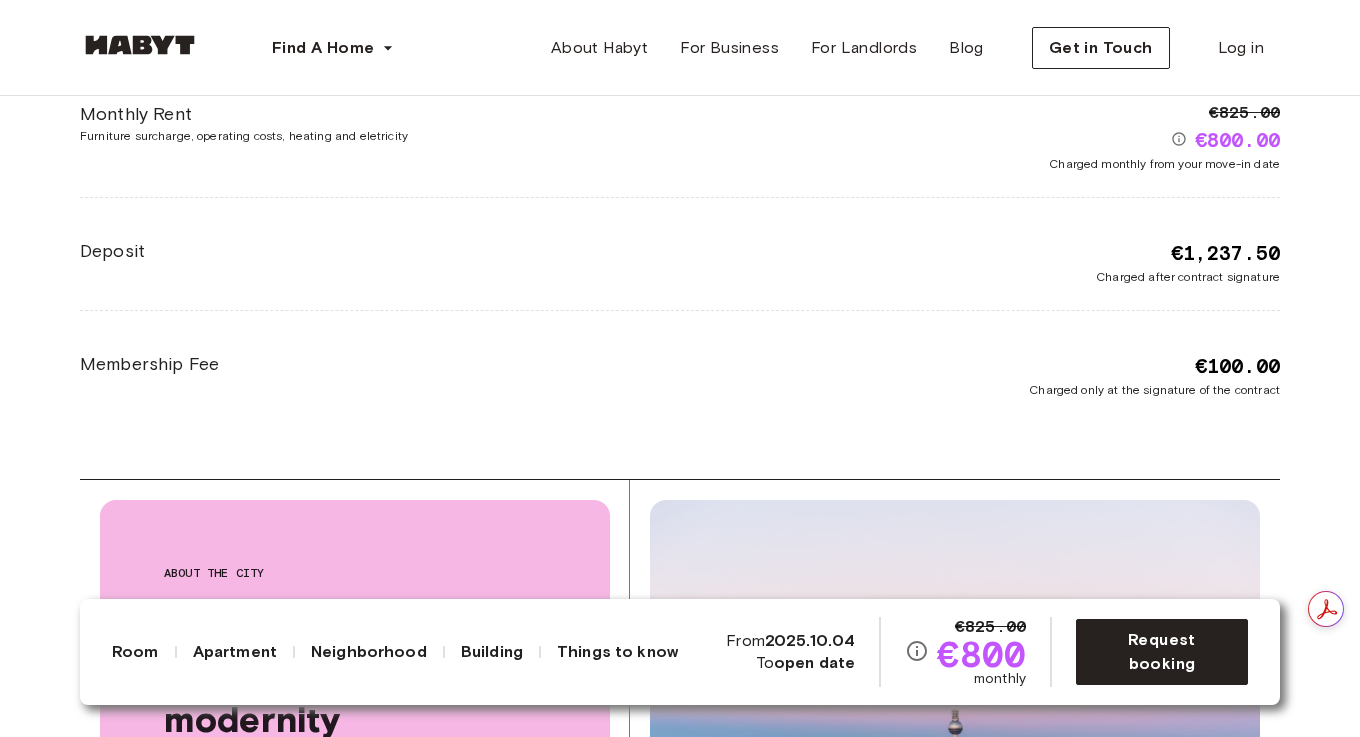 click on "Apartment" at bounding box center (235, 652) 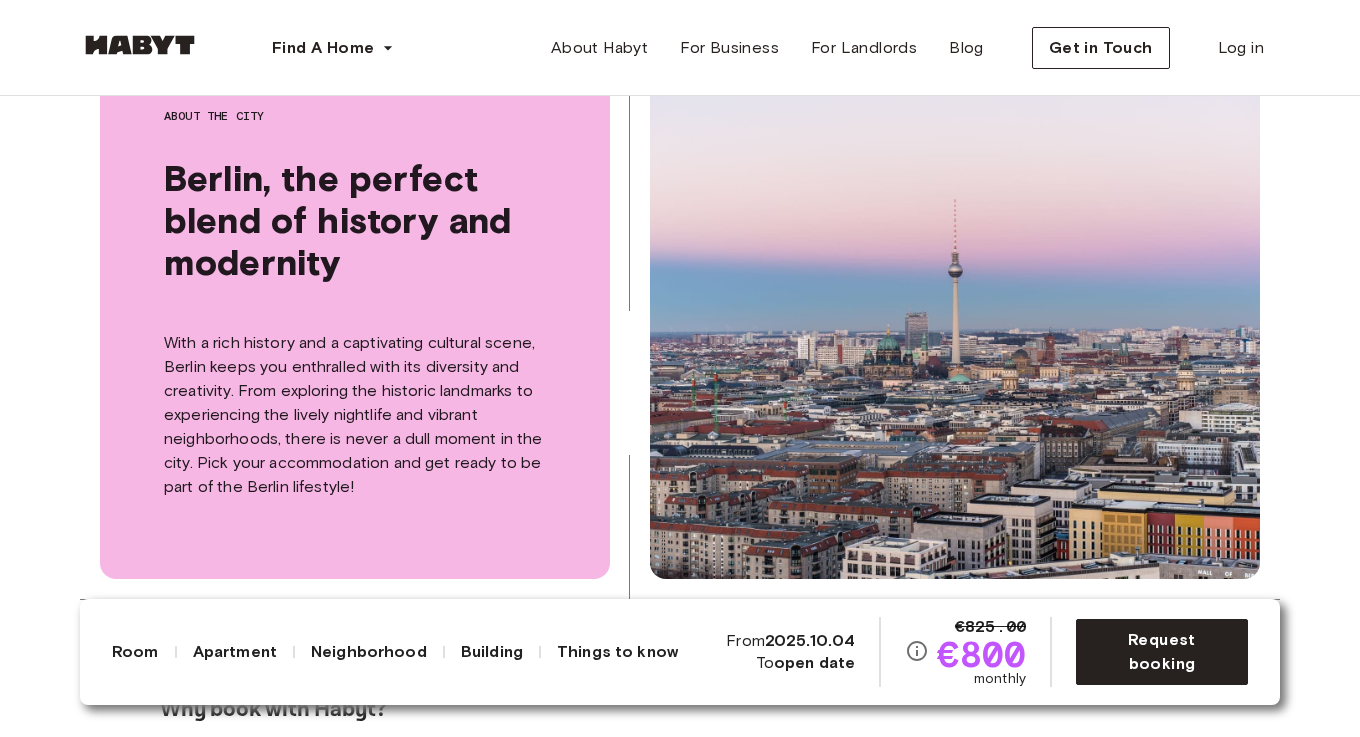 scroll, scrollTop: 3989, scrollLeft: 0, axis: vertical 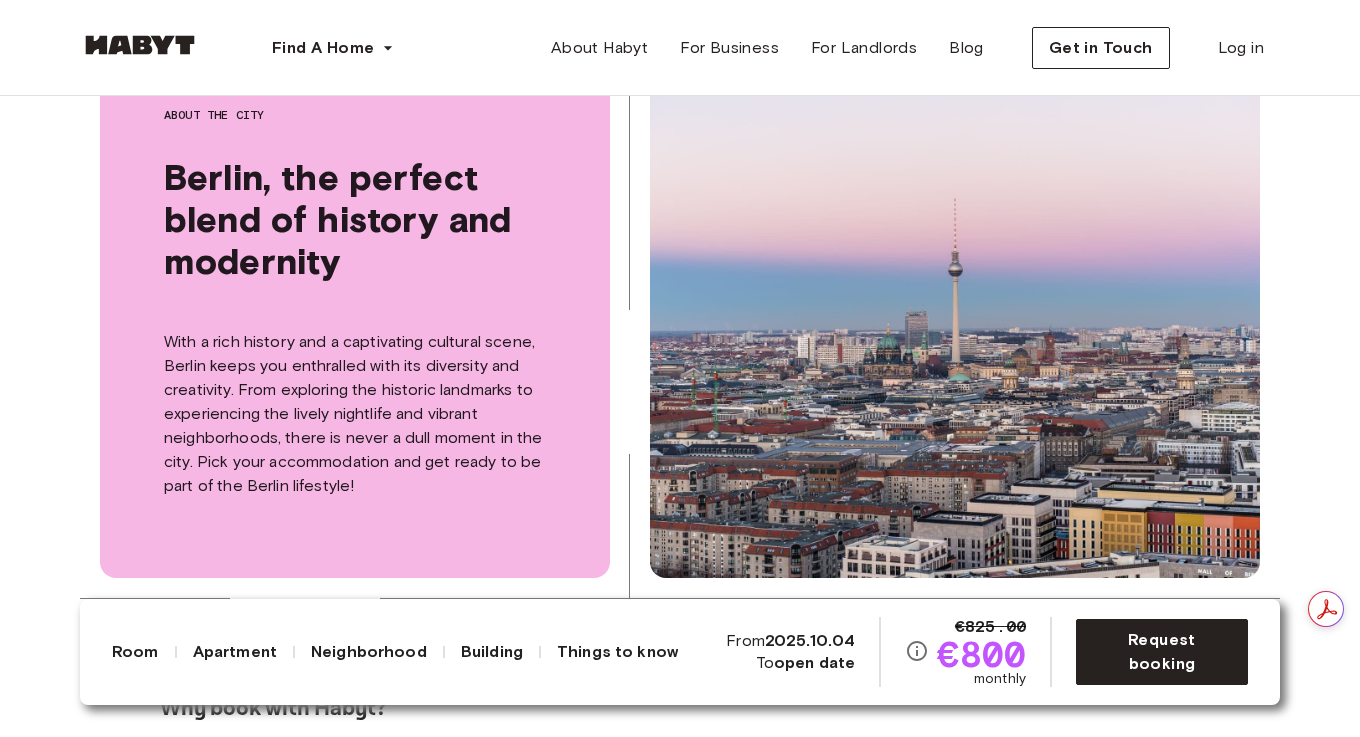 click on "Neighborhood" at bounding box center [369, 652] 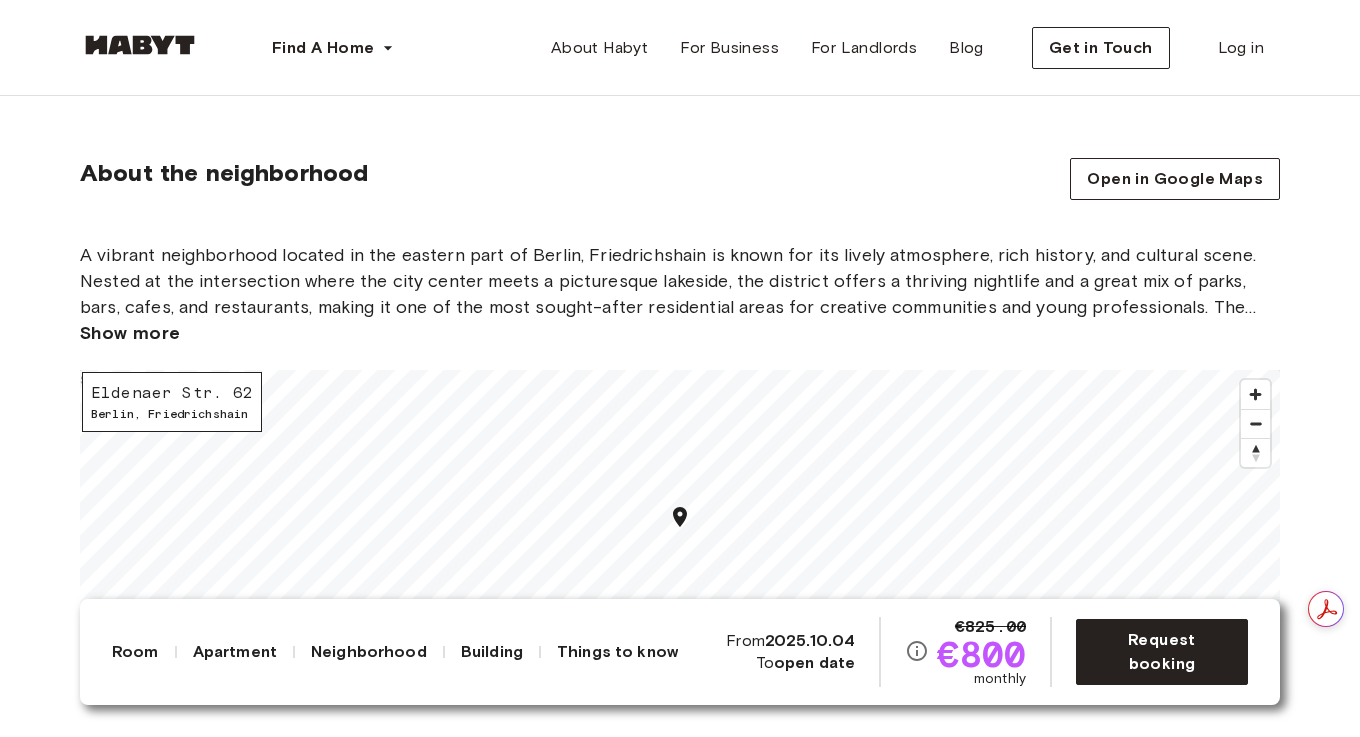 click on "Building" at bounding box center [492, 652] 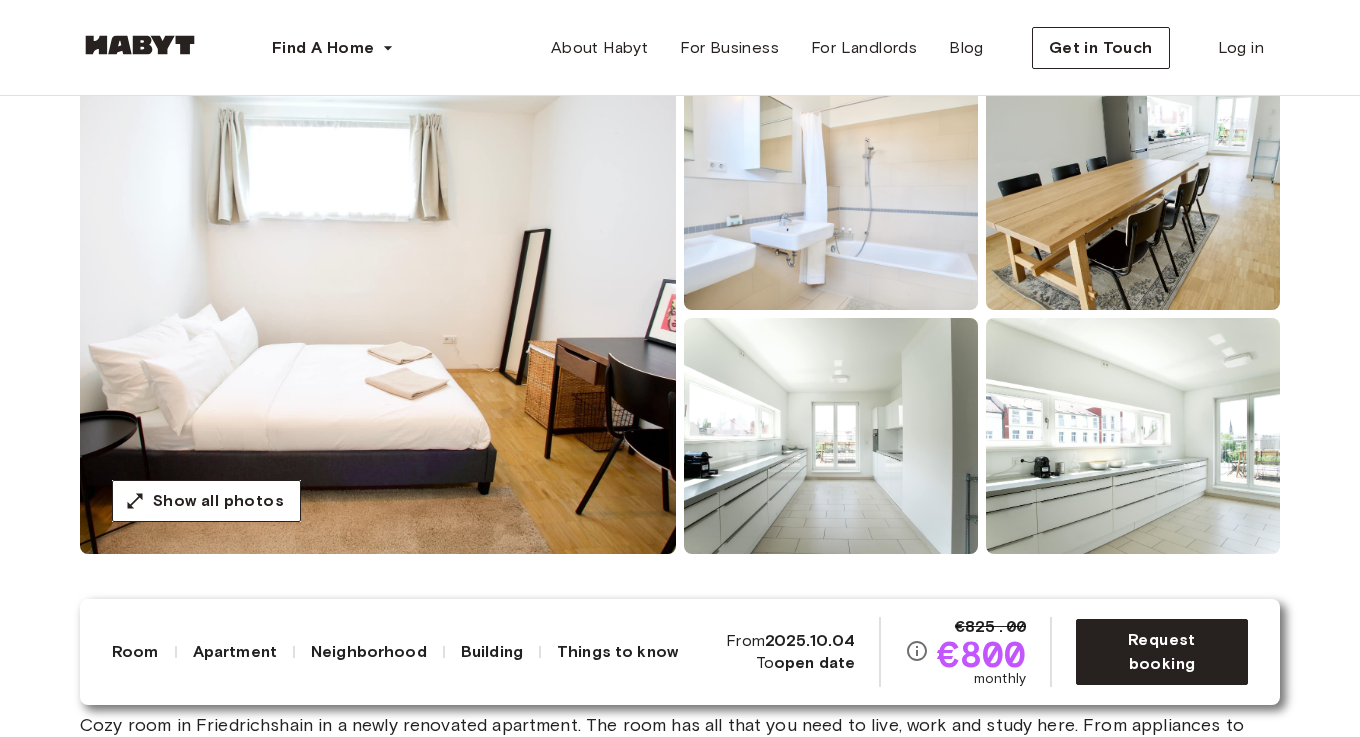 scroll, scrollTop: 189, scrollLeft: 0, axis: vertical 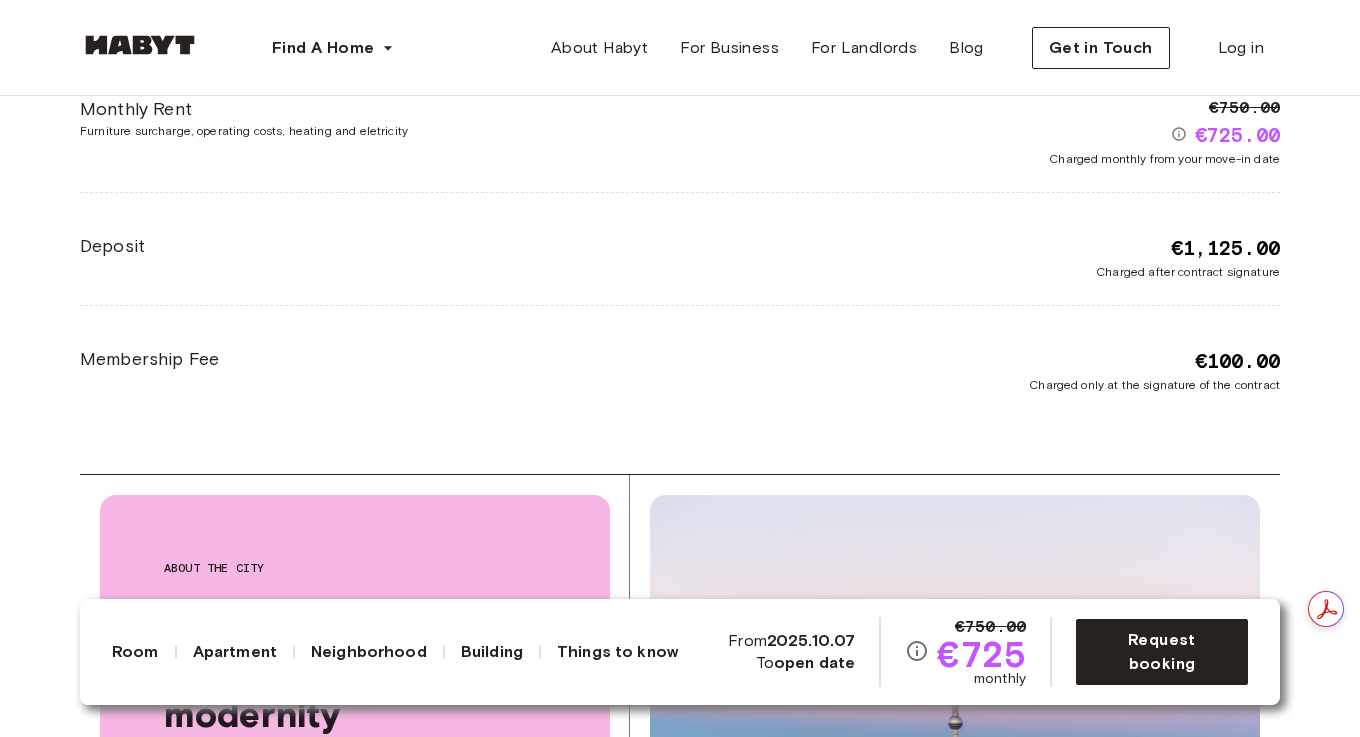click on "Things to know" at bounding box center [617, 652] 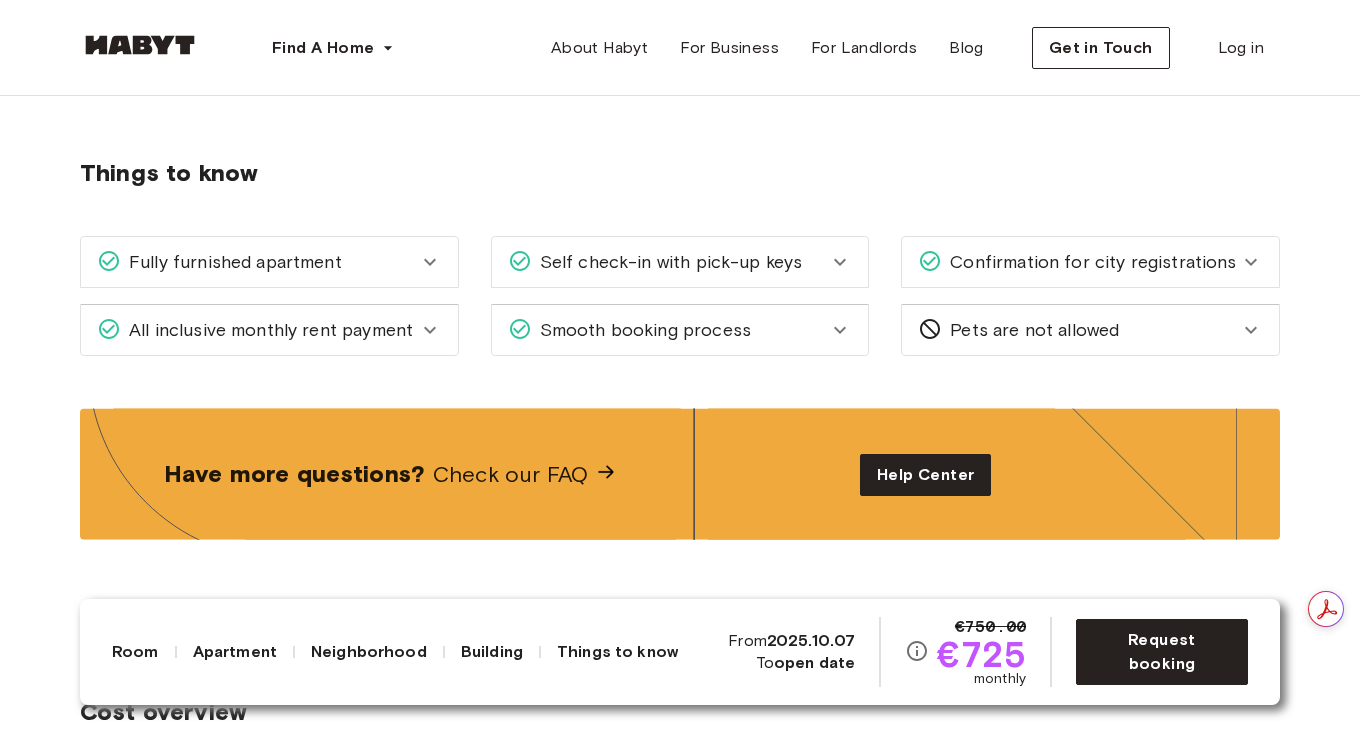 click on "Building" at bounding box center (492, 652) 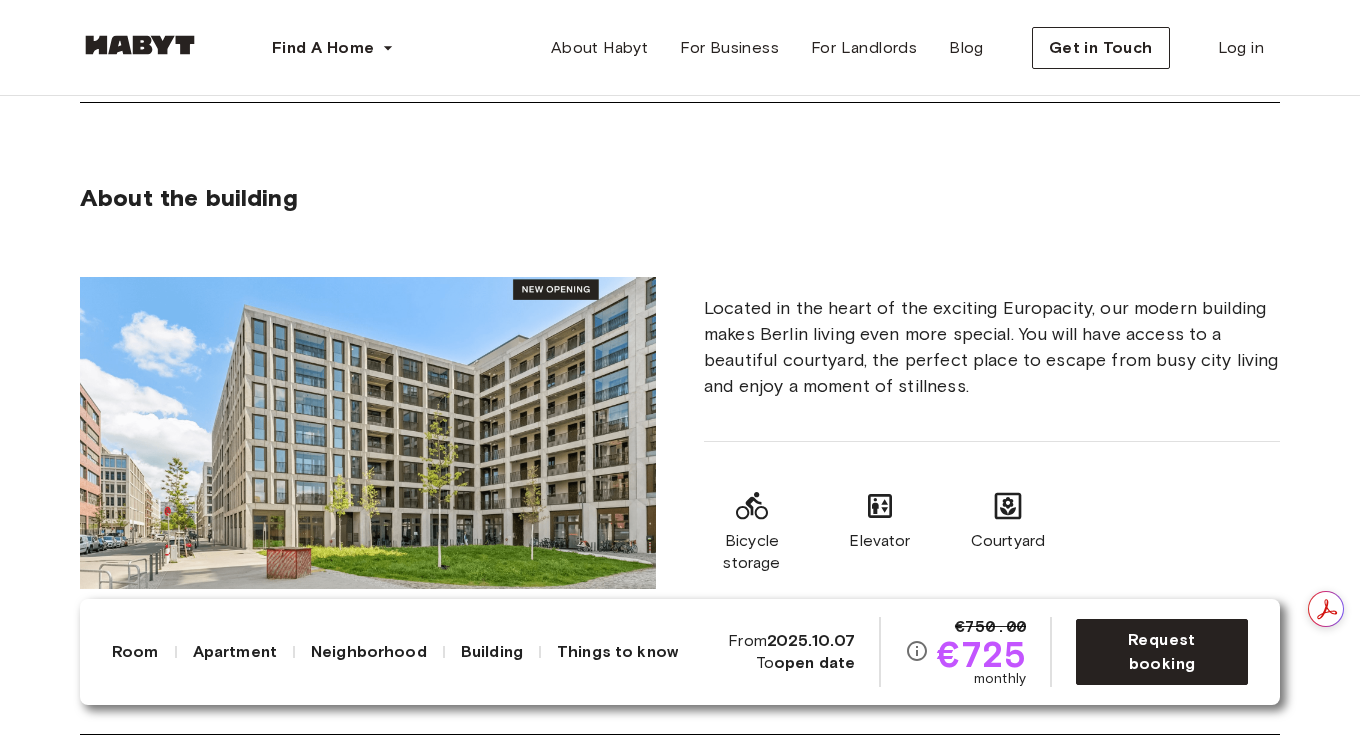click on "Neighborhood" at bounding box center [369, 652] 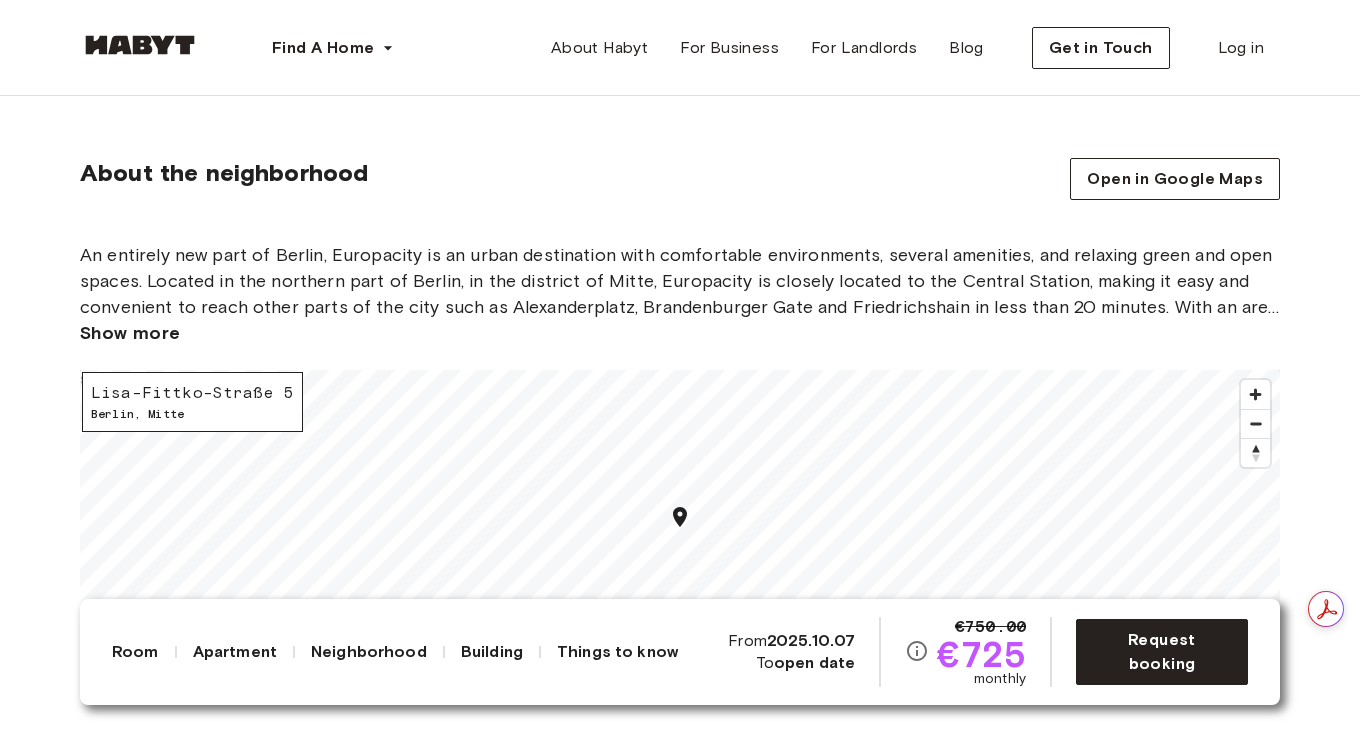 click on "Apartment" at bounding box center [235, 652] 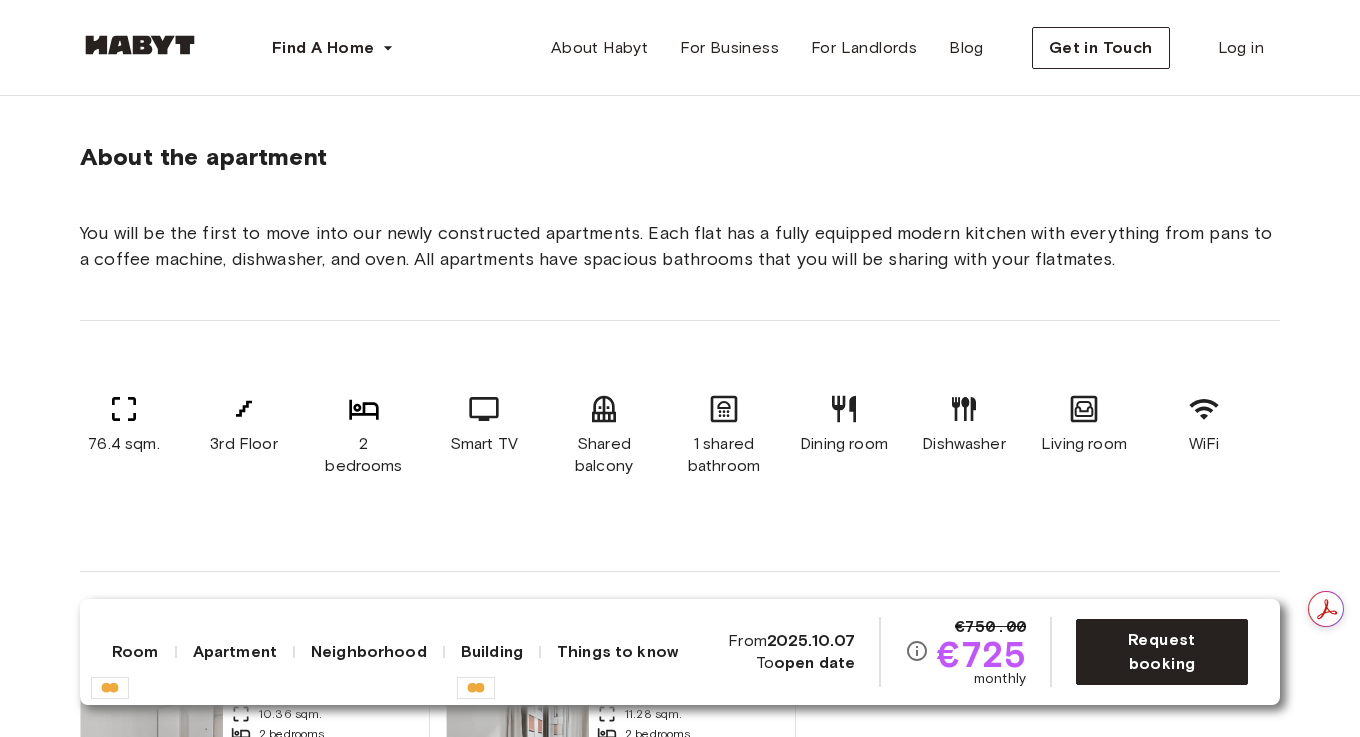 click on "Apartment" at bounding box center [235, 652] 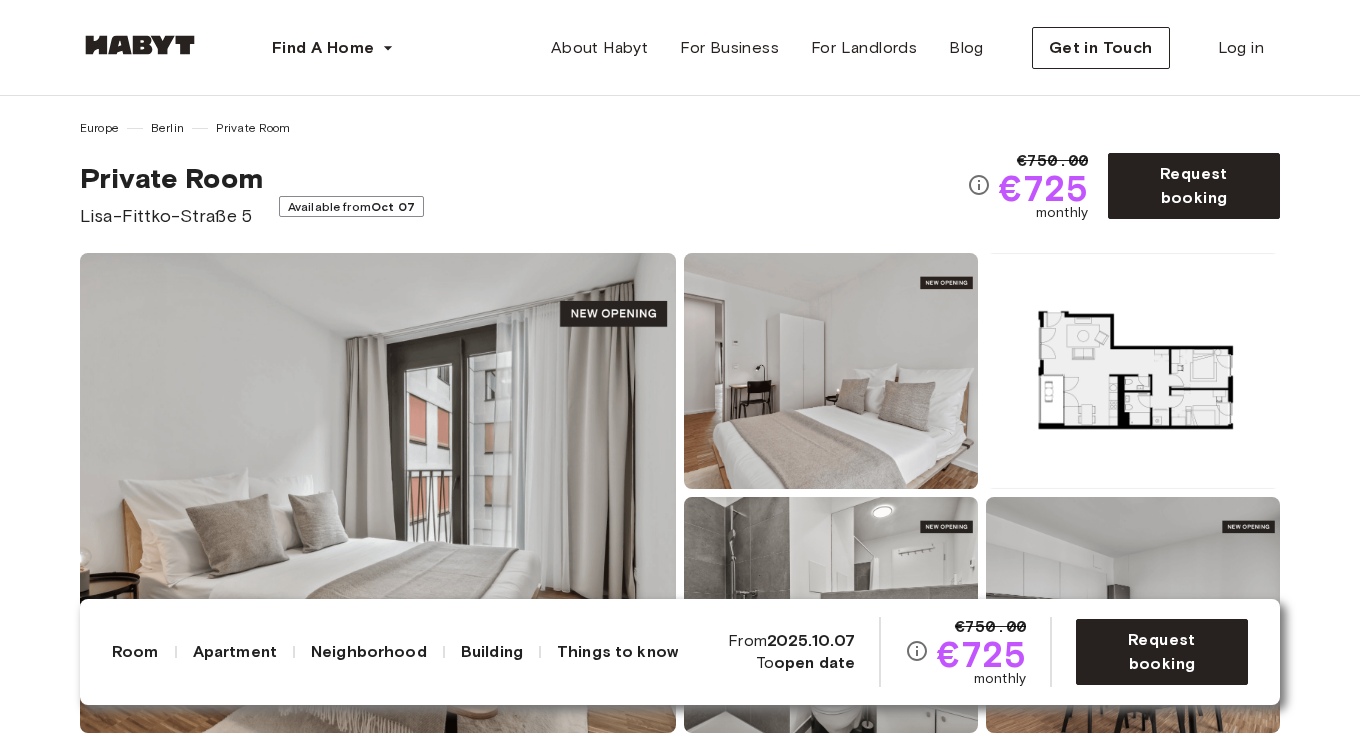 scroll, scrollTop: 0, scrollLeft: 0, axis: both 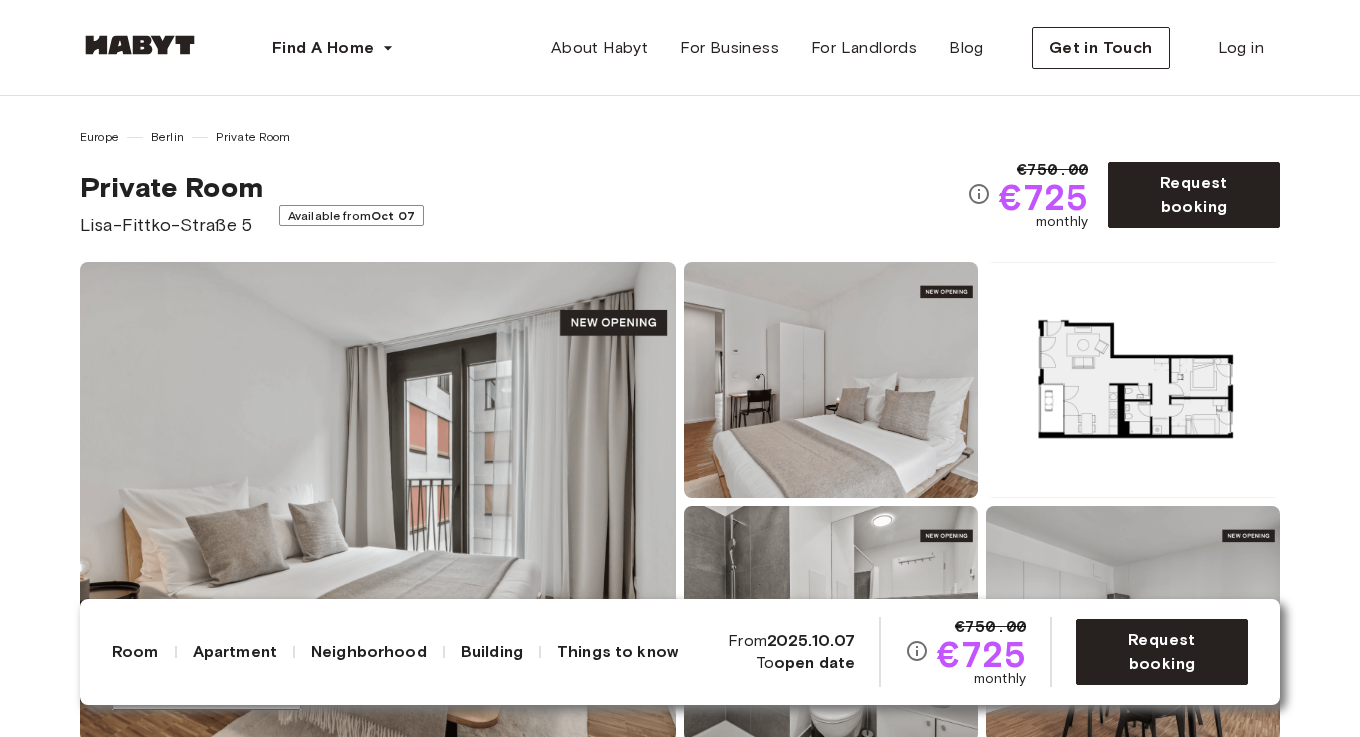 click at bounding box center (1133, 380) 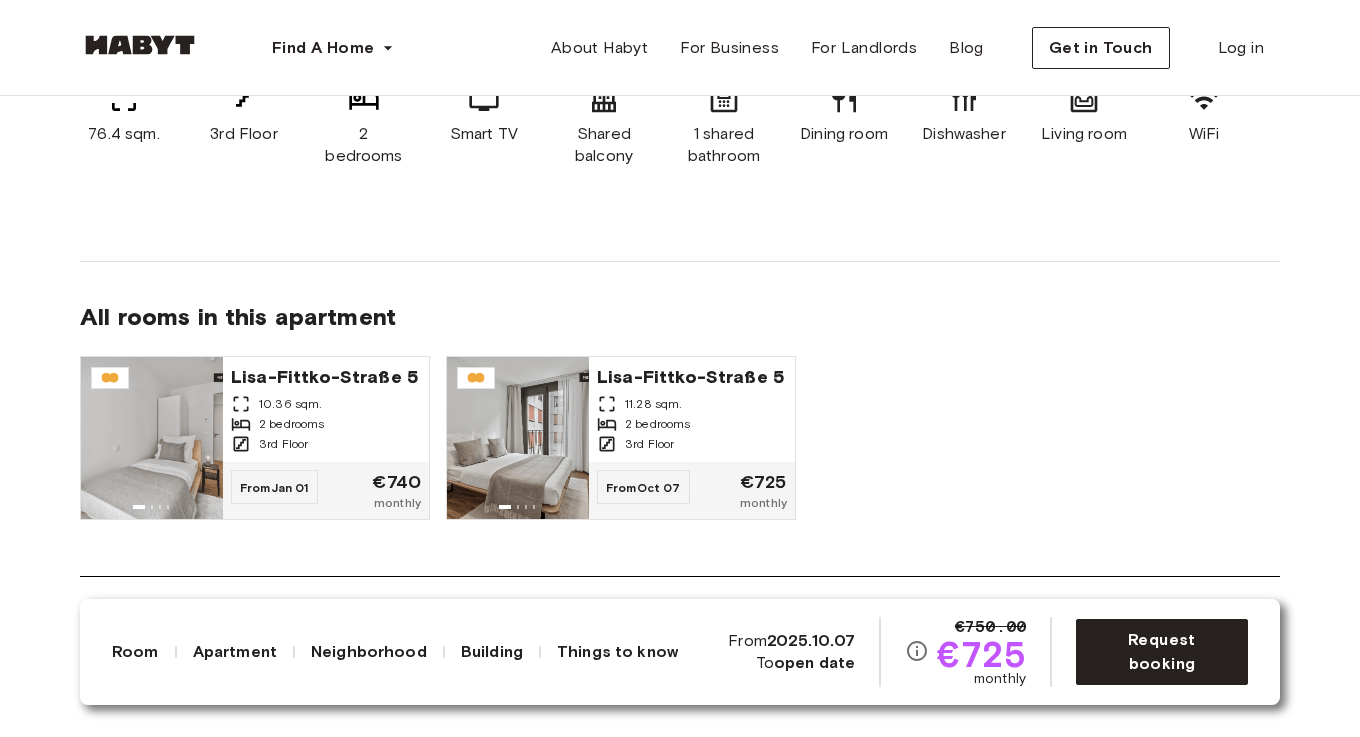 scroll, scrollTop: 1494, scrollLeft: 0, axis: vertical 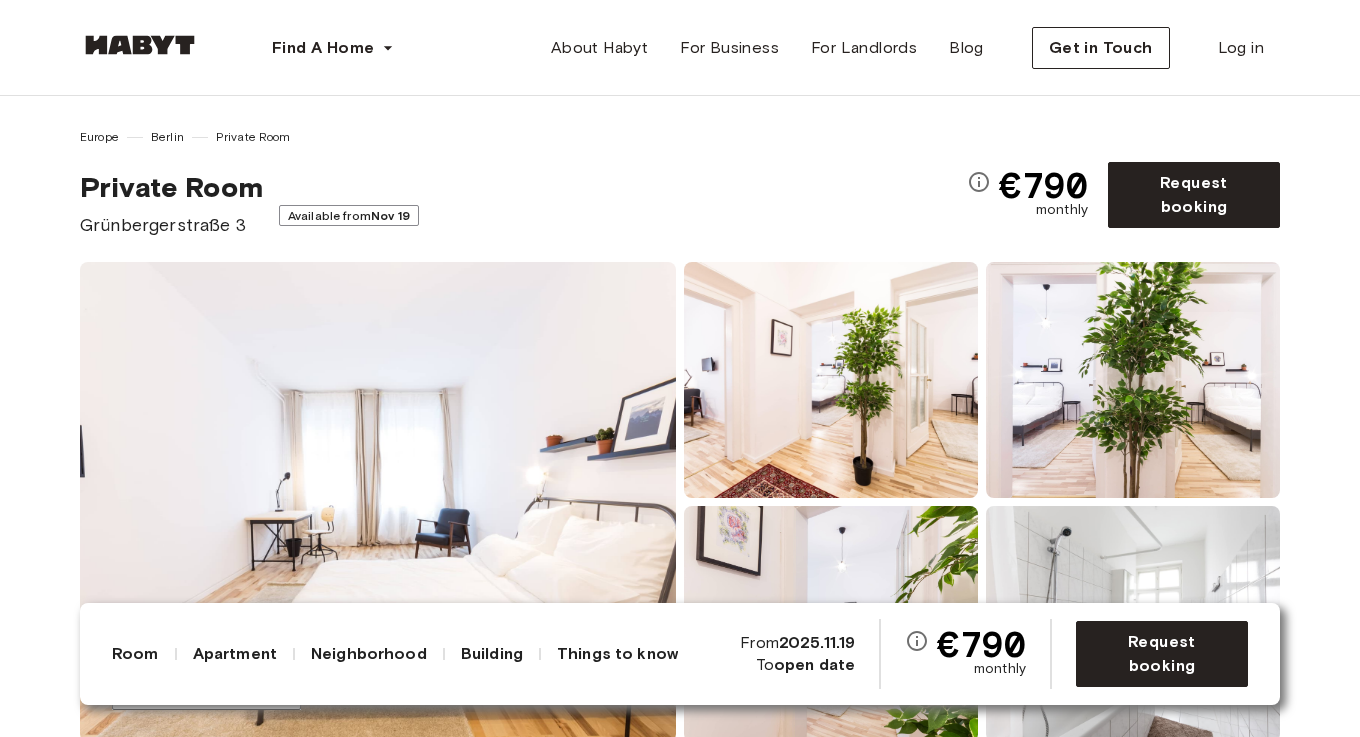 click at bounding box center [378, 502] 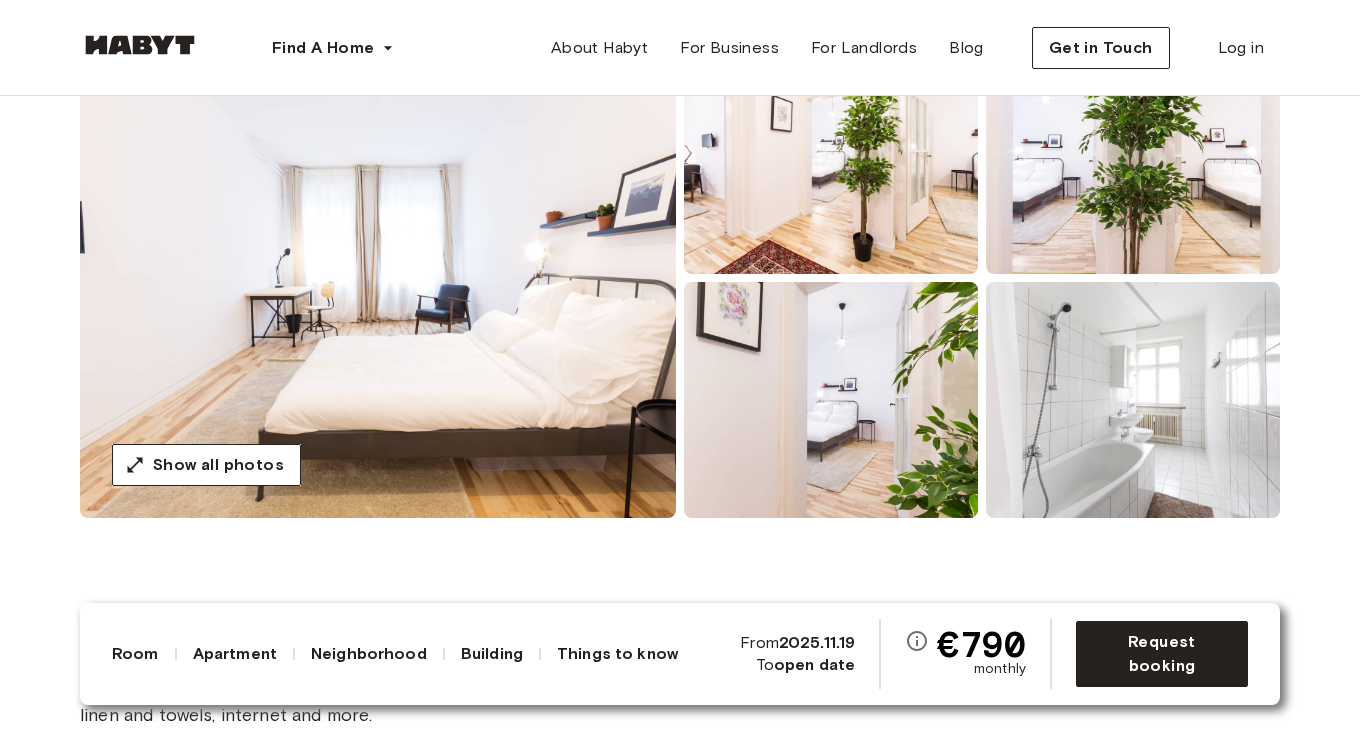 scroll, scrollTop: 226, scrollLeft: 0, axis: vertical 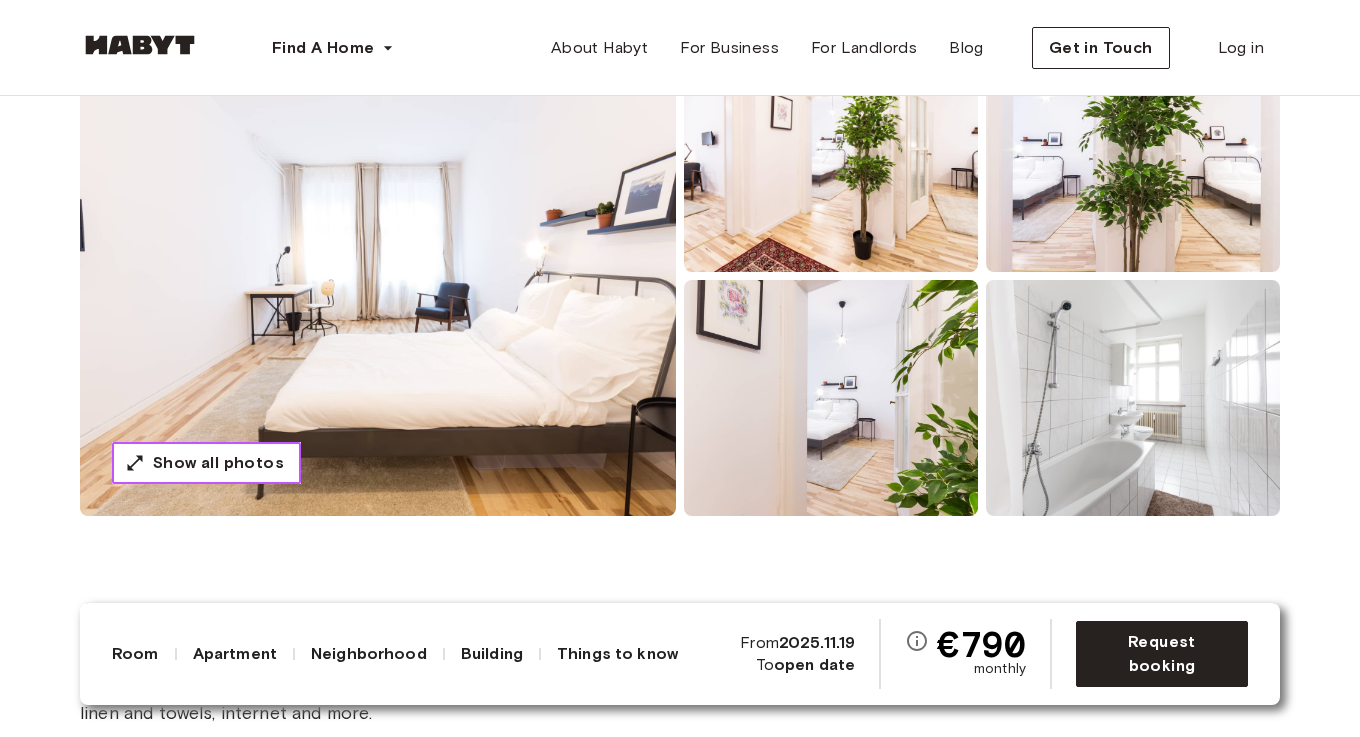 click on "Show all photos" at bounding box center [218, 463] 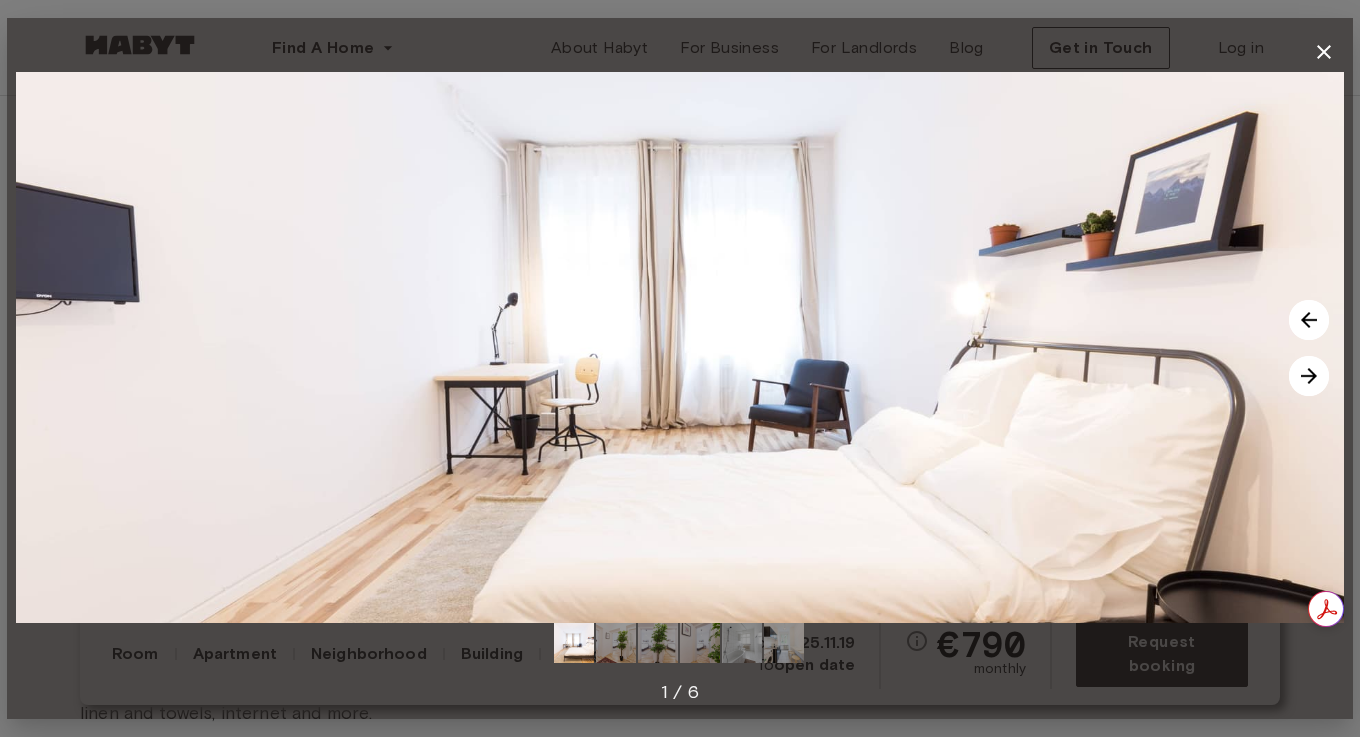 click at bounding box center (1309, 376) 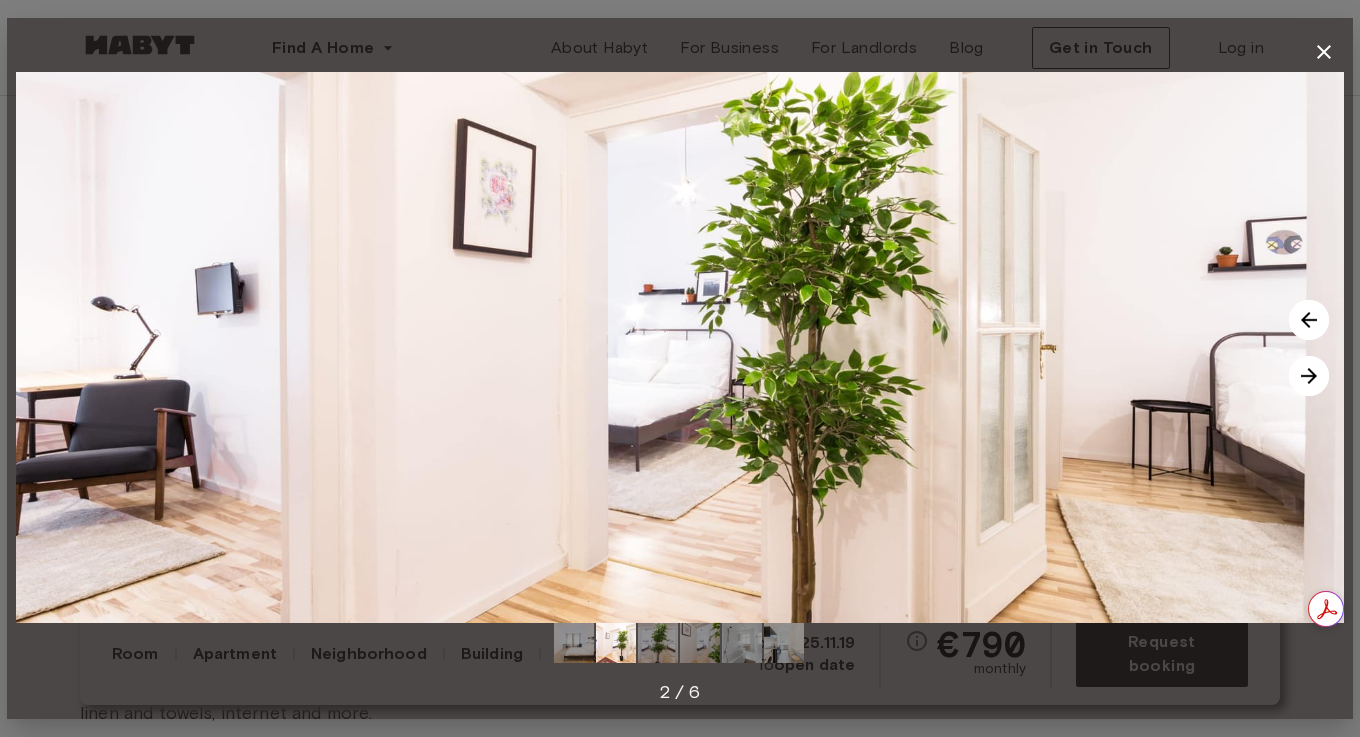 click at bounding box center [1309, 376] 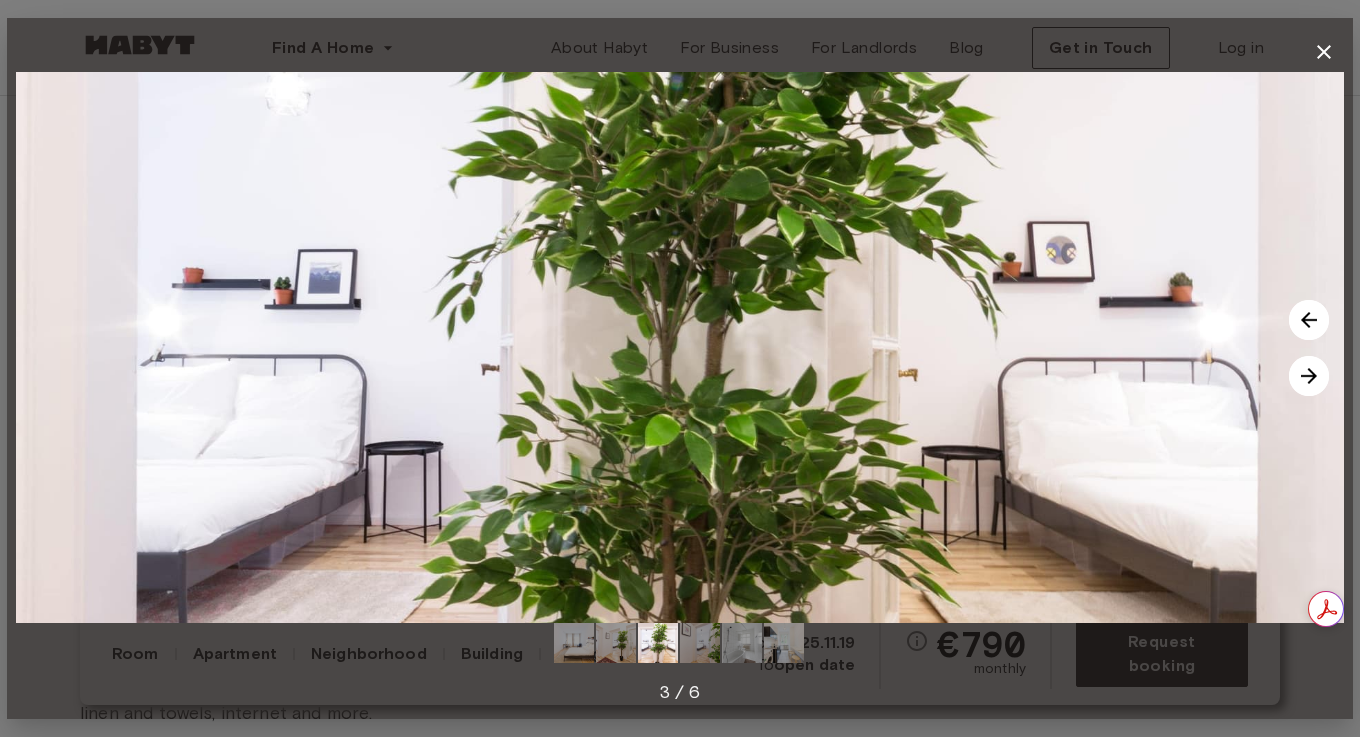 click at bounding box center (1309, 376) 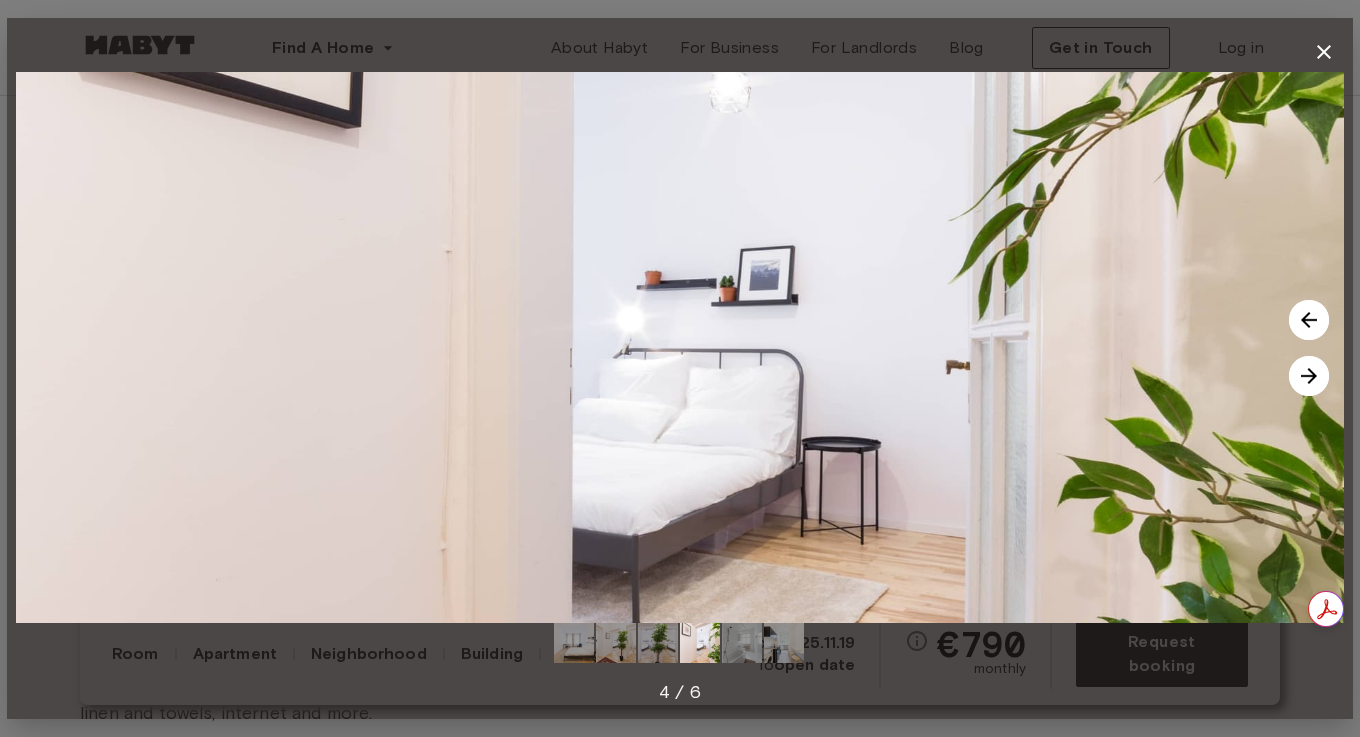 click at bounding box center (1309, 376) 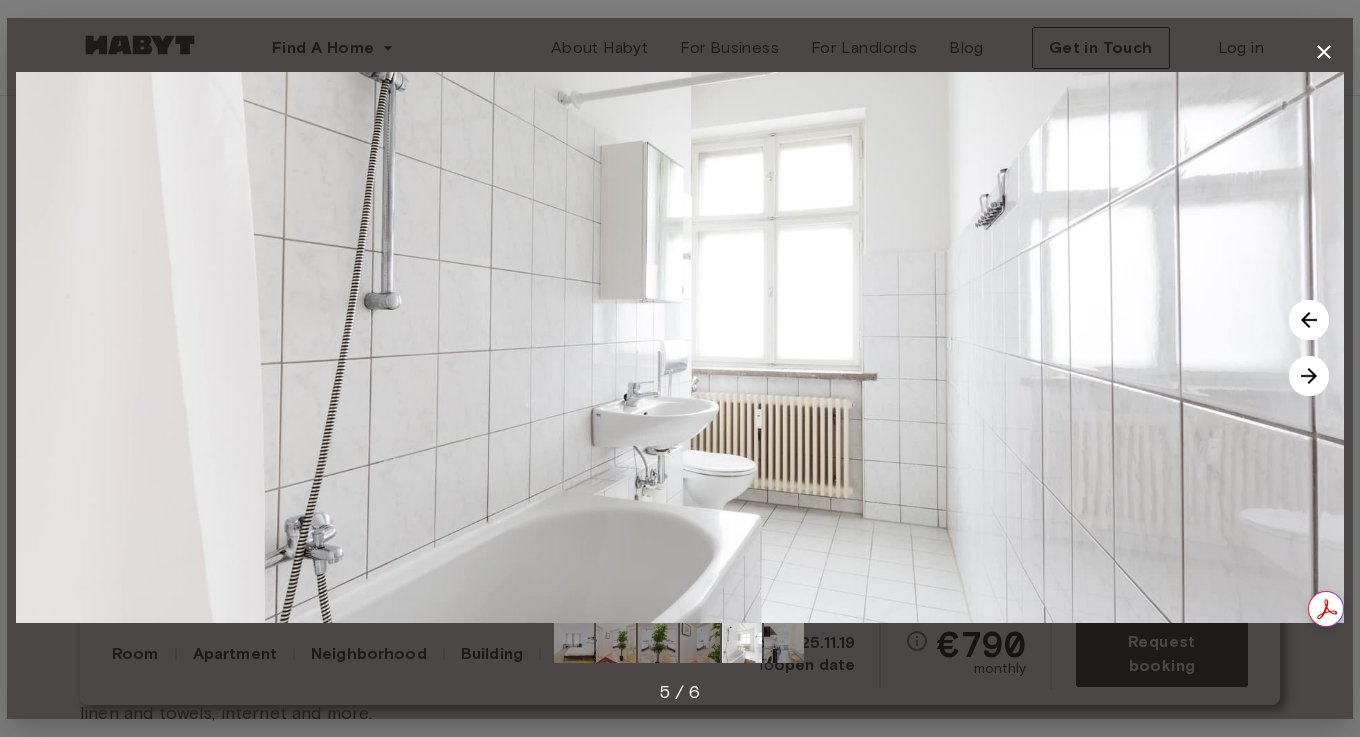 click at bounding box center [1309, 376] 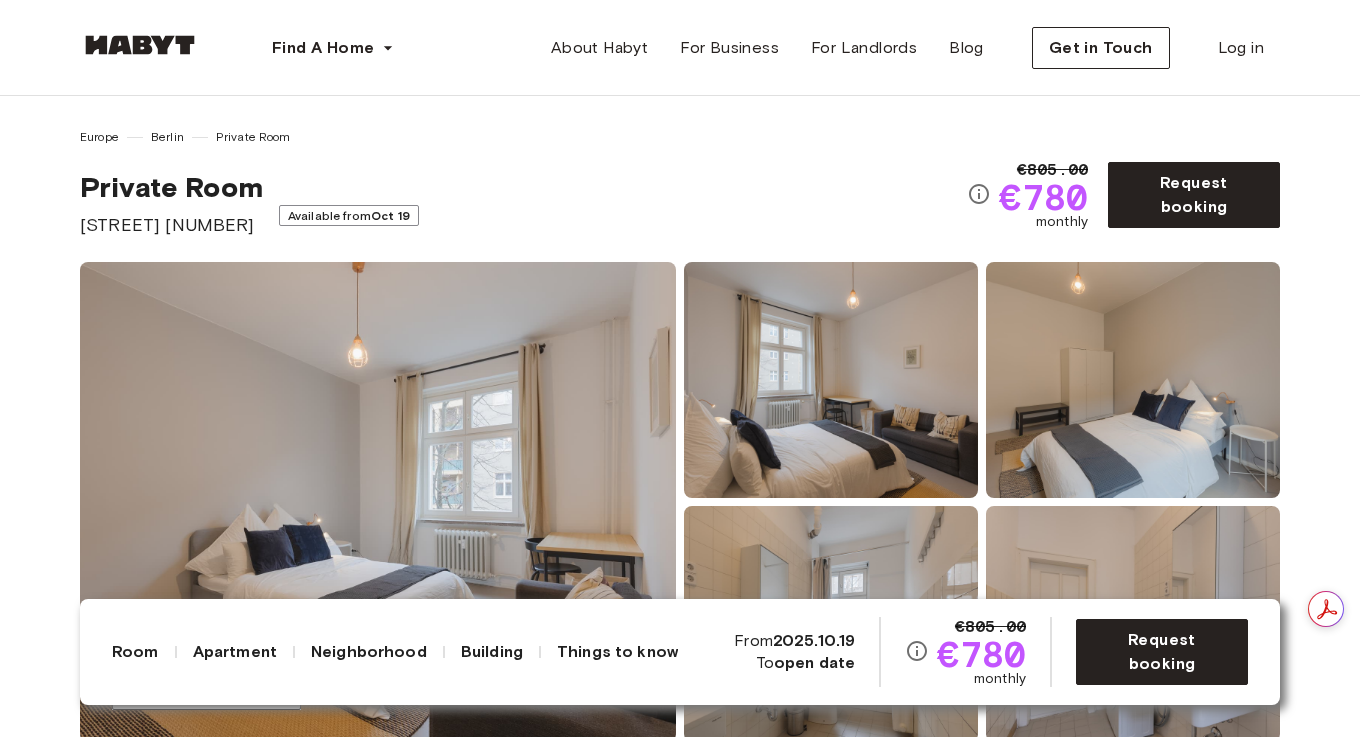 scroll, scrollTop: 660, scrollLeft: 0, axis: vertical 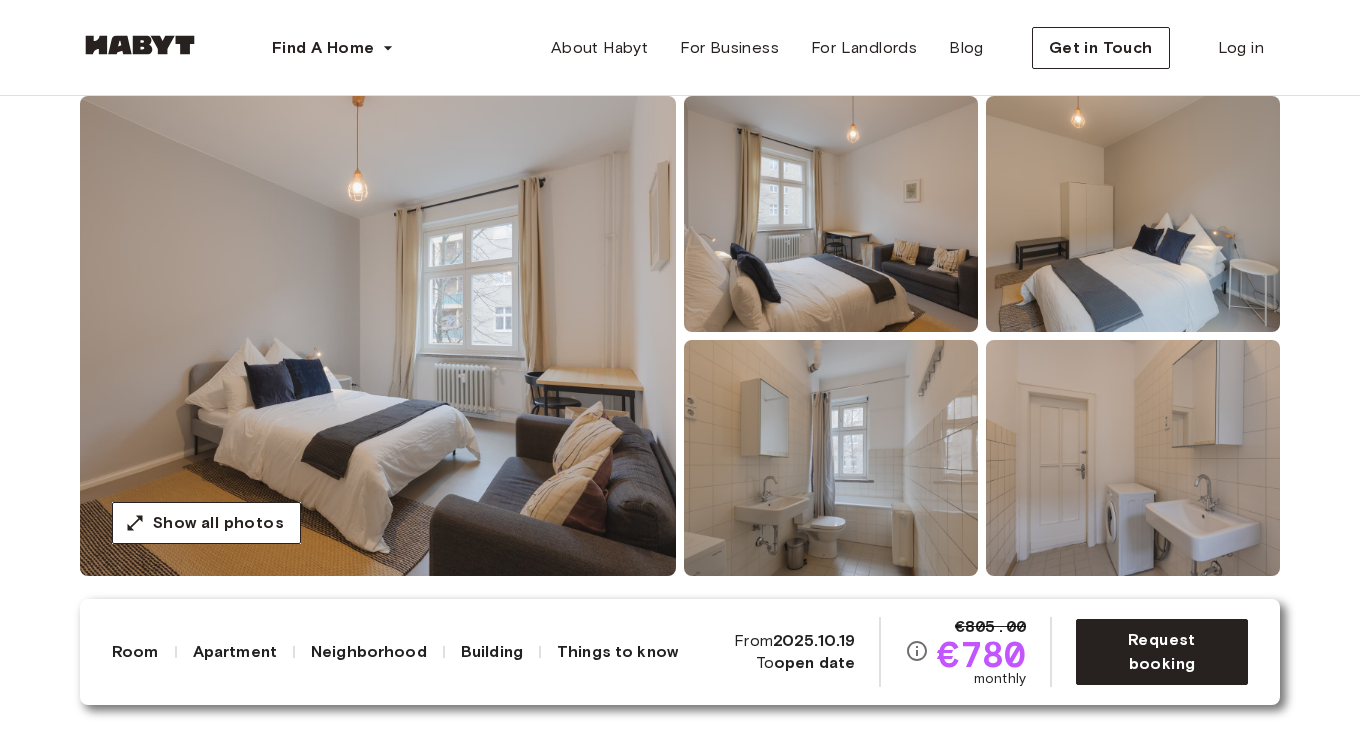 click at bounding box center [378, 336] 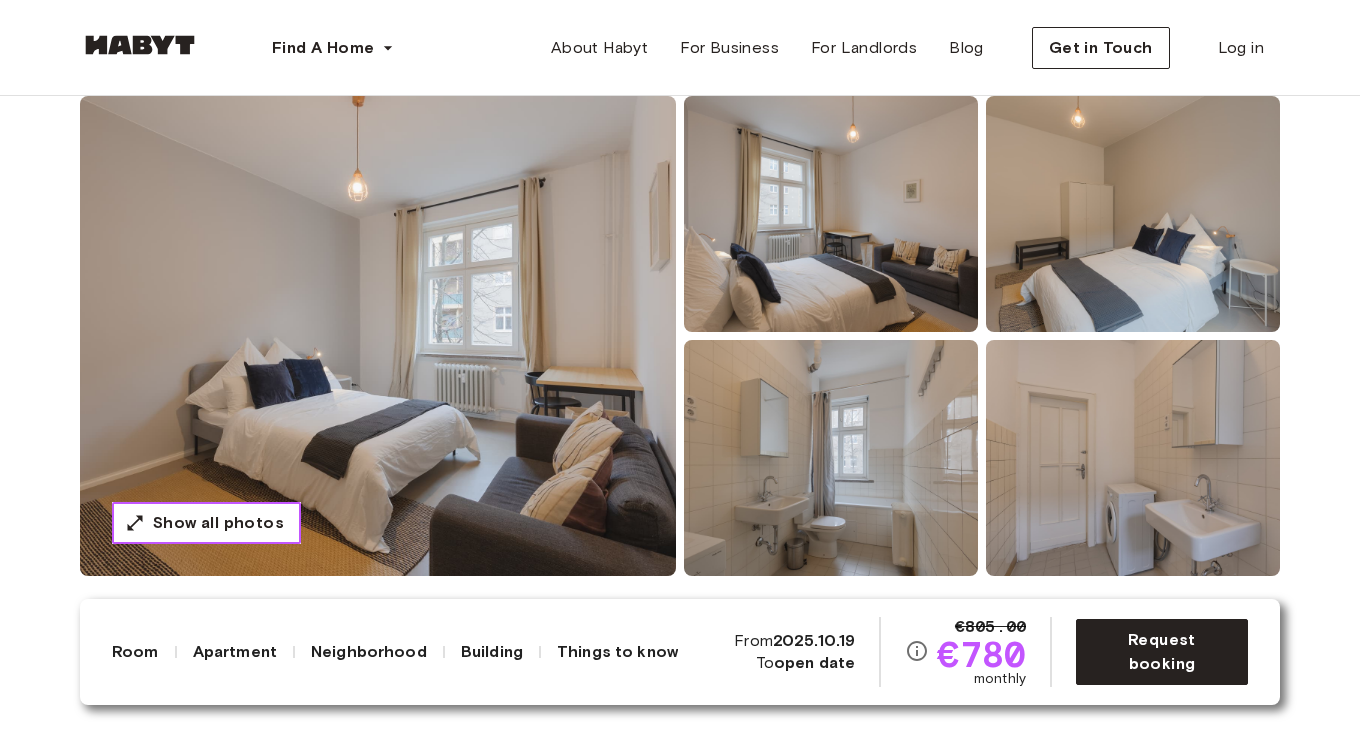 click on "Show all photos" at bounding box center [206, 523] 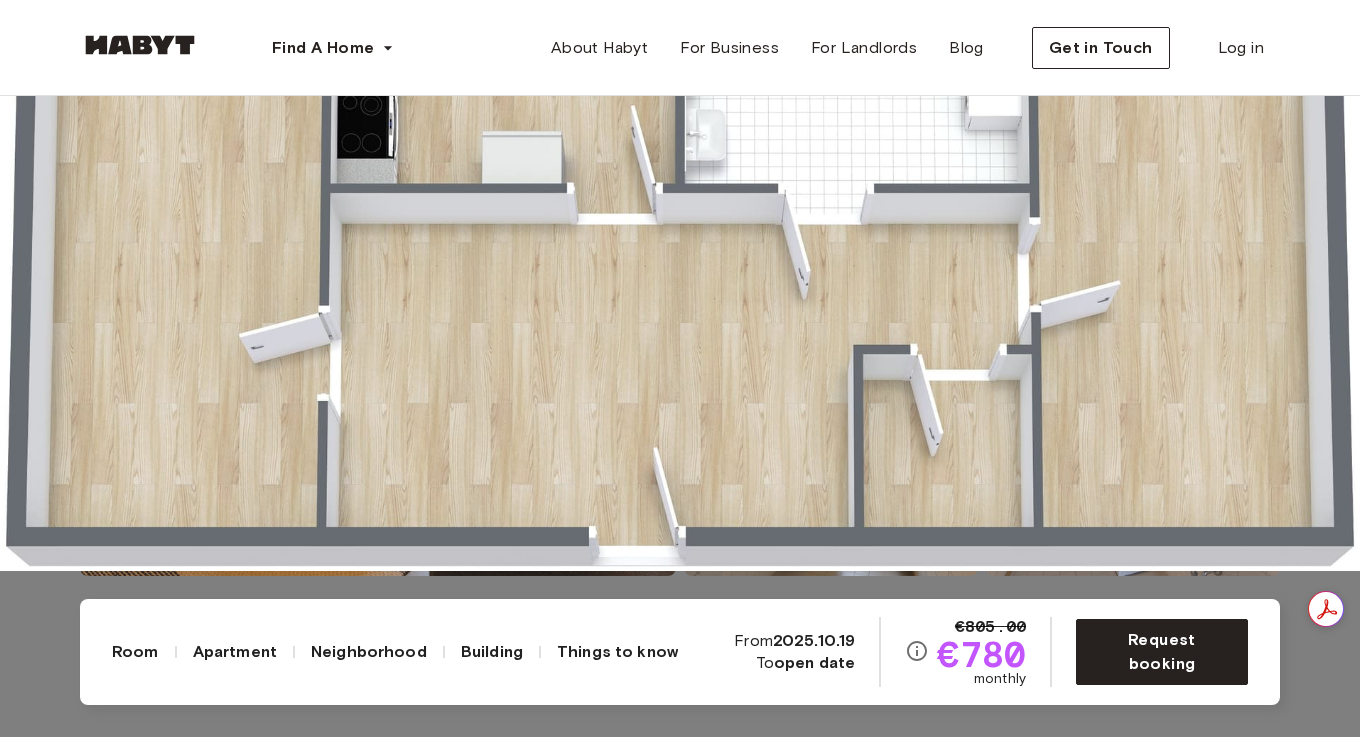 click at bounding box center (680, 202) 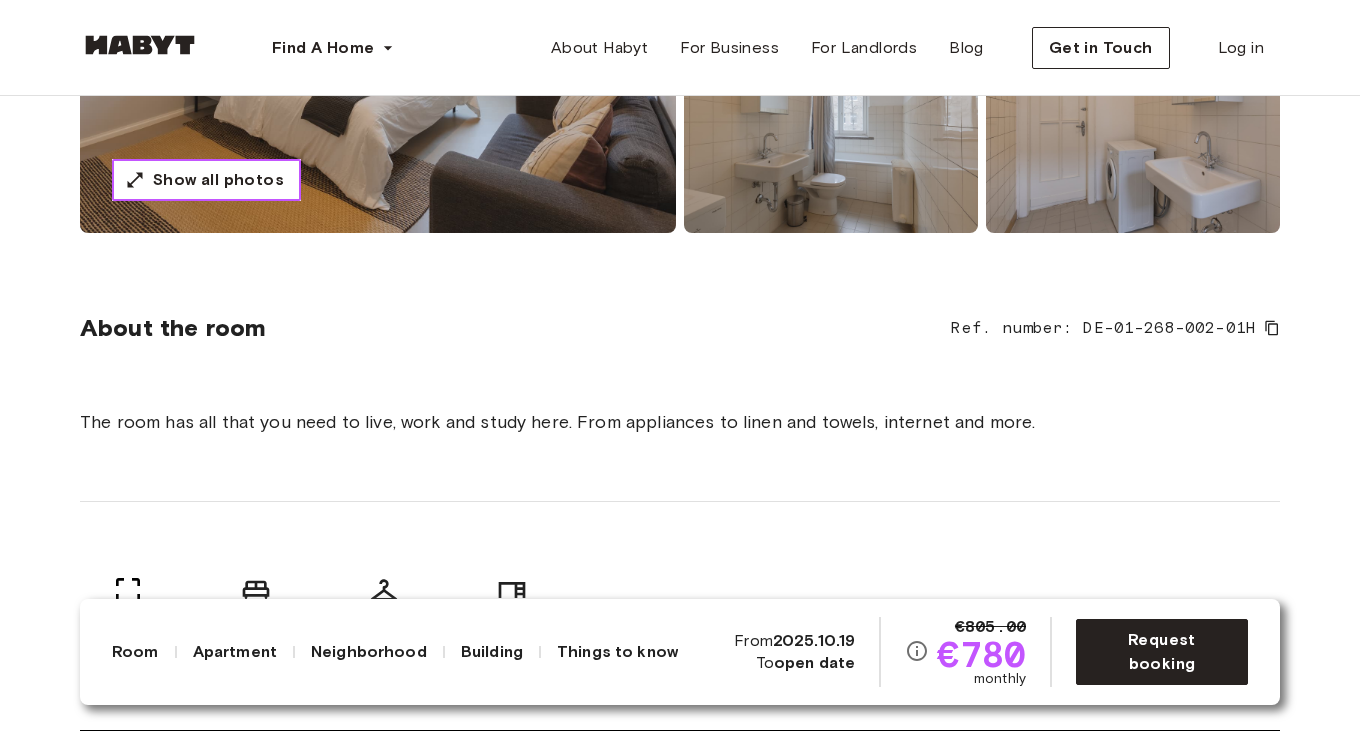 scroll, scrollTop: 510, scrollLeft: 0, axis: vertical 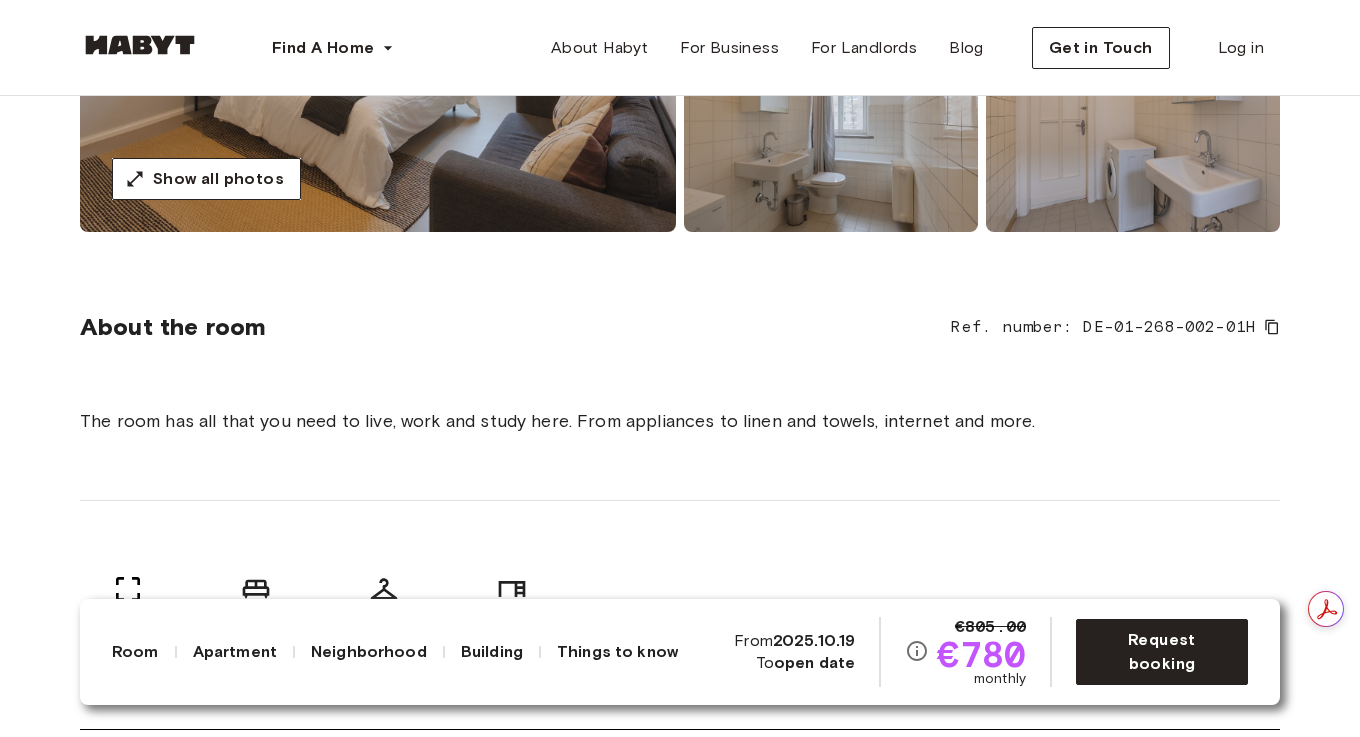 click on "open date" at bounding box center (814, 662) 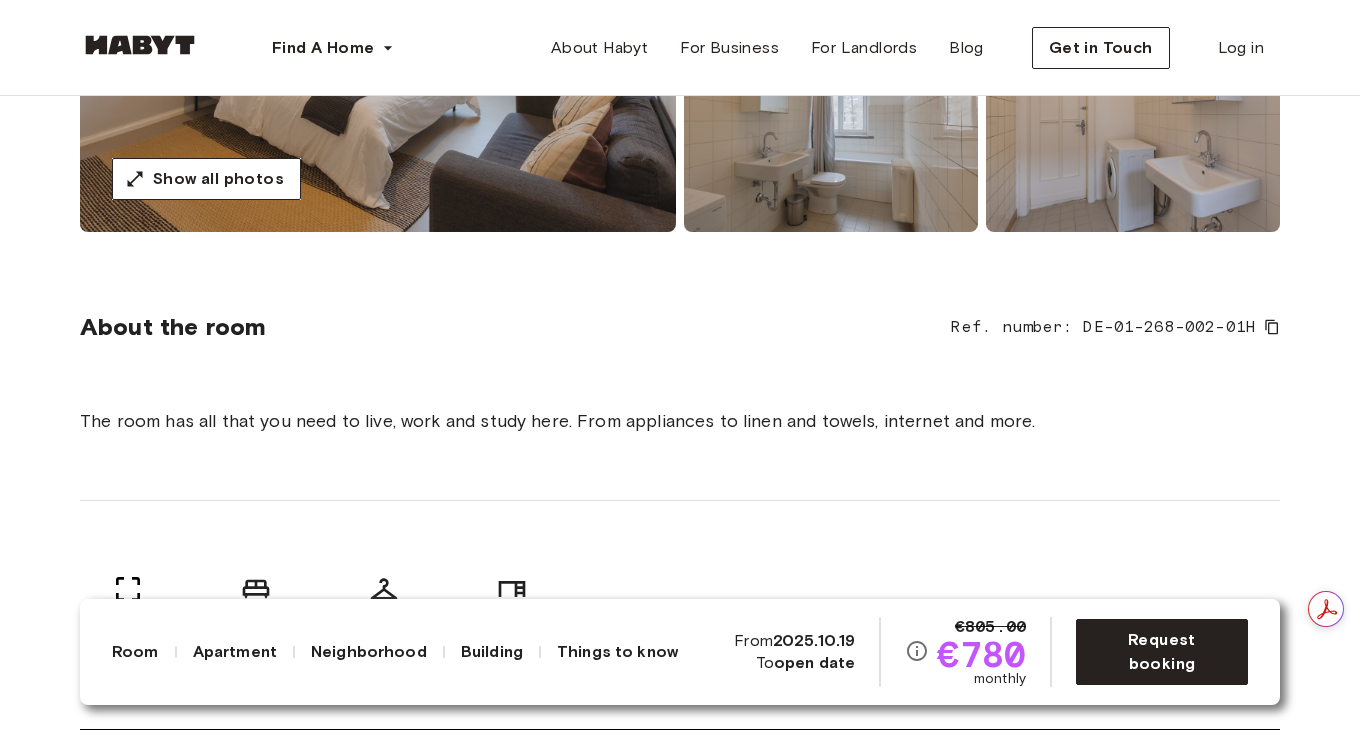 click on "Building" at bounding box center (492, 652) 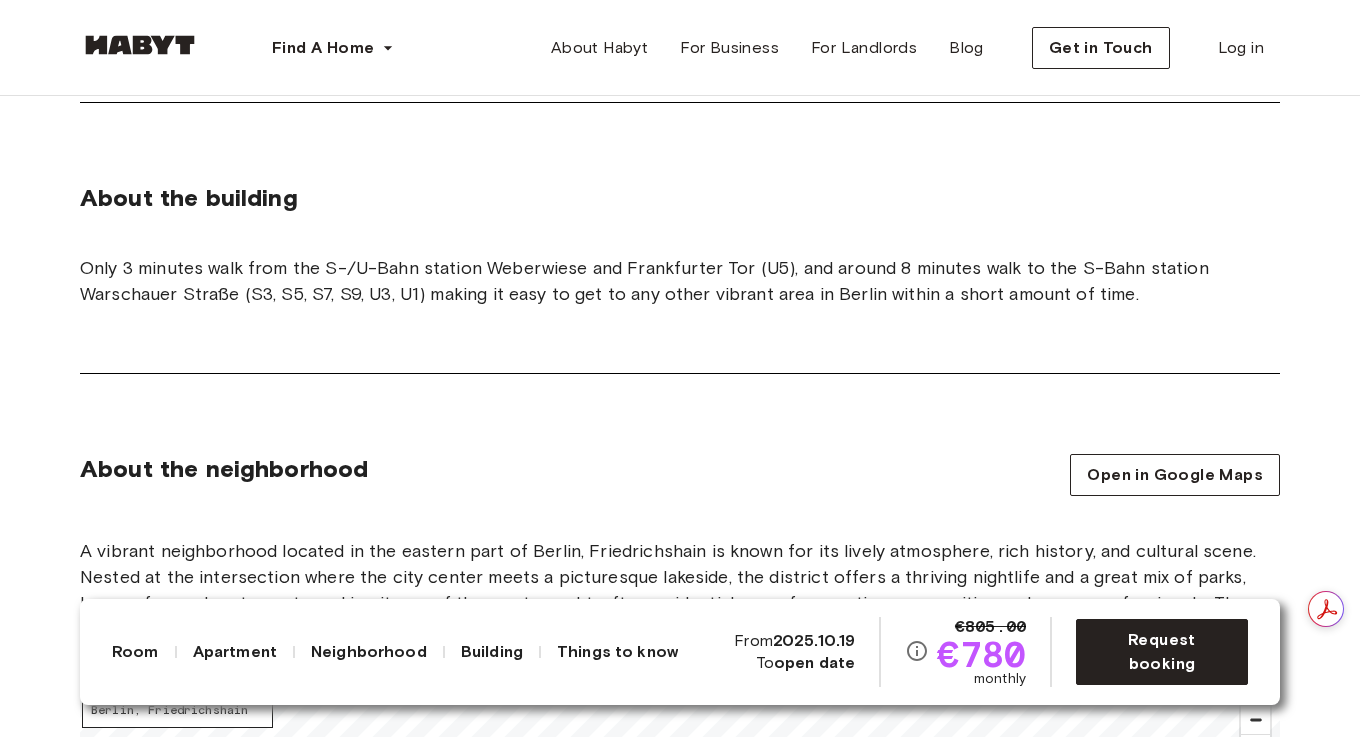 click on "open date" at bounding box center (814, 662) 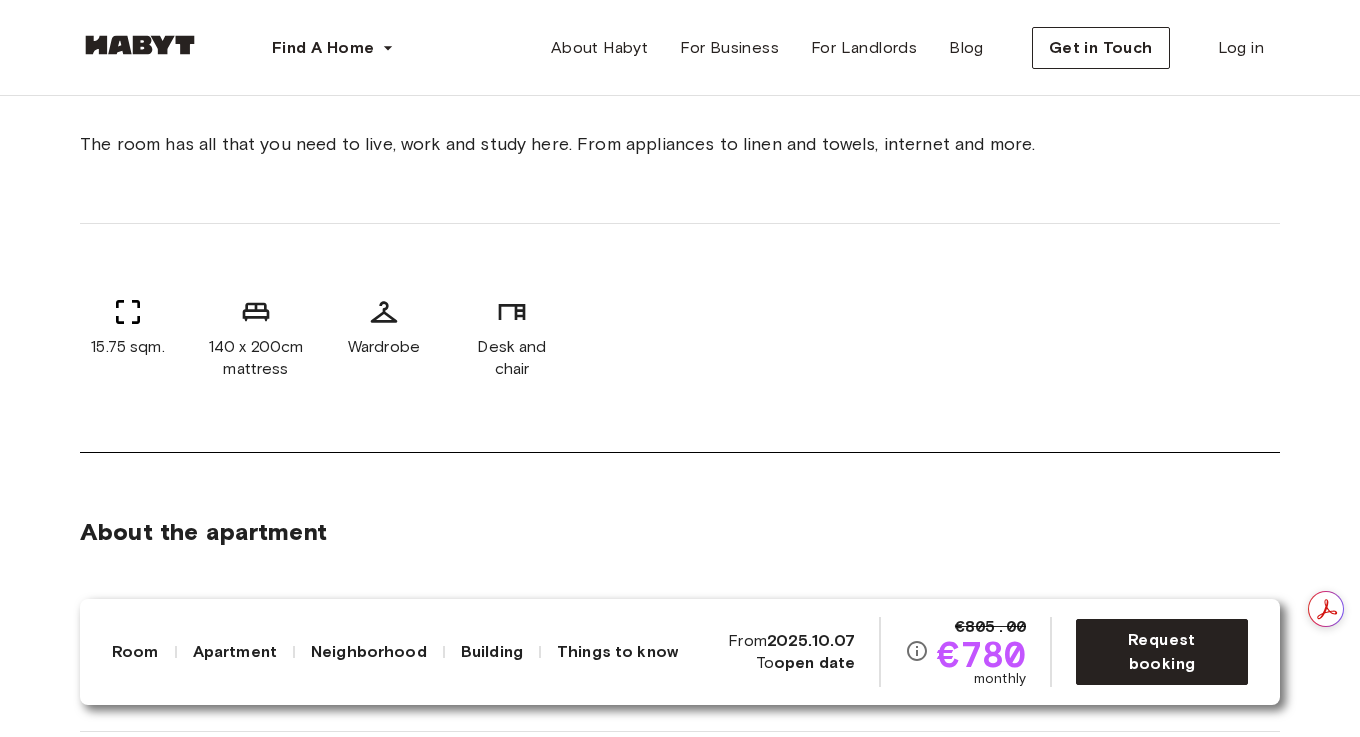 scroll, scrollTop: 0, scrollLeft: 0, axis: both 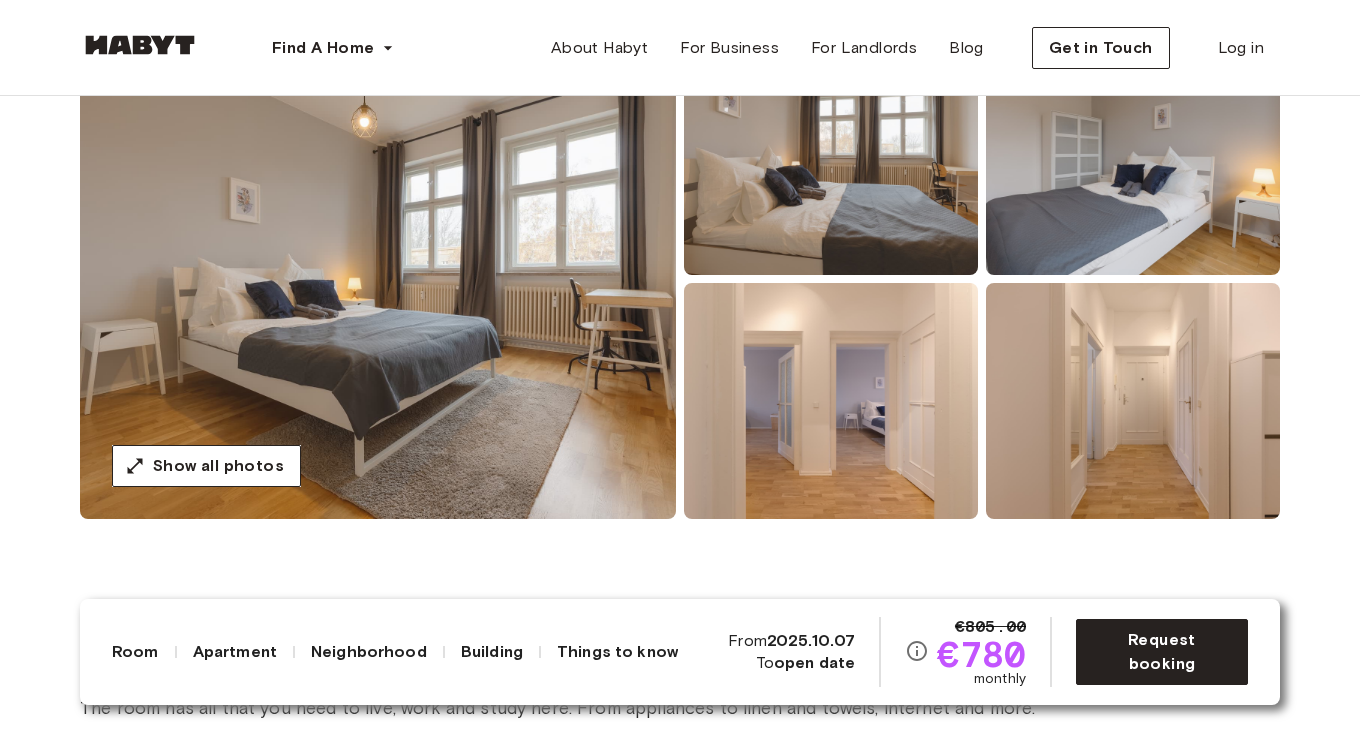 click at bounding box center (378, 279) 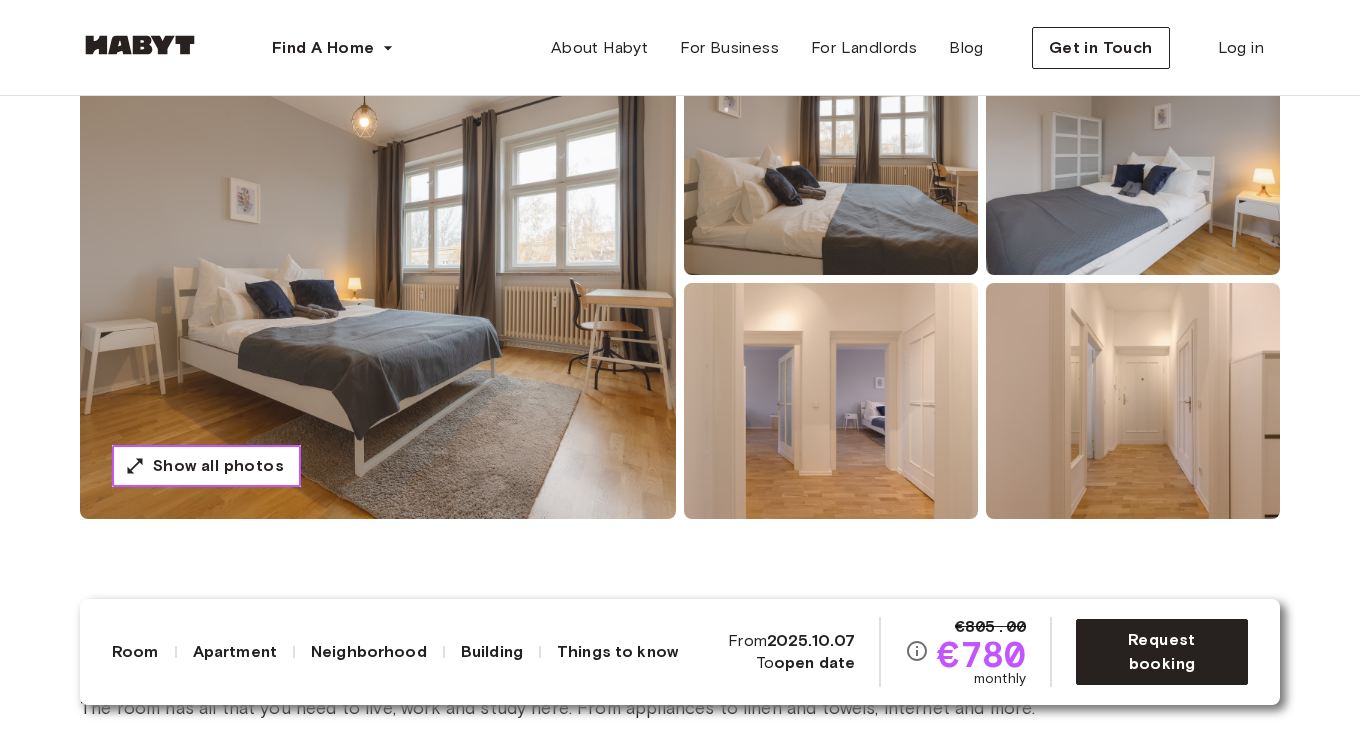 click on "Show all photos" at bounding box center [218, 466] 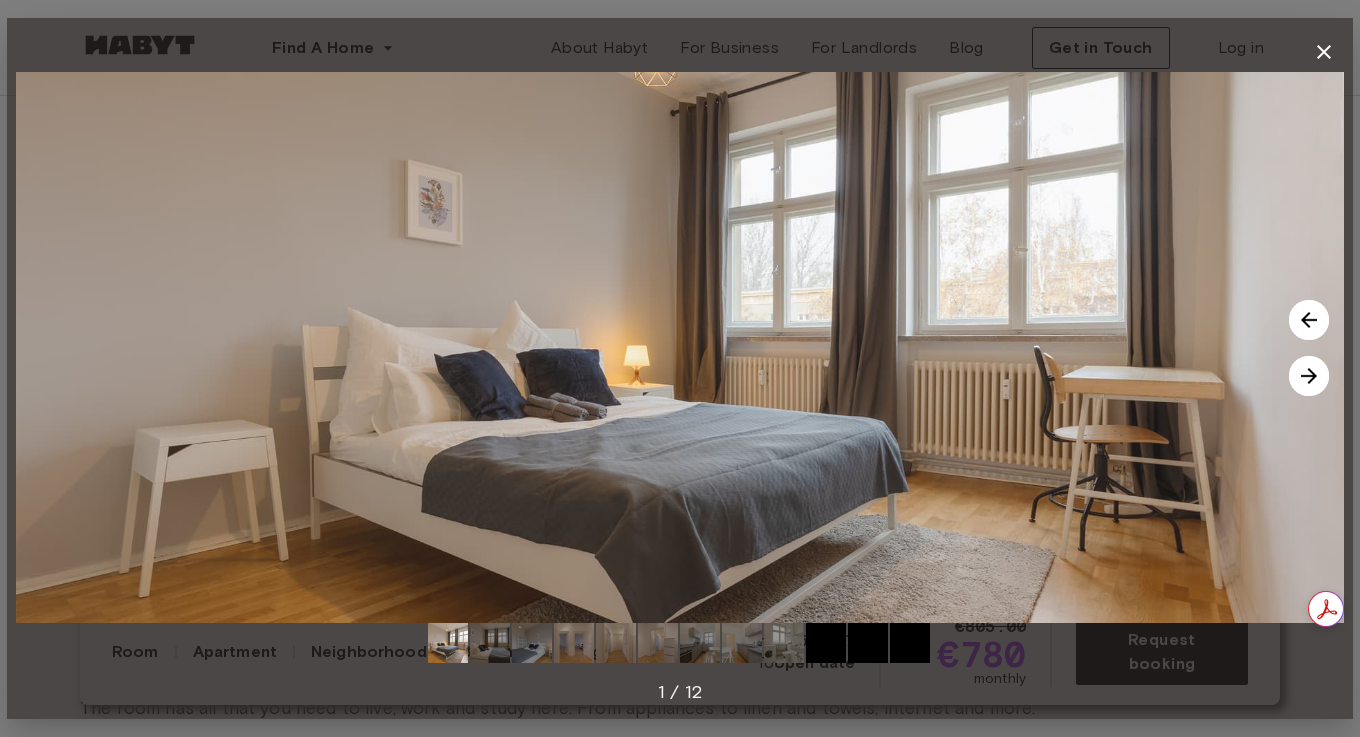 click at bounding box center [1309, 376] 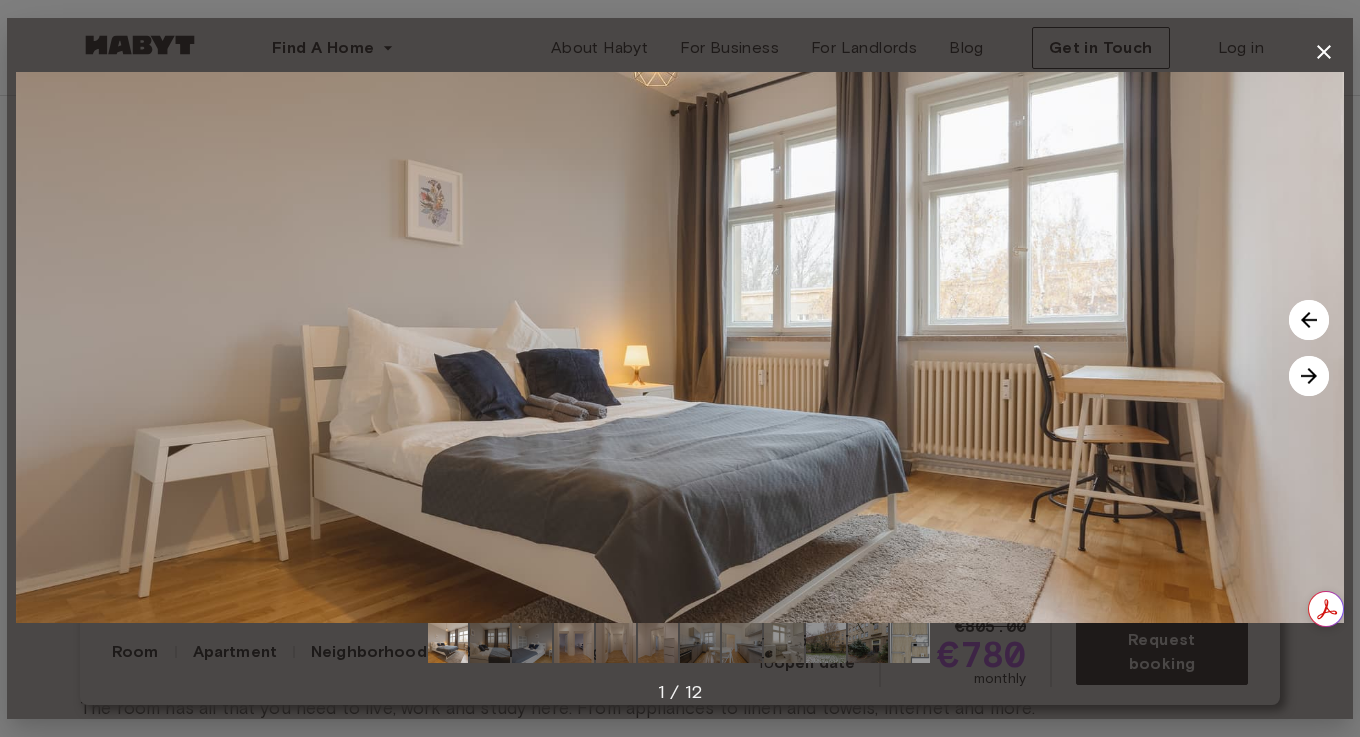 click at bounding box center (1309, 376) 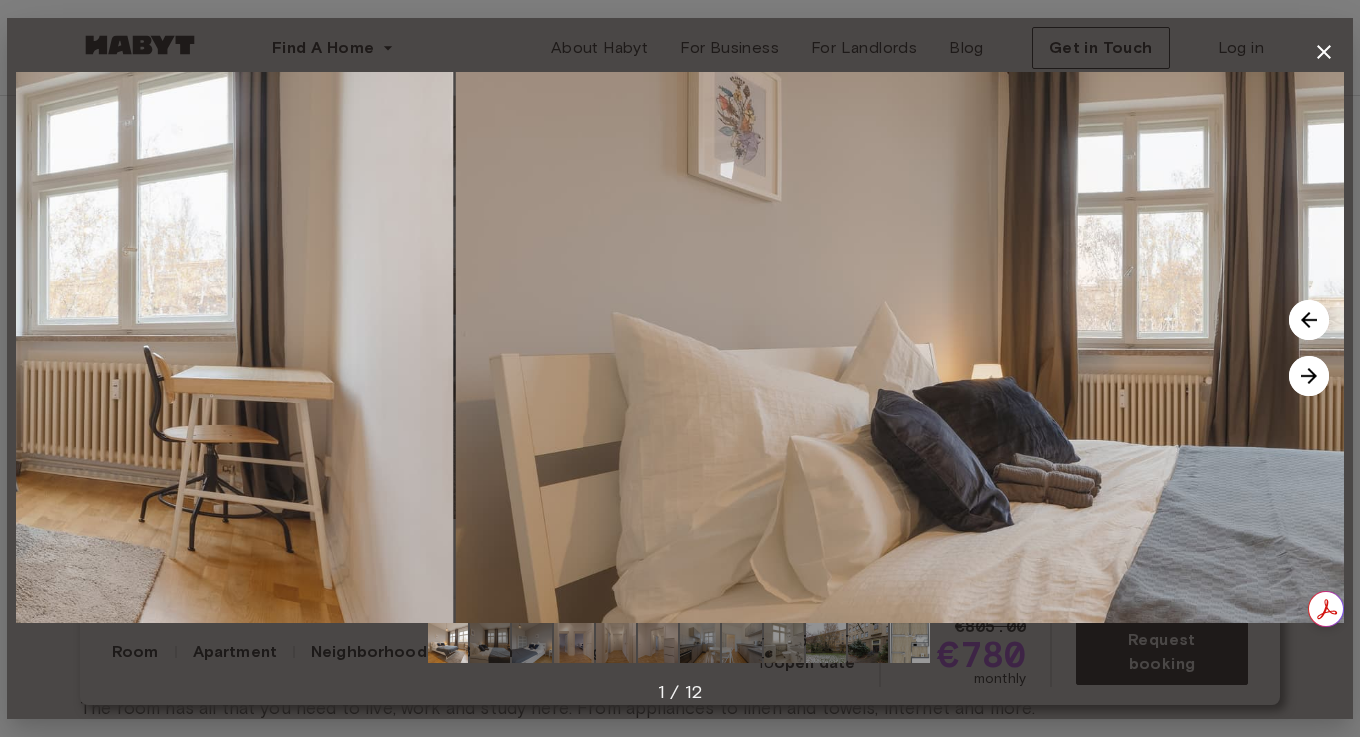 click at bounding box center (1309, 376) 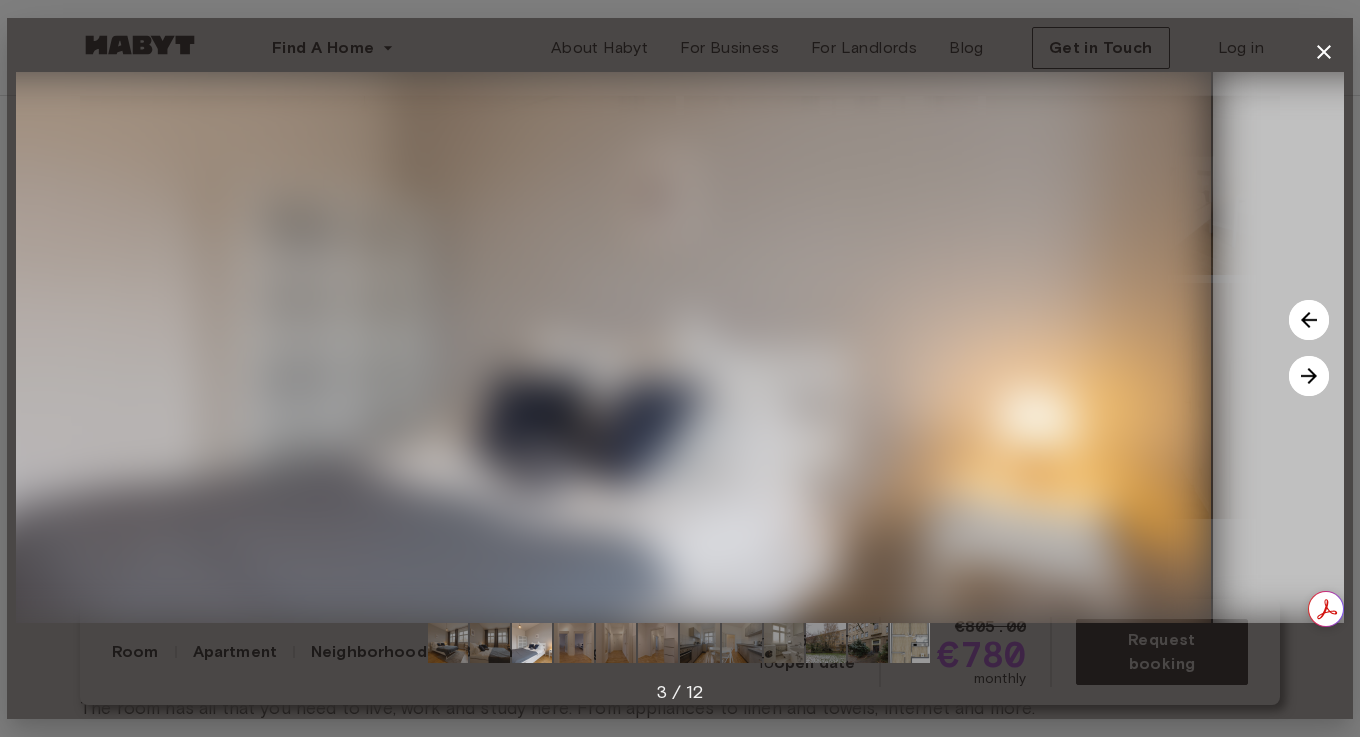 click at bounding box center [1309, 376] 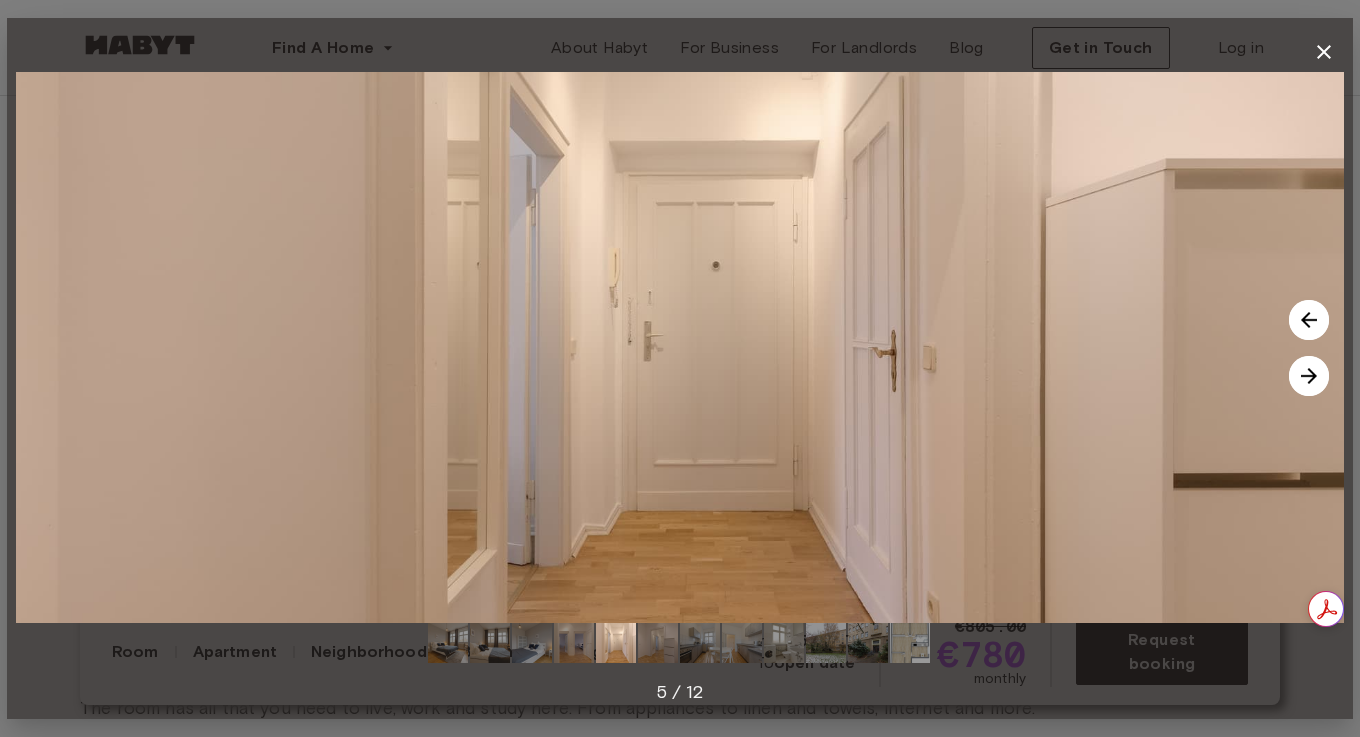 click at bounding box center (1309, 376) 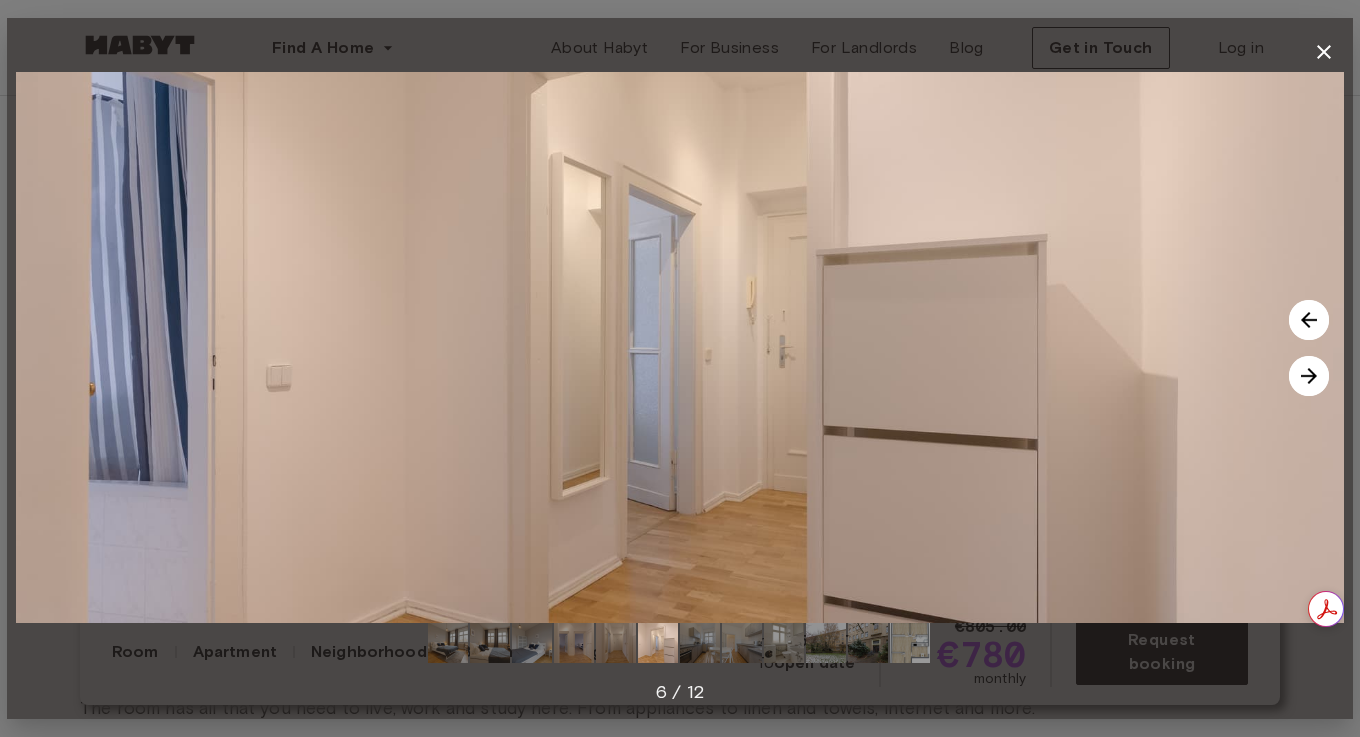 click at bounding box center [1309, 376] 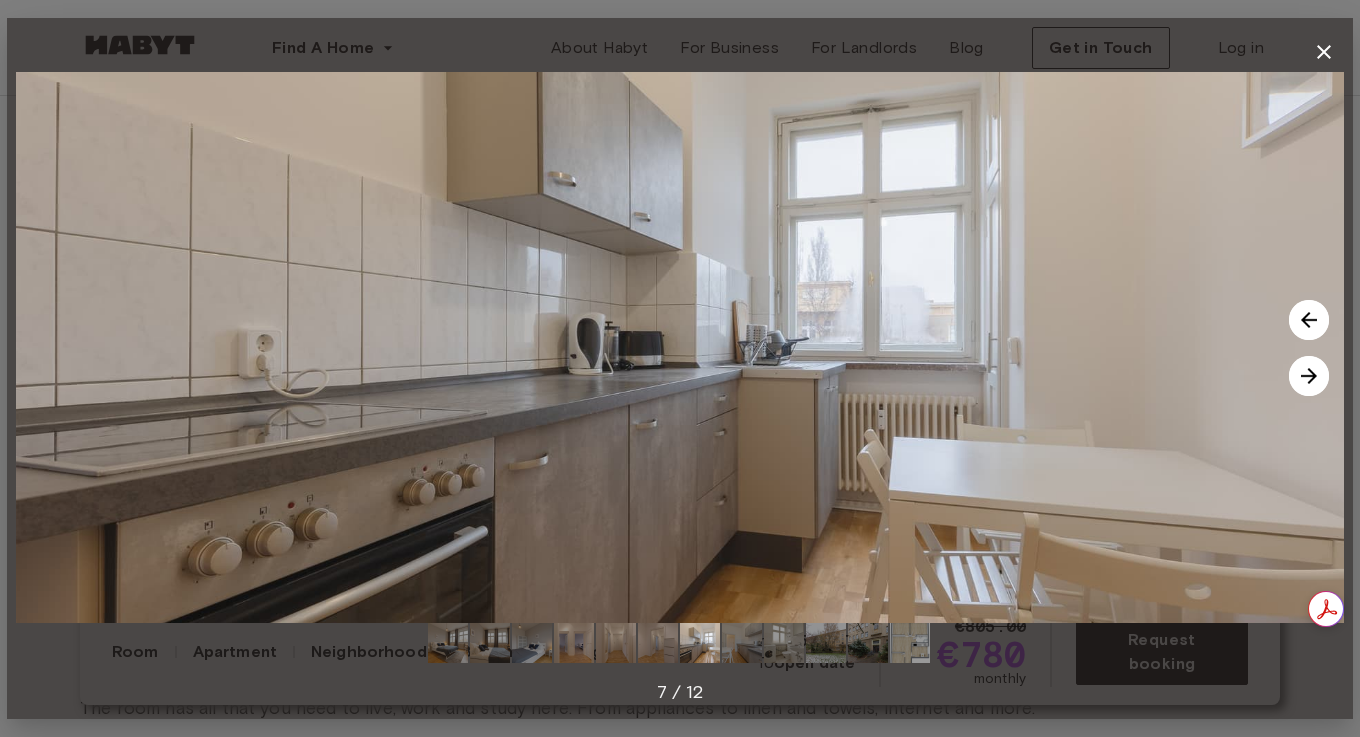 click at bounding box center [1309, 376] 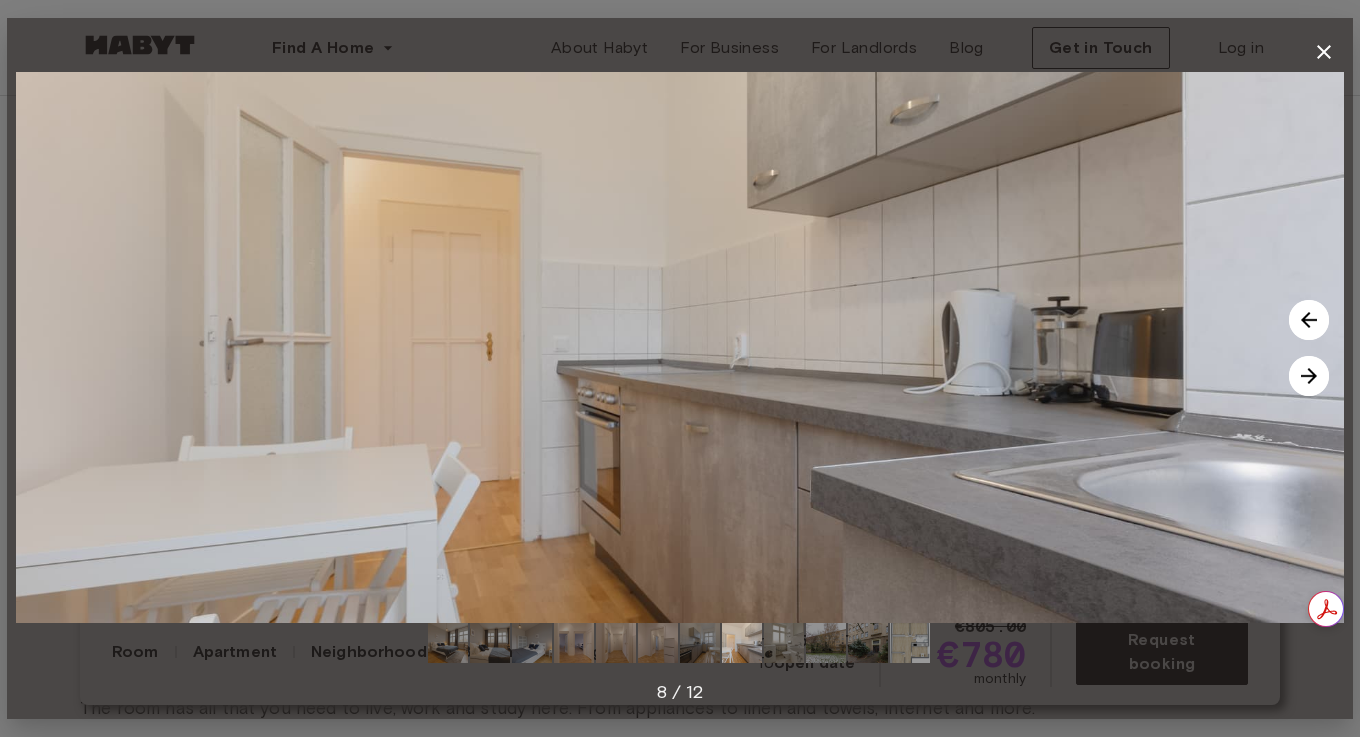 click at bounding box center (1309, 376) 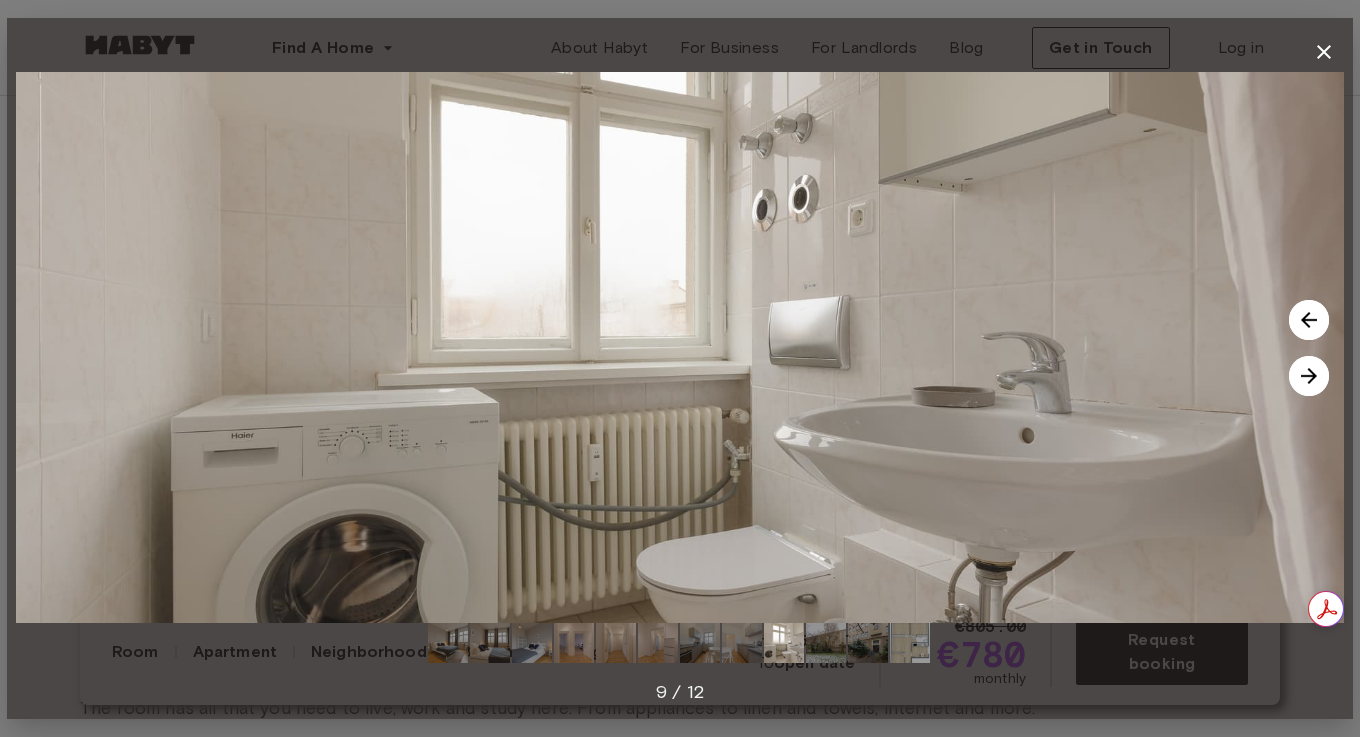 click at bounding box center (1309, 376) 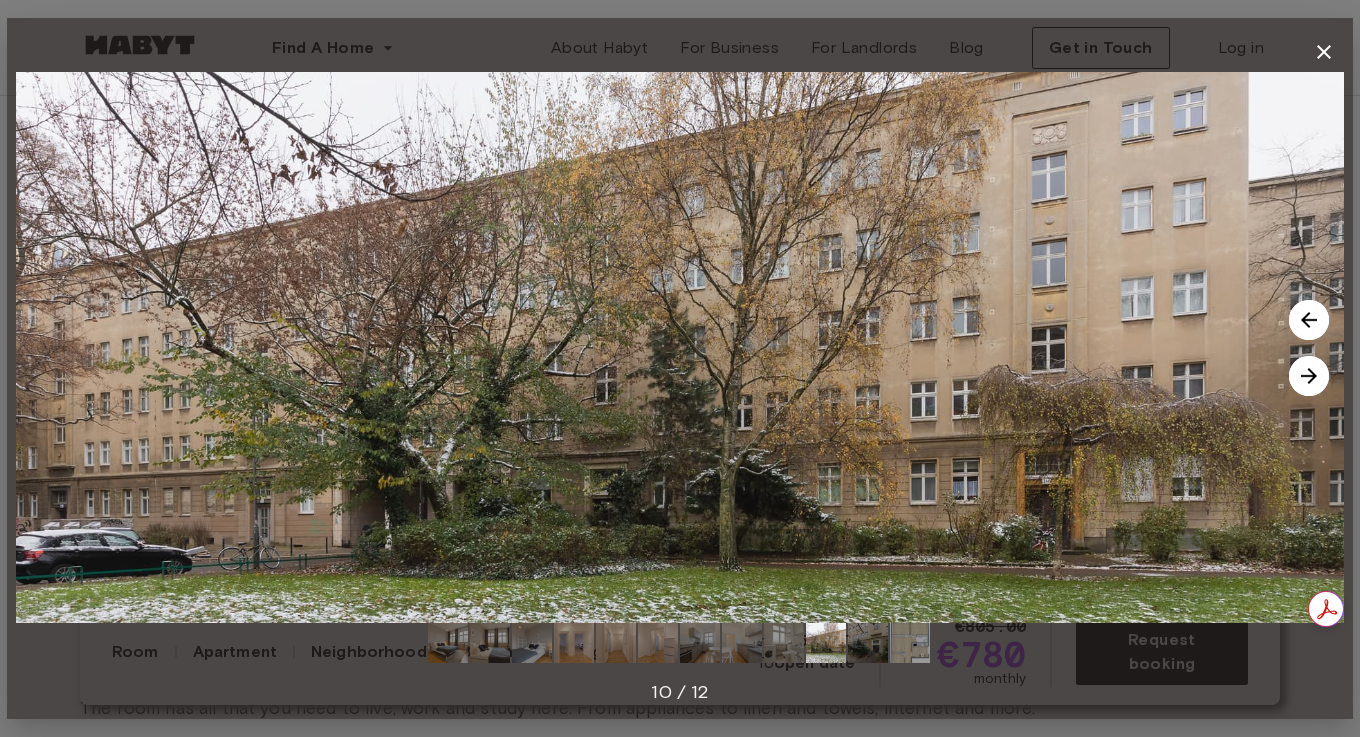 click at bounding box center (1309, 376) 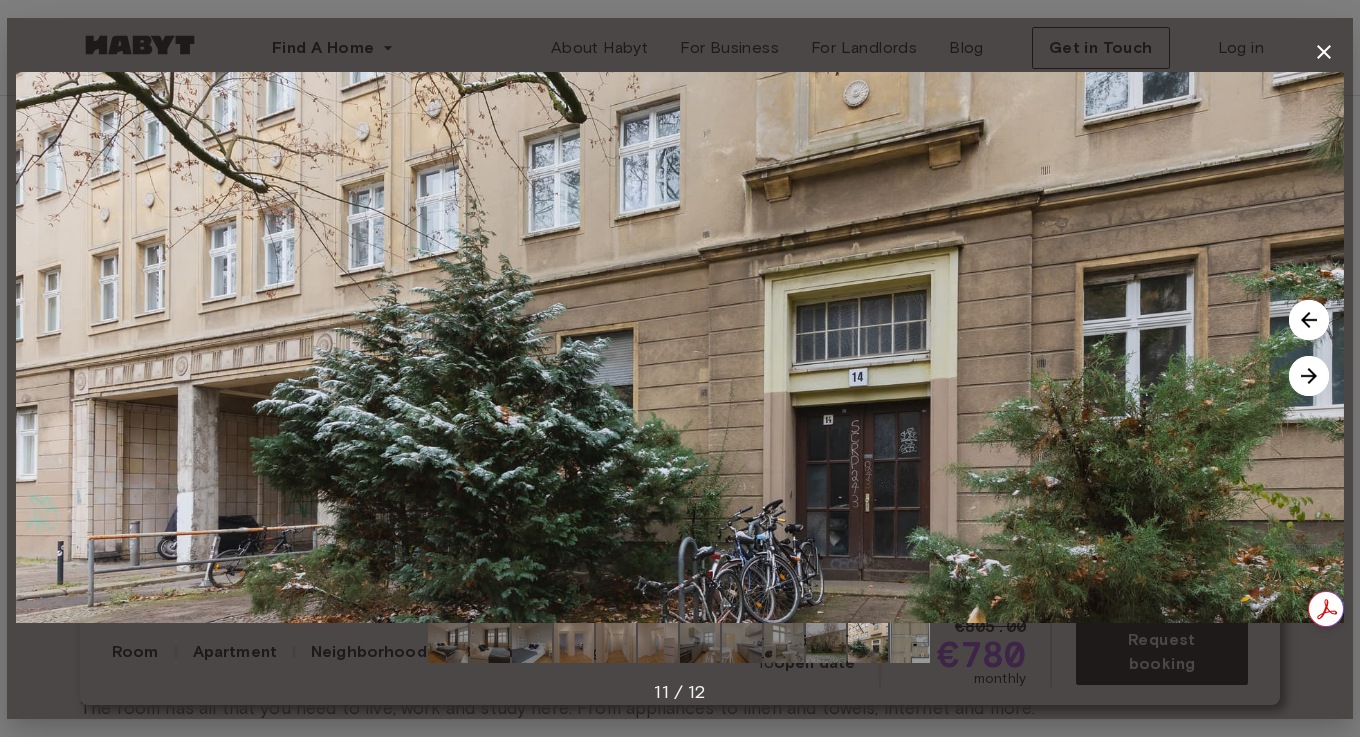 click at bounding box center [1309, 376] 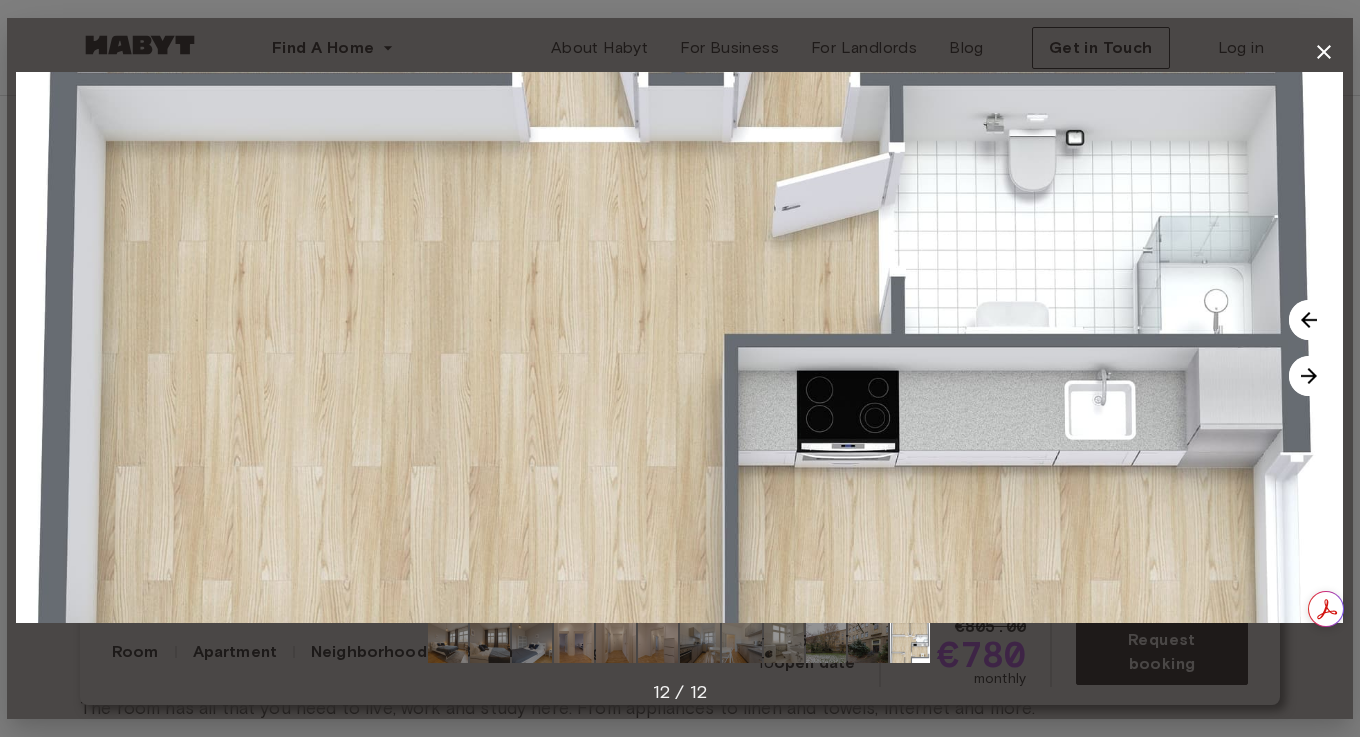 click at bounding box center (679, 347) 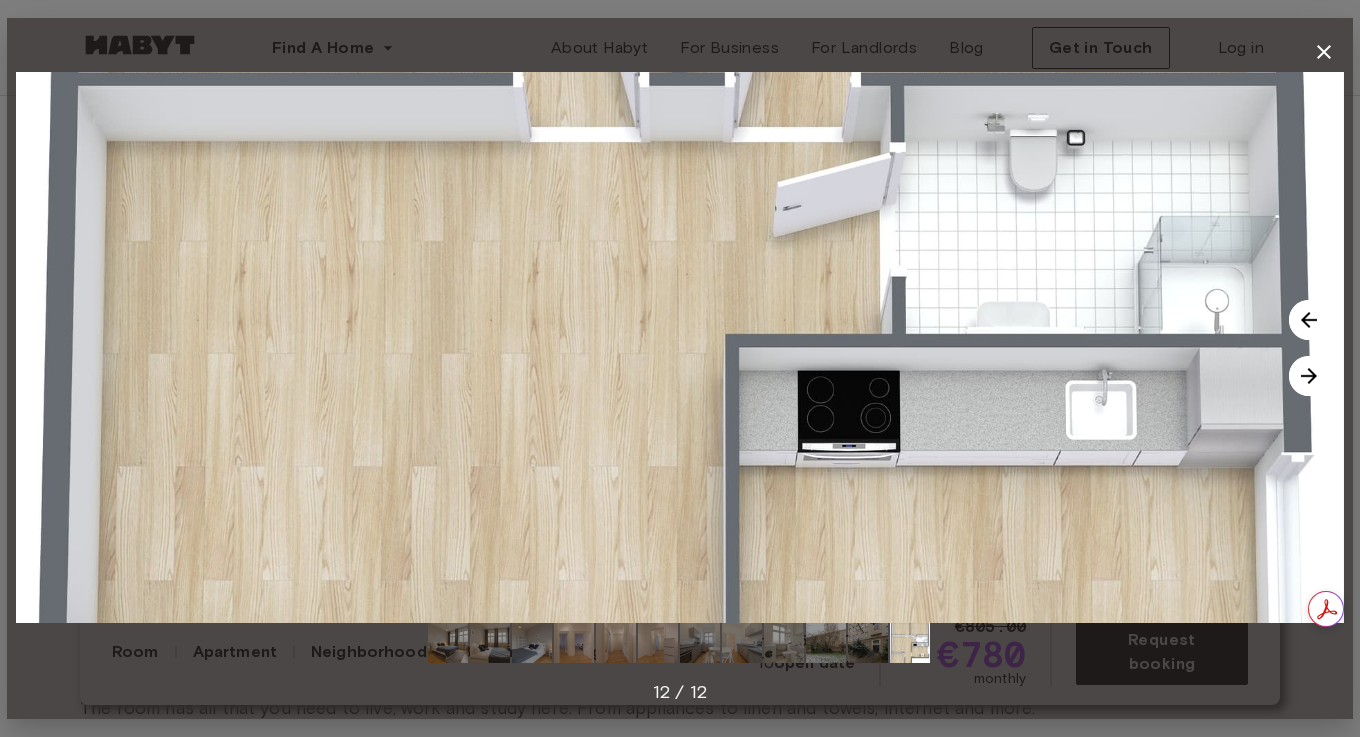 click at bounding box center (910, 643) 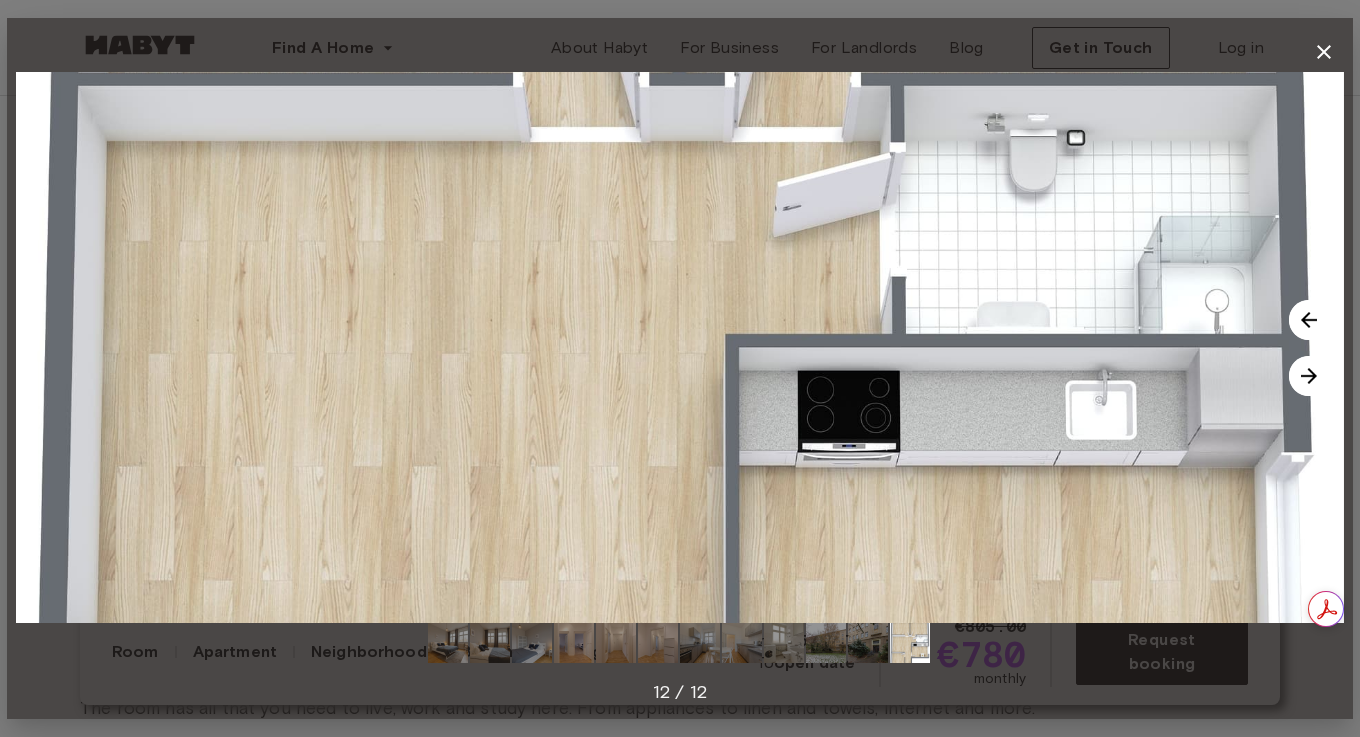 click 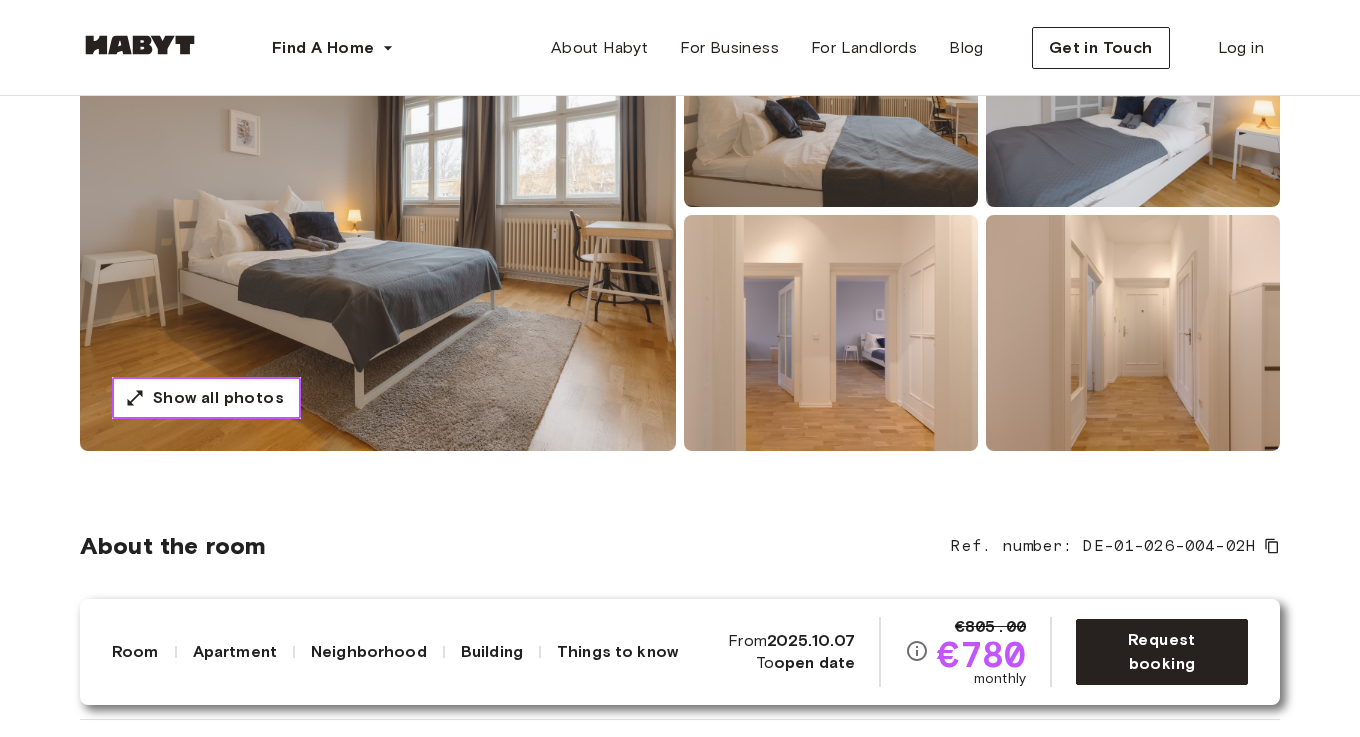 scroll, scrollTop: 288, scrollLeft: 0, axis: vertical 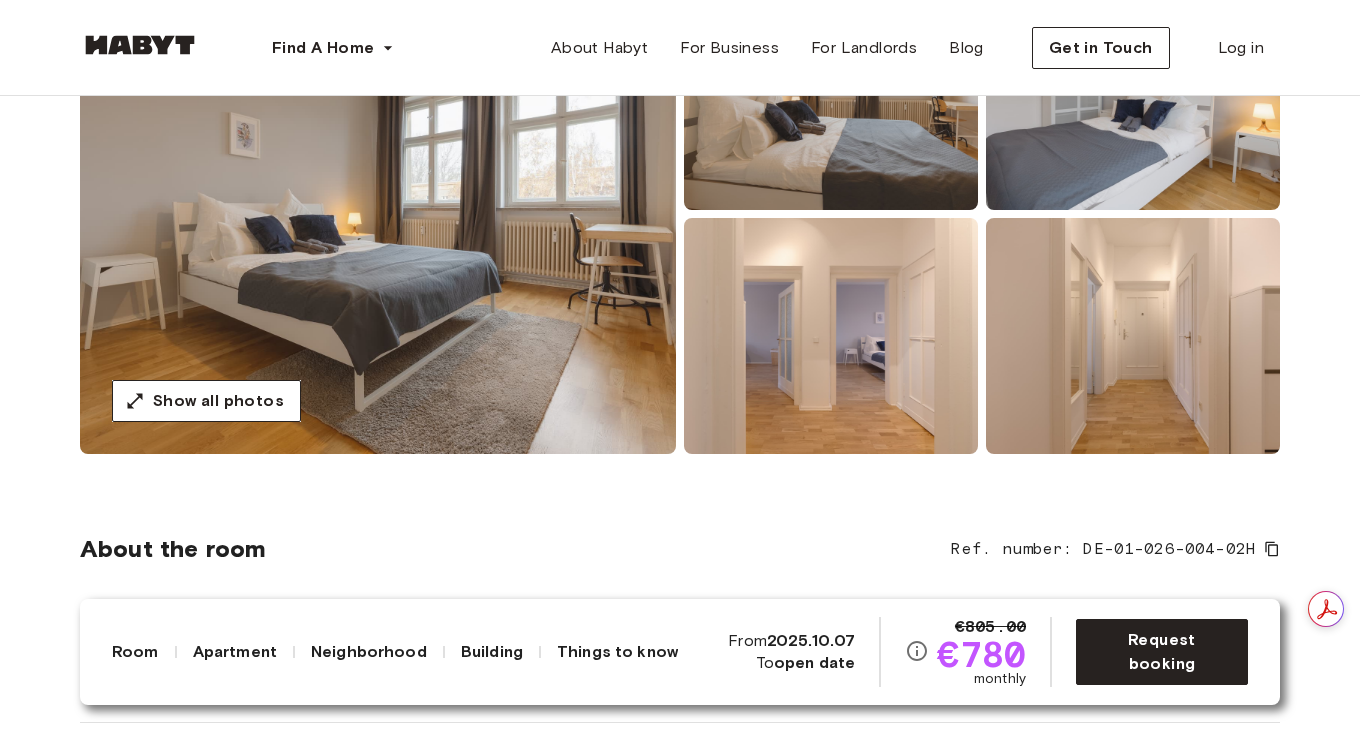 click on "Apartment" at bounding box center [235, 652] 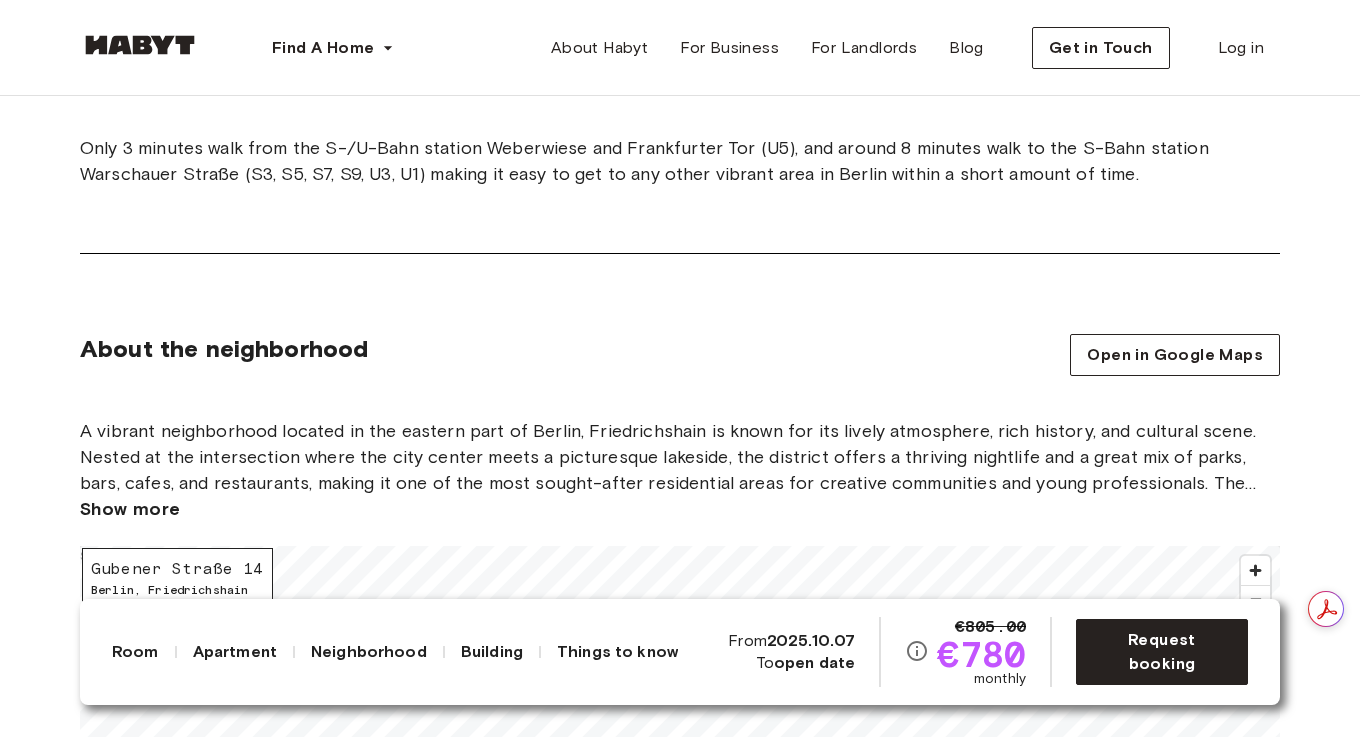 scroll, scrollTop: 2120, scrollLeft: 0, axis: vertical 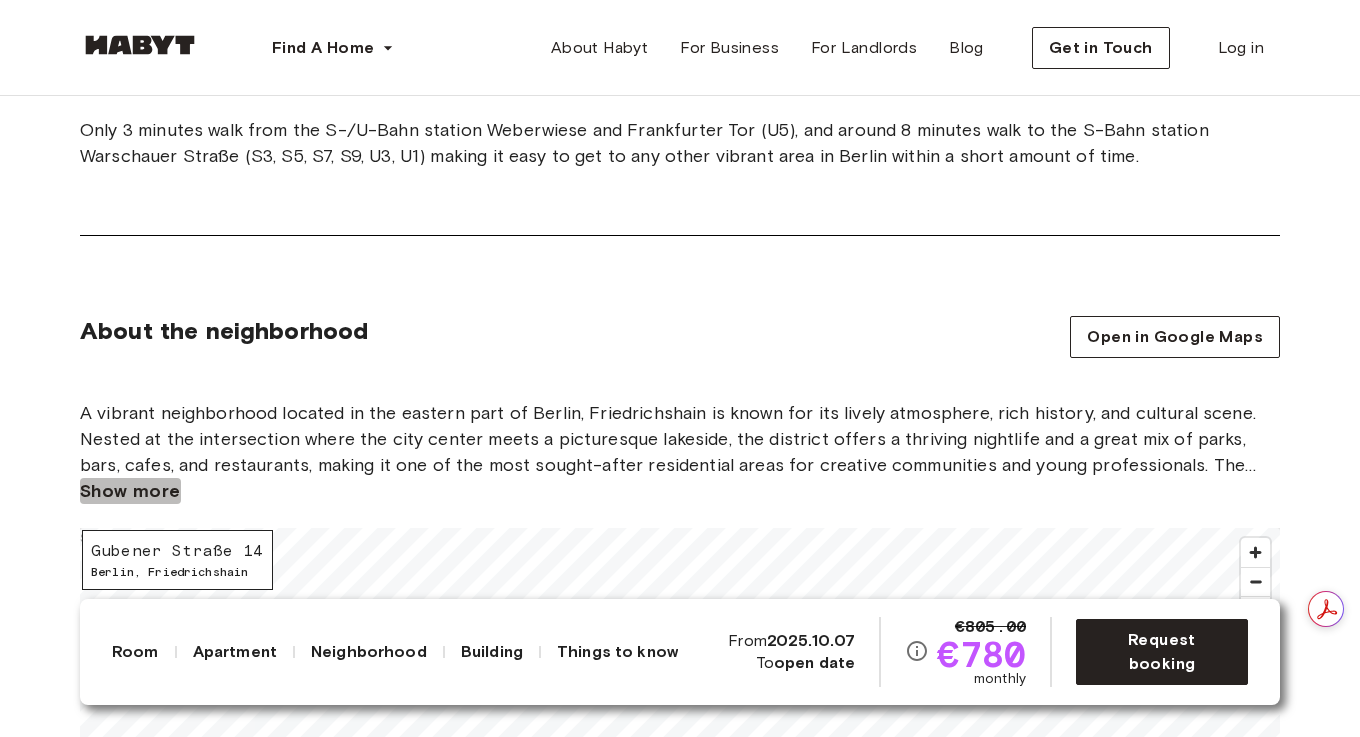 click on "Show more" at bounding box center [130, 491] 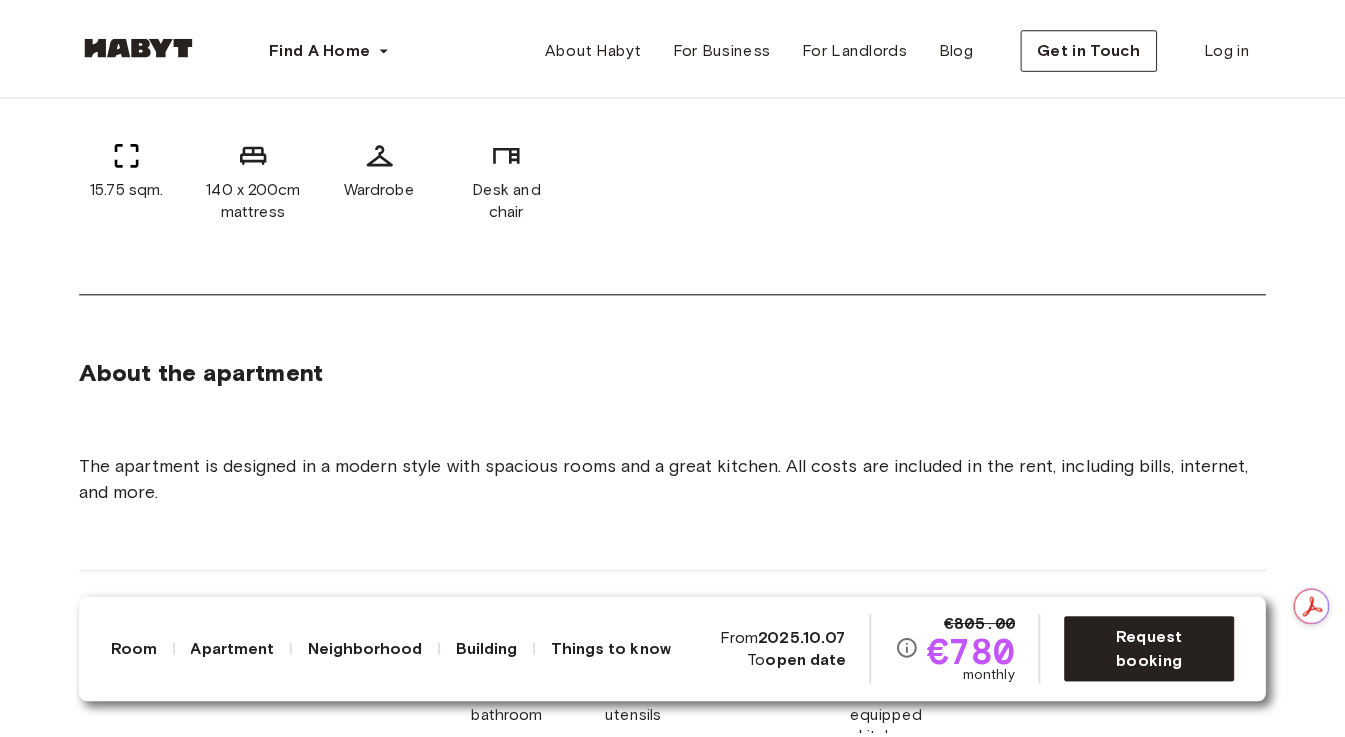scroll, scrollTop: 0, scrollLeft: 0, axis: both 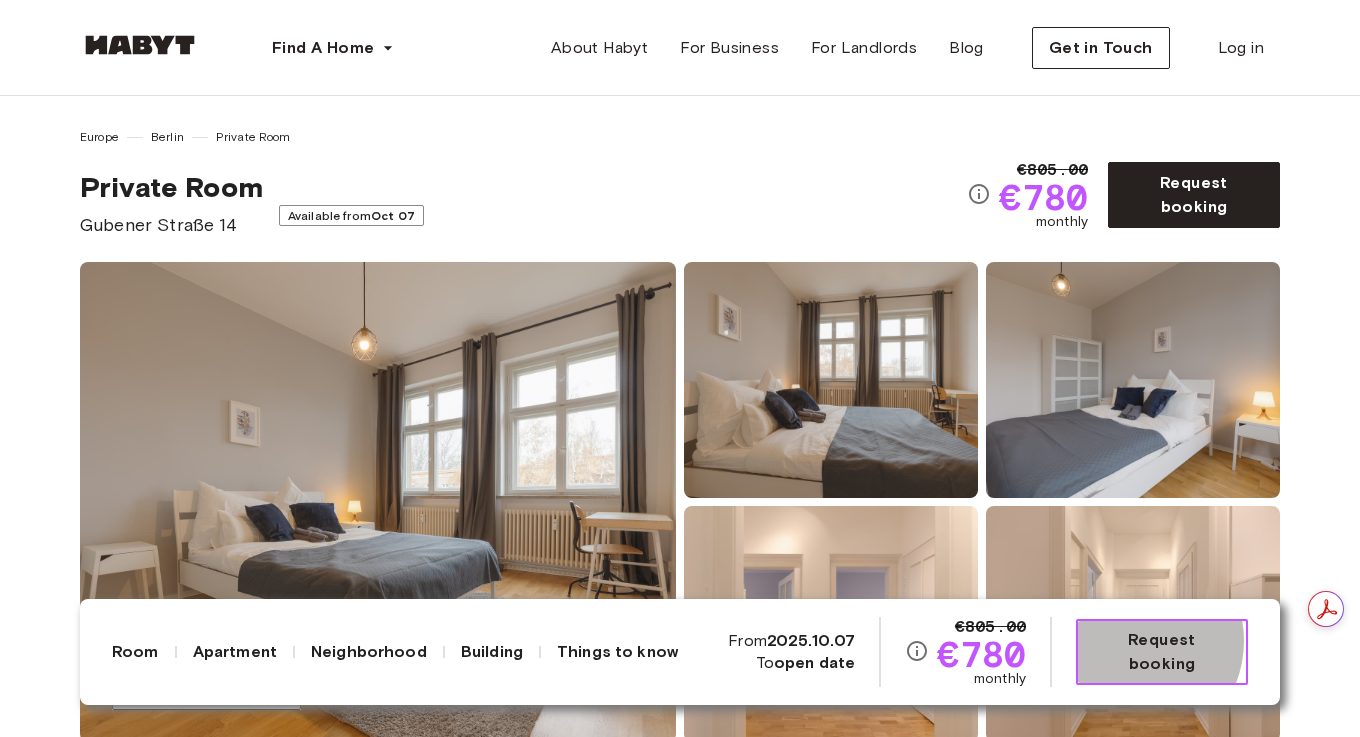 click on "Request booking" at bounding box center (1162, 652) 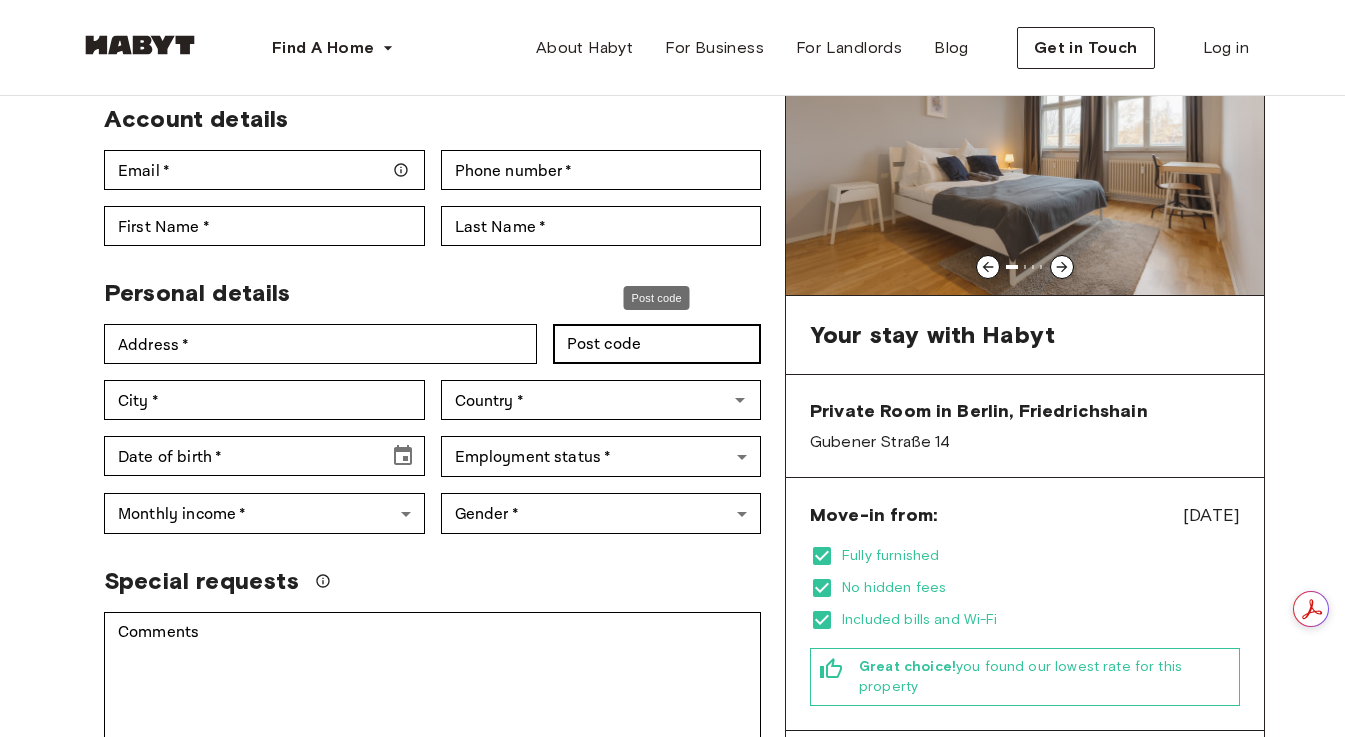 scroll, scrollTop: 155, scrollLeft: 0, axis: vertical 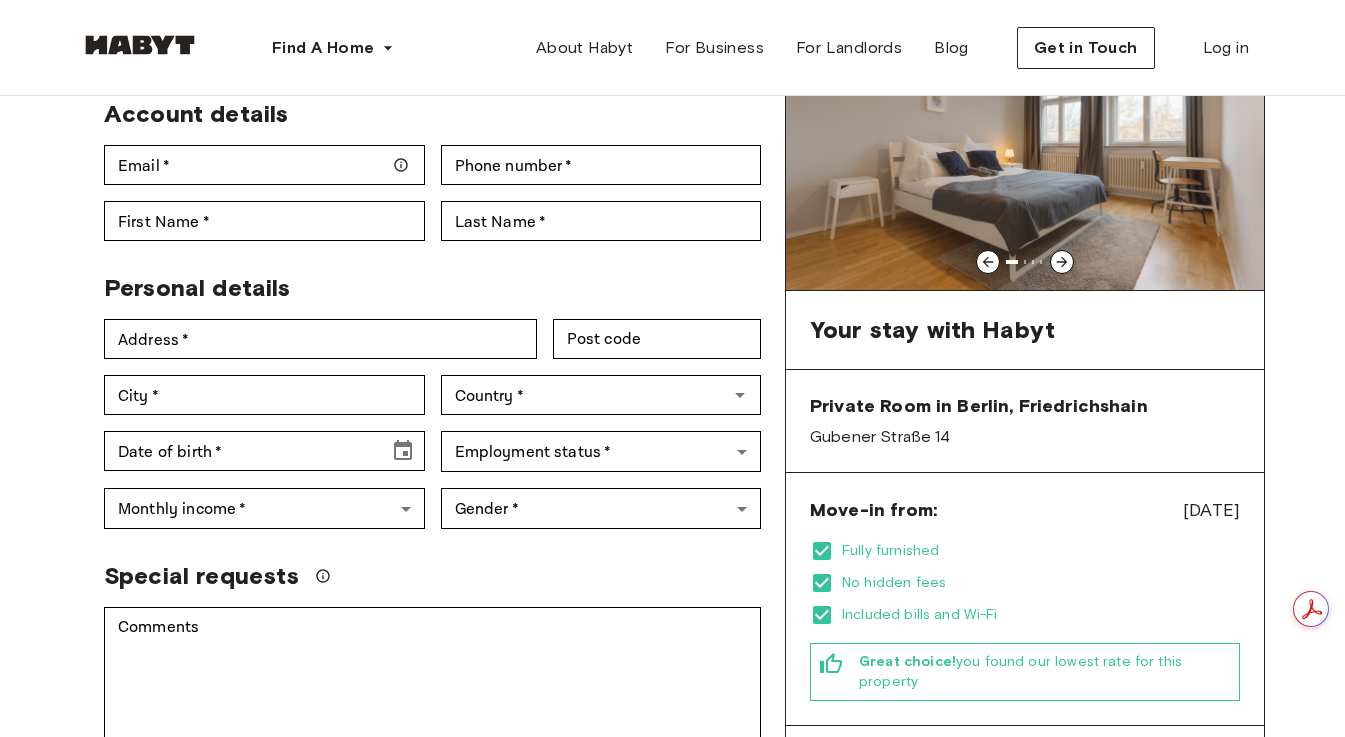click 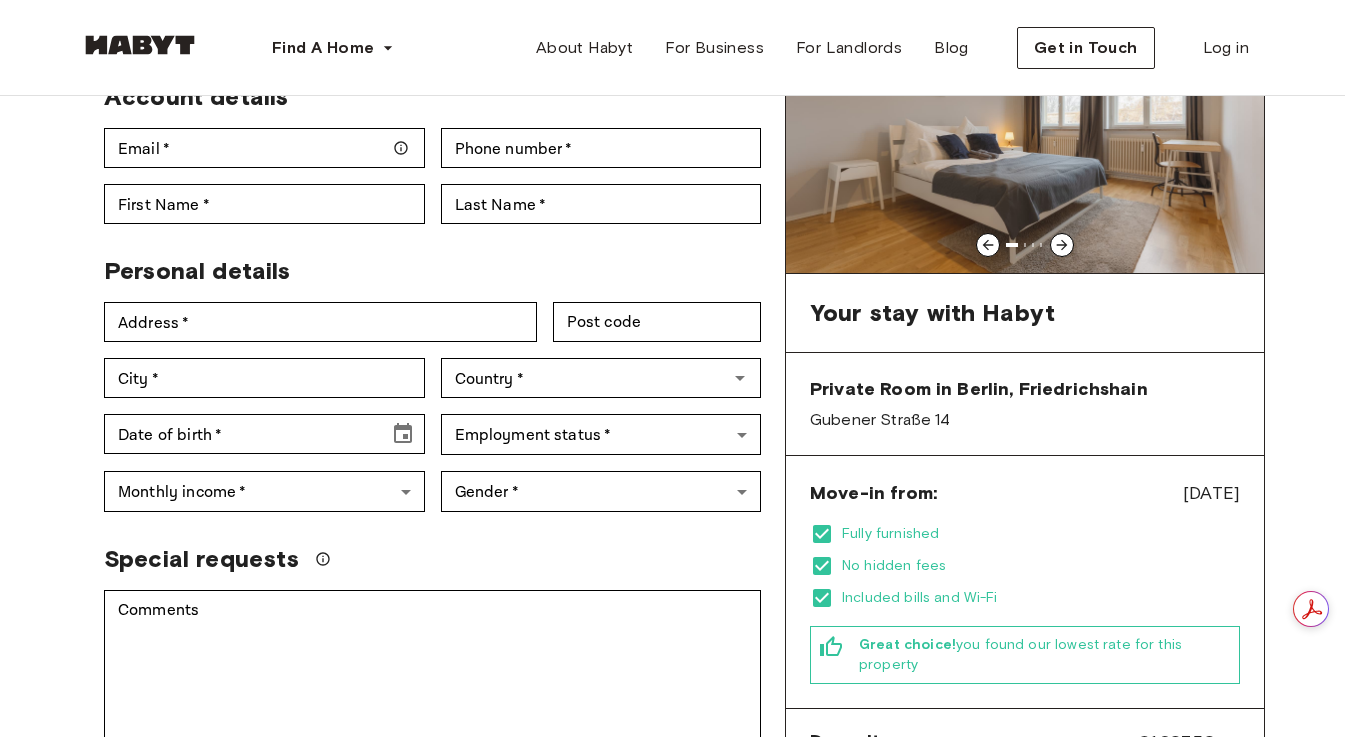 scroll, scrollTop: 230, scrollLeft: 0, axis: vertical 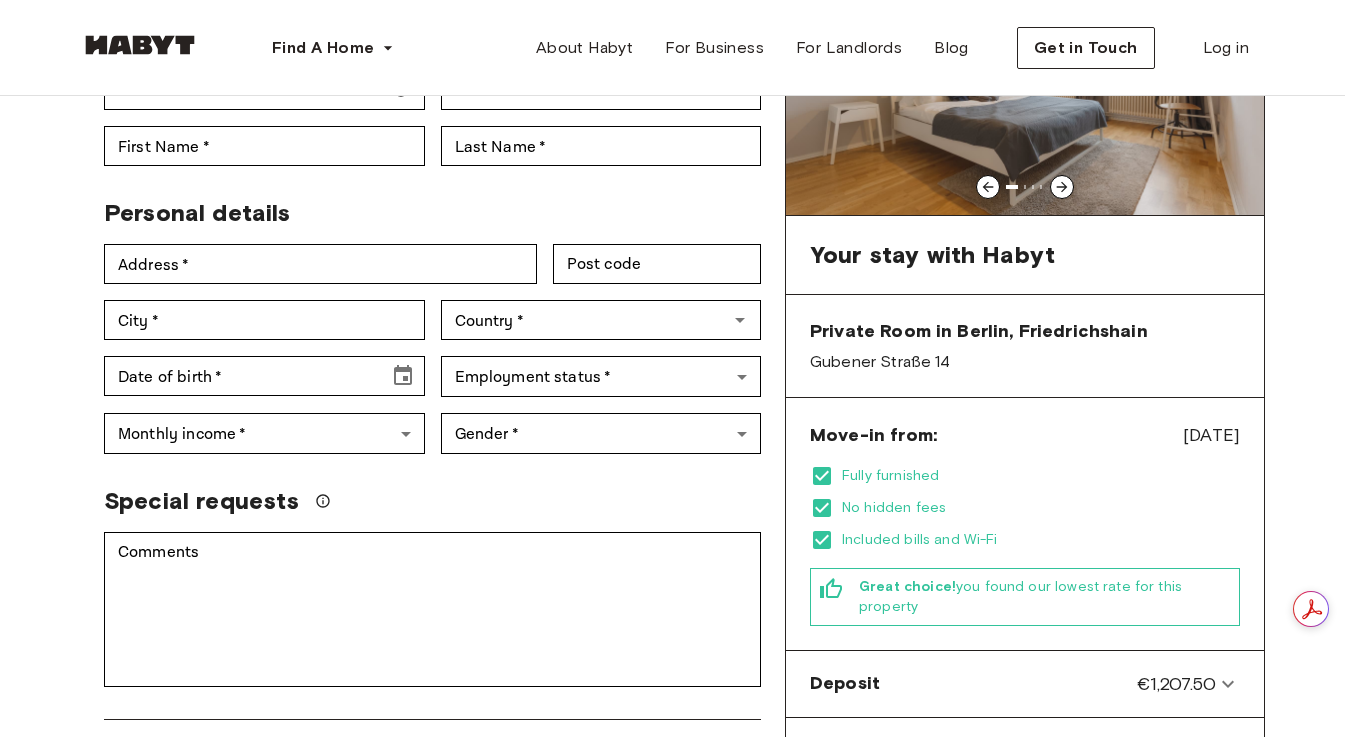 click on "Oct 7, 2025" at bounding box center (1211, 435) 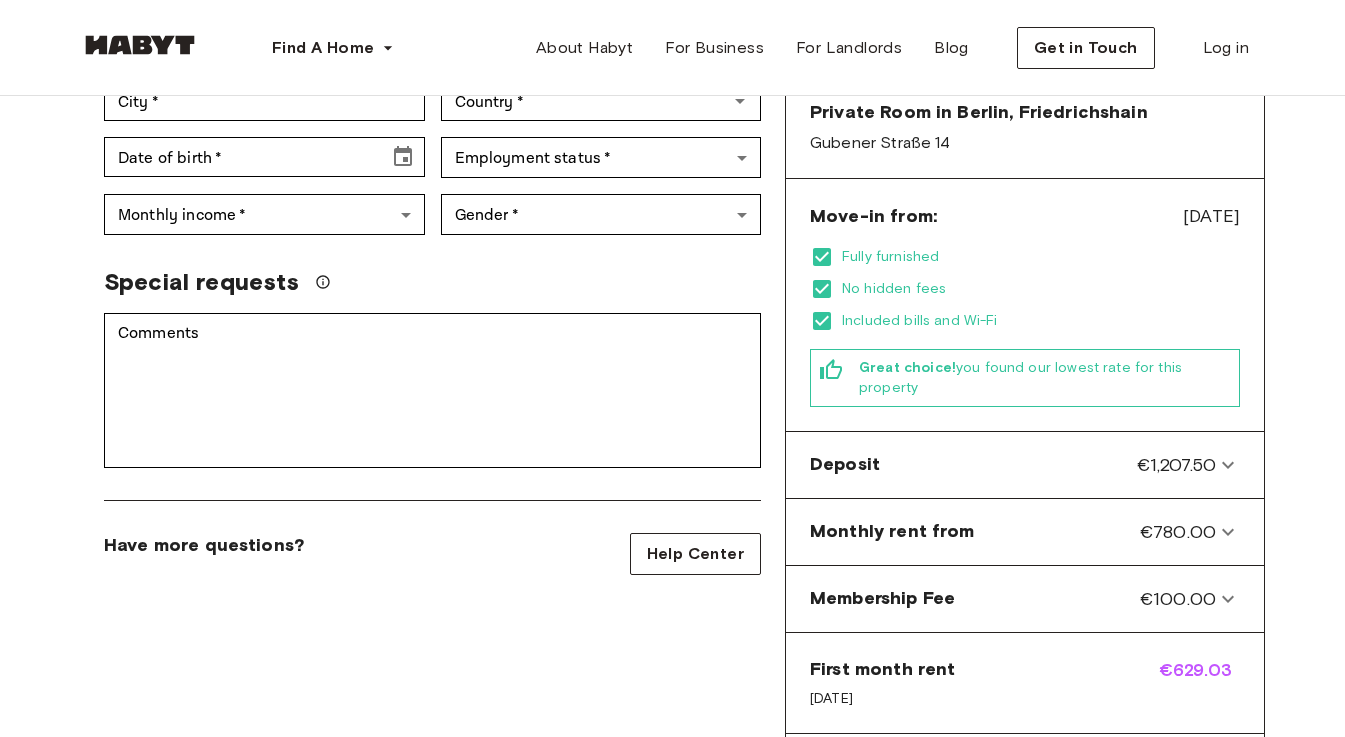 scroll, scrollTop: 583, scrollLeft: 0, axis: vertical 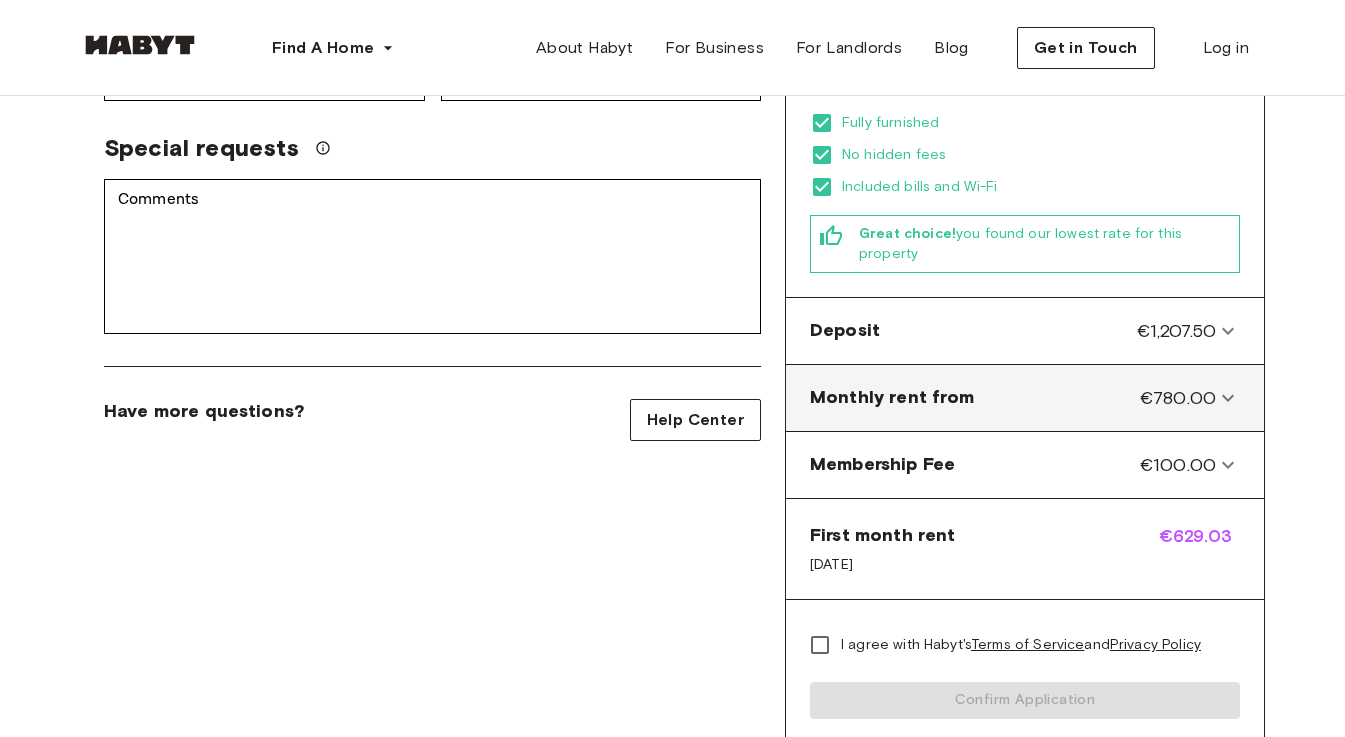 click on "€780.00" at bounding box center [1178, 398] 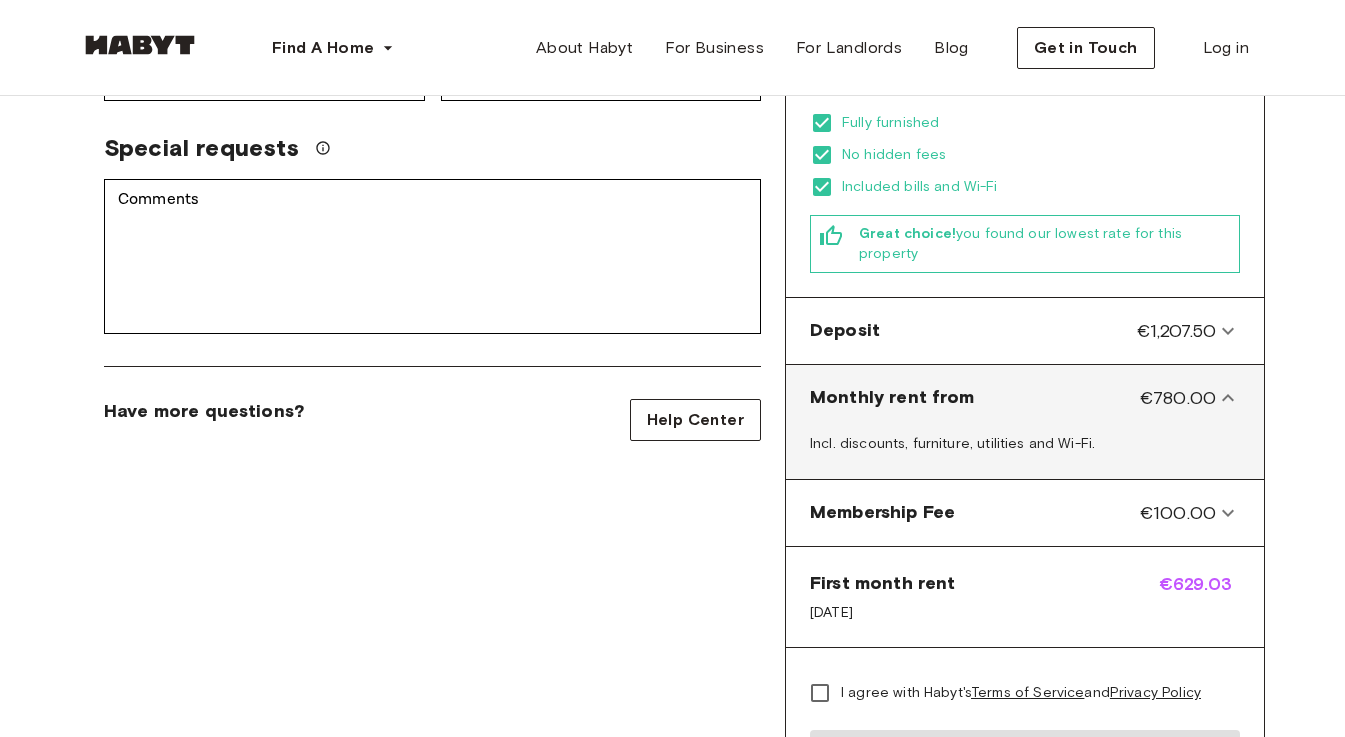 click on "€780.00" at bounding box center [1178, 398] 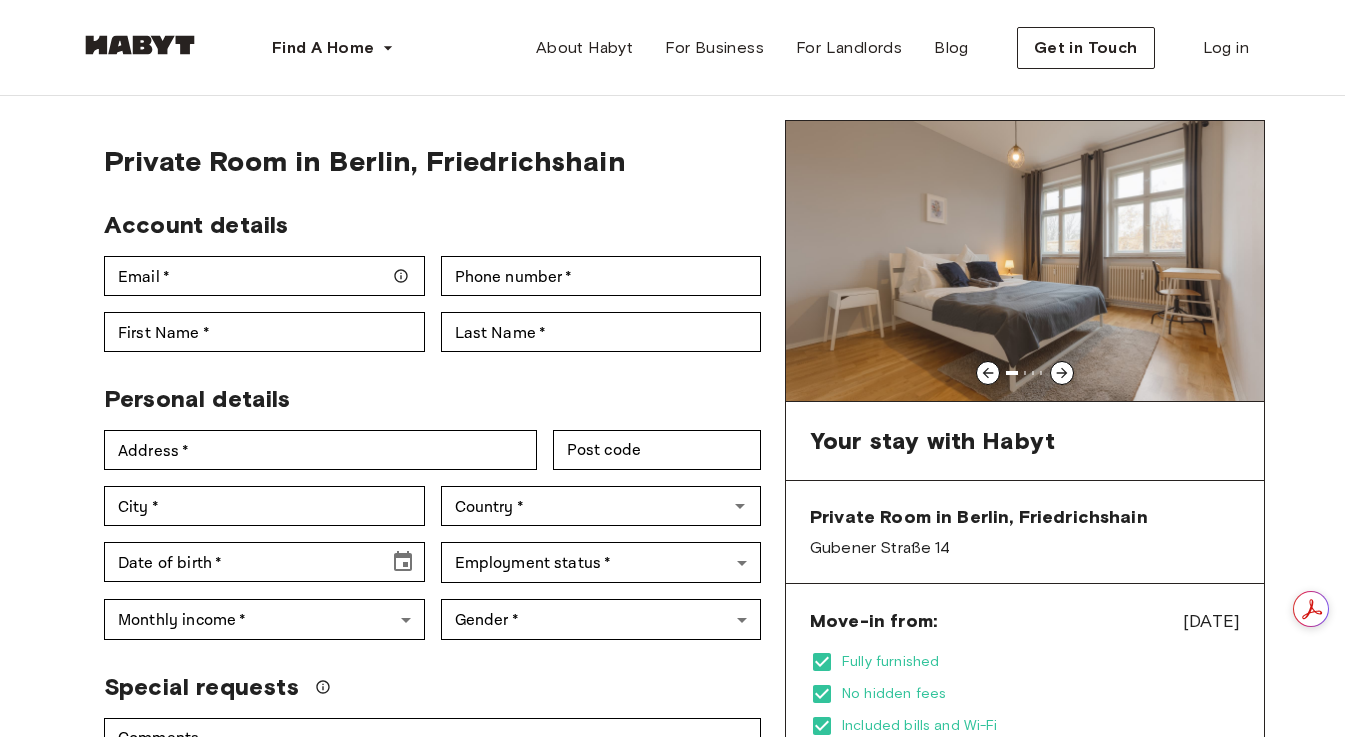 scroll, scrollTop: 0, scrollLeft: 0, axis: both 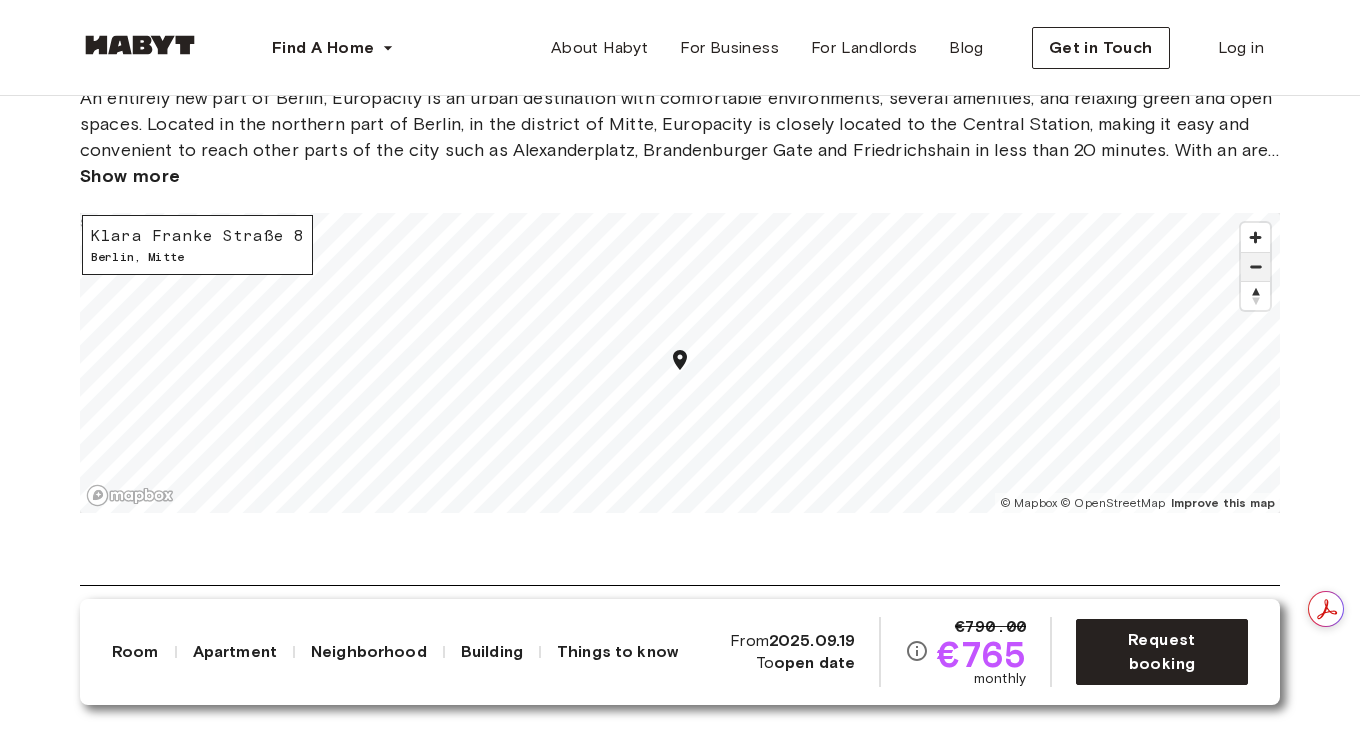 click at bounding box center (1255, 267) 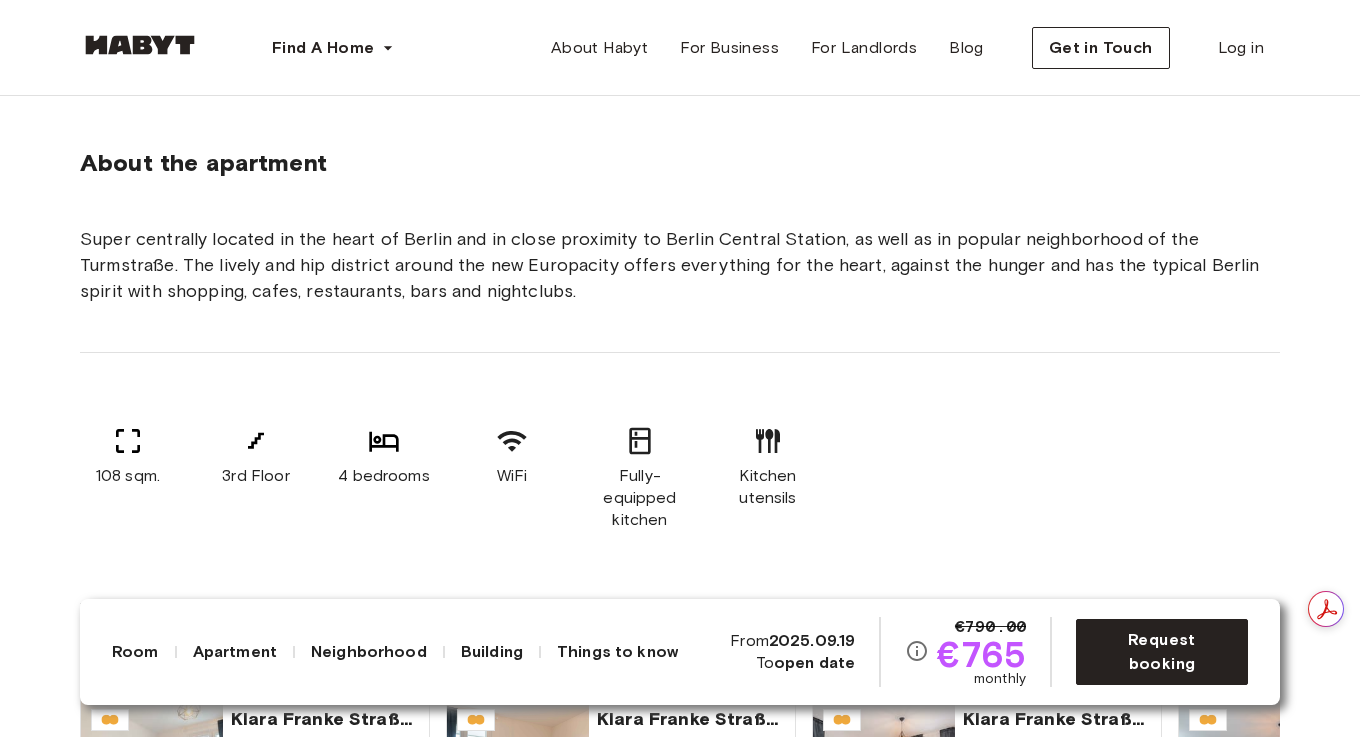 scroll, scrollTop: 1015, scrollLeft: 0, axis: vertical 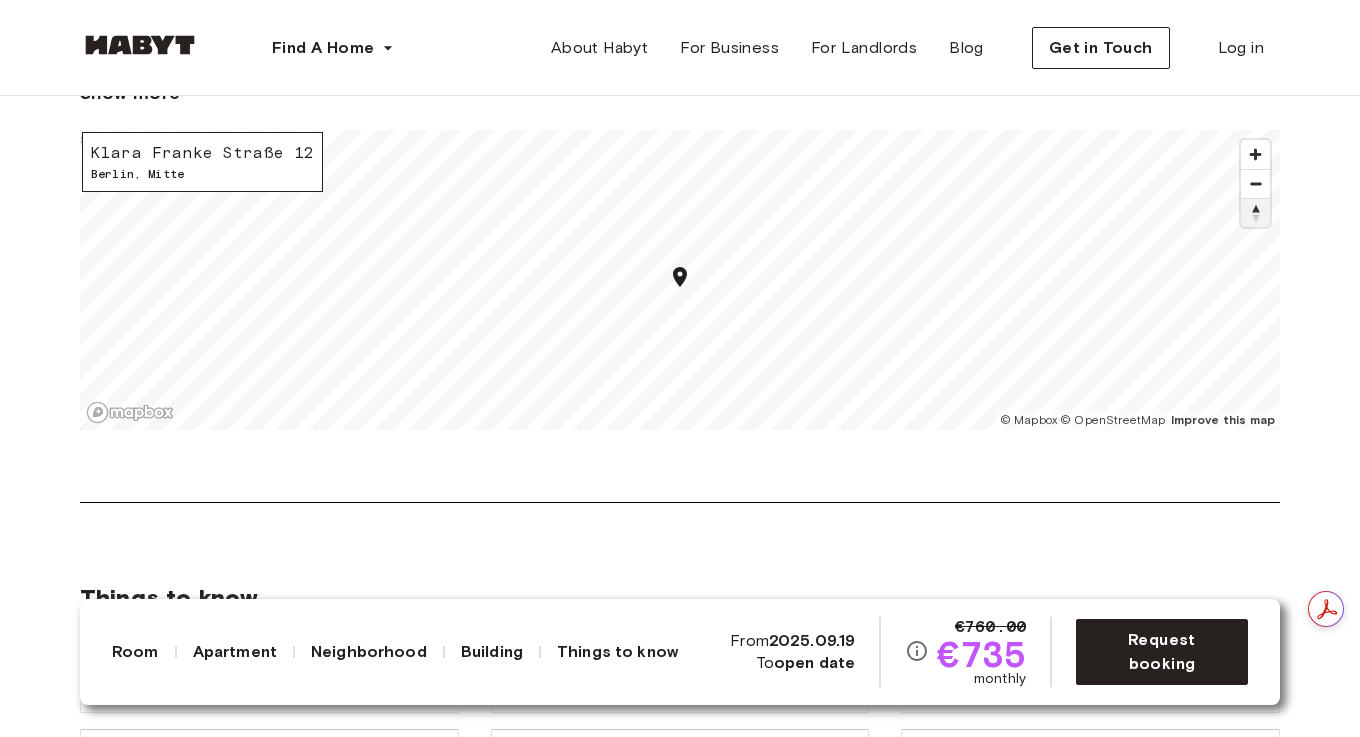 click at bounding box center [1255, 213] 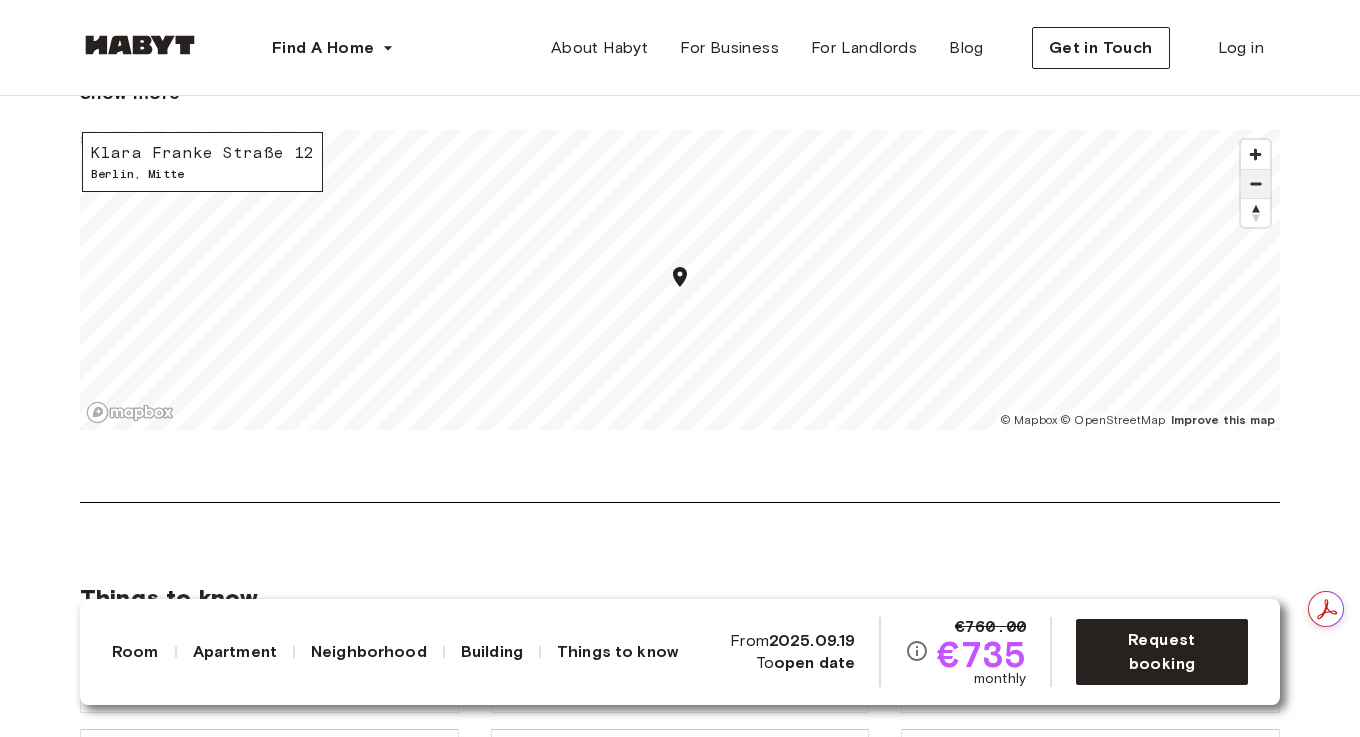 click at bounding box center (1255, 184) 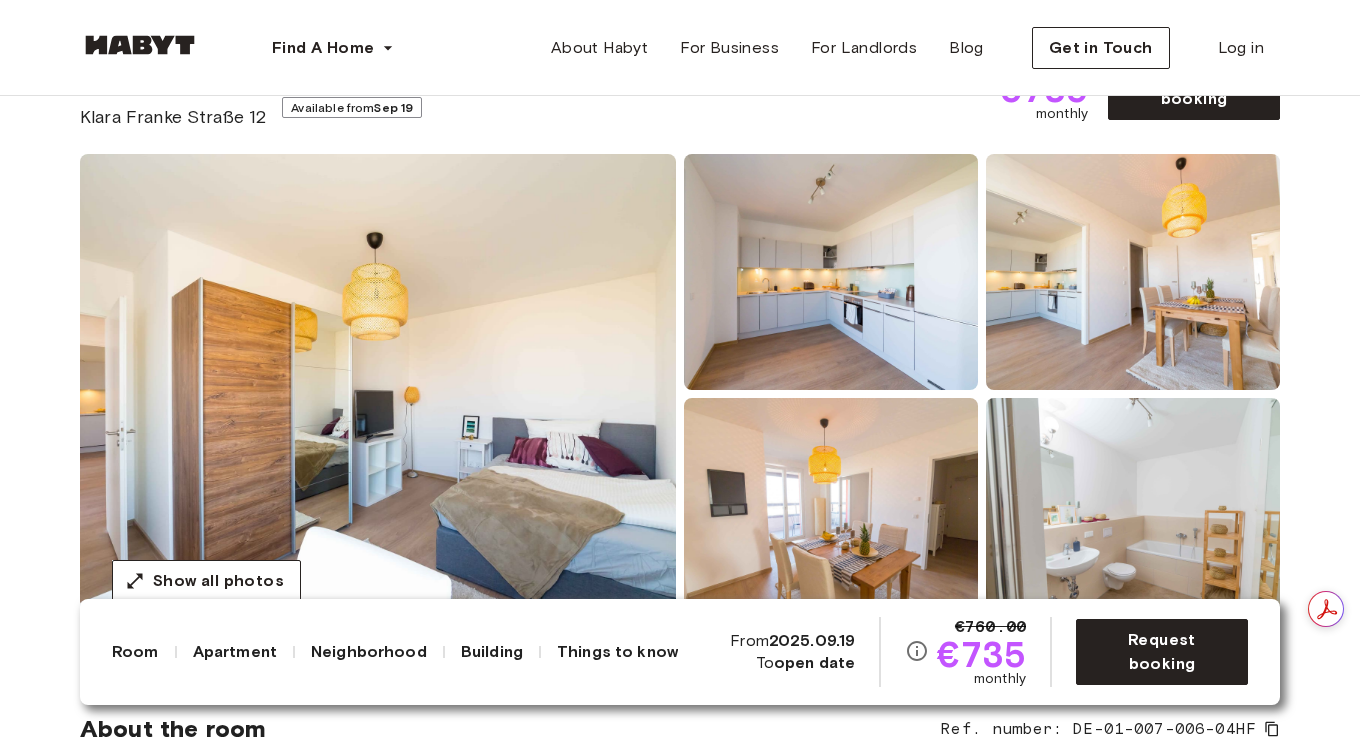 scroll, scrollTop: 145, scrollLeft: 0, axis: vertical 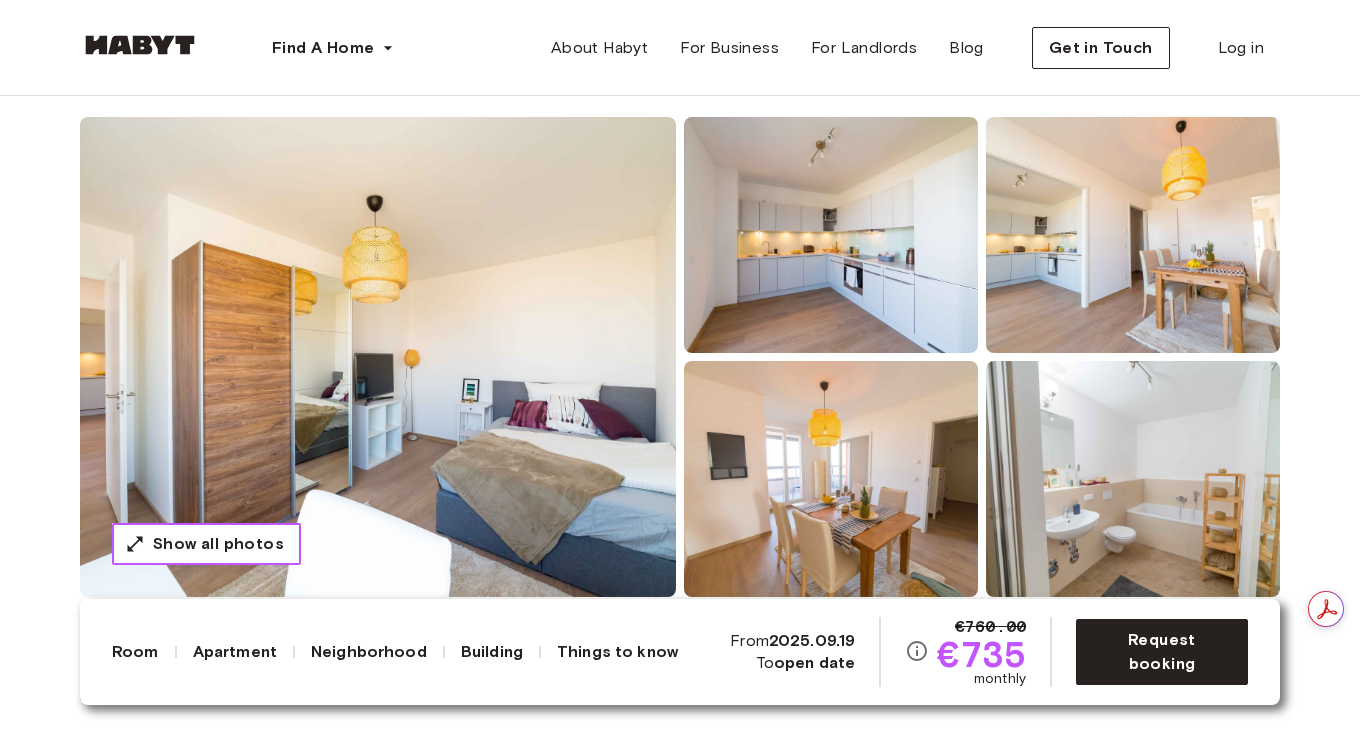click on "Show all photos" at bounding box center (218, 544) 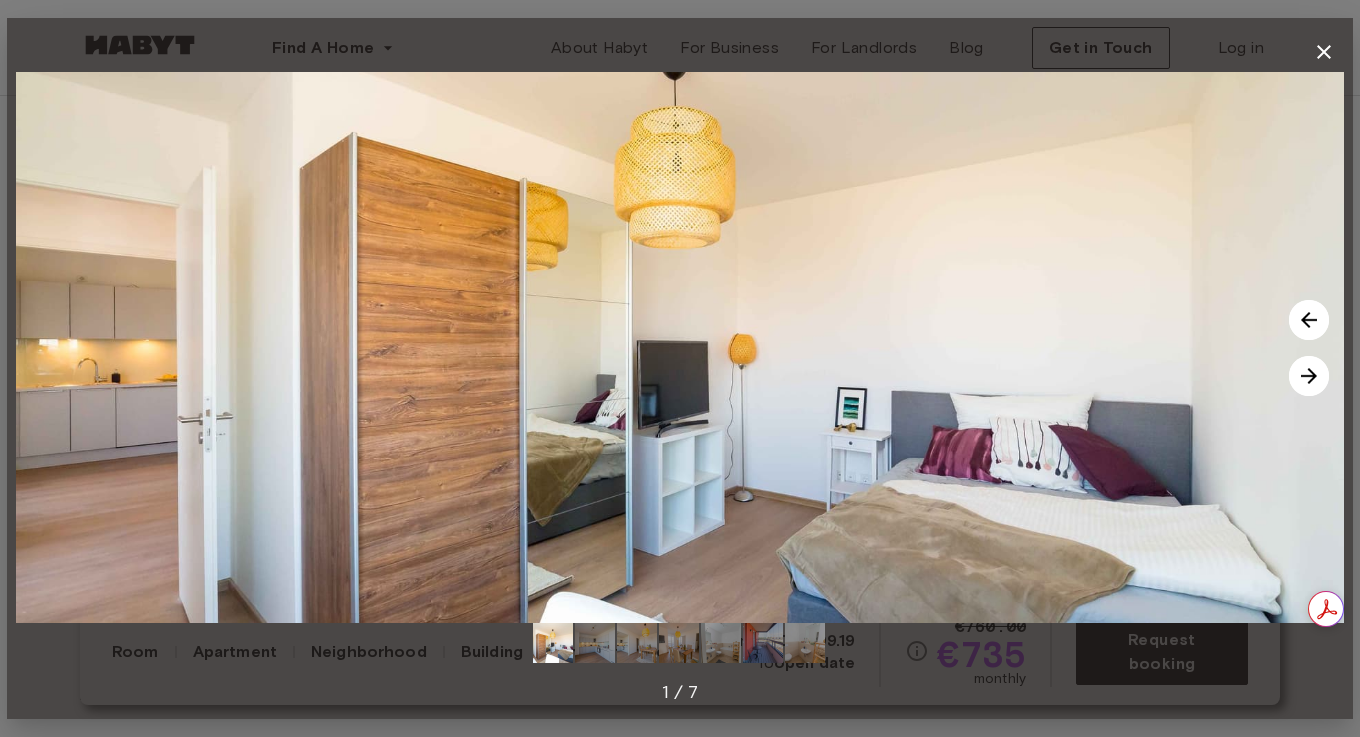 click at bounding box center [1309, 376] 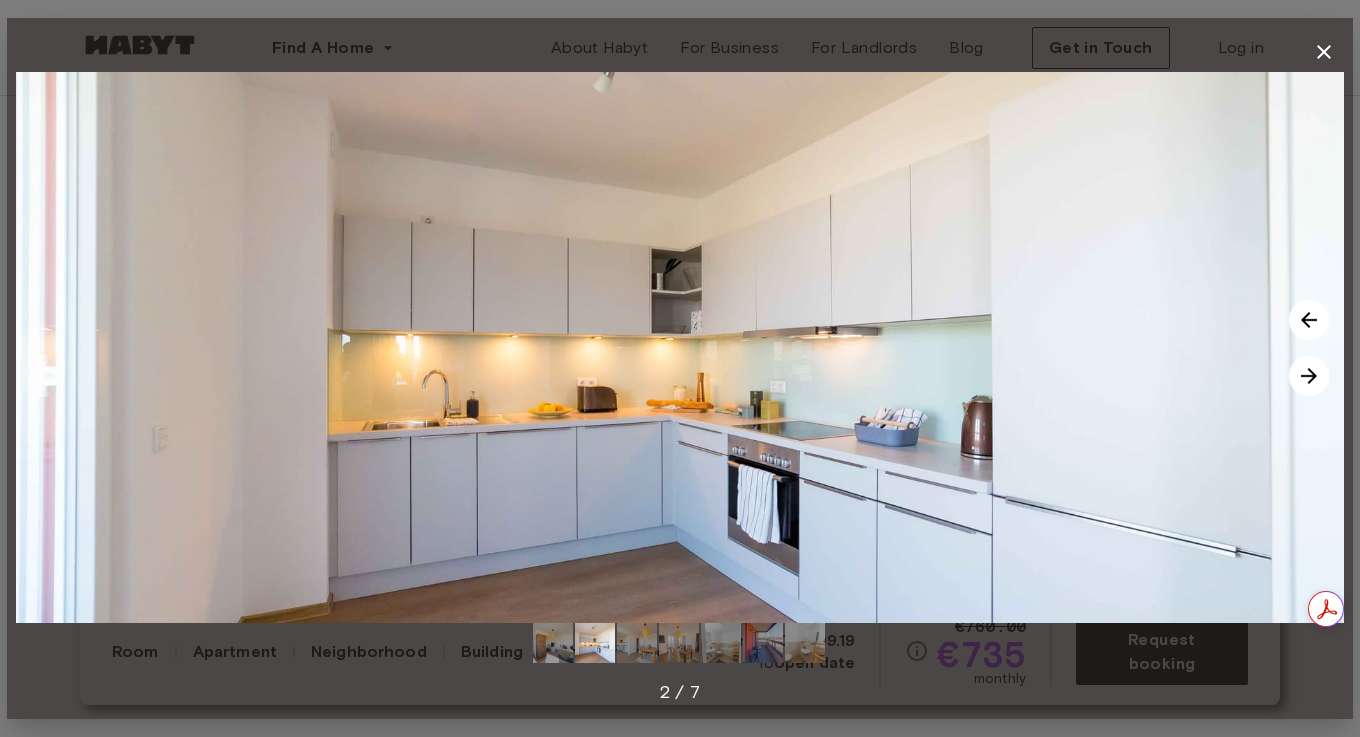 click at bounding box center [1309, 376] 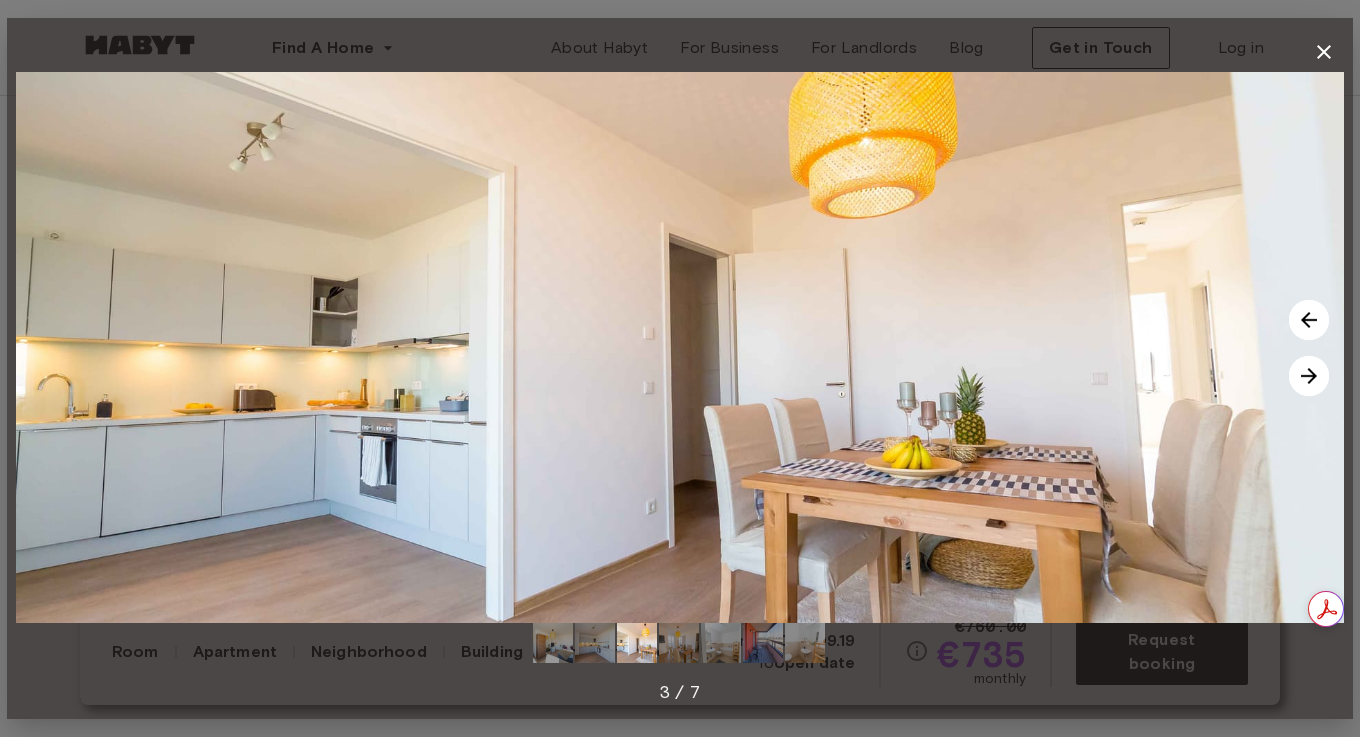 click at bounding box center (1309, 376) 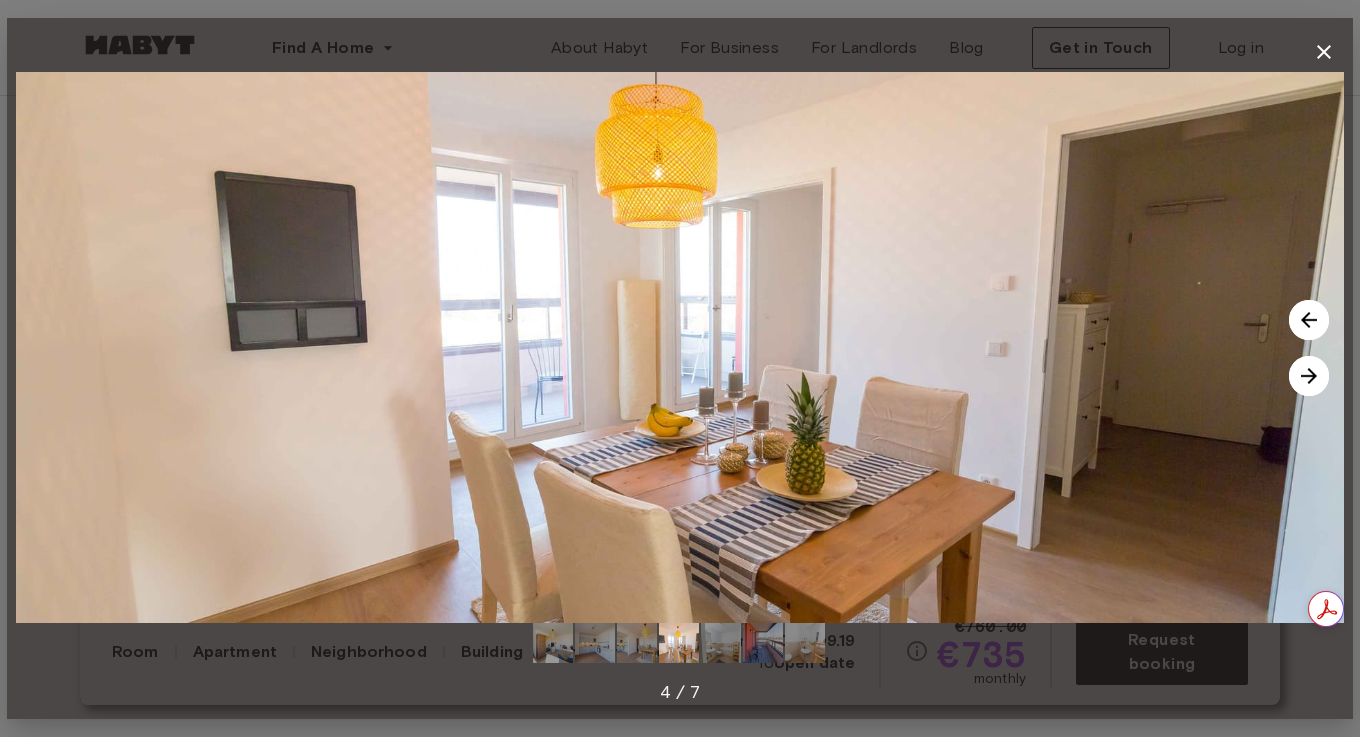 click at bounding box center [1309, 376] 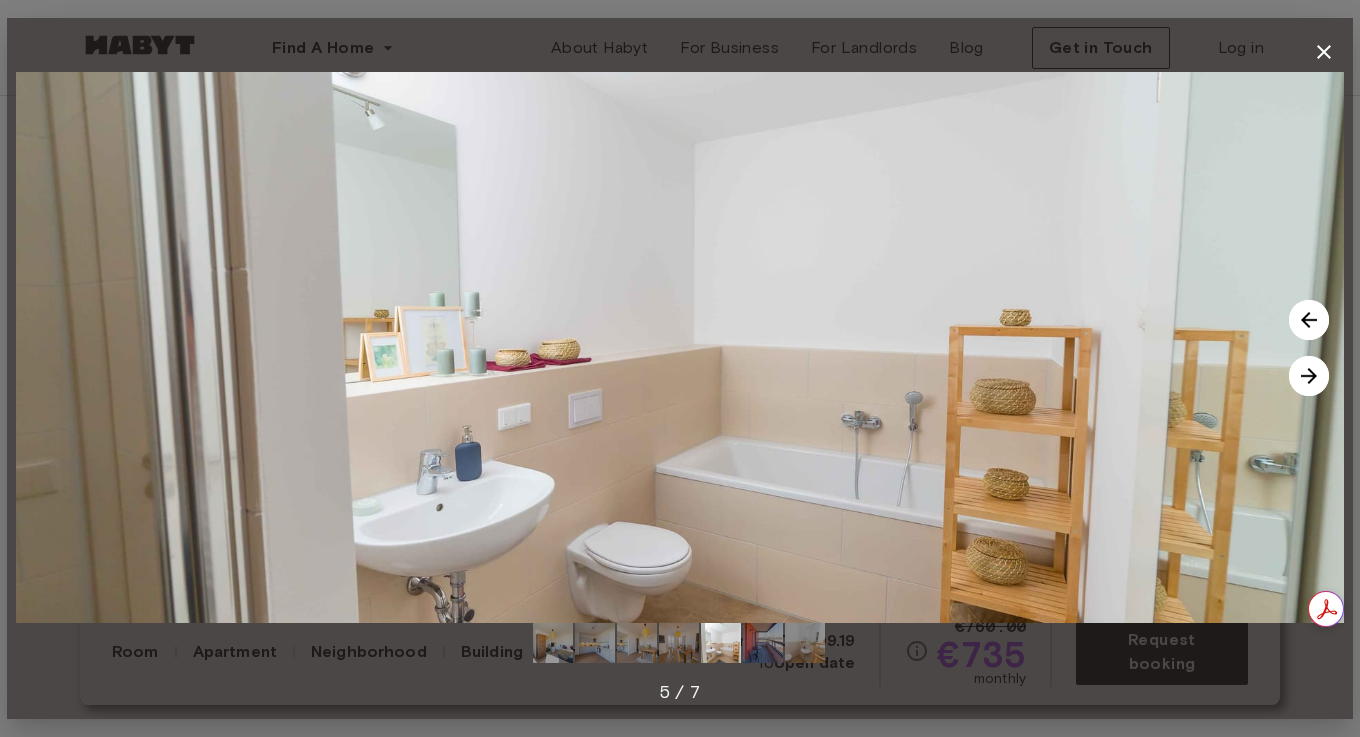 click at bounding box center (1309, 376) 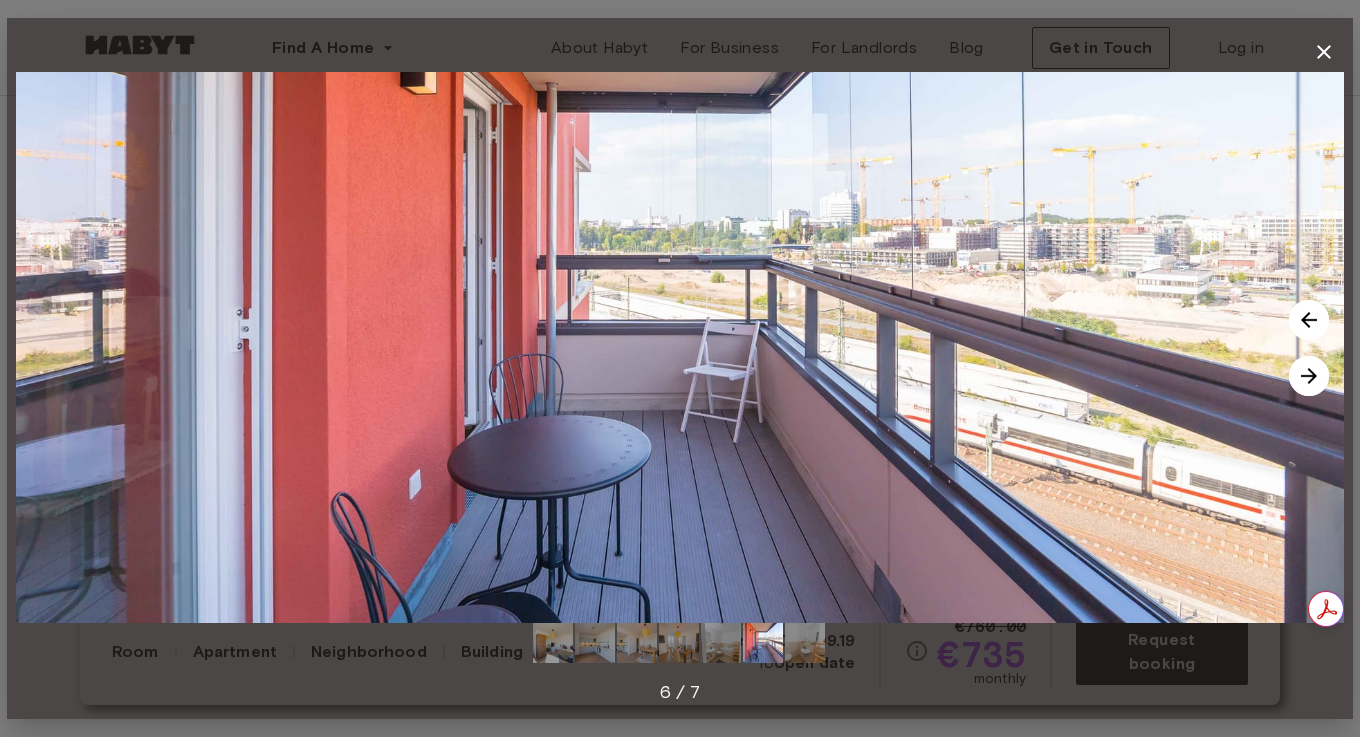 click at bounding box center (1309, 376) 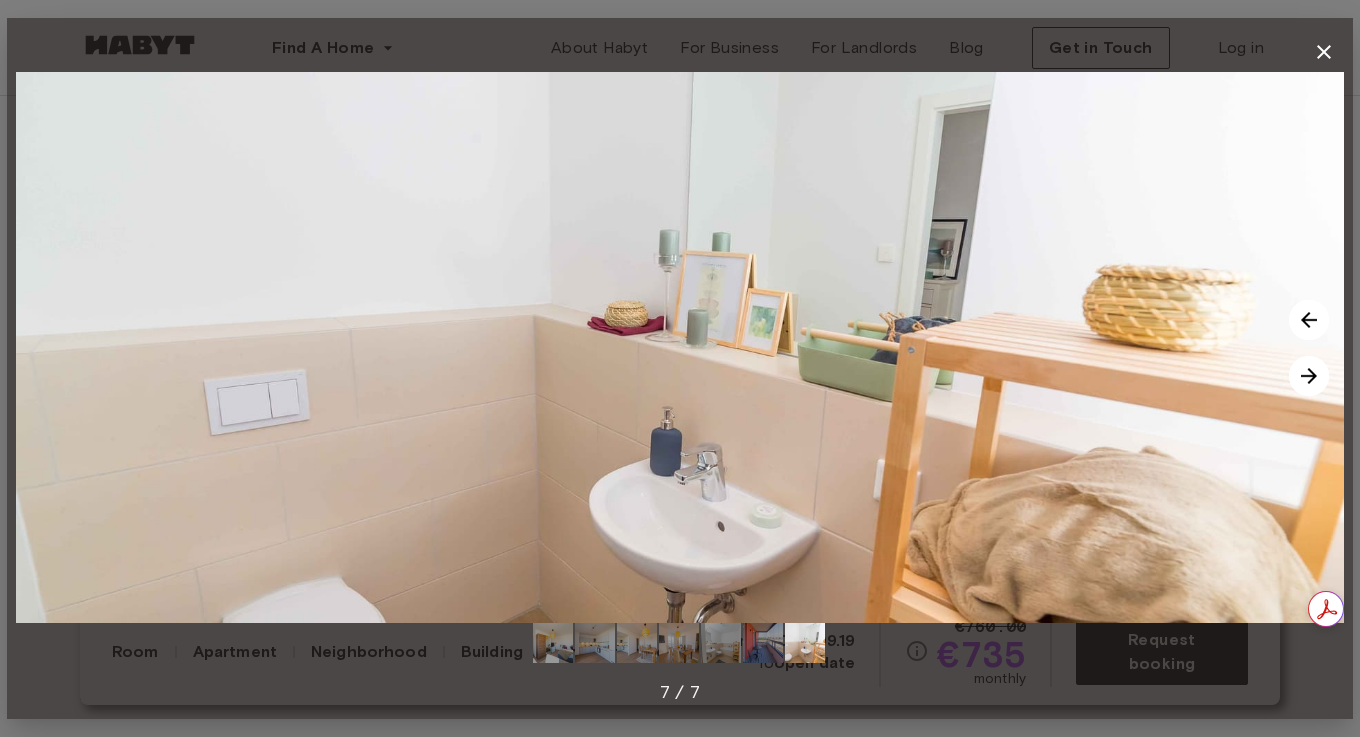 click at bounding box center (1309, 376) 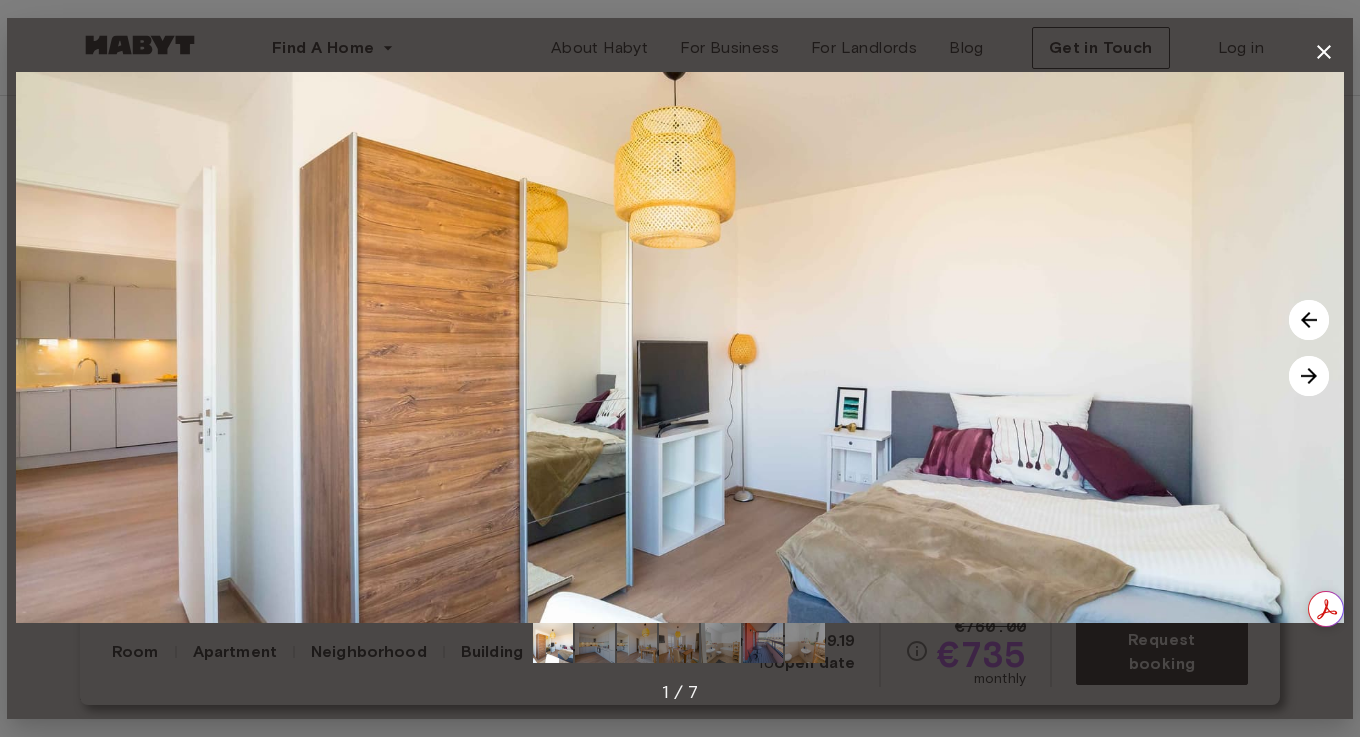 click at bounding box center (1309, 376) 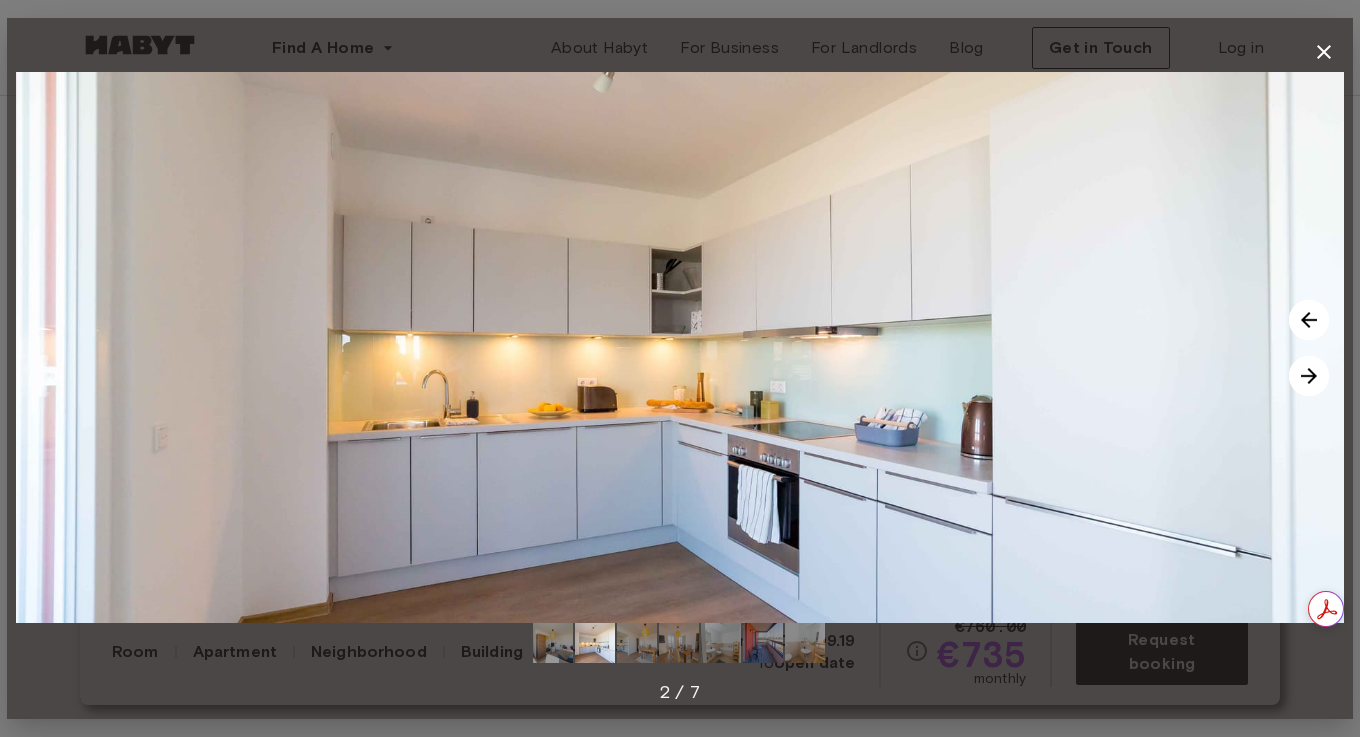 click at bounding box center (1309, 376) 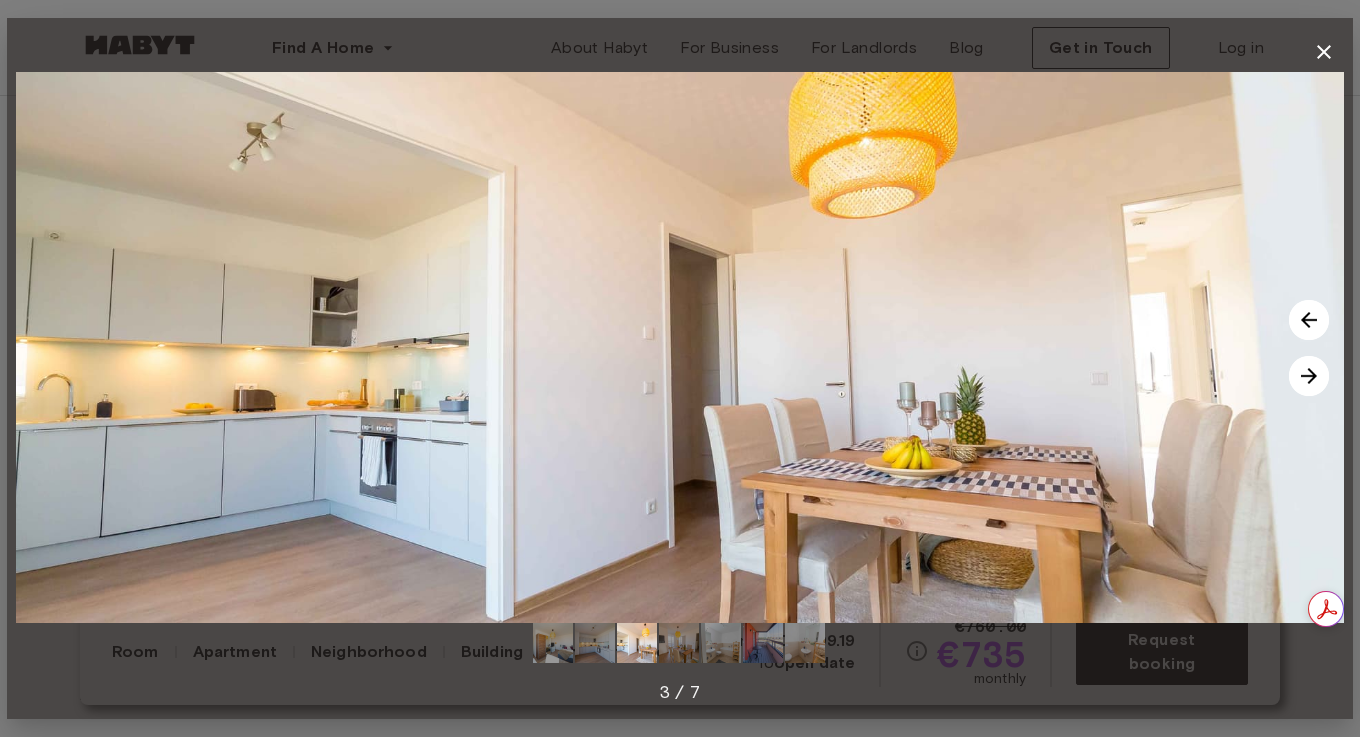 click 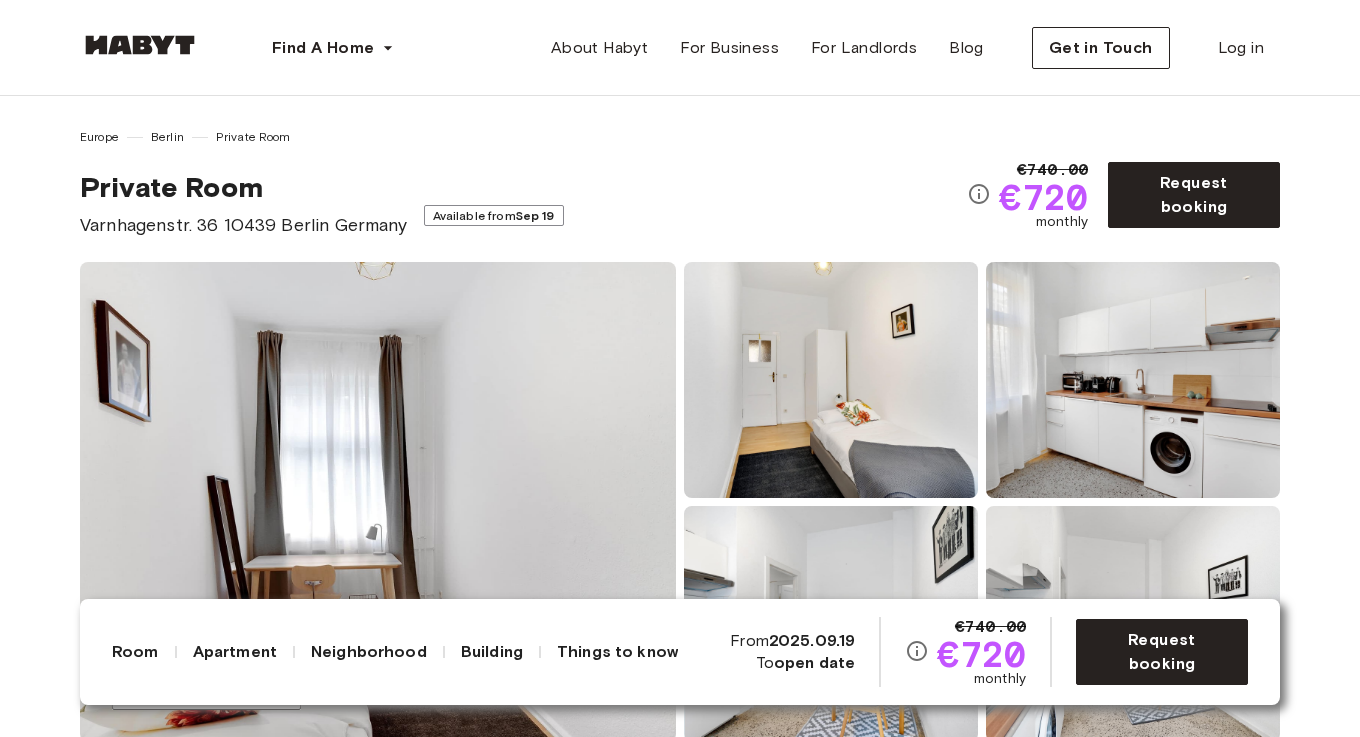 scroll, scrollTop: 257, scrollLeft: 0, axis: vertical 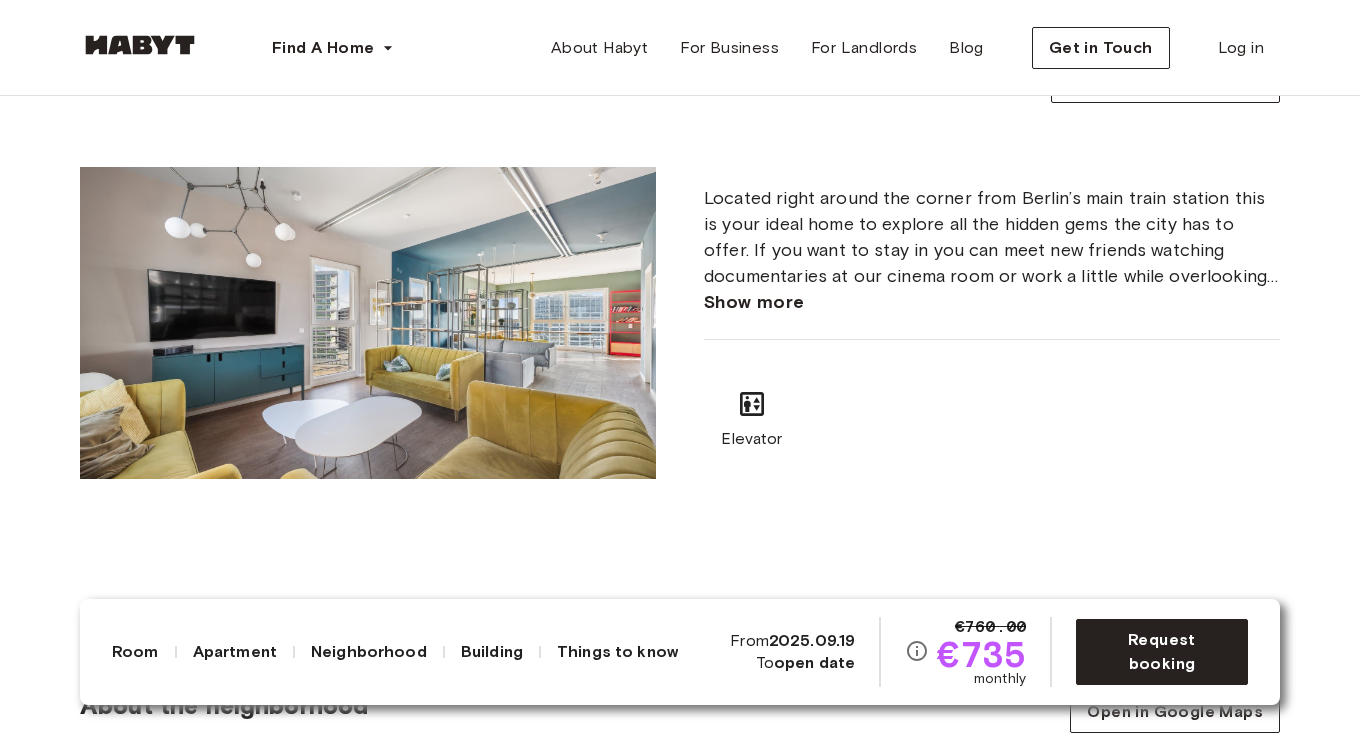 click on "Show more" at bounding box center (754, 302) 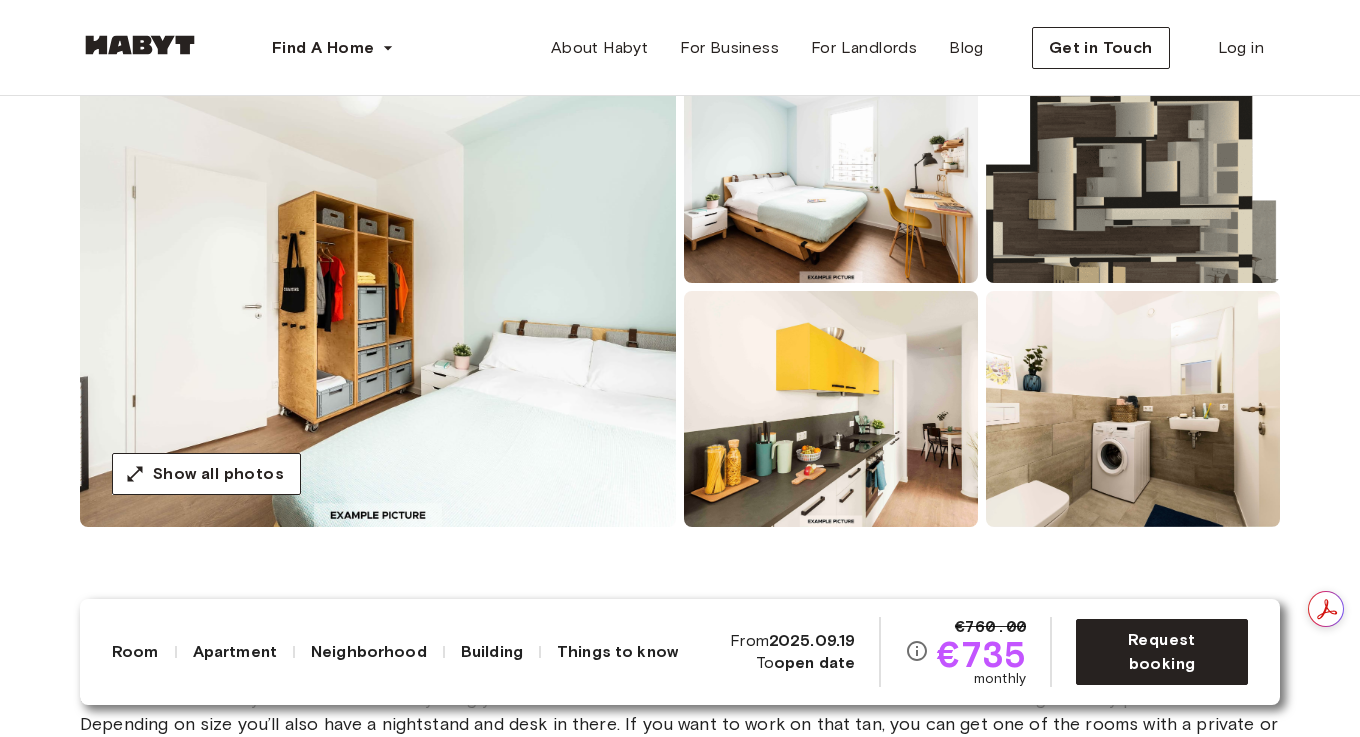 scroll, scrollTop: 221, scrollLeft: 0, axis: vertical 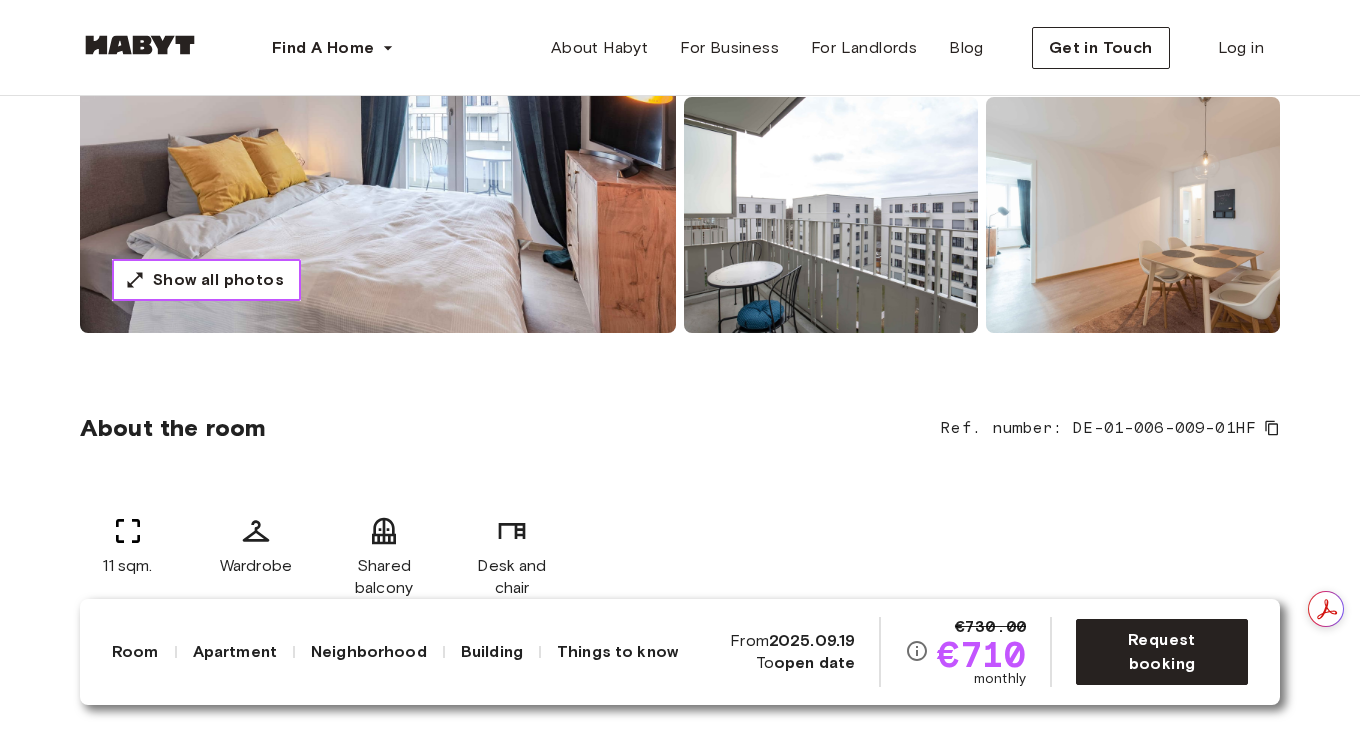 click on "Show all photos" at bounding box center [218, 280] 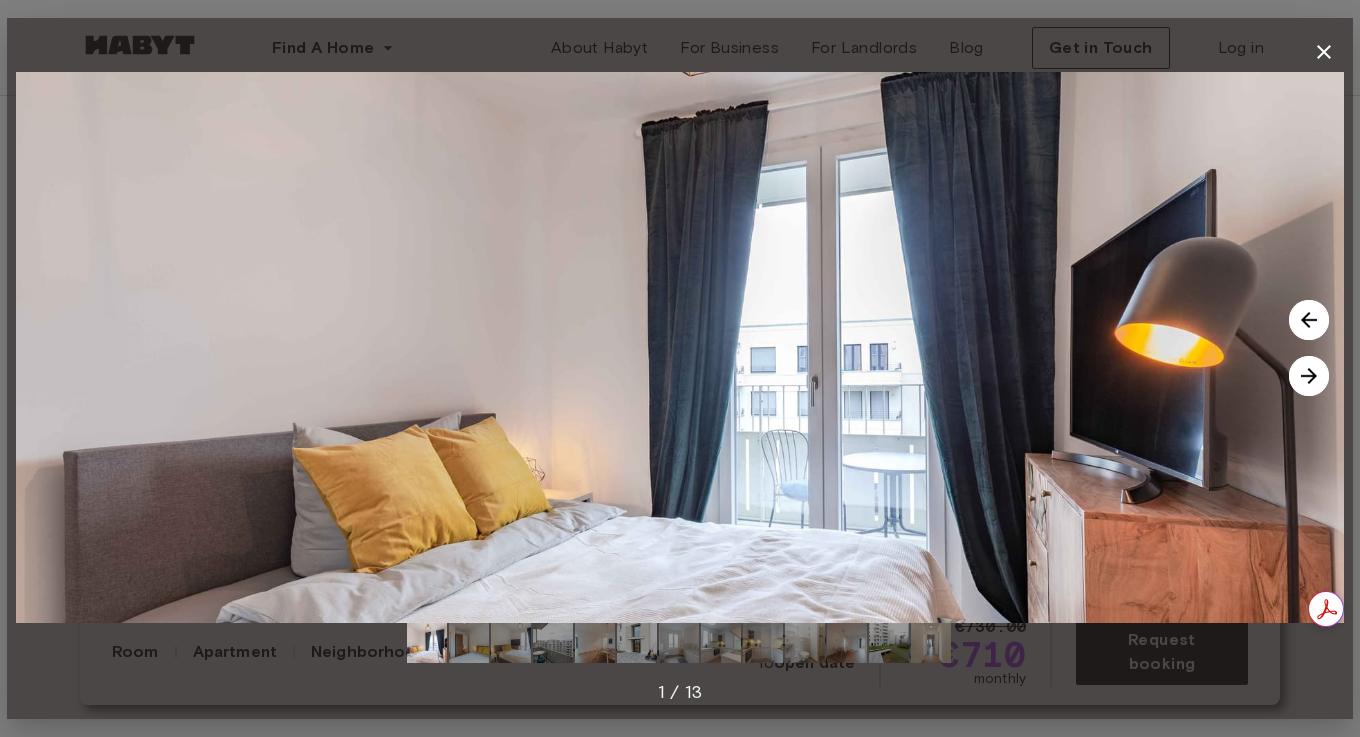click at bounding box center (469, 643) 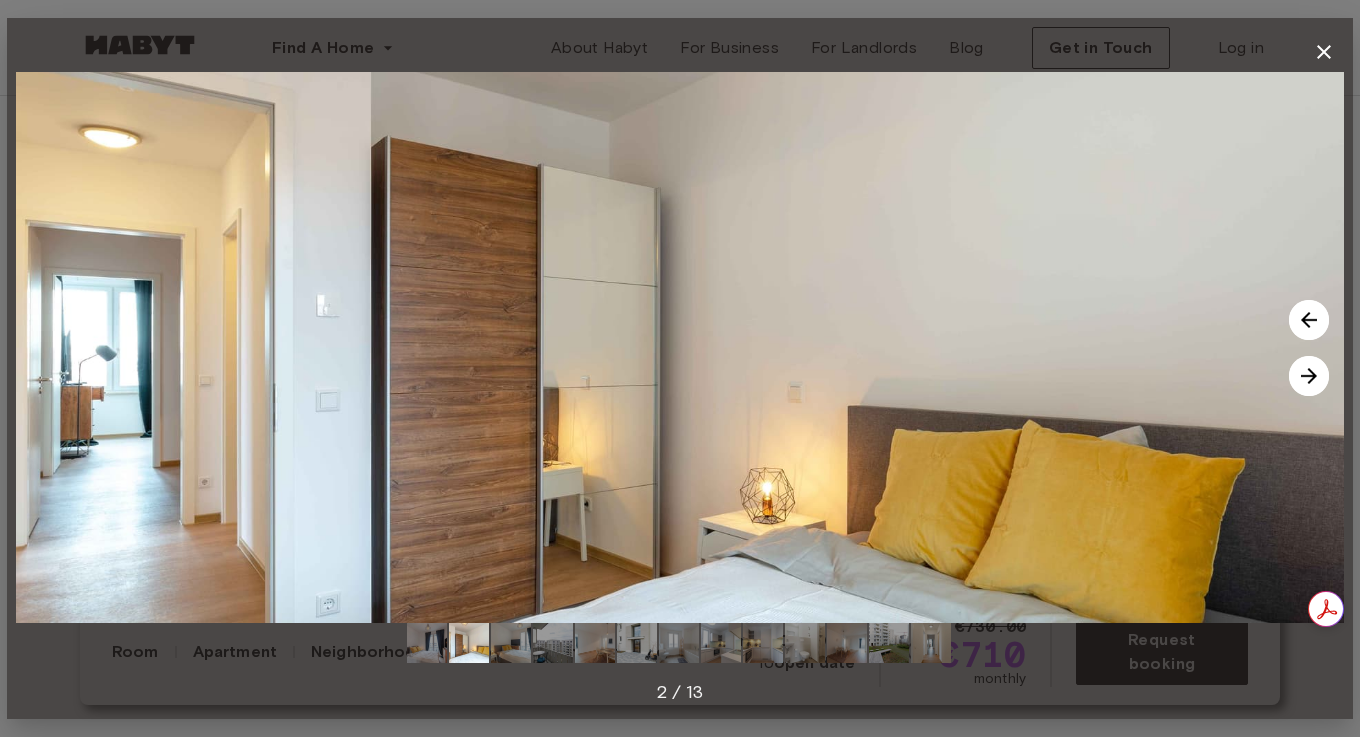 click at bounding box center [553, 643] 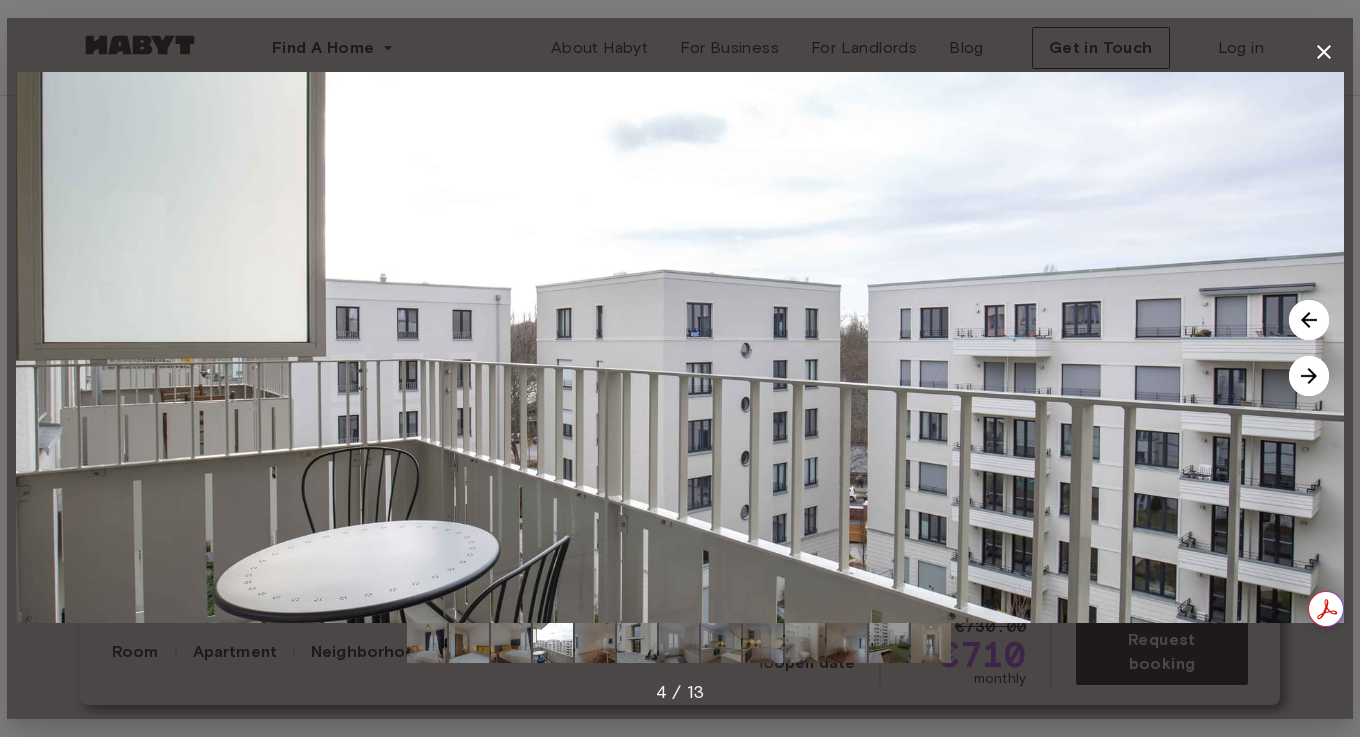 click at bounding box center [595, 643] 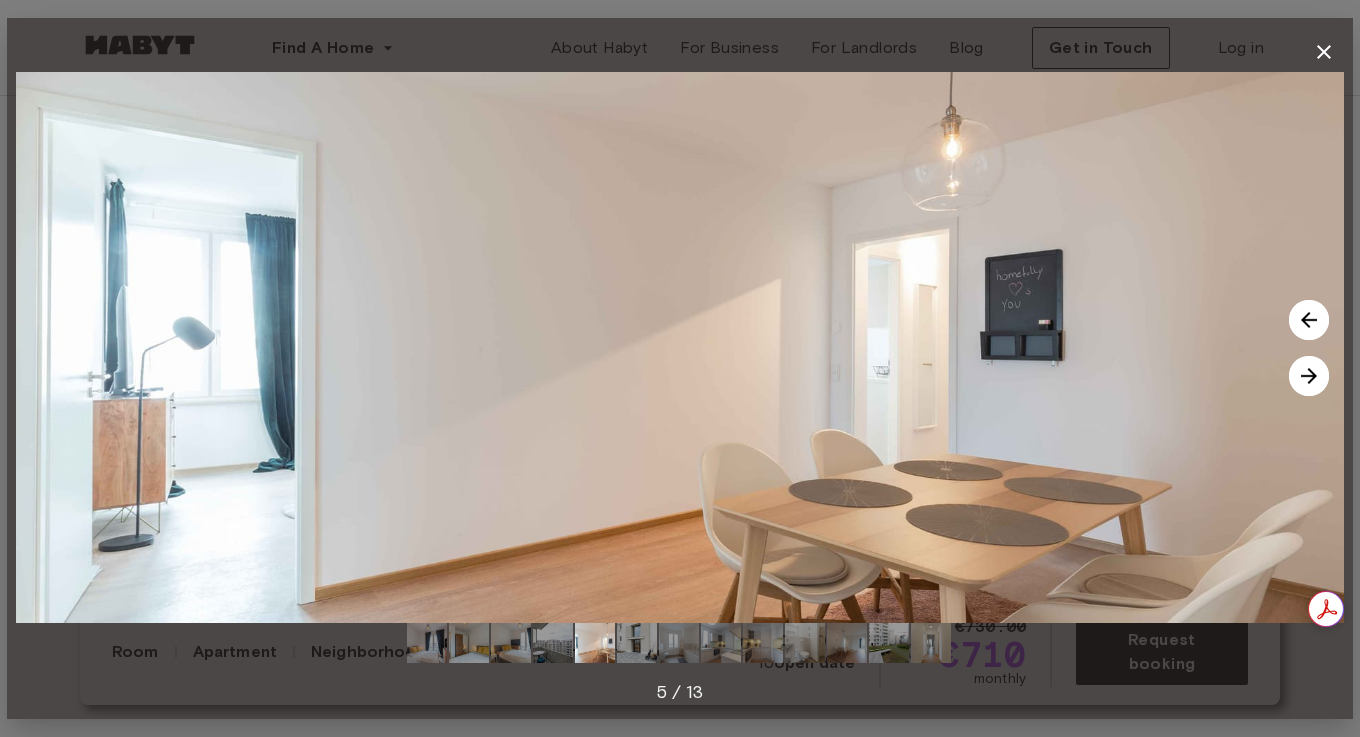 click at bounding box center [637, 643] 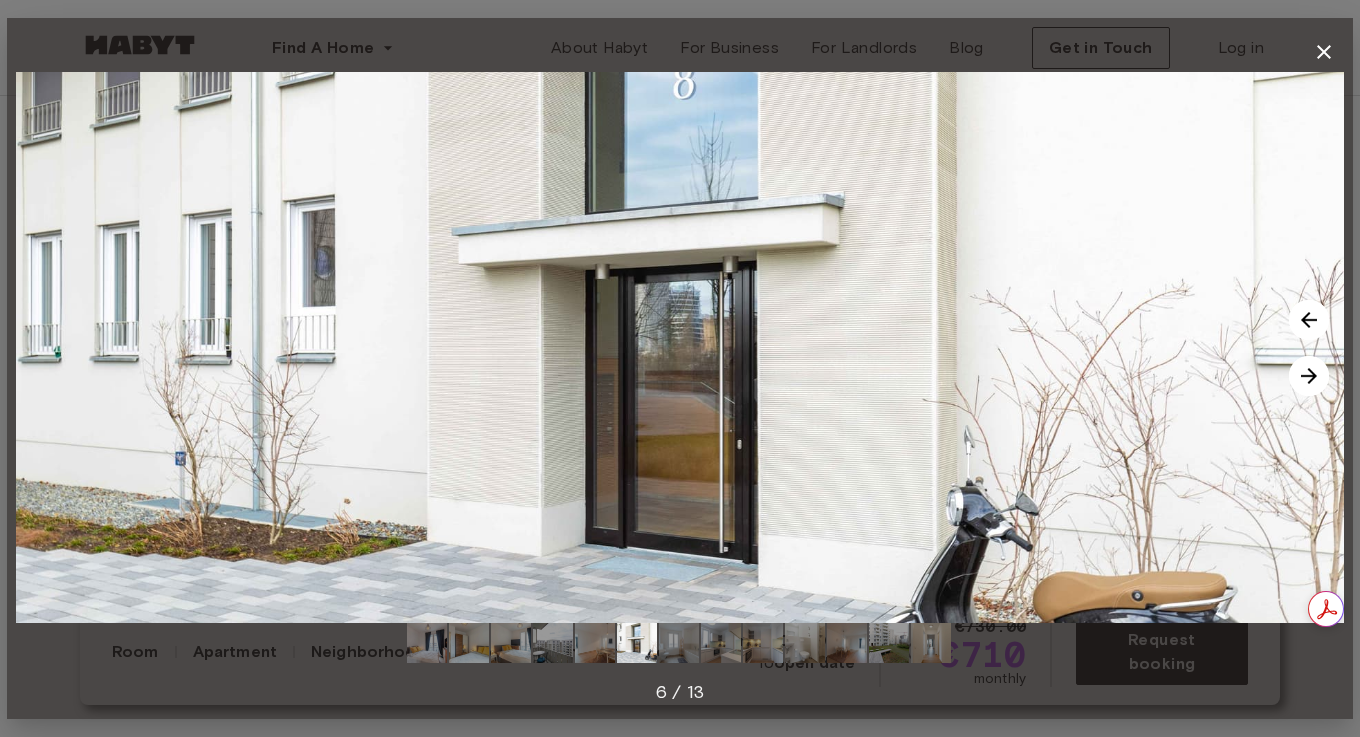 click at bounding box center [679, 643] 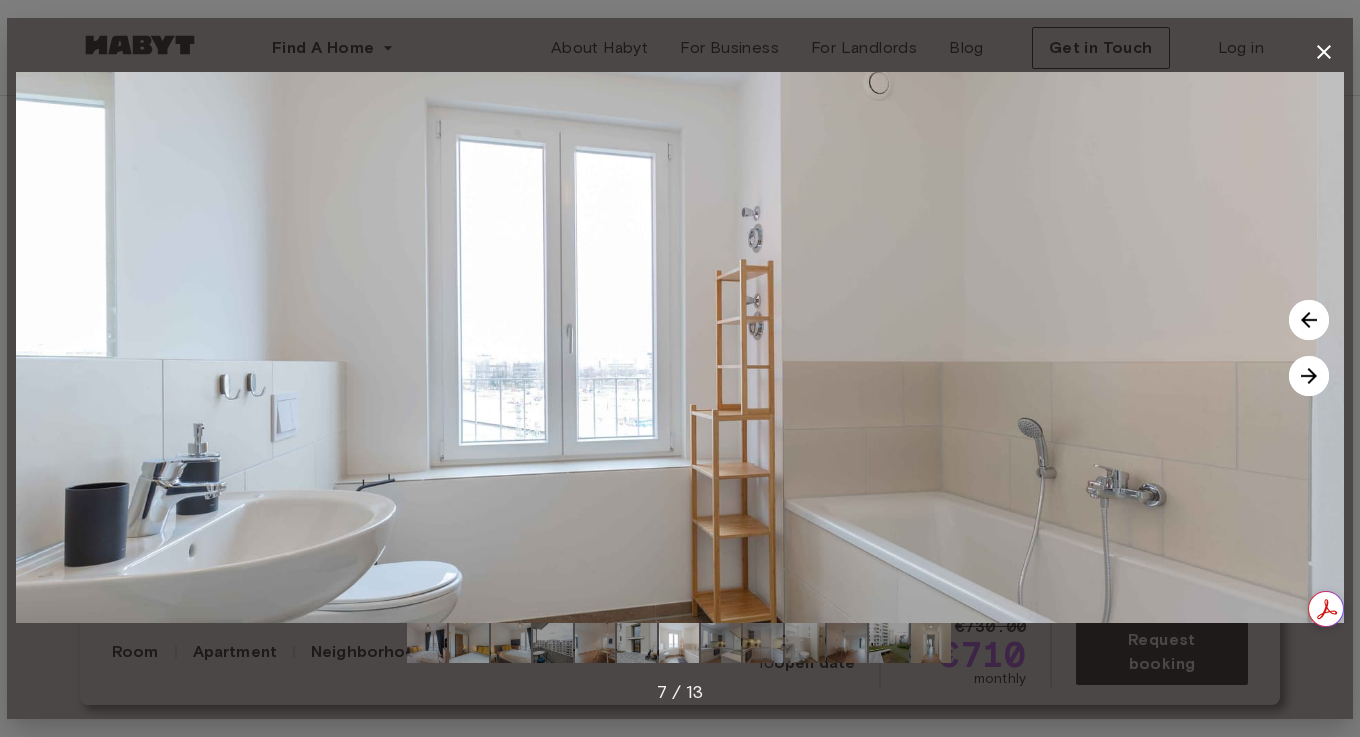 click at bounding box center [721, 643] 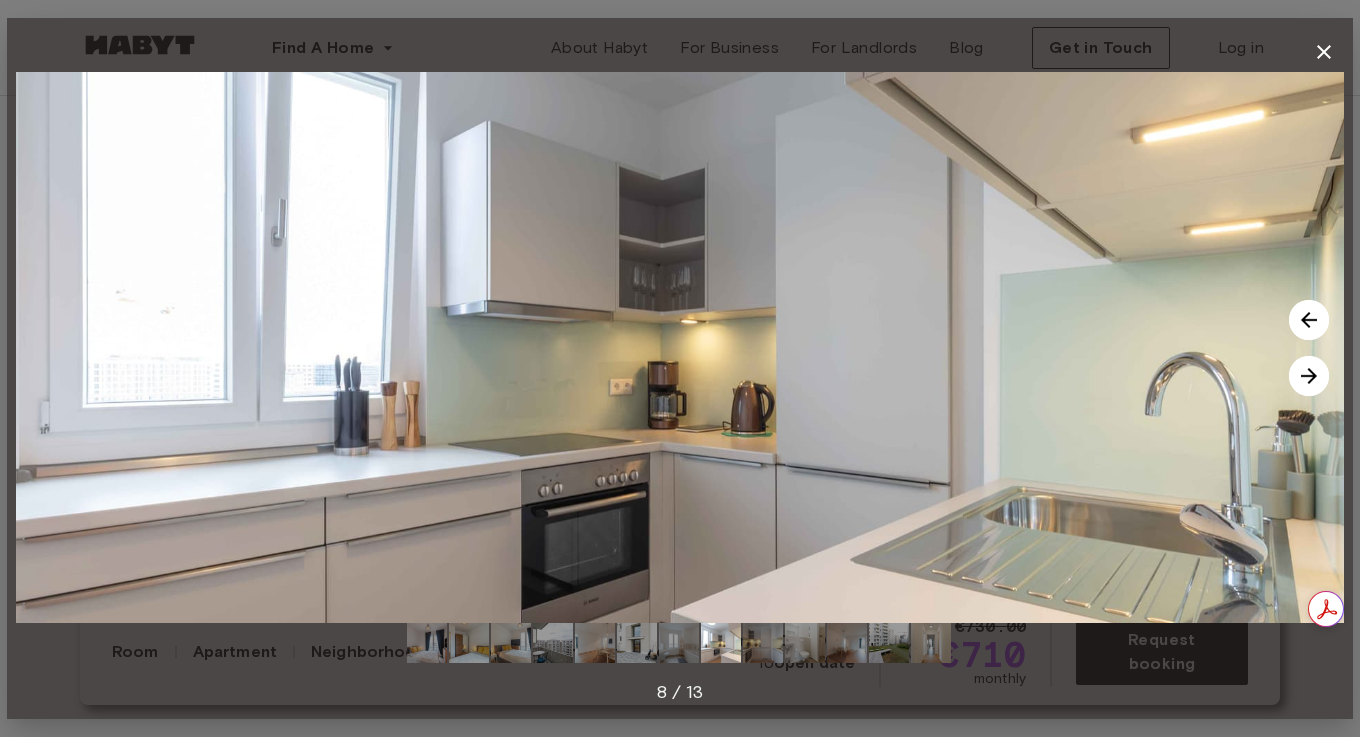 click at bounding box center (763, 643) 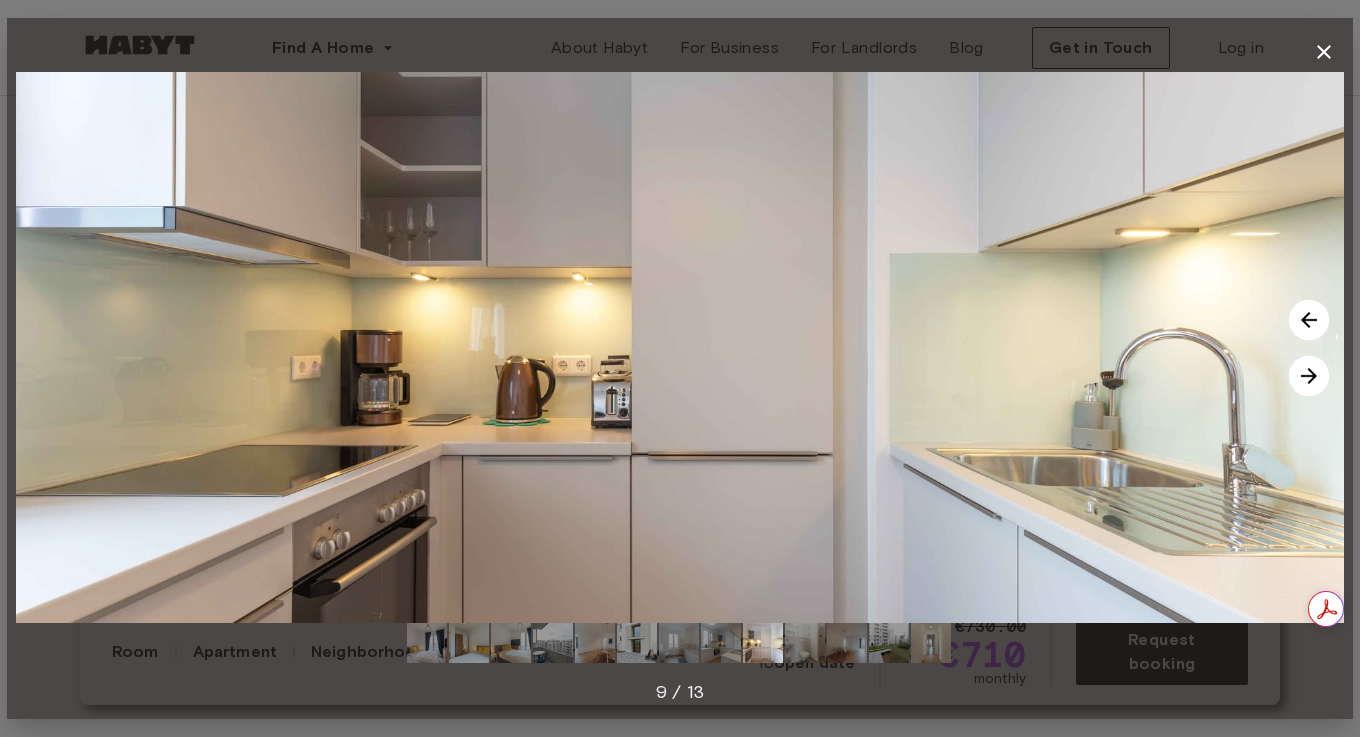 click at bounding box center [805, 643] 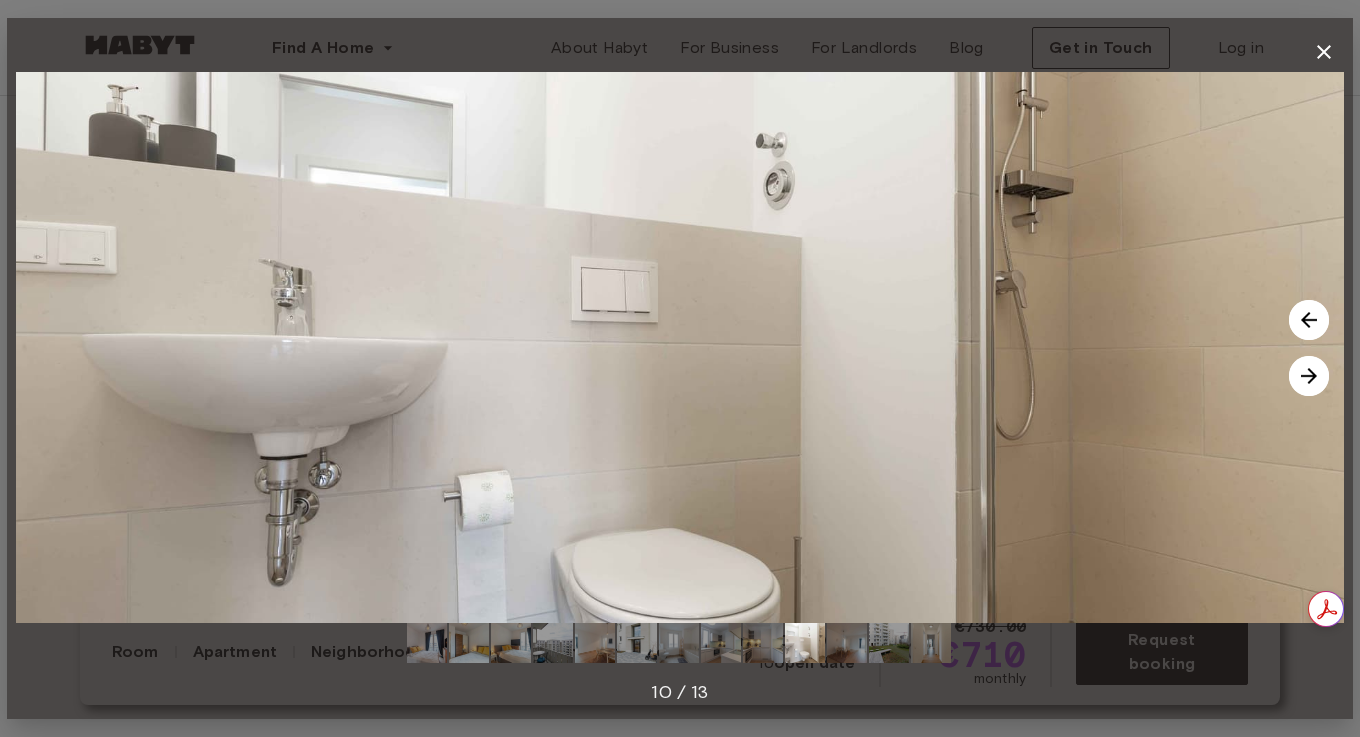 click at bounding box center (847, 643) 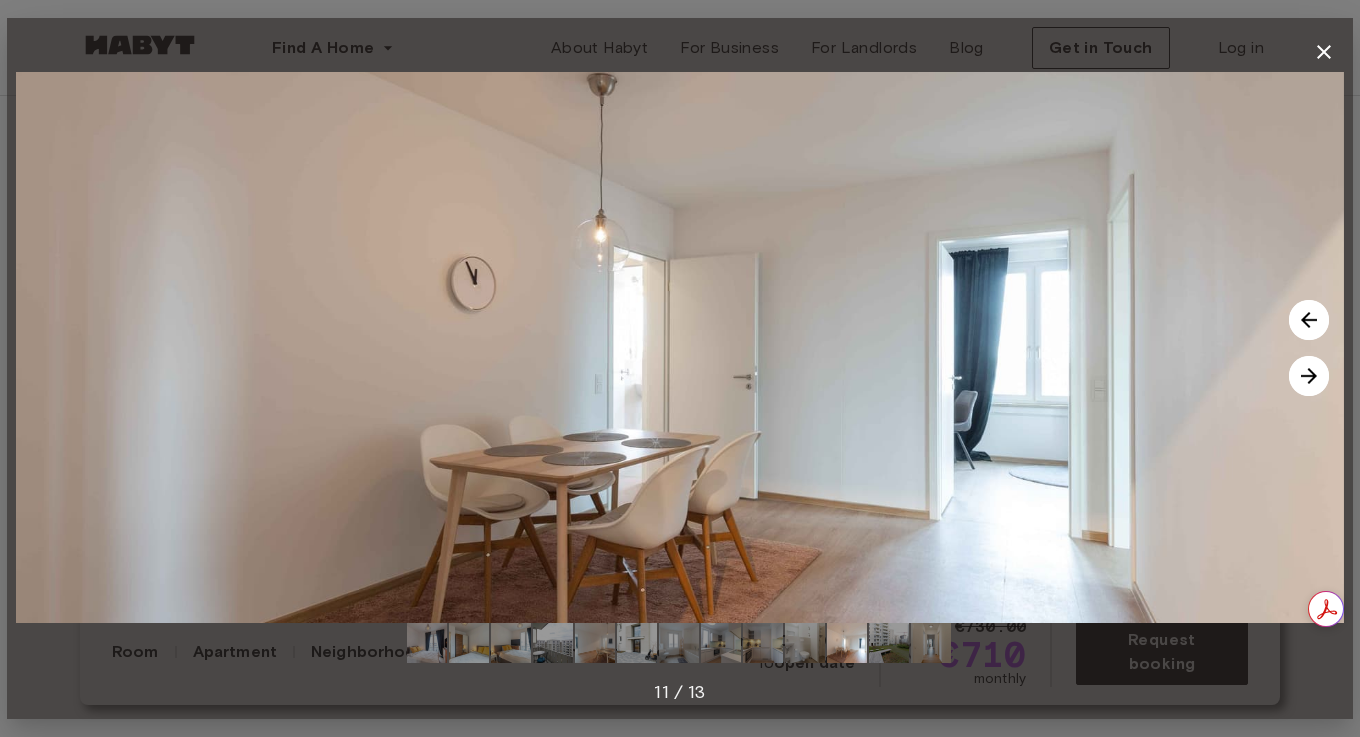 click at bounding box center [889, 643] 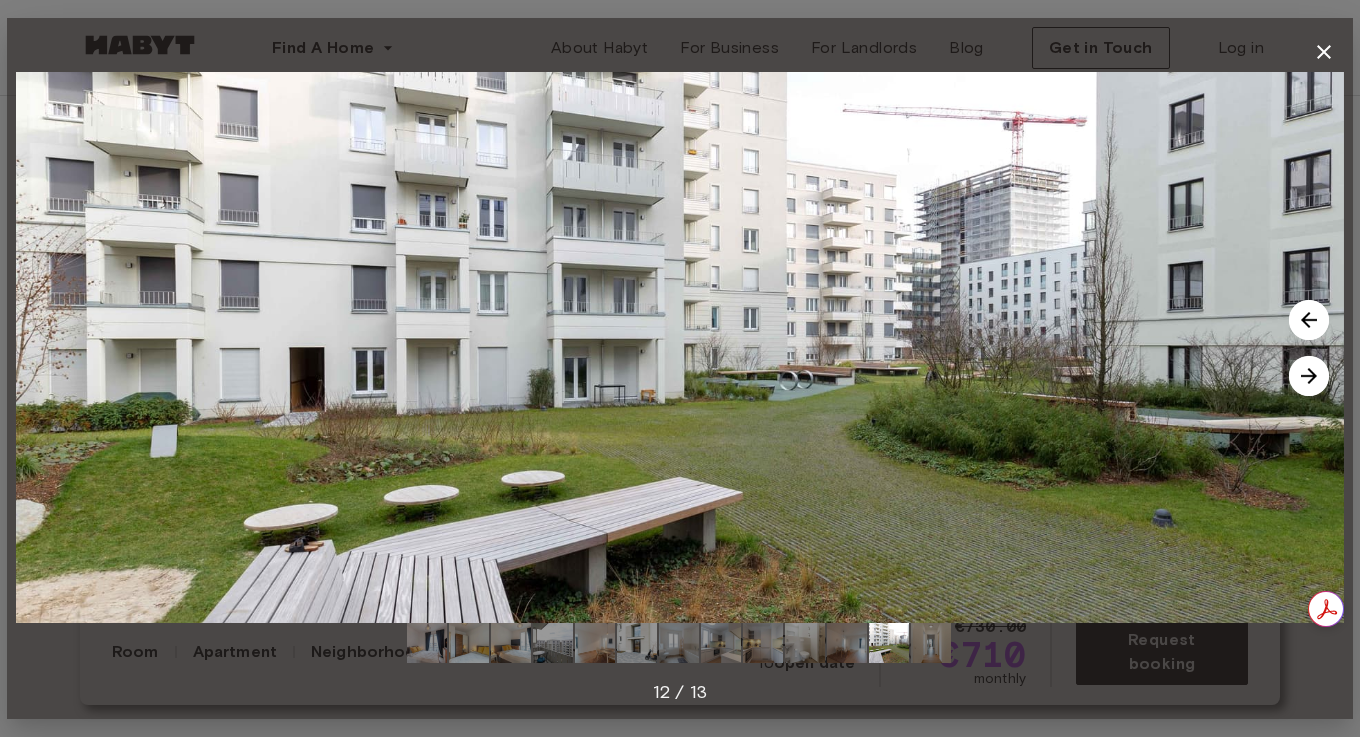 click at bounding box center [931, 643] 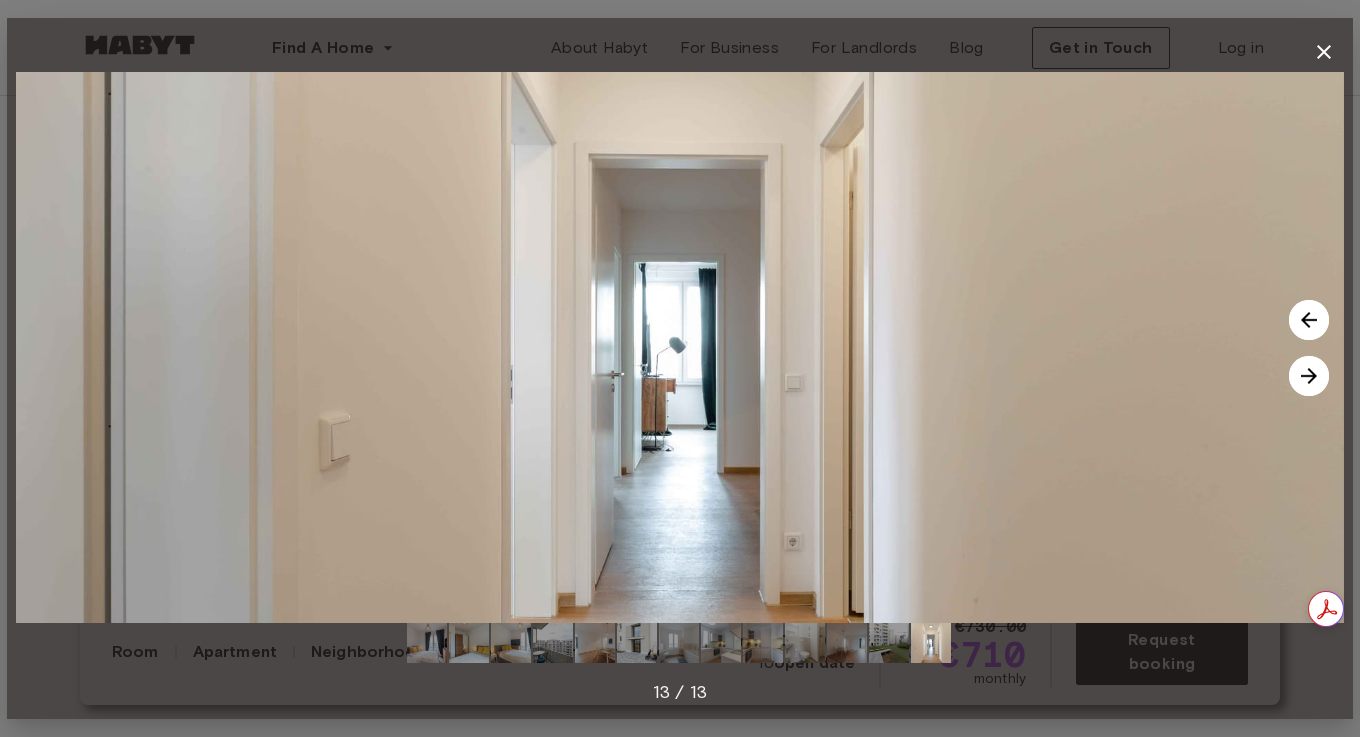click at bounding box center [931, 643] 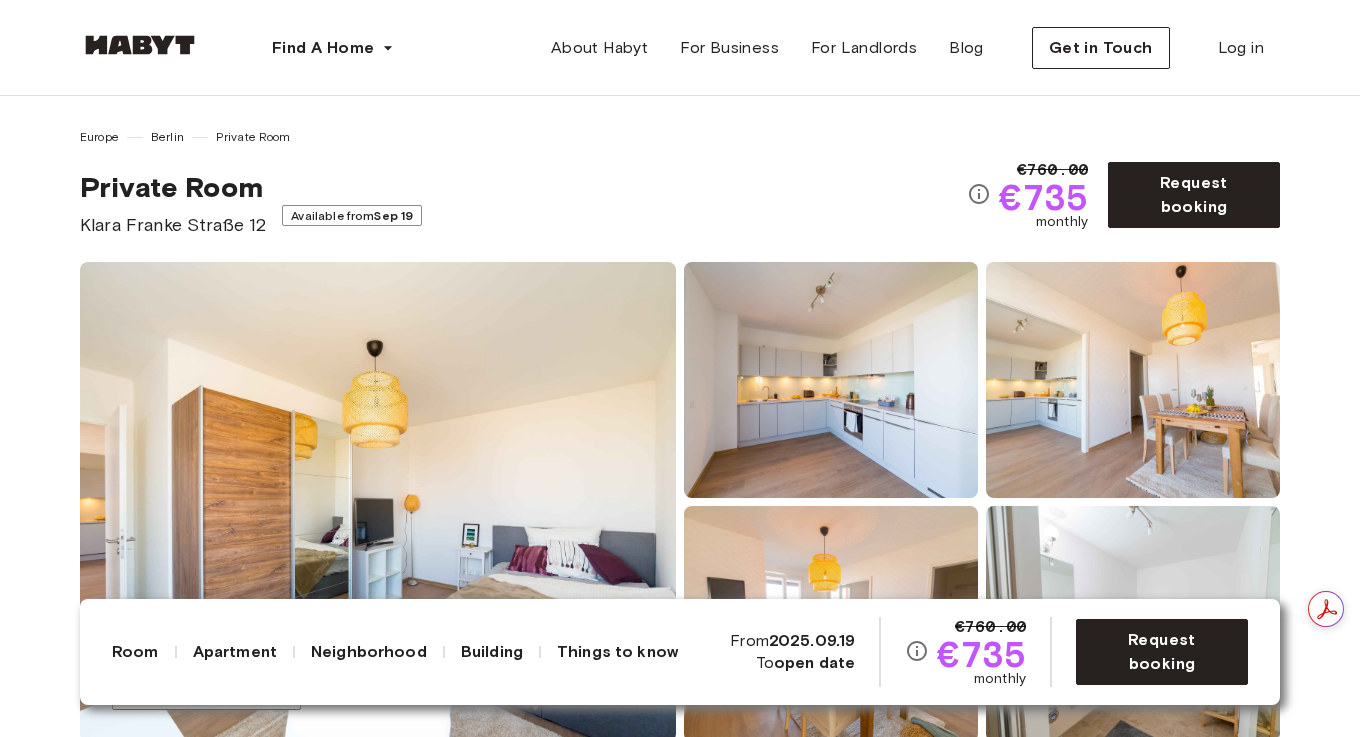 scroll, scrollTop: 0, scrollLeft: 0, axis: both 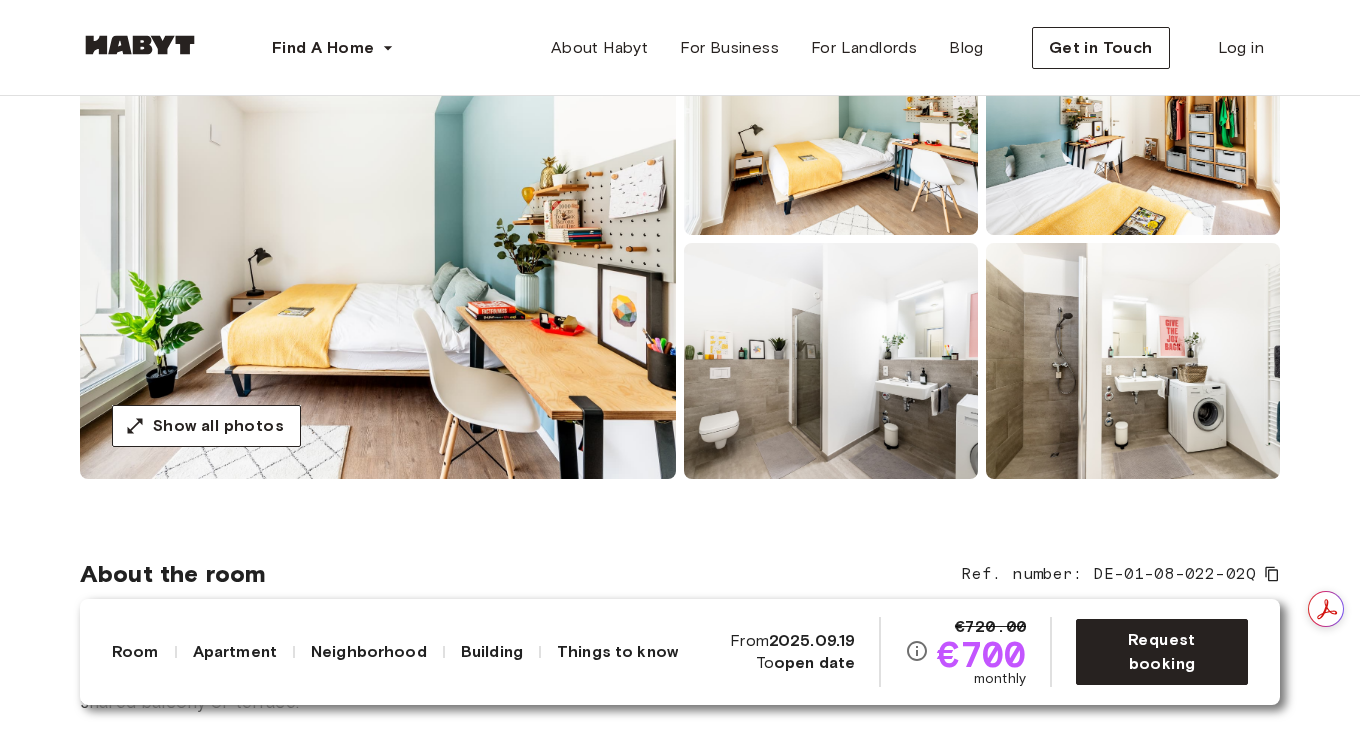click at bounding box center (378, 239) 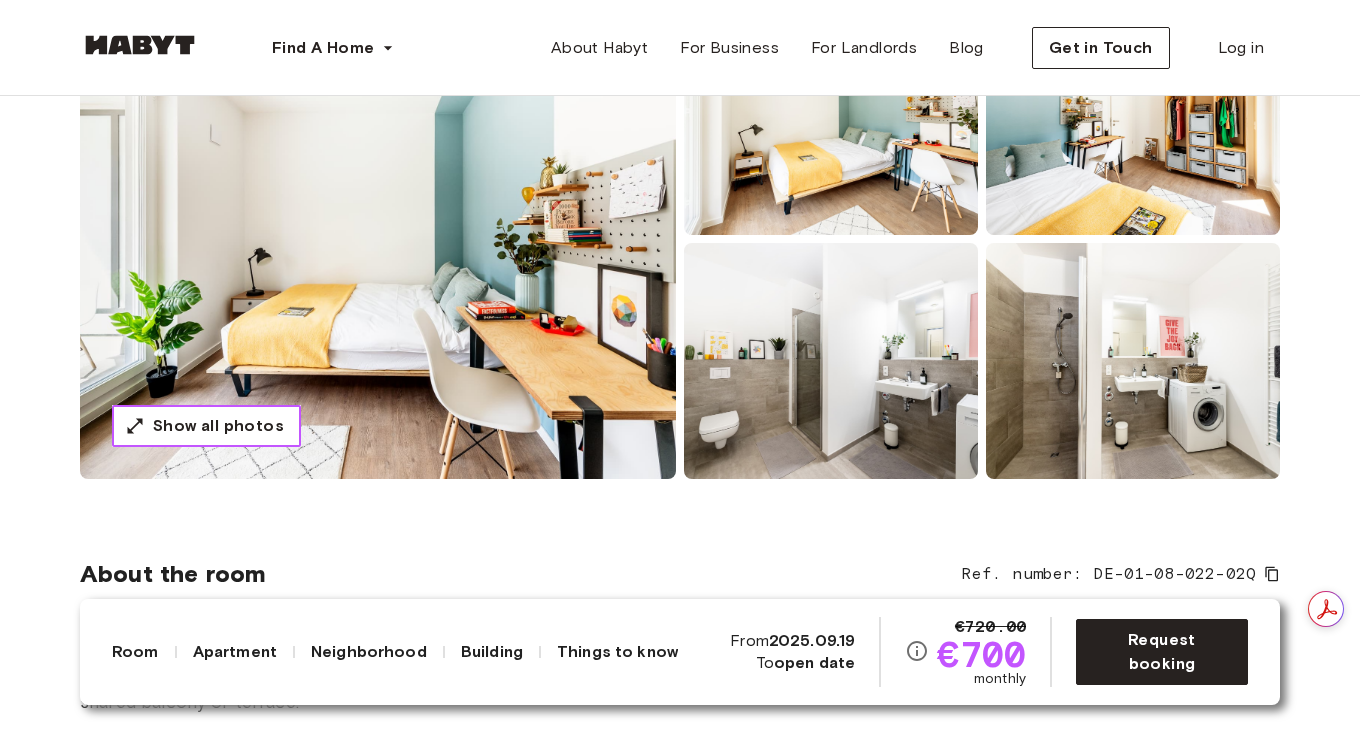click on "Show all photos" at bounding box center (218, 426) 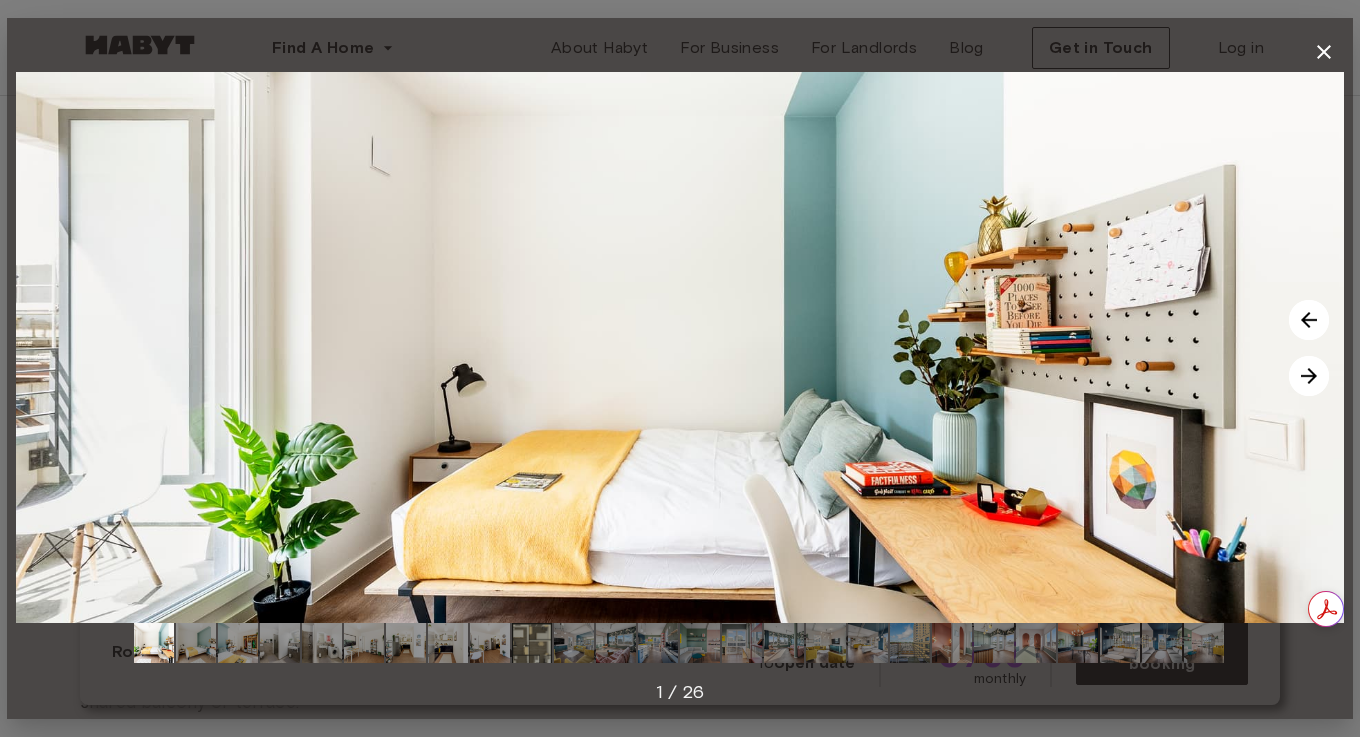 click at bounding box center (1309, 376) 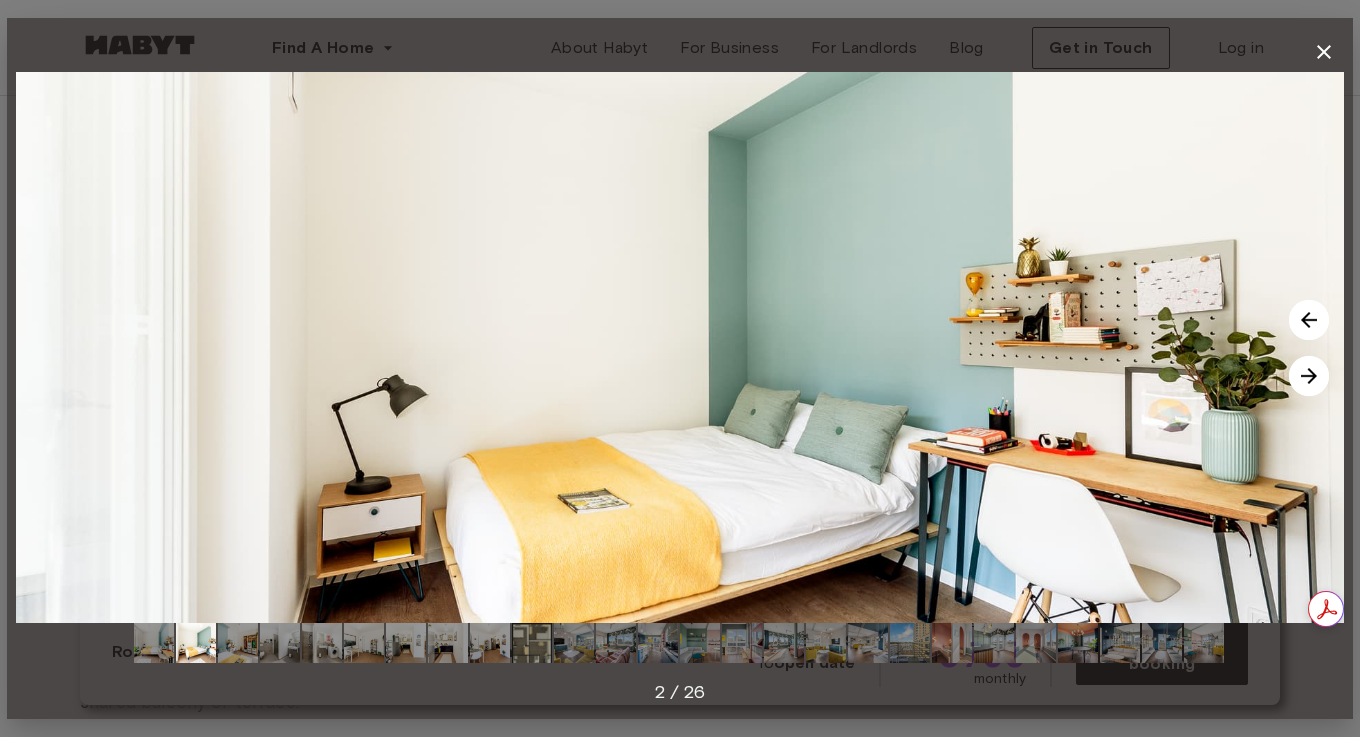 click at bounding box center (1309, 376) 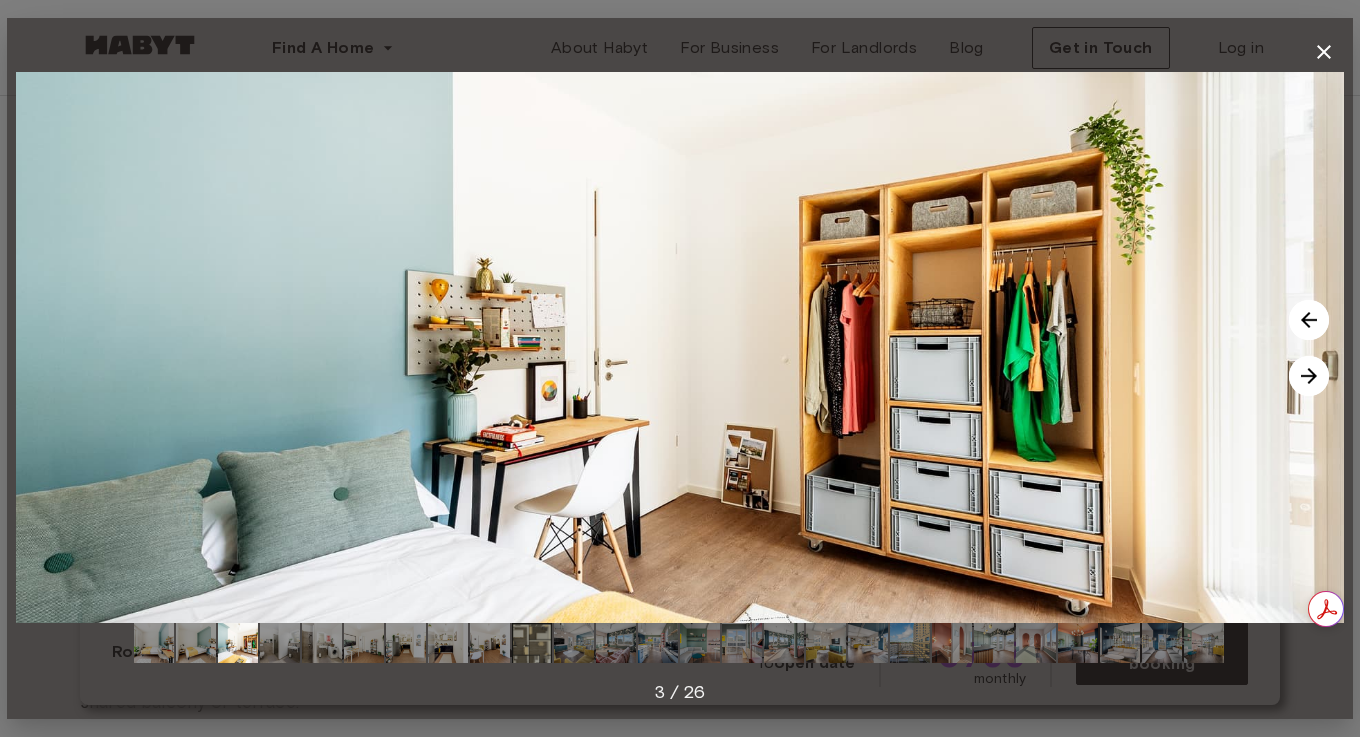 click at bounding box center (1309, 376) 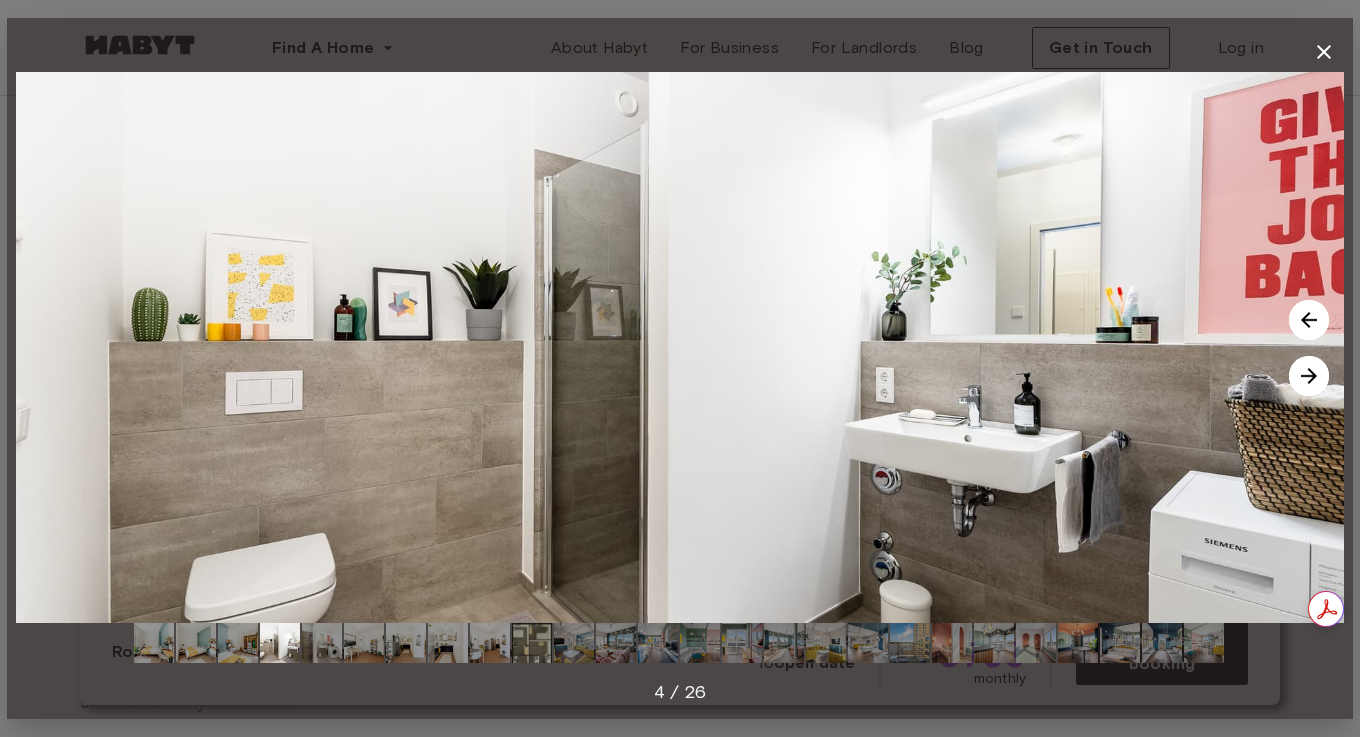 click at bounding box center [1309, 376] 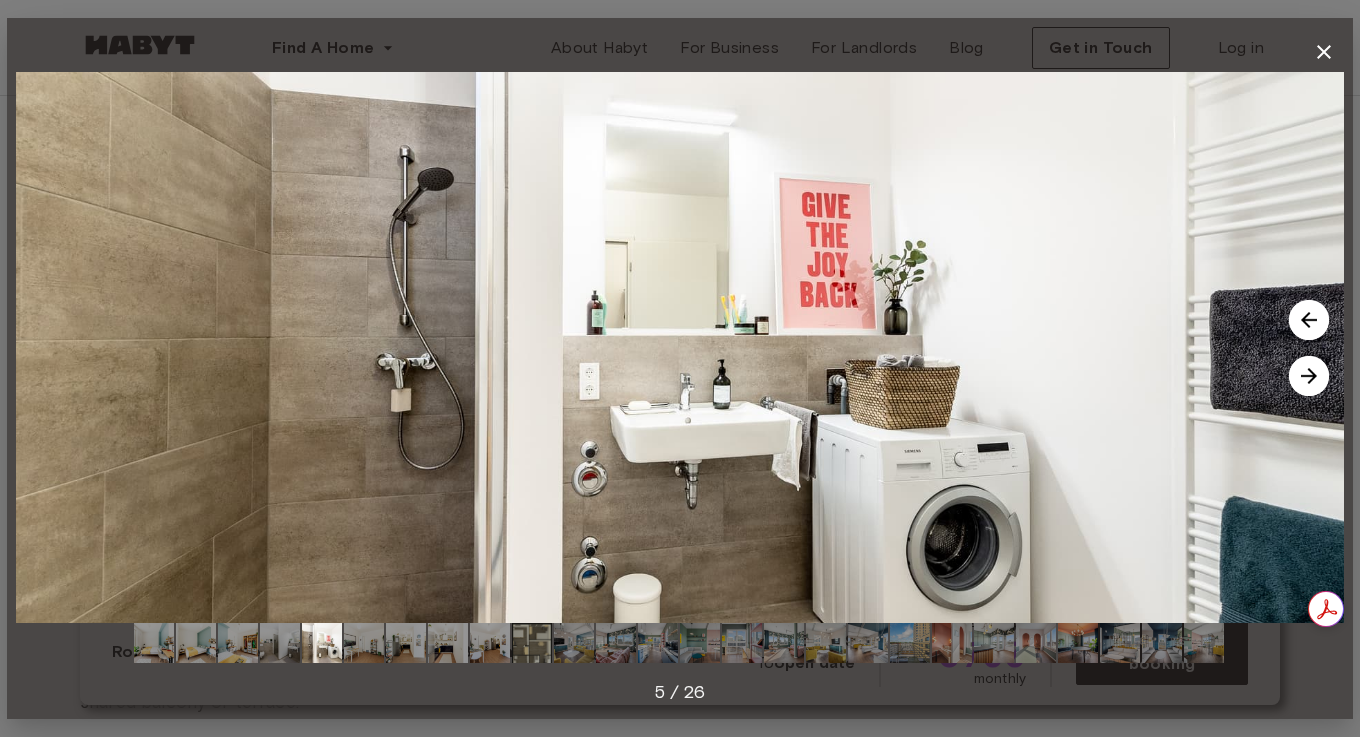 click at bounding box center [1309, 376] 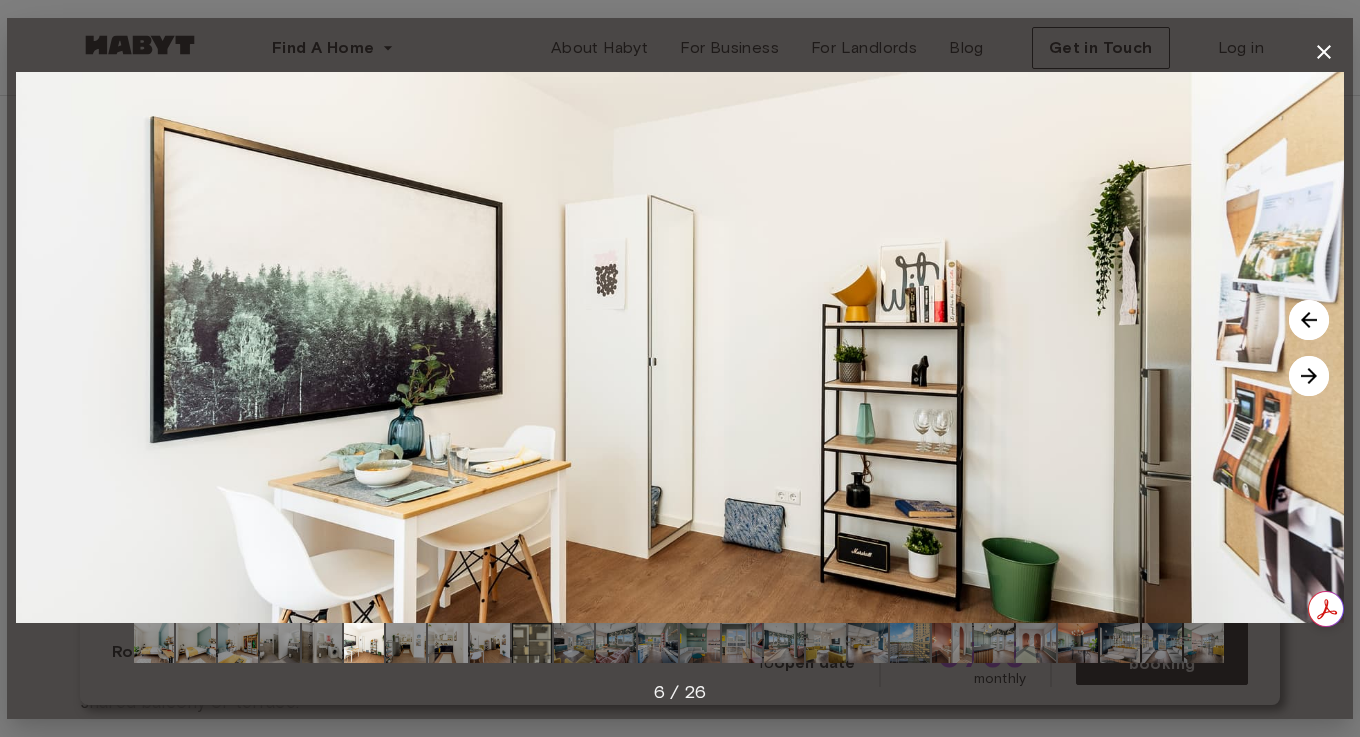click at bounding box center (1309, 376) 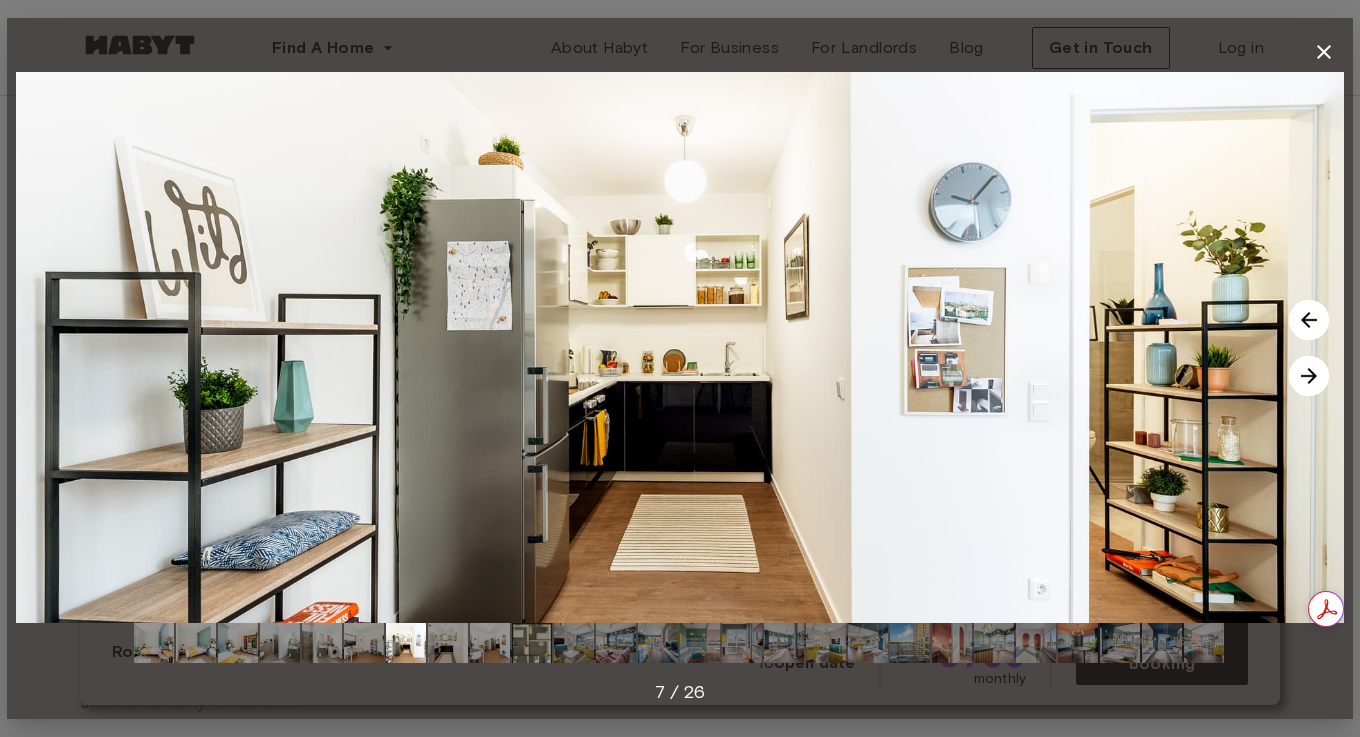 click at bounding box center (1309, 376) 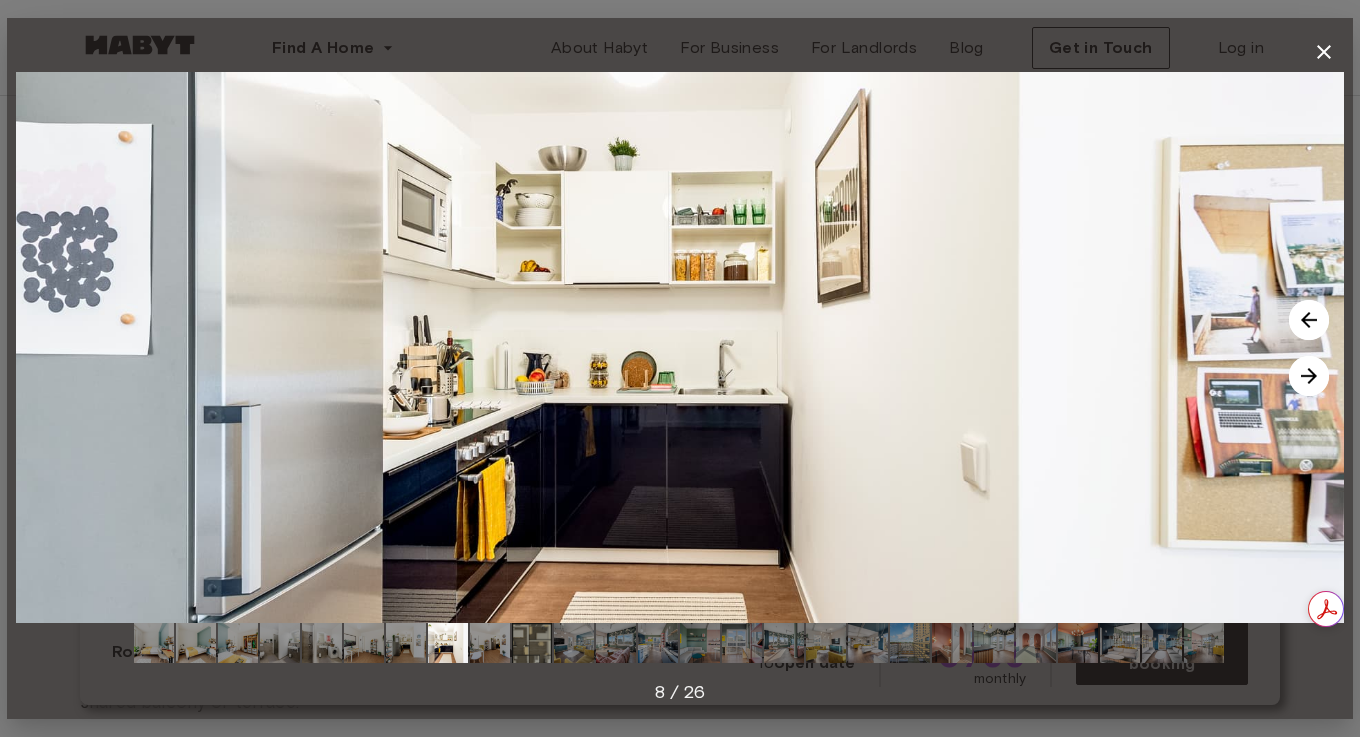 click at bounding box center [1309, 376] 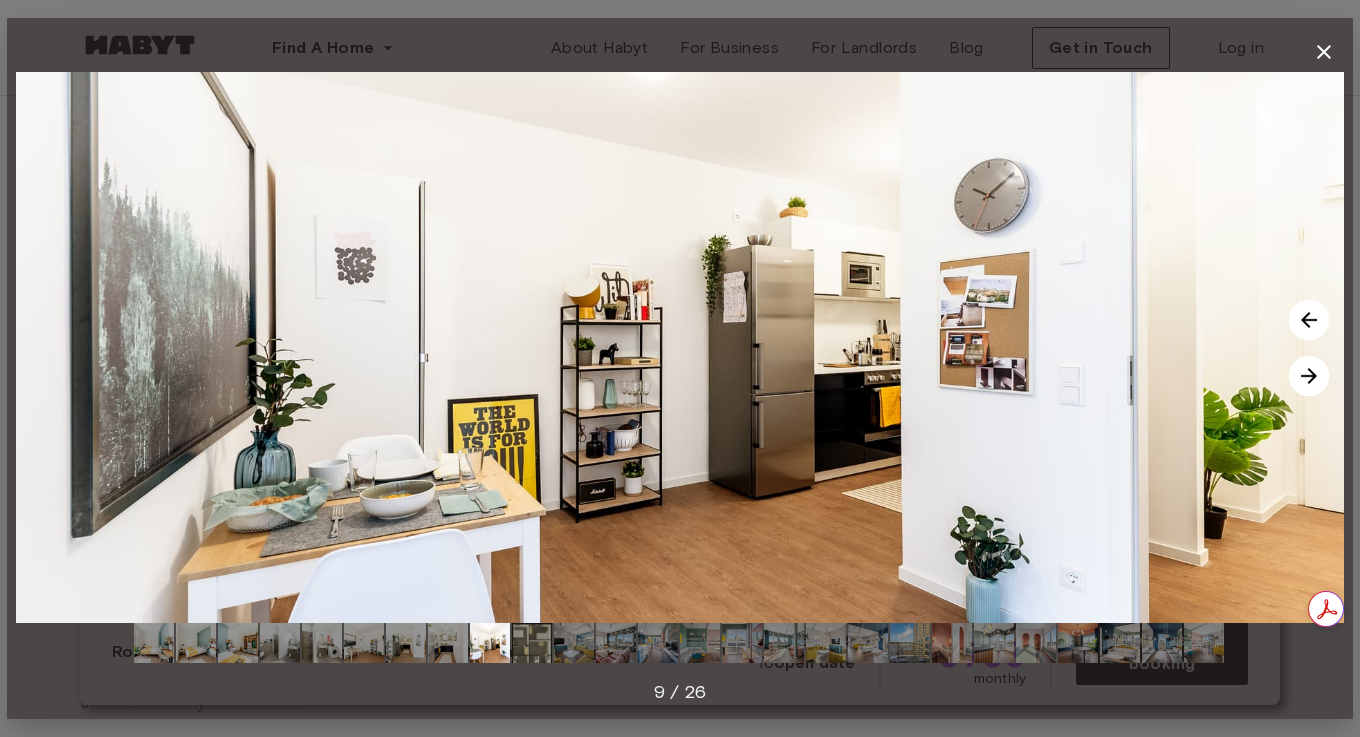 click at bounding box center [1309, 376] 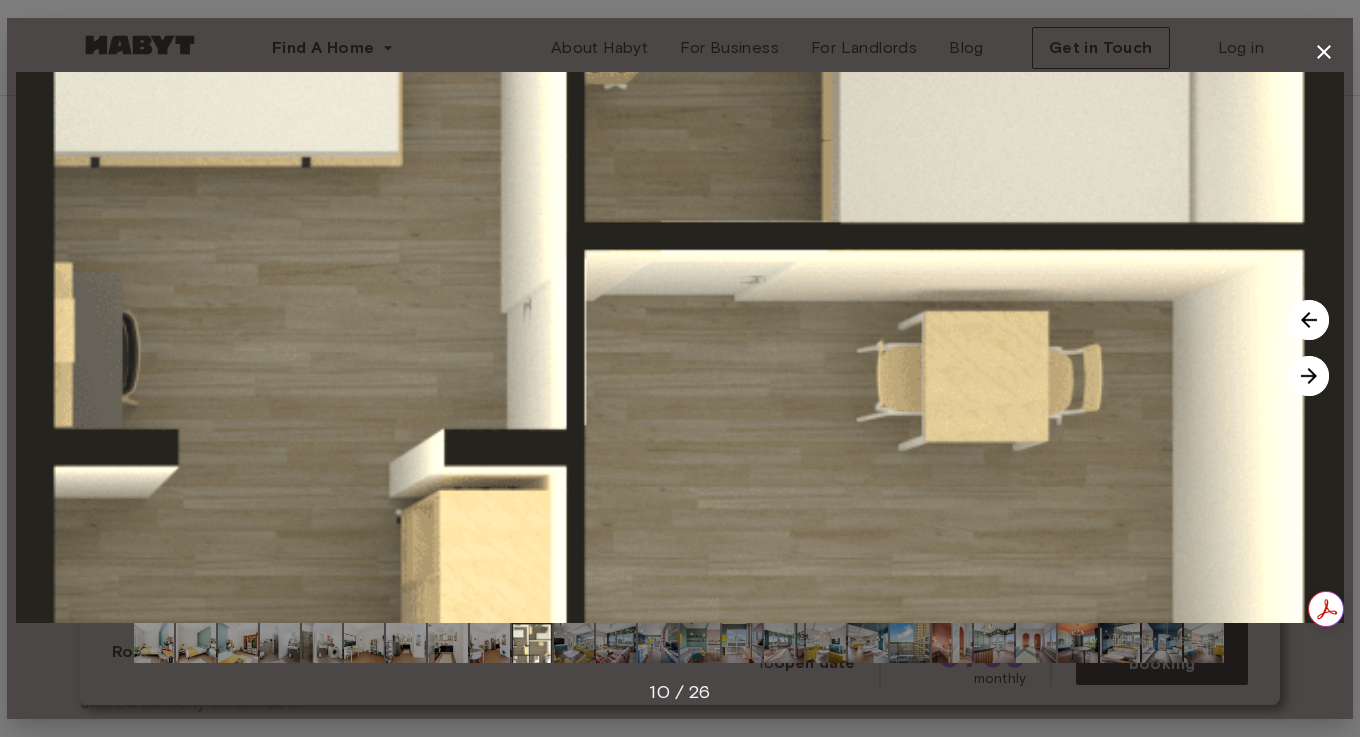 click at bounding box center (532, 643) 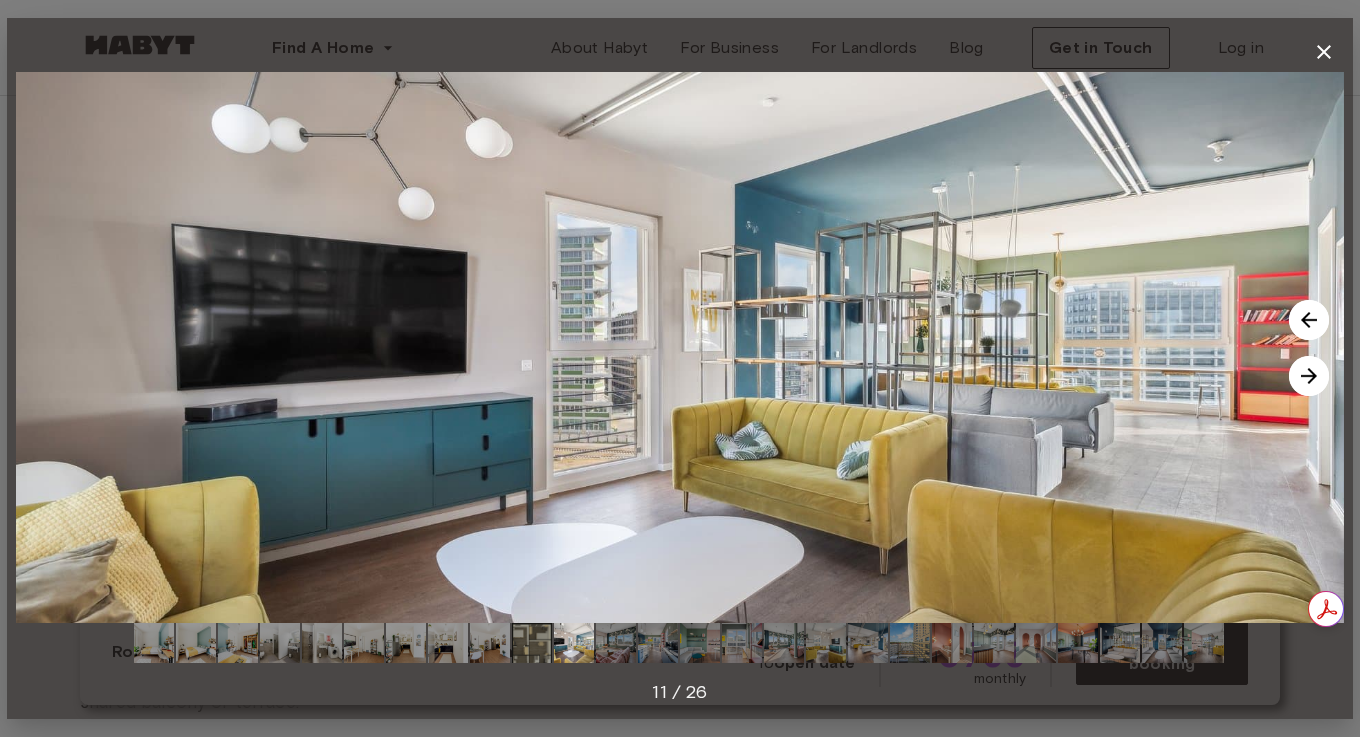 click at bounding box center [616, 643] 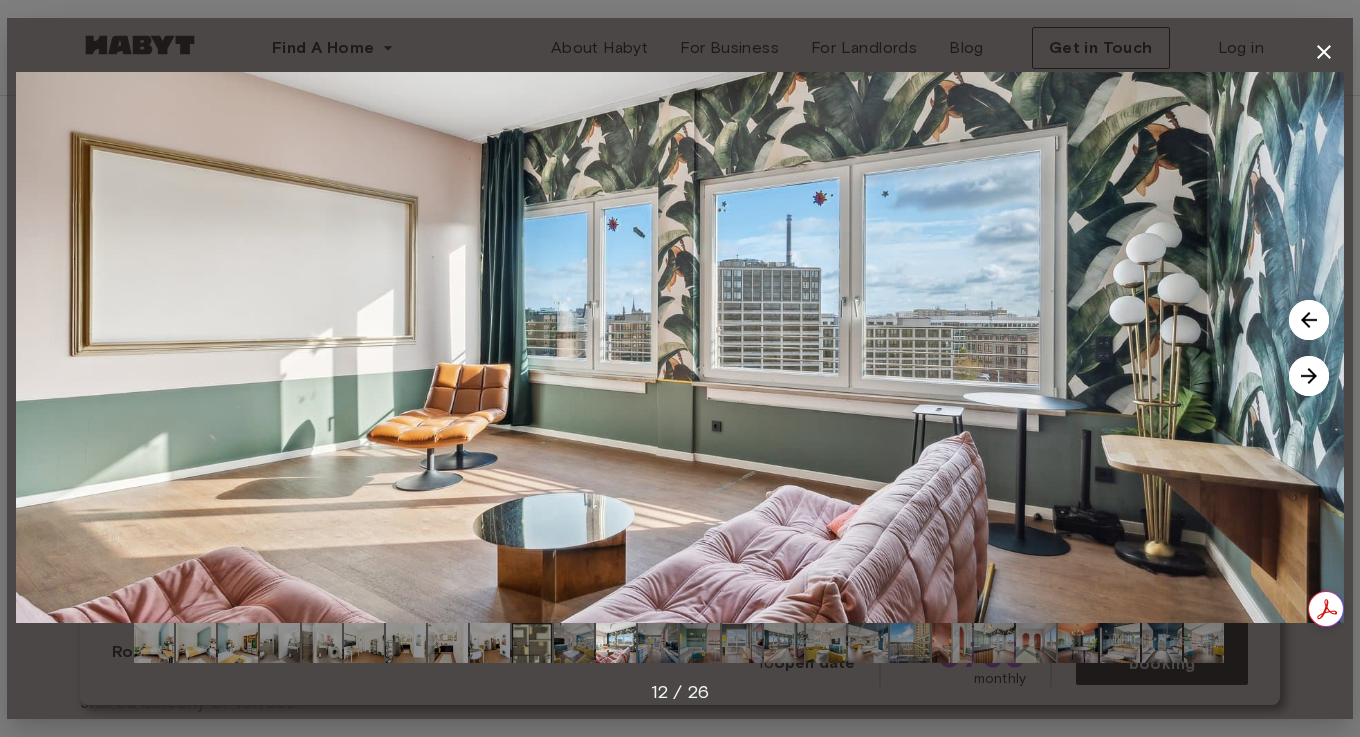 click at bounding box center [658, 643] 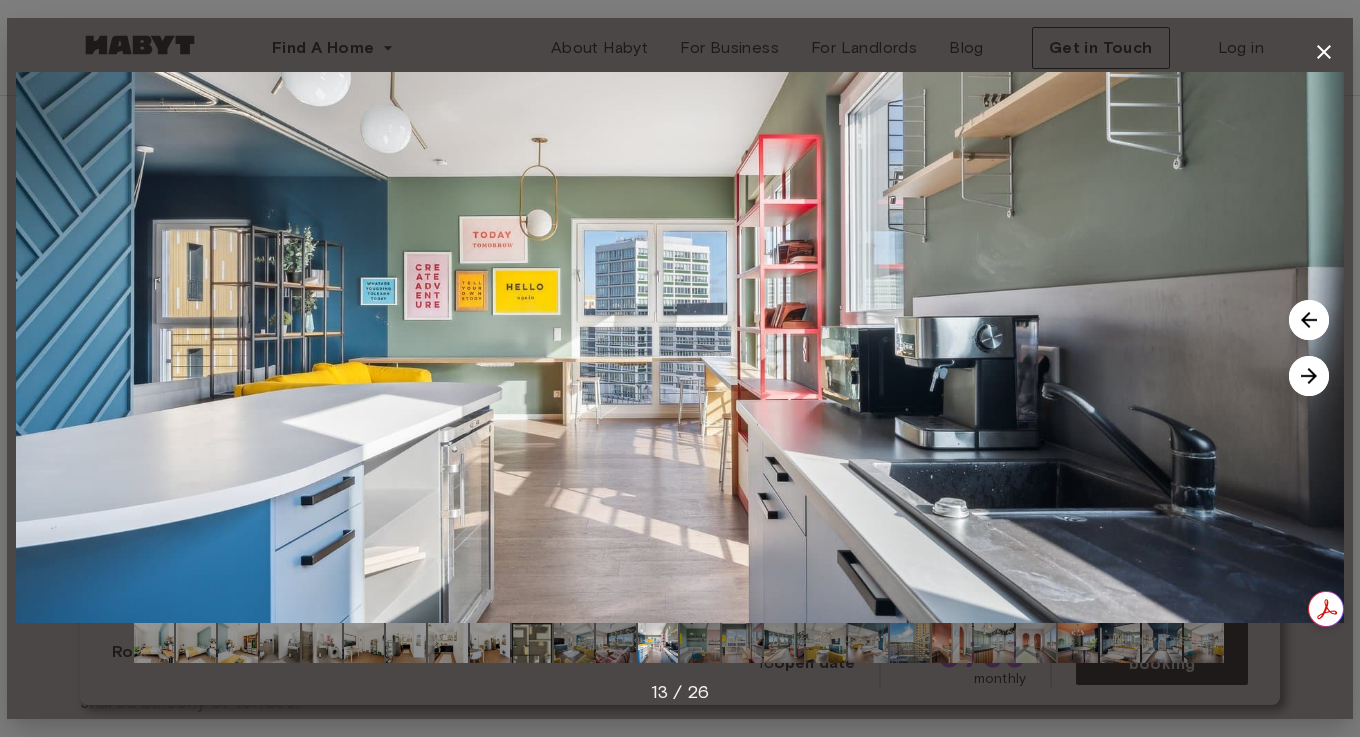 click at bounding box center [700, 643] 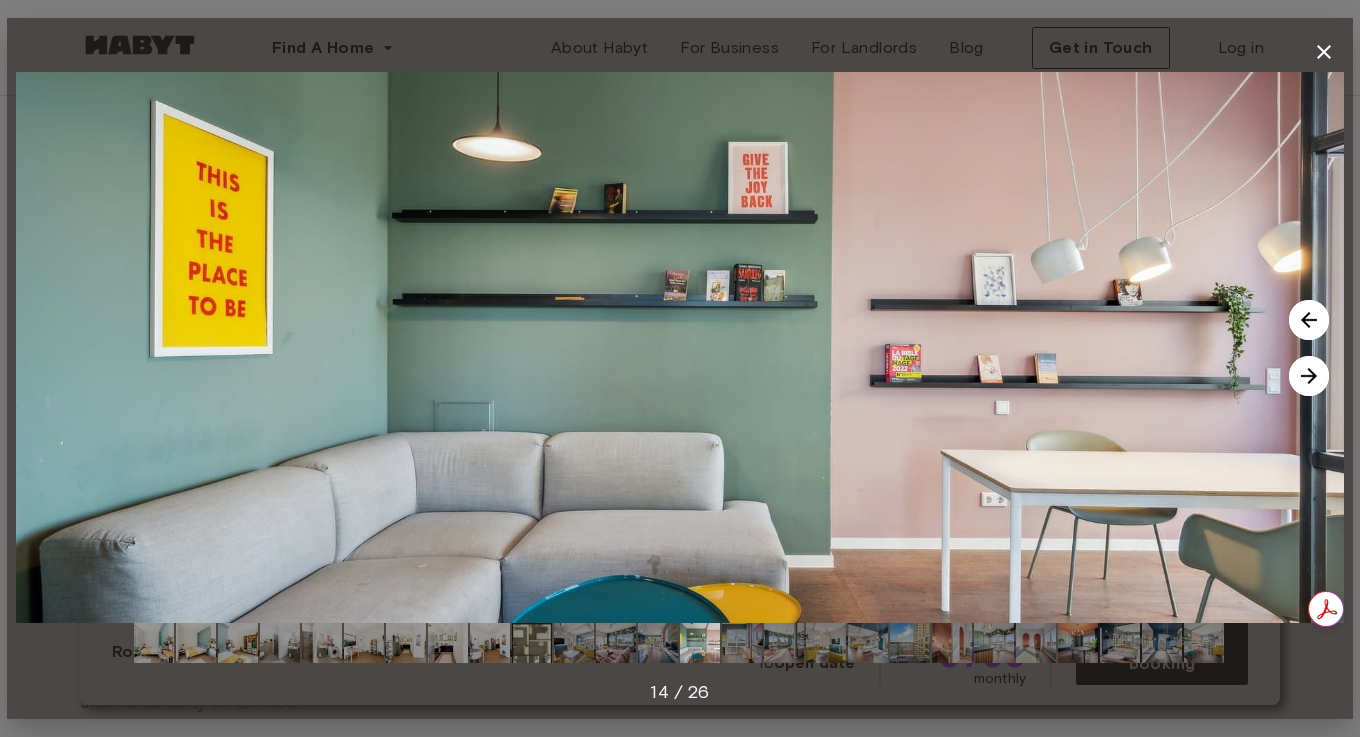 click at bounding box center (742, 643) 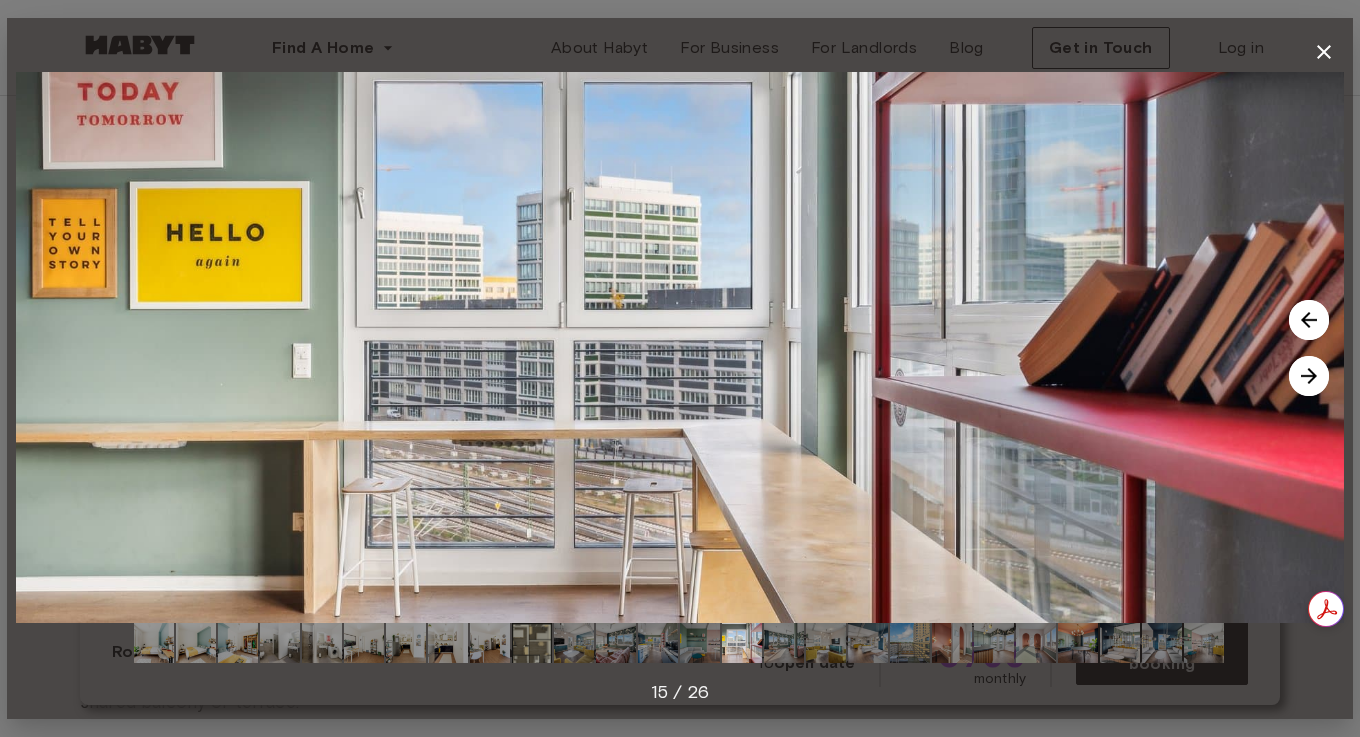 click at bounding box center (784, 643) 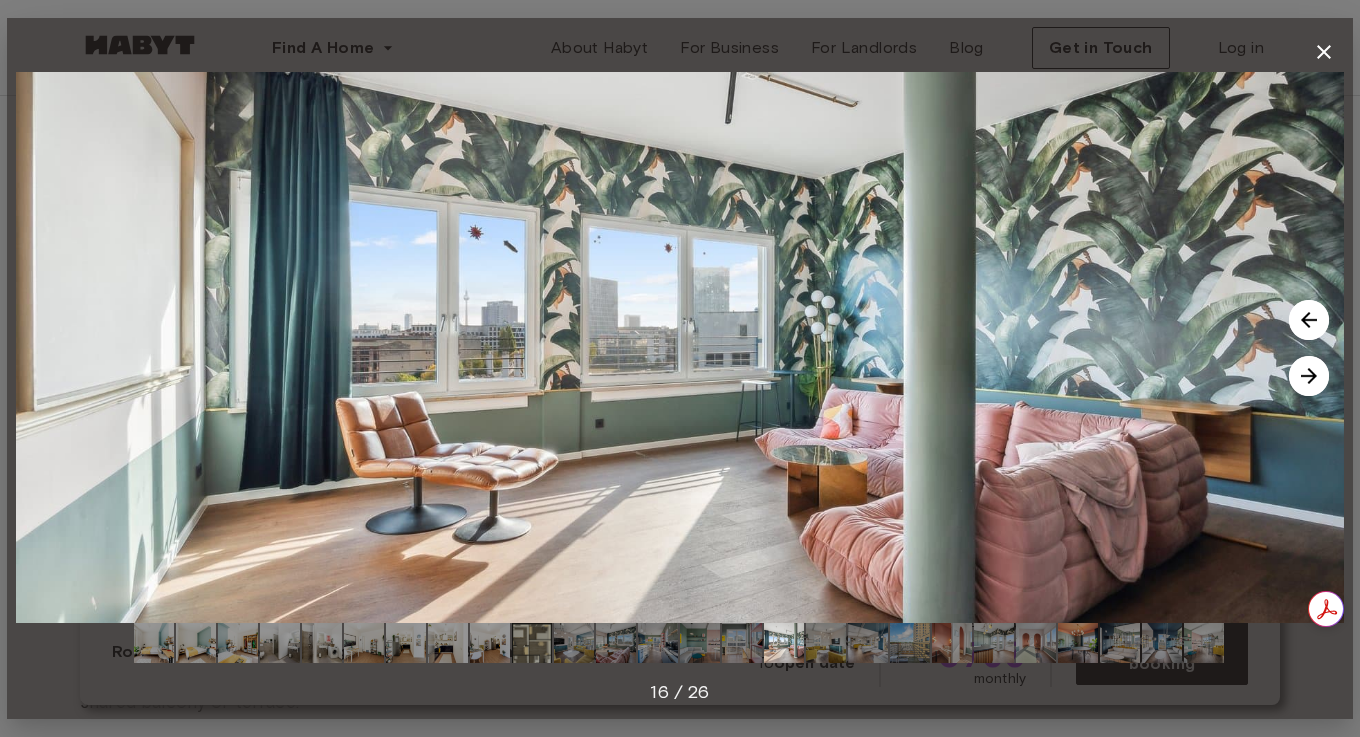 click at bounding box center [826, 643] 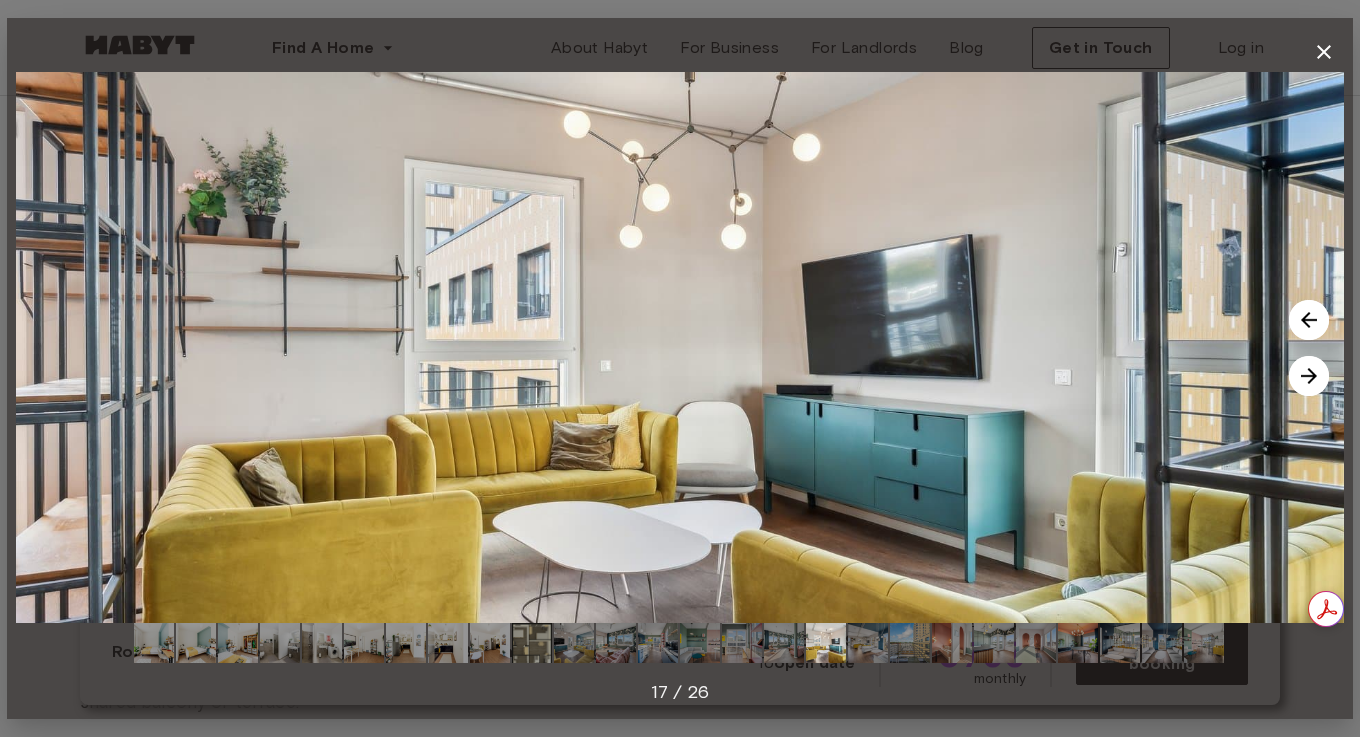 click at bounding box center (868, 643) 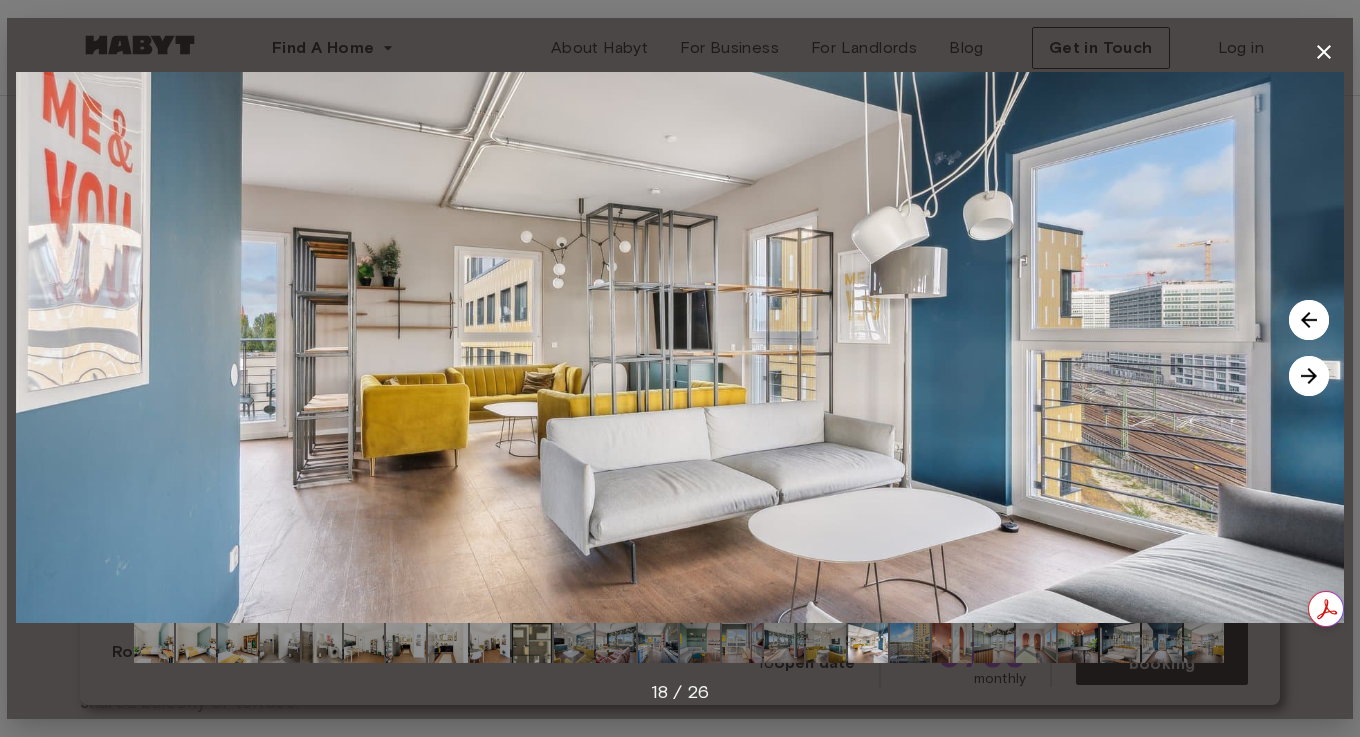 click at bounding box center (910, 643) 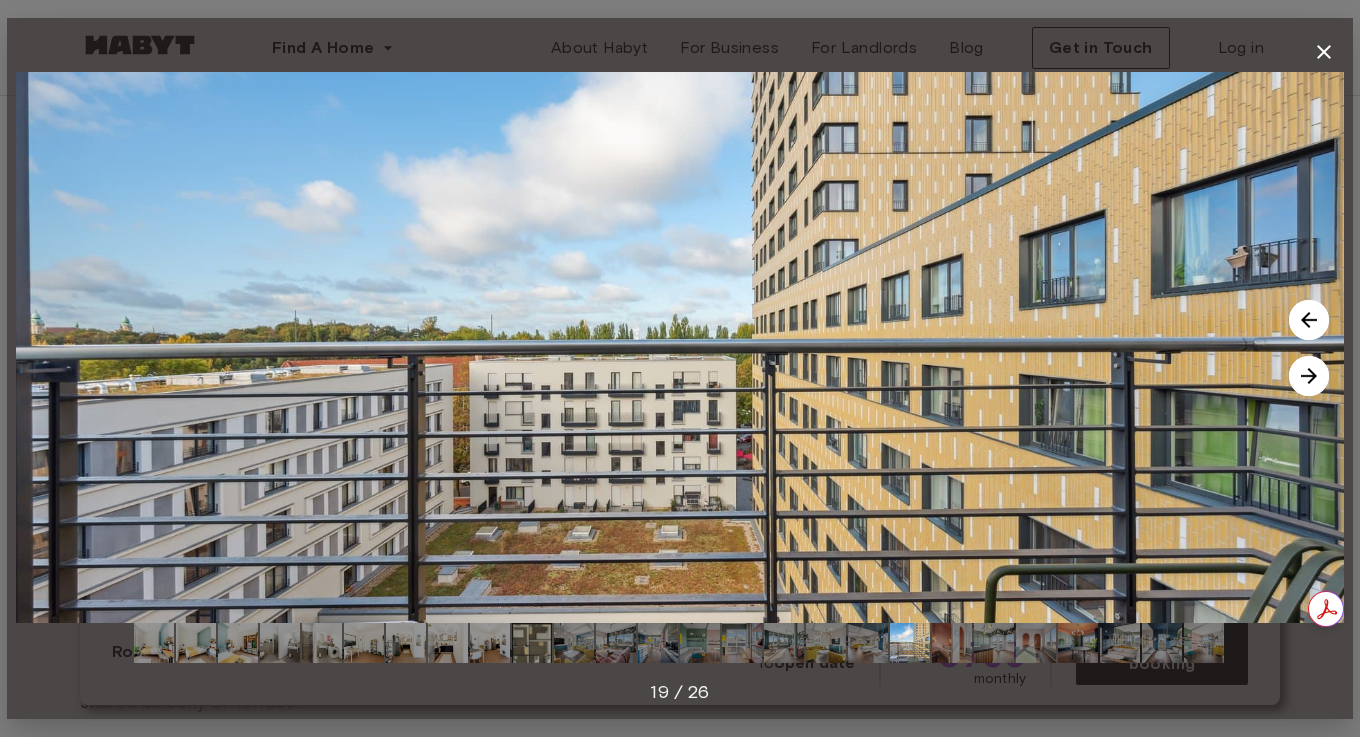 click at bounding box center (952, 643) 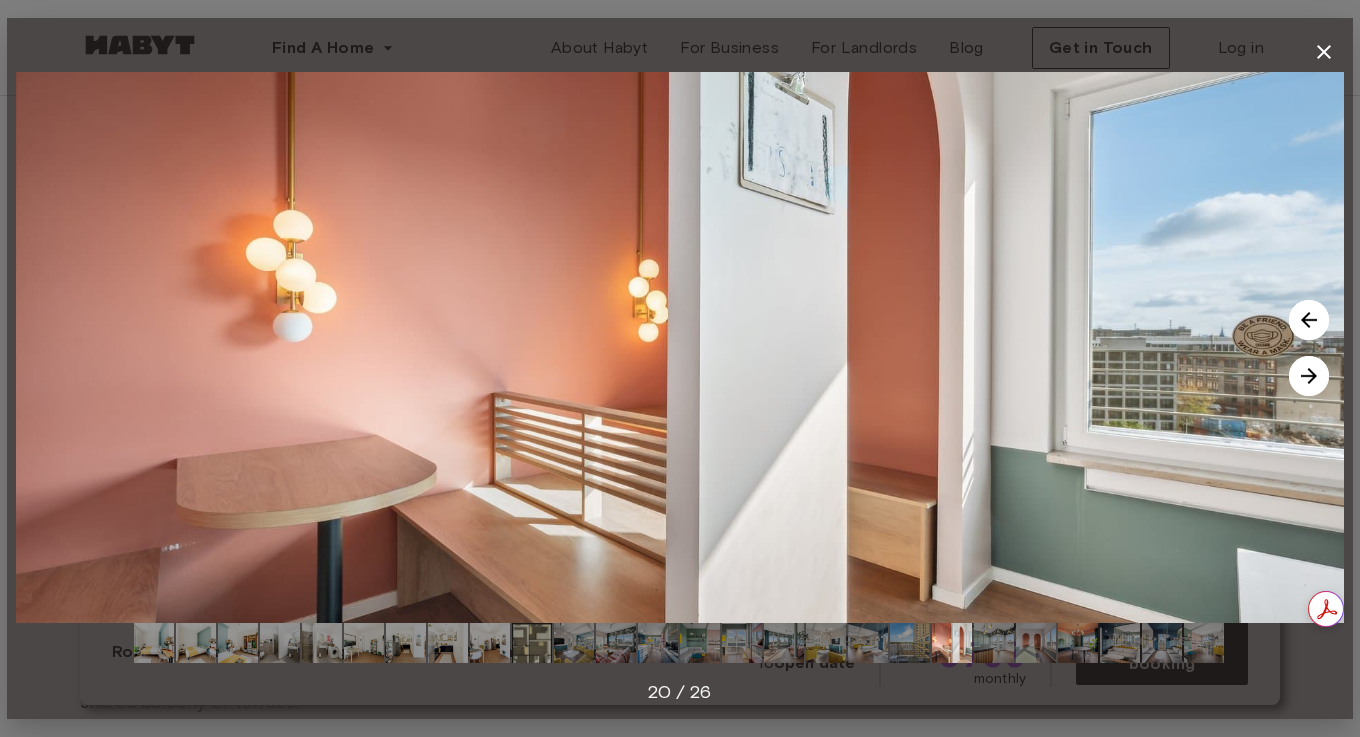 click at bounding box center (994, 643) 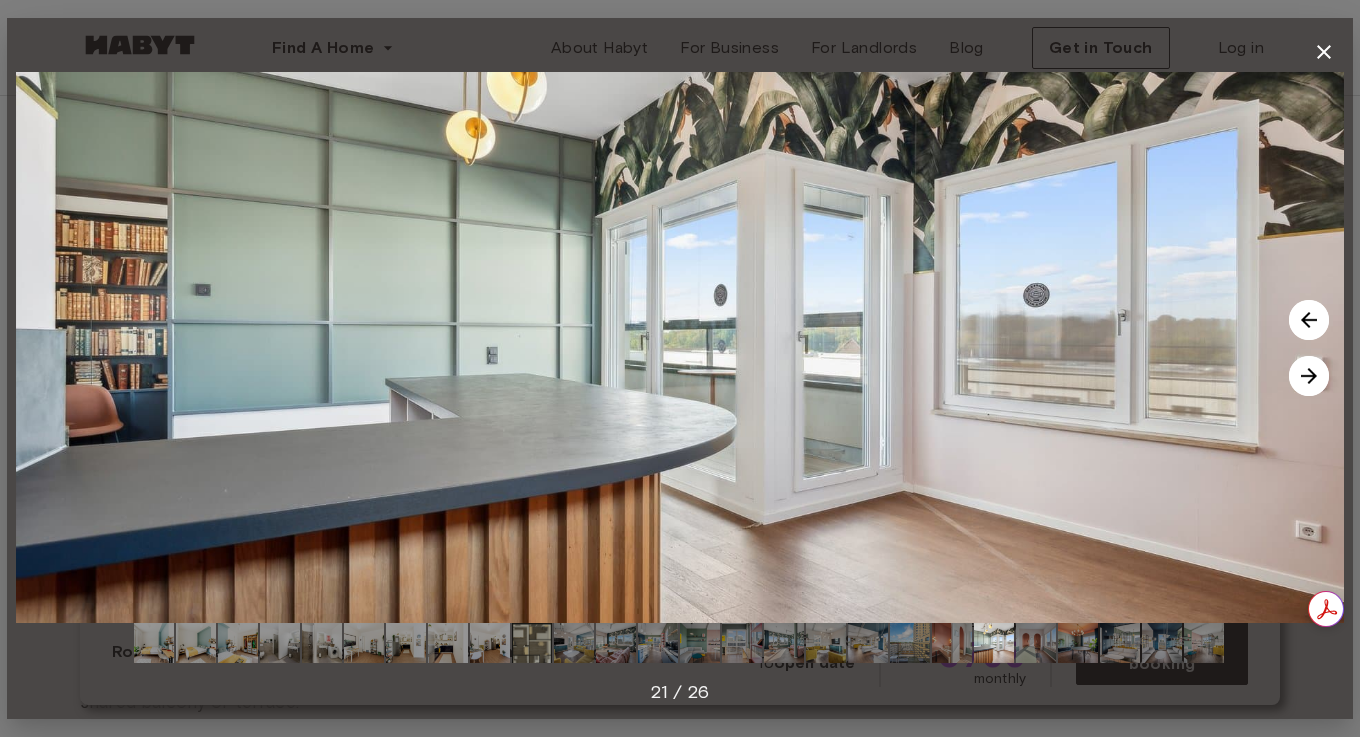 click at bounding box center [1036, 643] 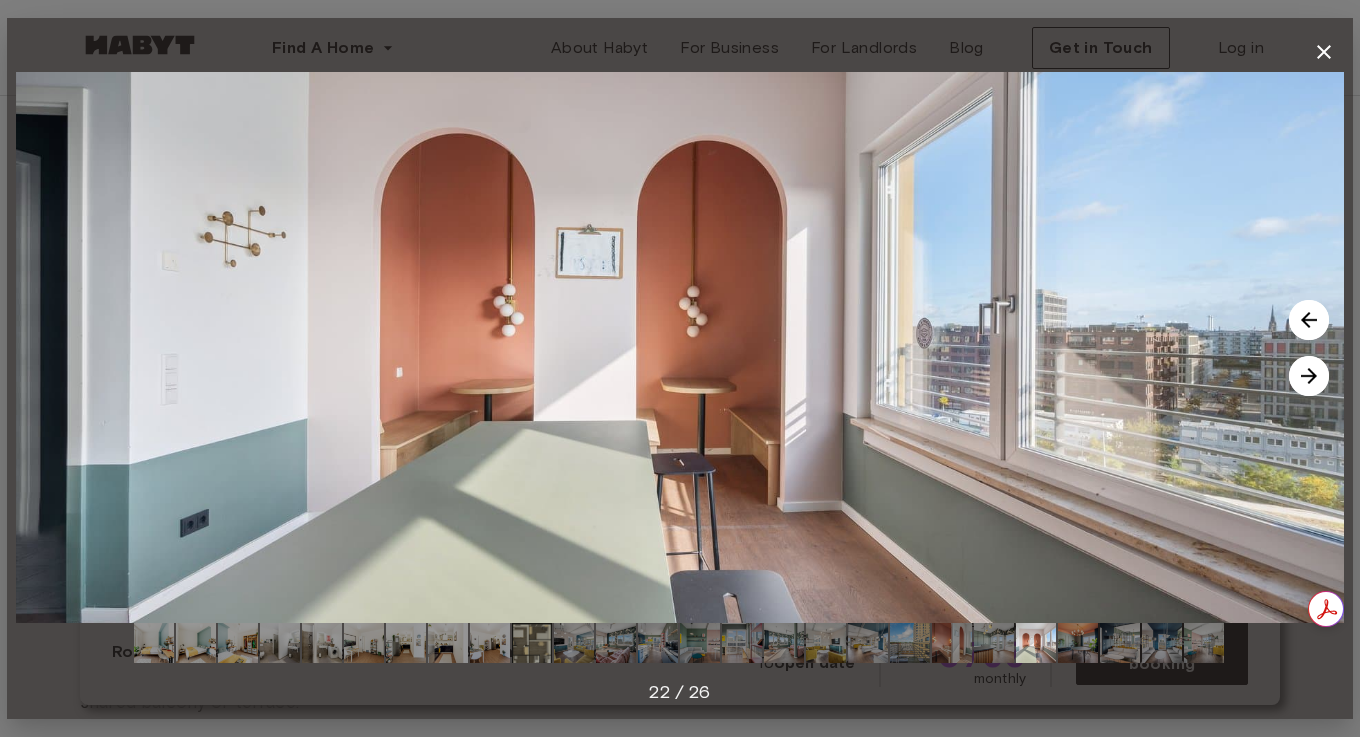 click at bounding box center (1078, 643) 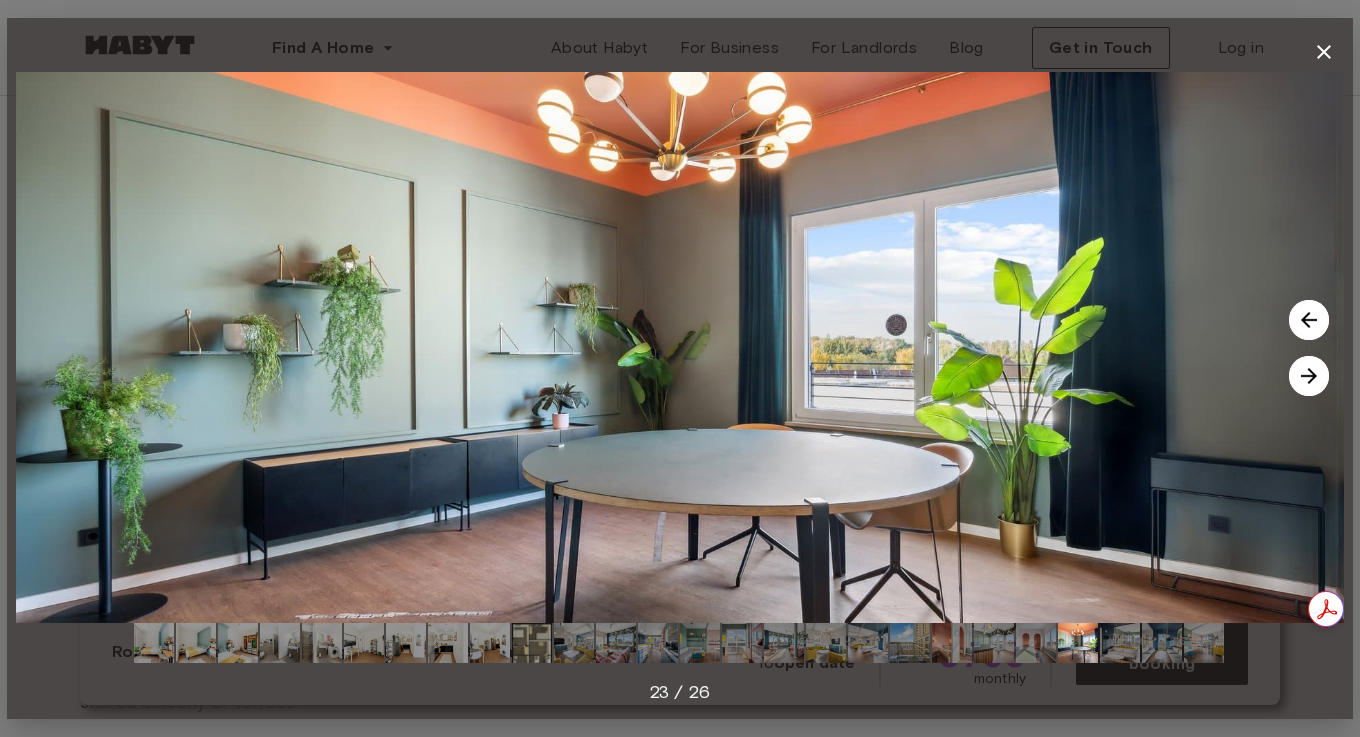 click at bounding box center (1120, 643) 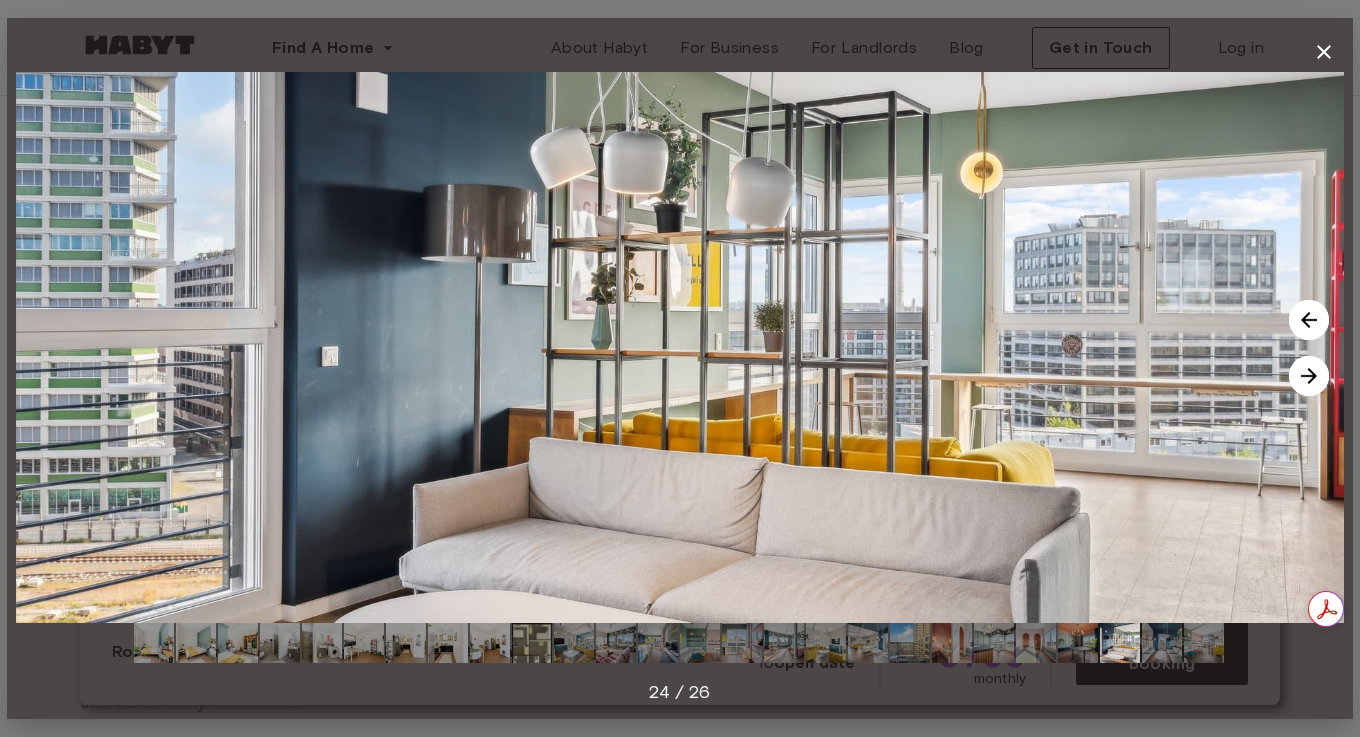 click at bounding box center (1162, 643) 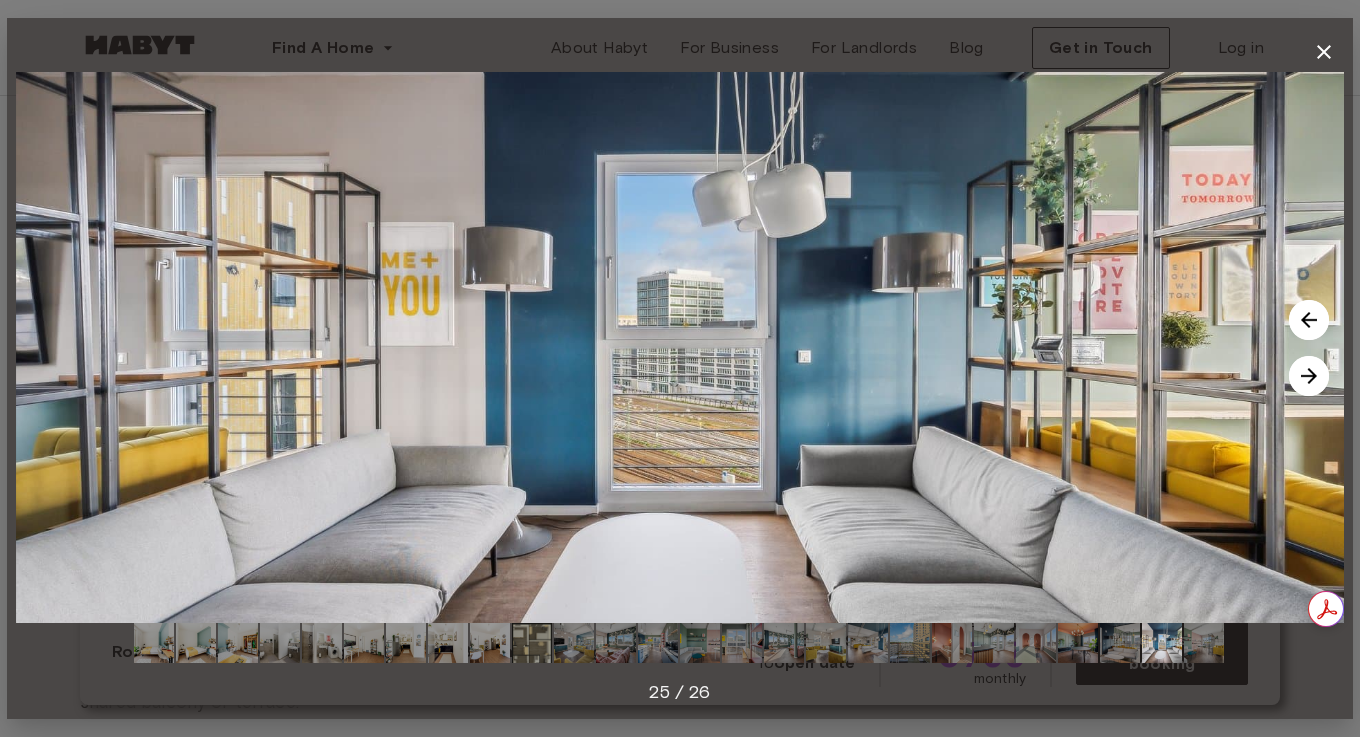 click at bounding box center (1204, 643) 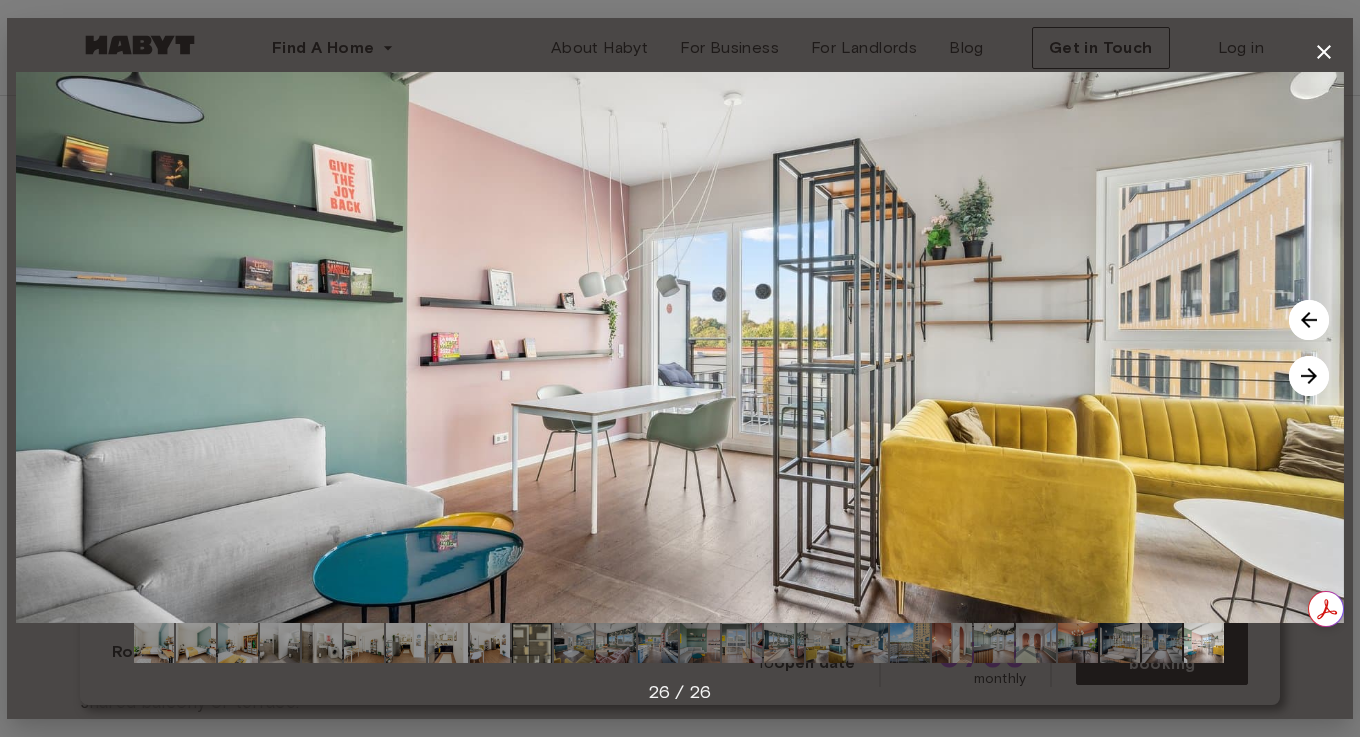 click 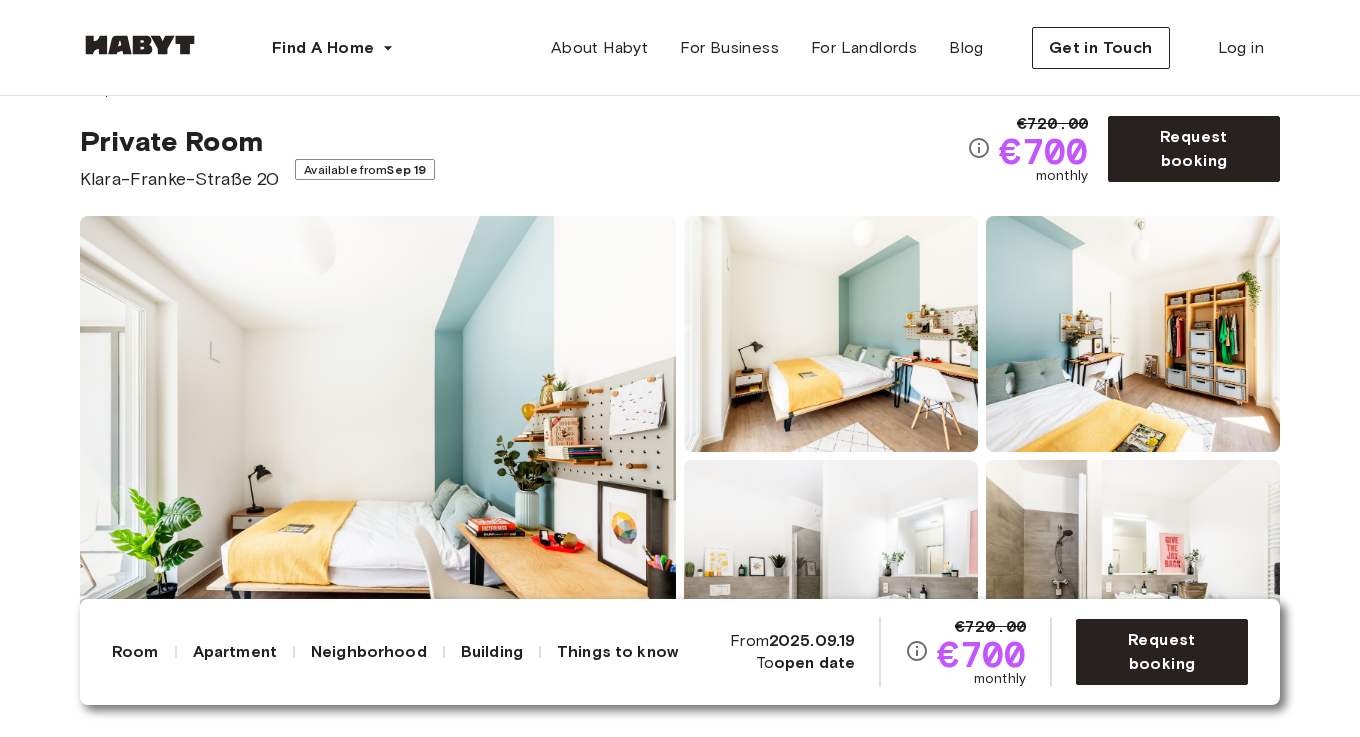 scroll, scrollTop: 48, scrollLeft: 0, axis: vertical 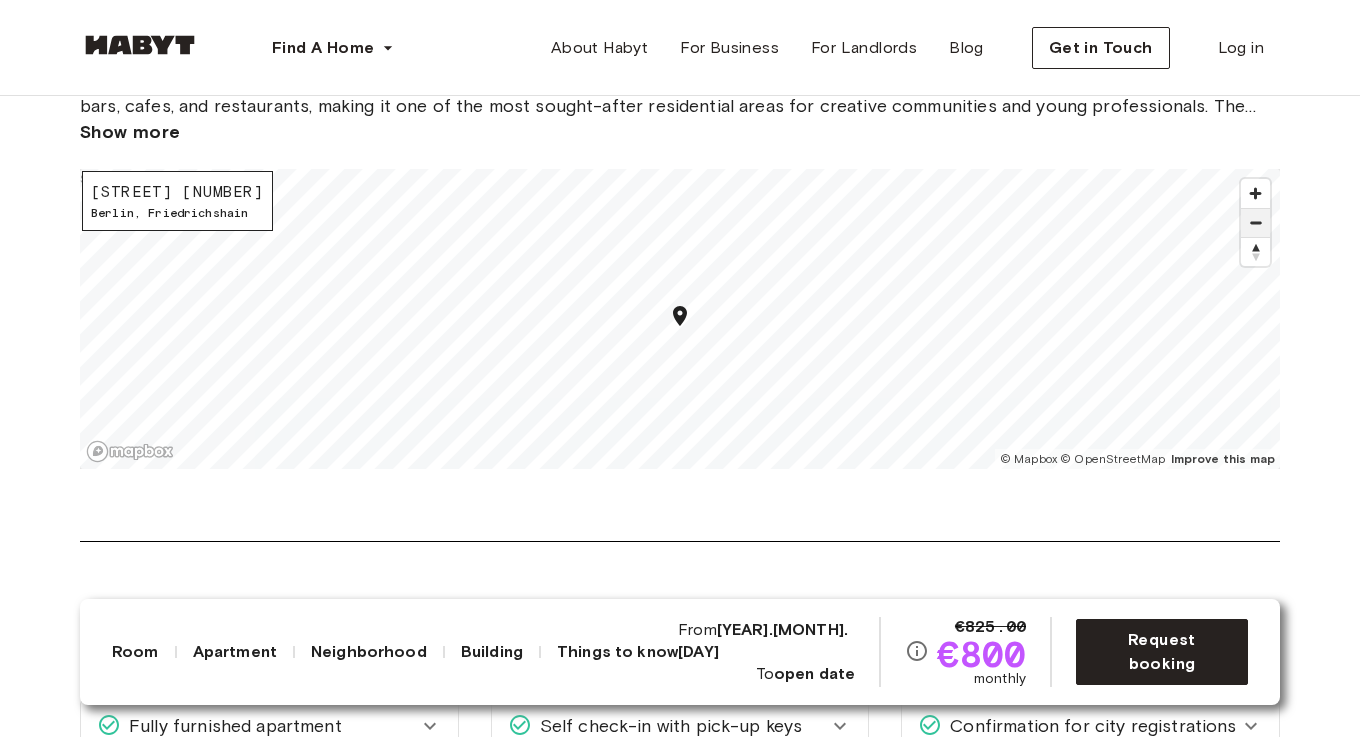 click at bounding box center (1255, 223) 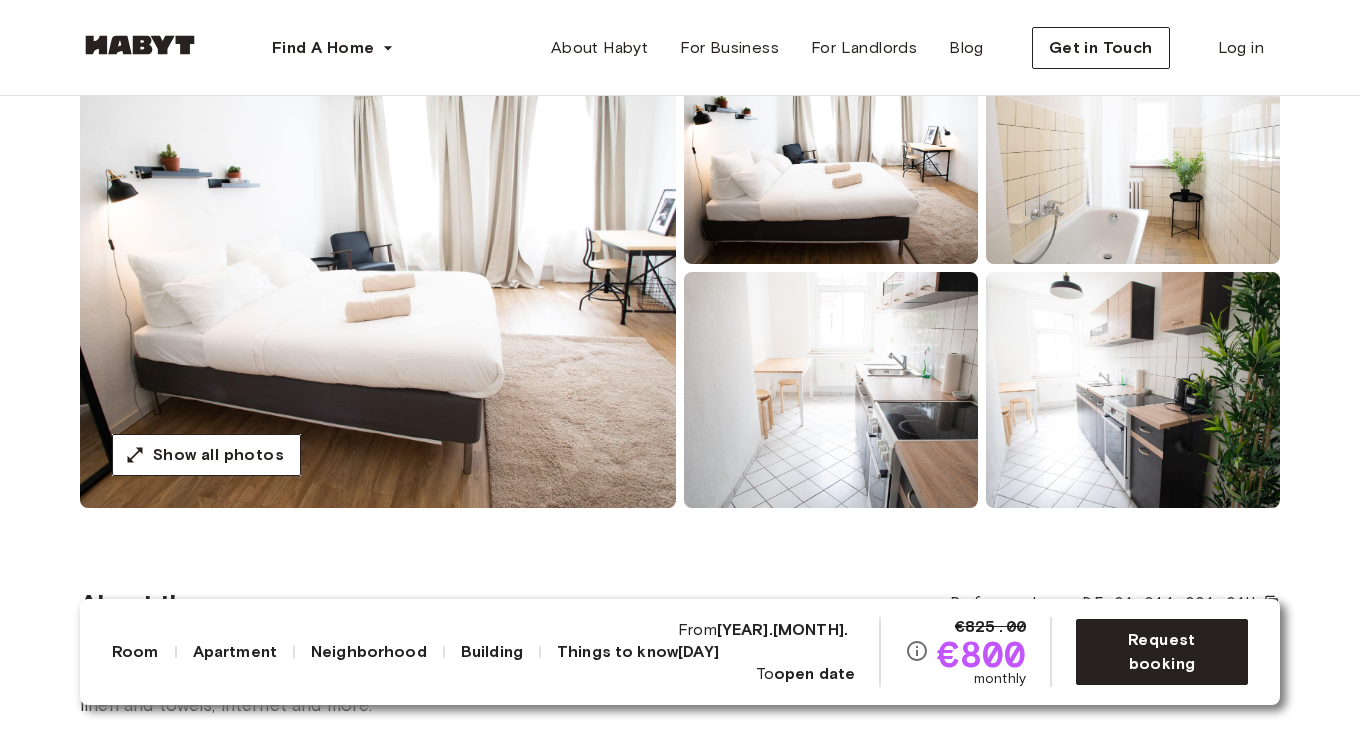 scroll, scrollTop: 263, scrollLeft: 0, axis: vertical 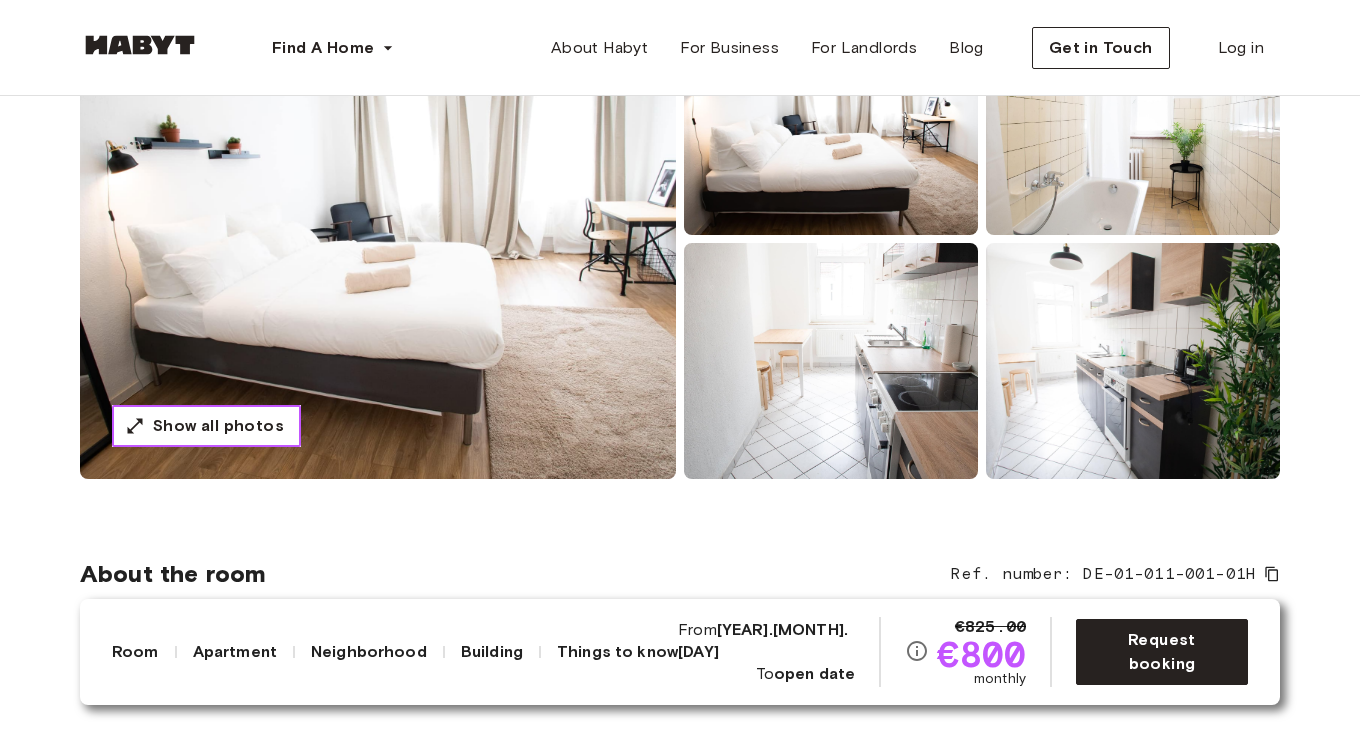 click on "Show all photos" at bounding box center [218, 426] 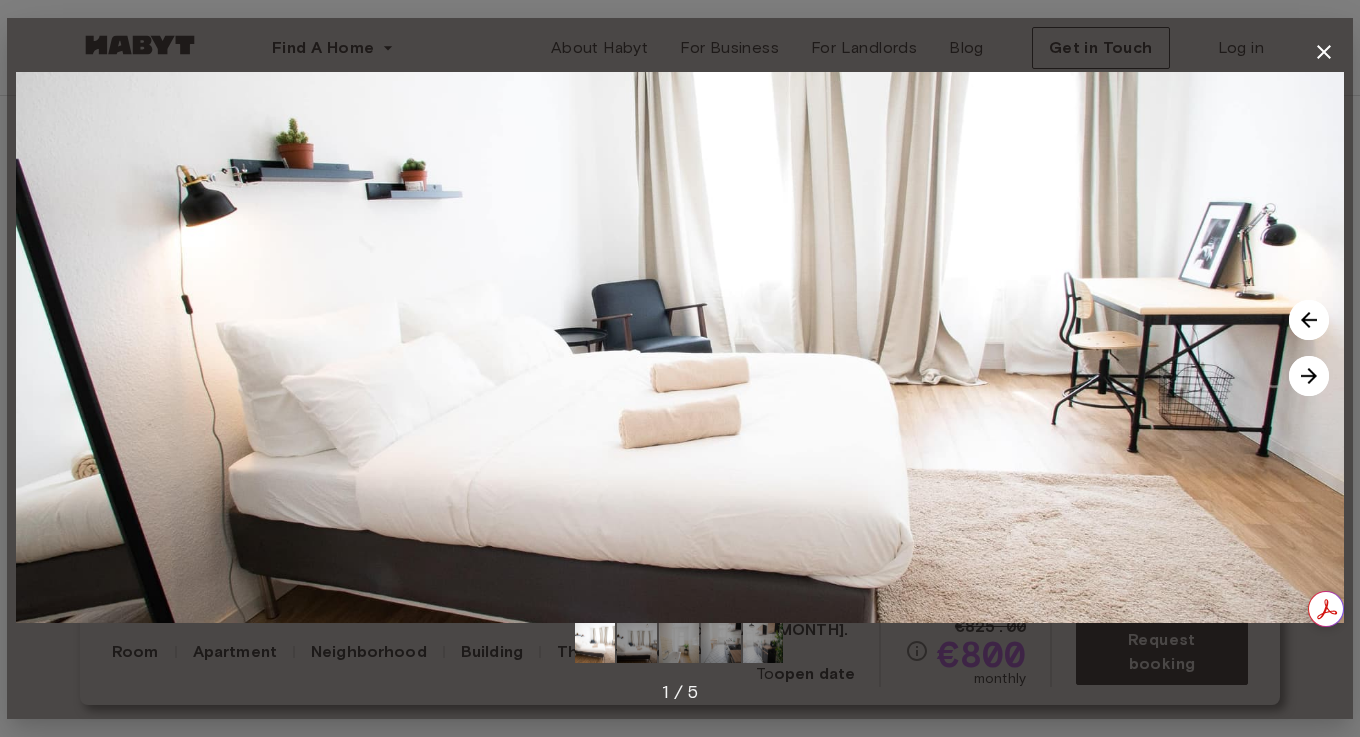 click at bounding box center [1309, 376] 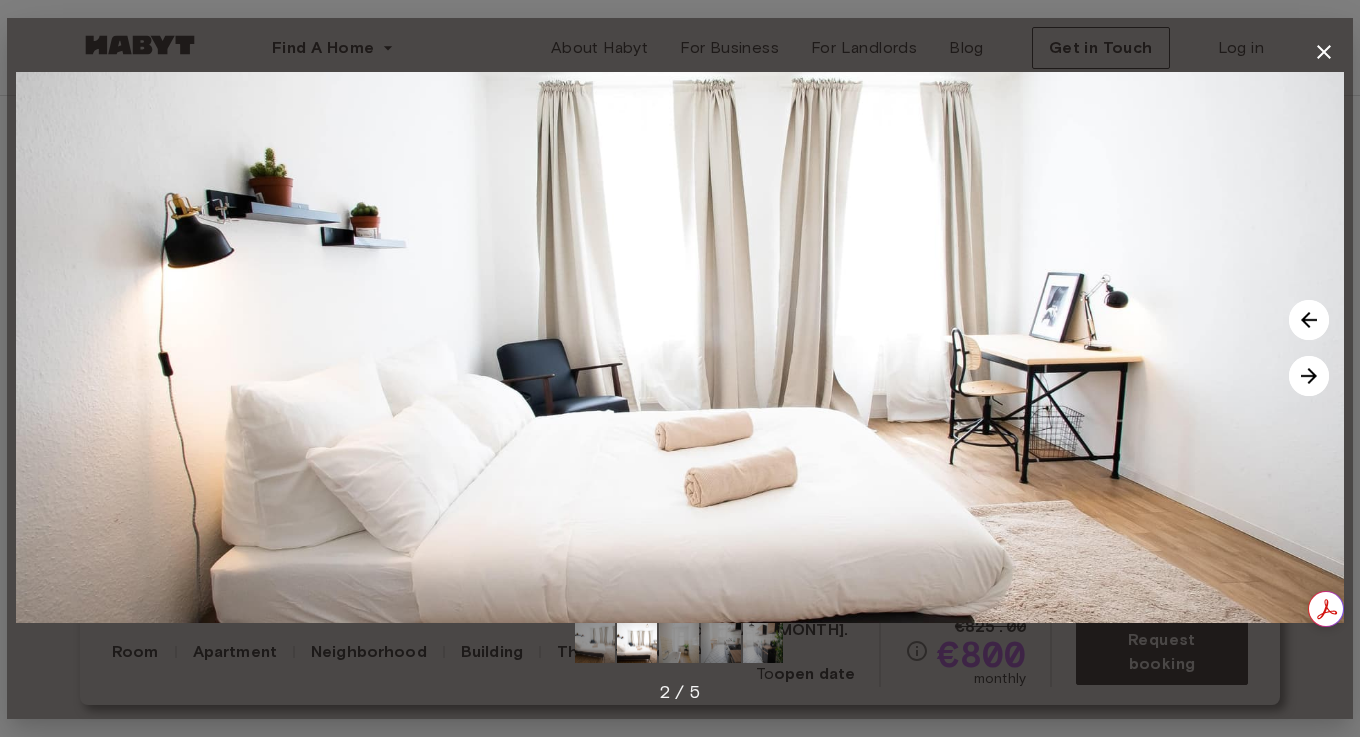 click at bounding box center (1309, 376) 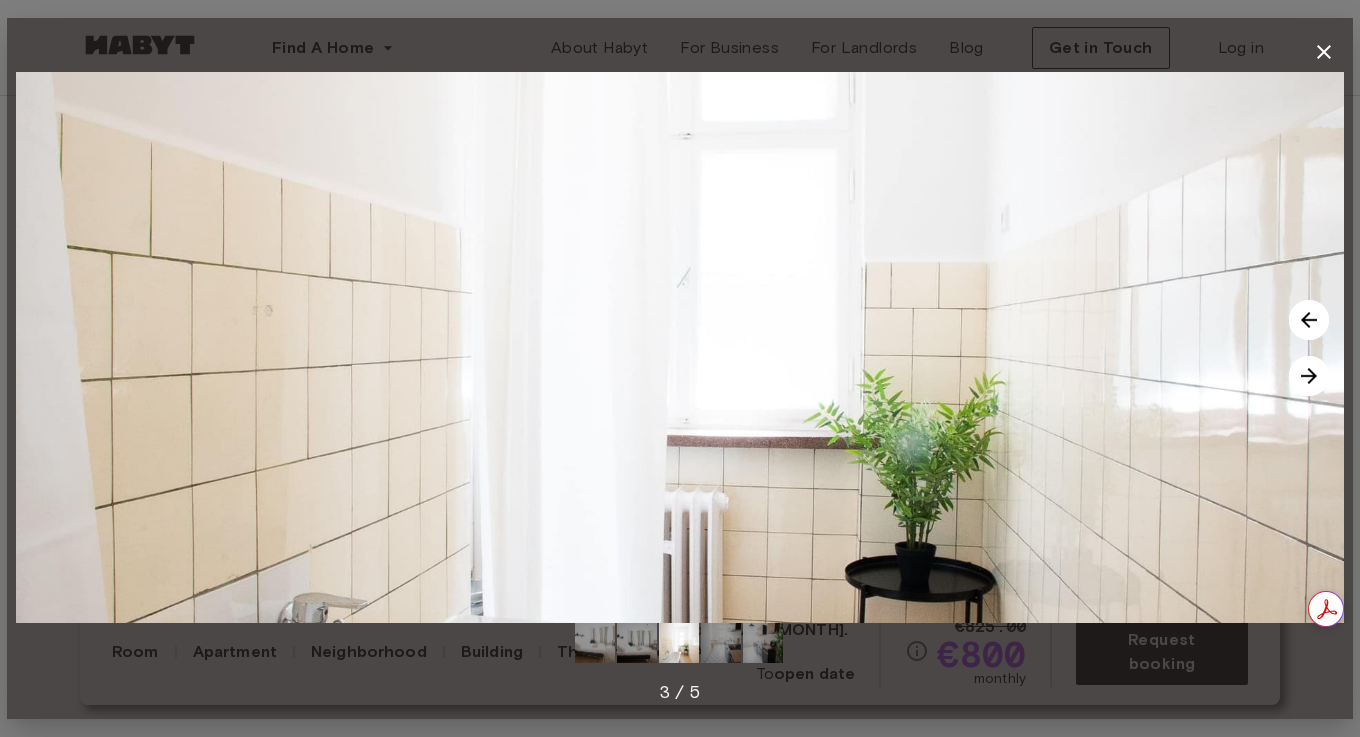 click at bounding box center (1309, 376) 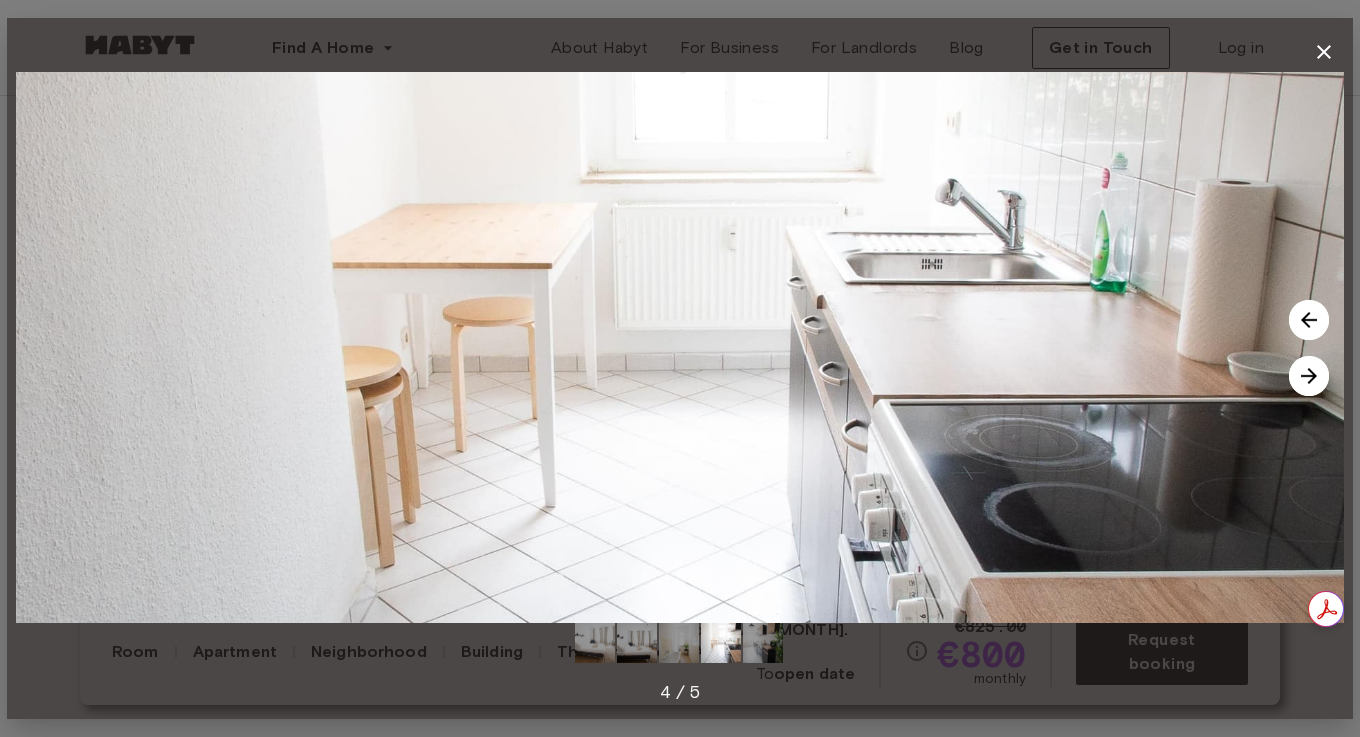 click at bounding box center (1309, 376) 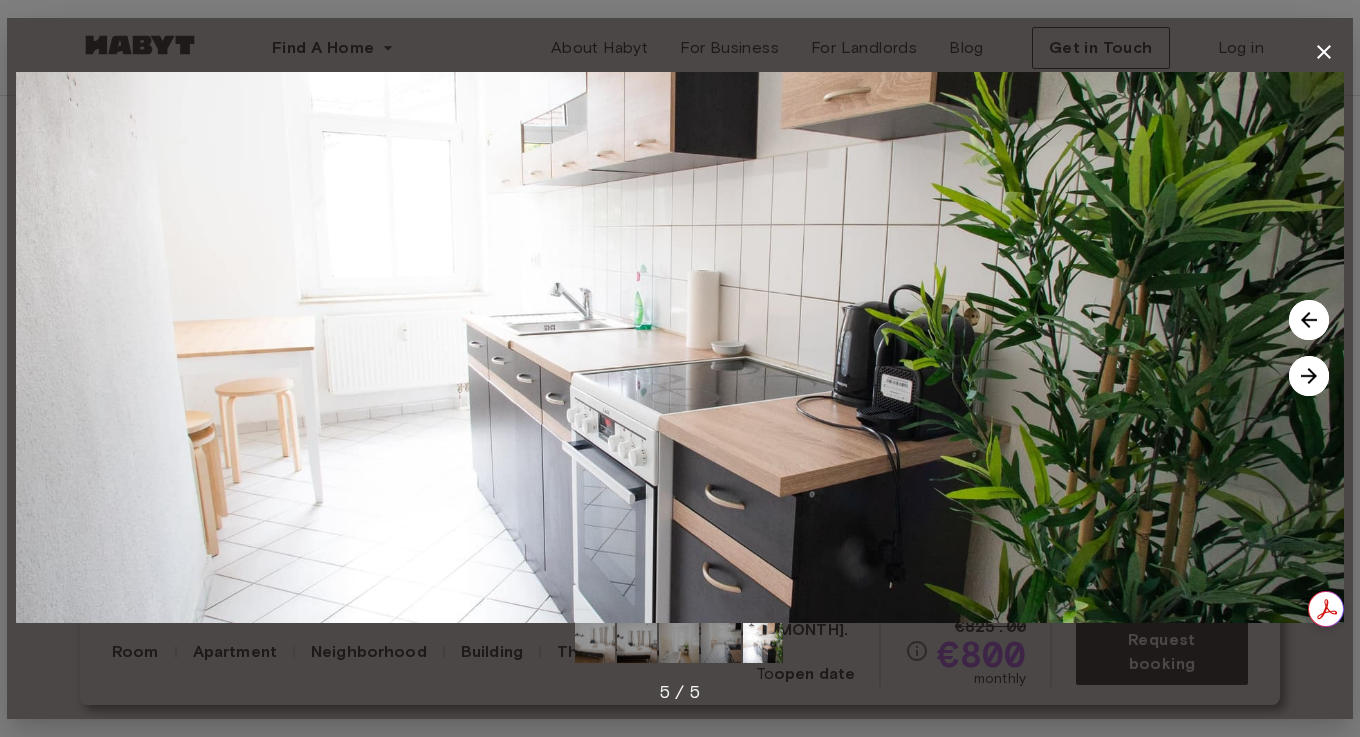 click at bounding box center [1309, 376] 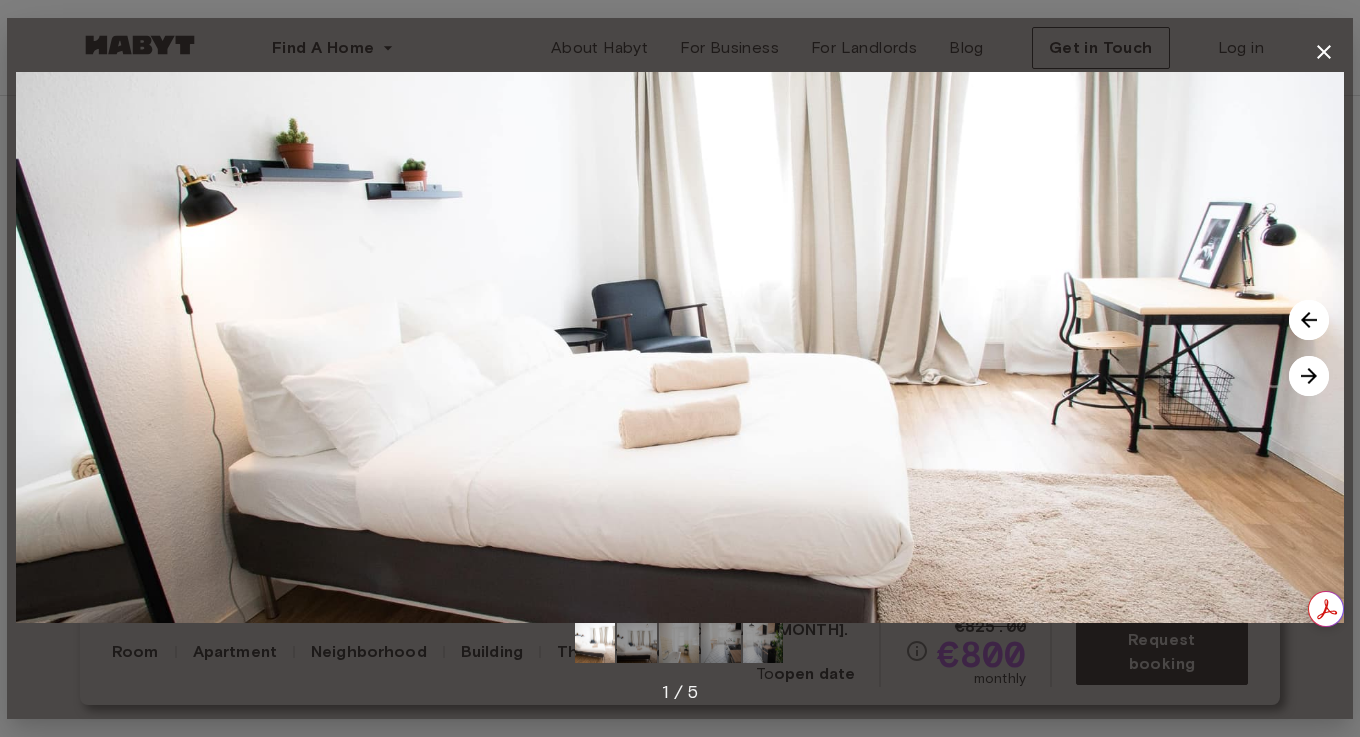 click at bounding box center [1309, 376] 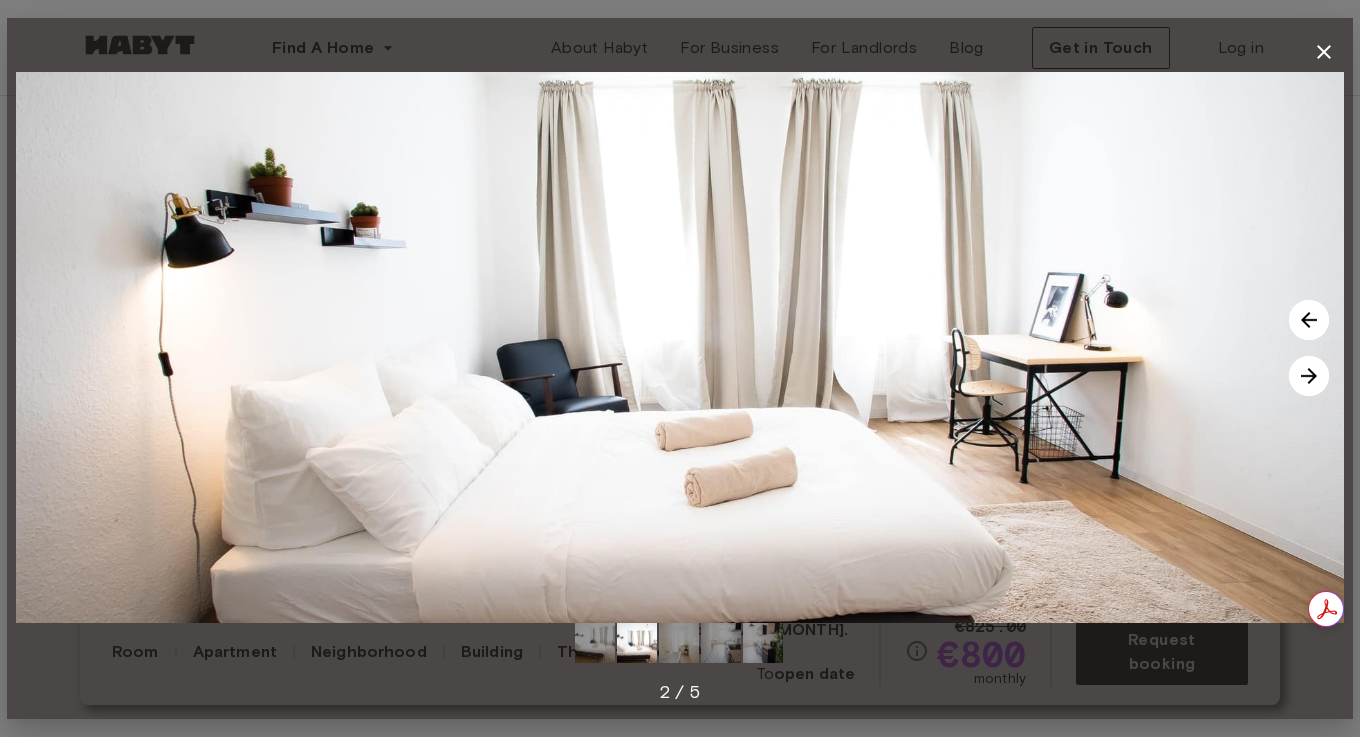 click at bounding box center [1309, 376] 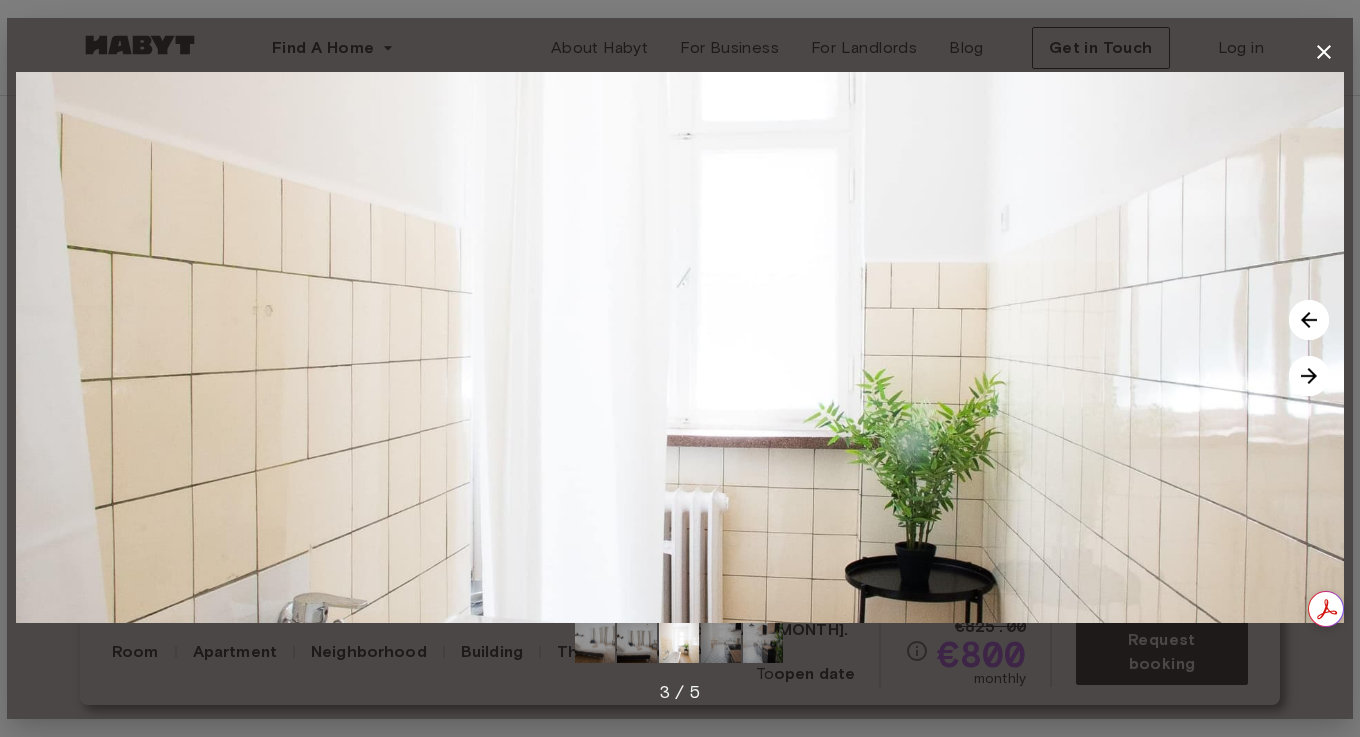 click at bounding box center (1309, 376) 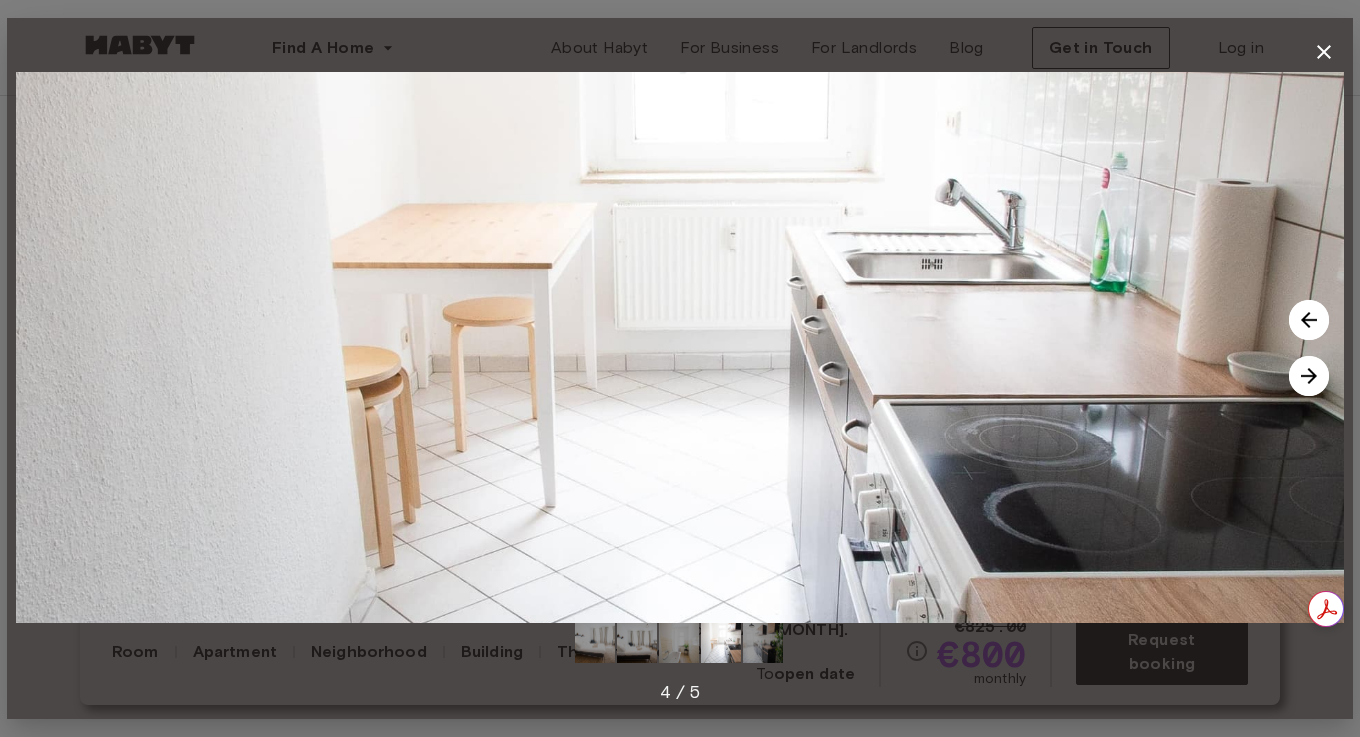 click at bounding box center [1309, 376] 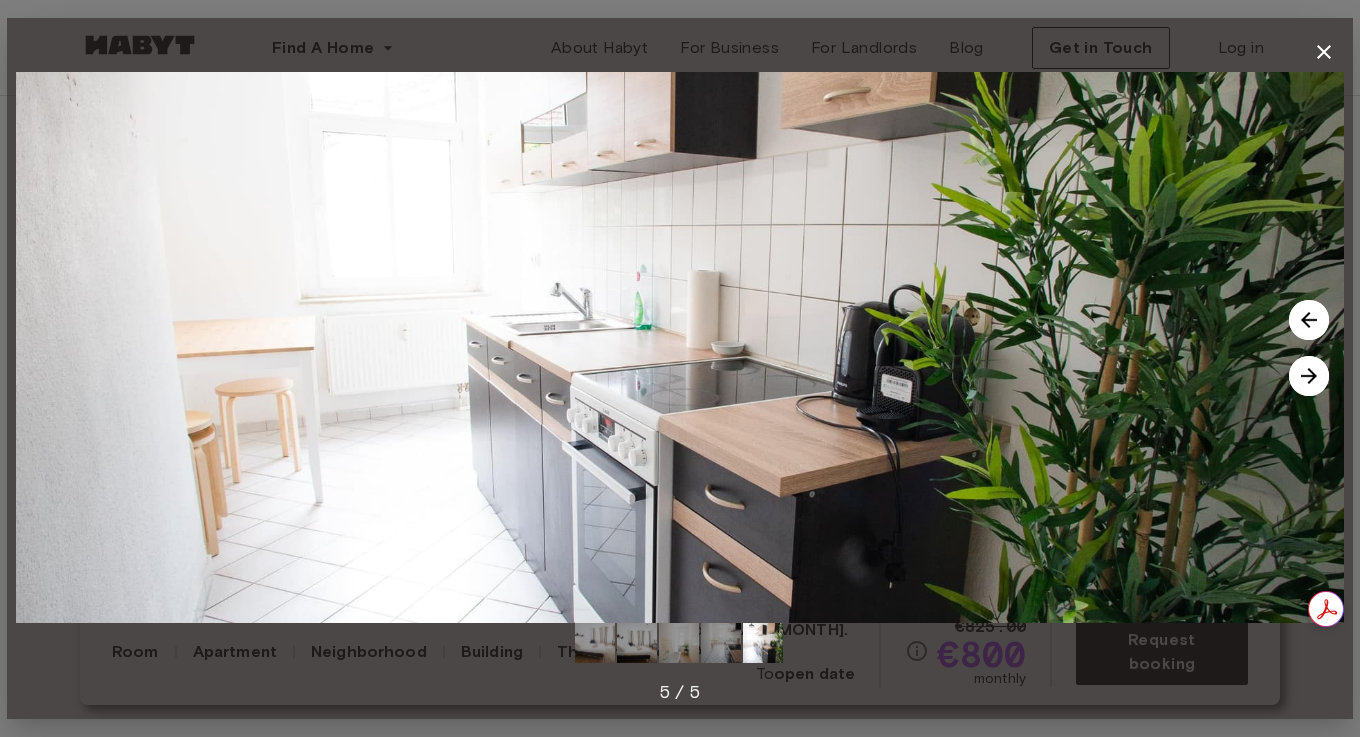 click at bounding box center [1309, 376] 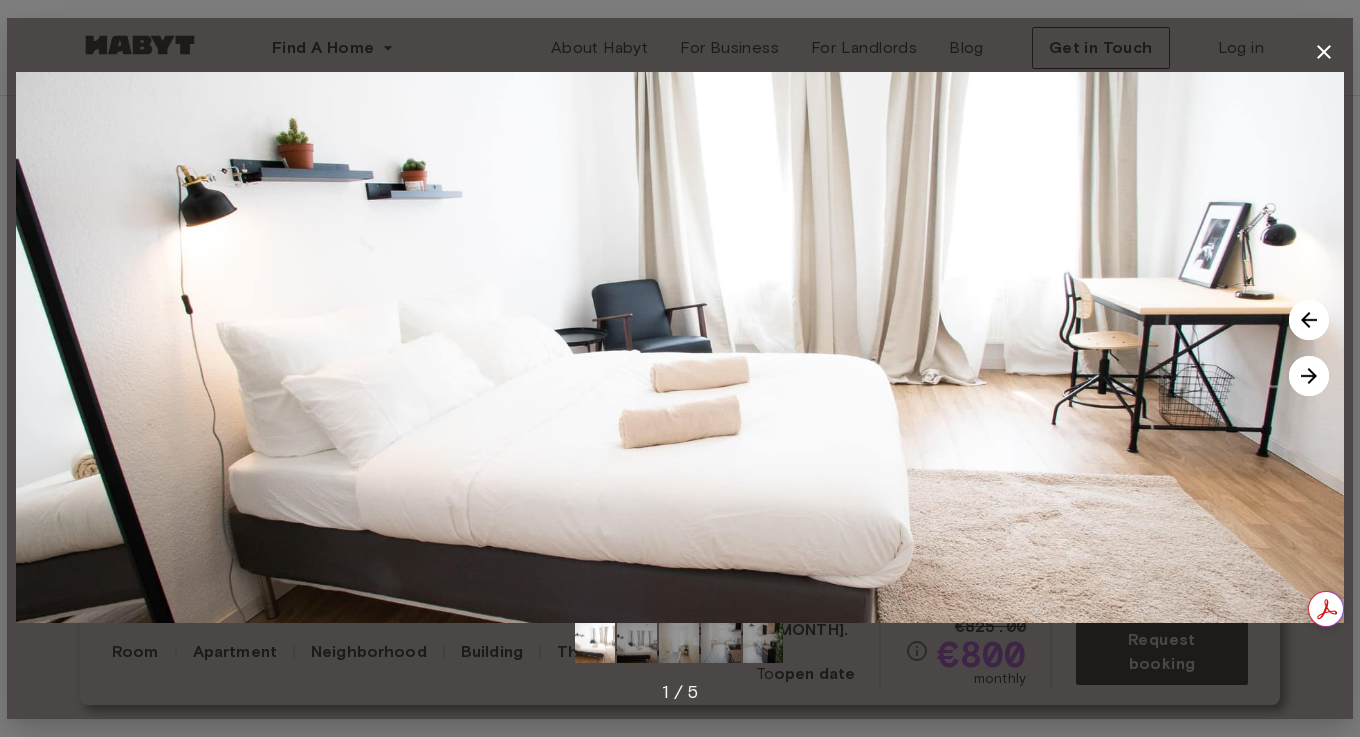 click at bounding box center (1309, 376) 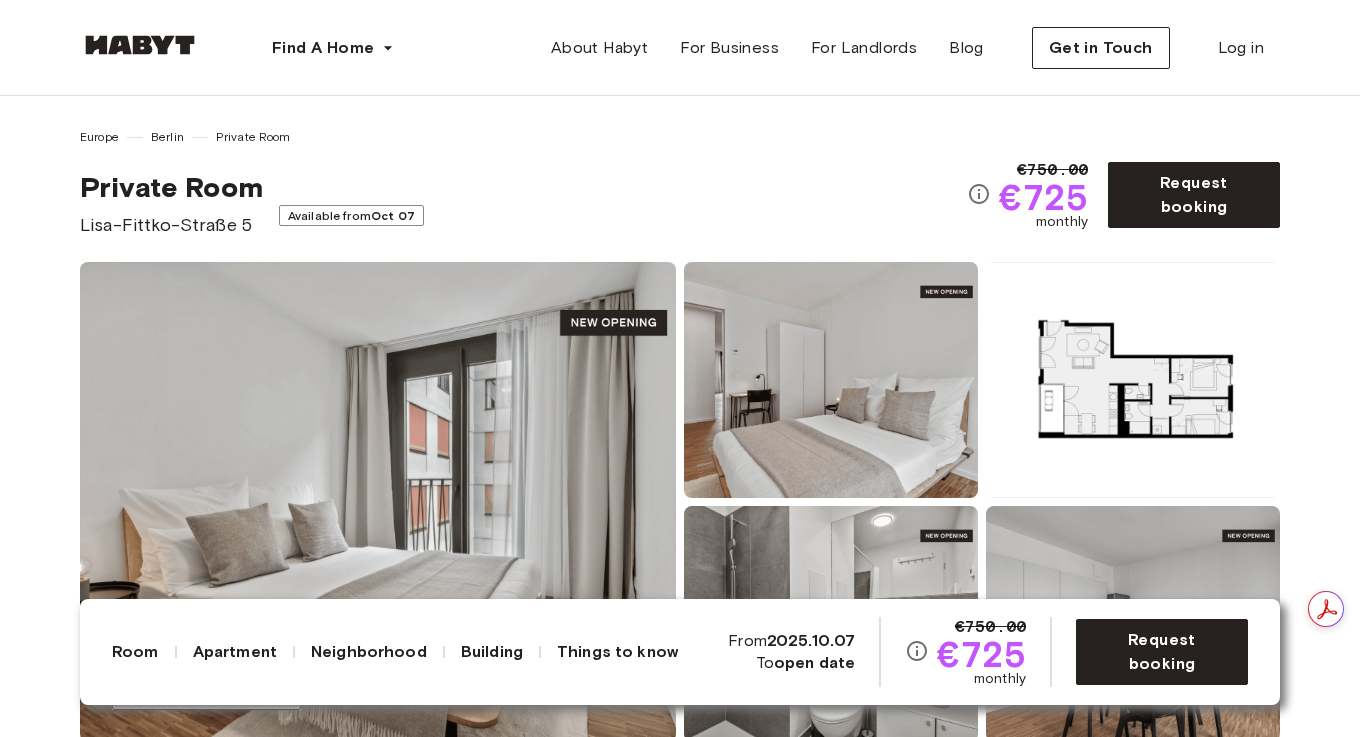 scroll, scrollTop: 0, scrollLeft: 0, axis: both 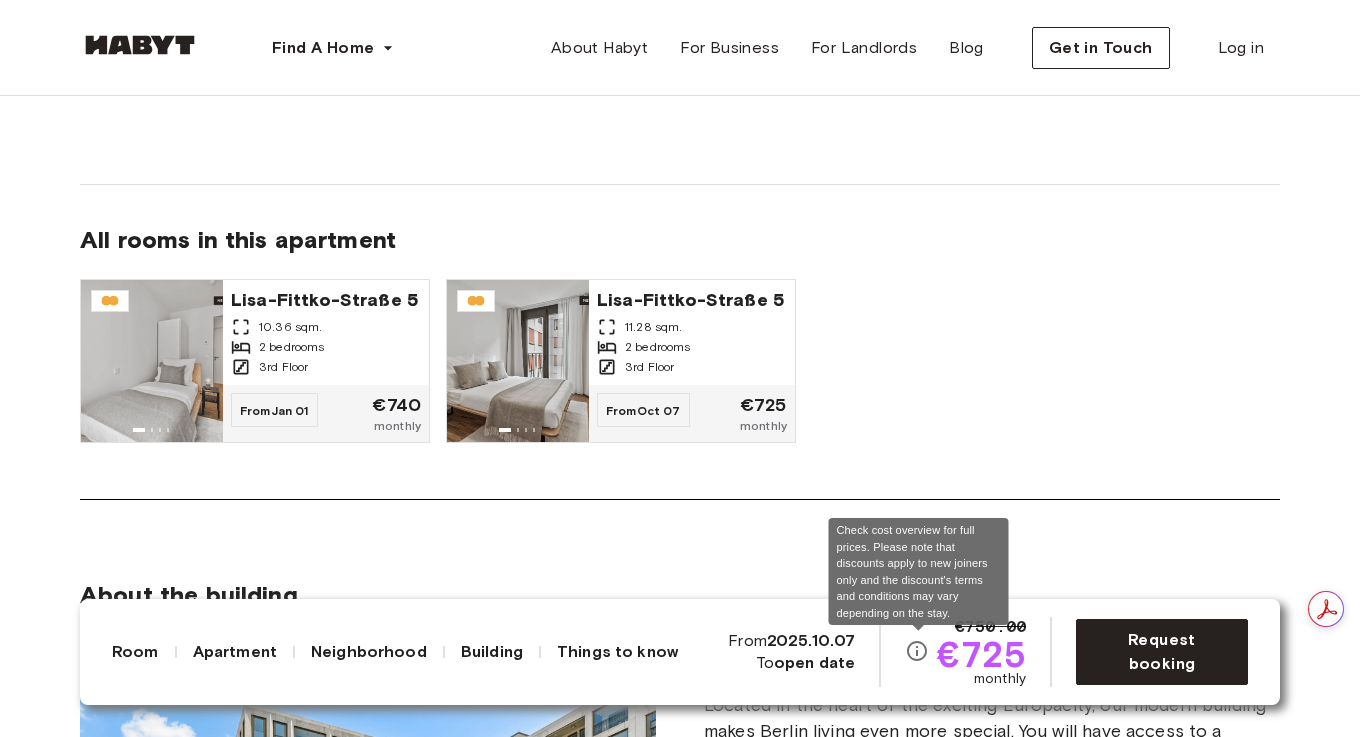 click 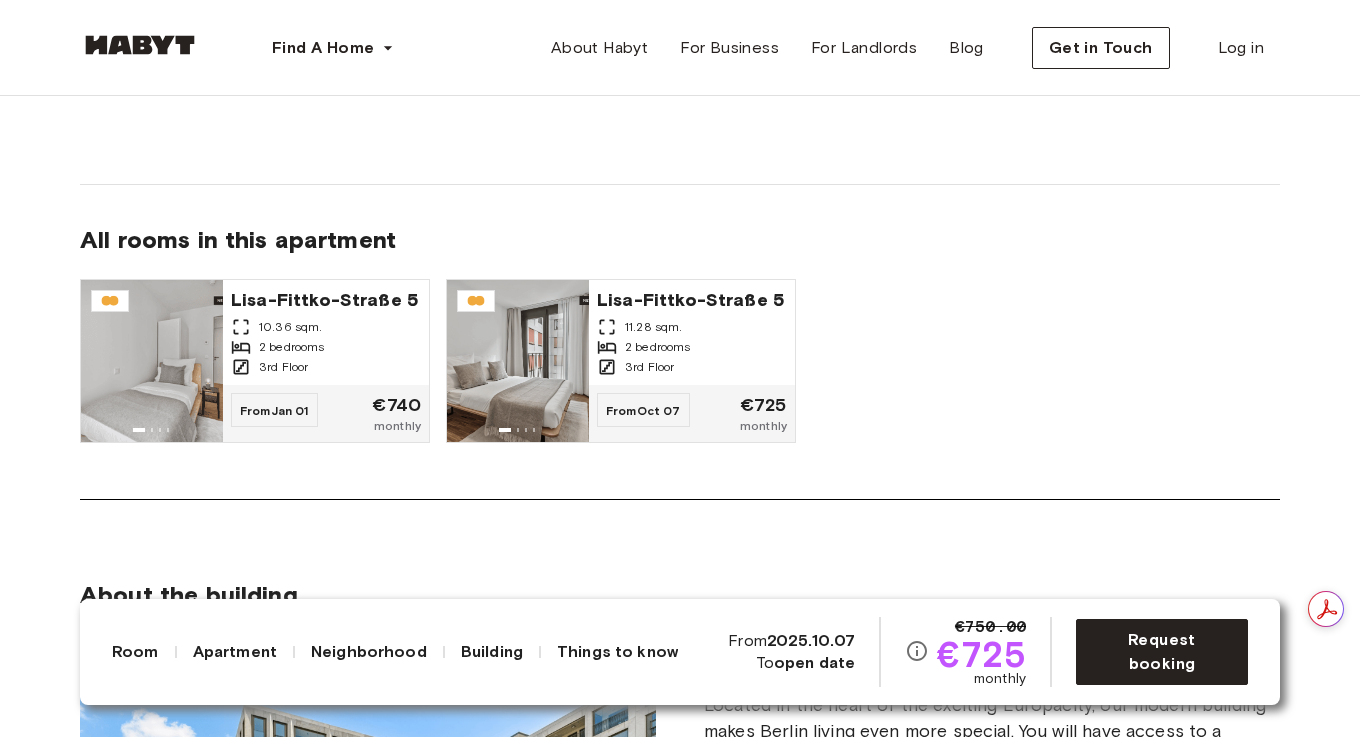 click on "About the building Located in the heart of the exciting [CITY], our modern building makes [CITY] living even more special. You will have access to a beautiful courtyard, the perfect place to escape from busy city living and enjoy a moment of stillness.  Bicycle storage Elevator Courtyard" at bounding box center [680, 803] 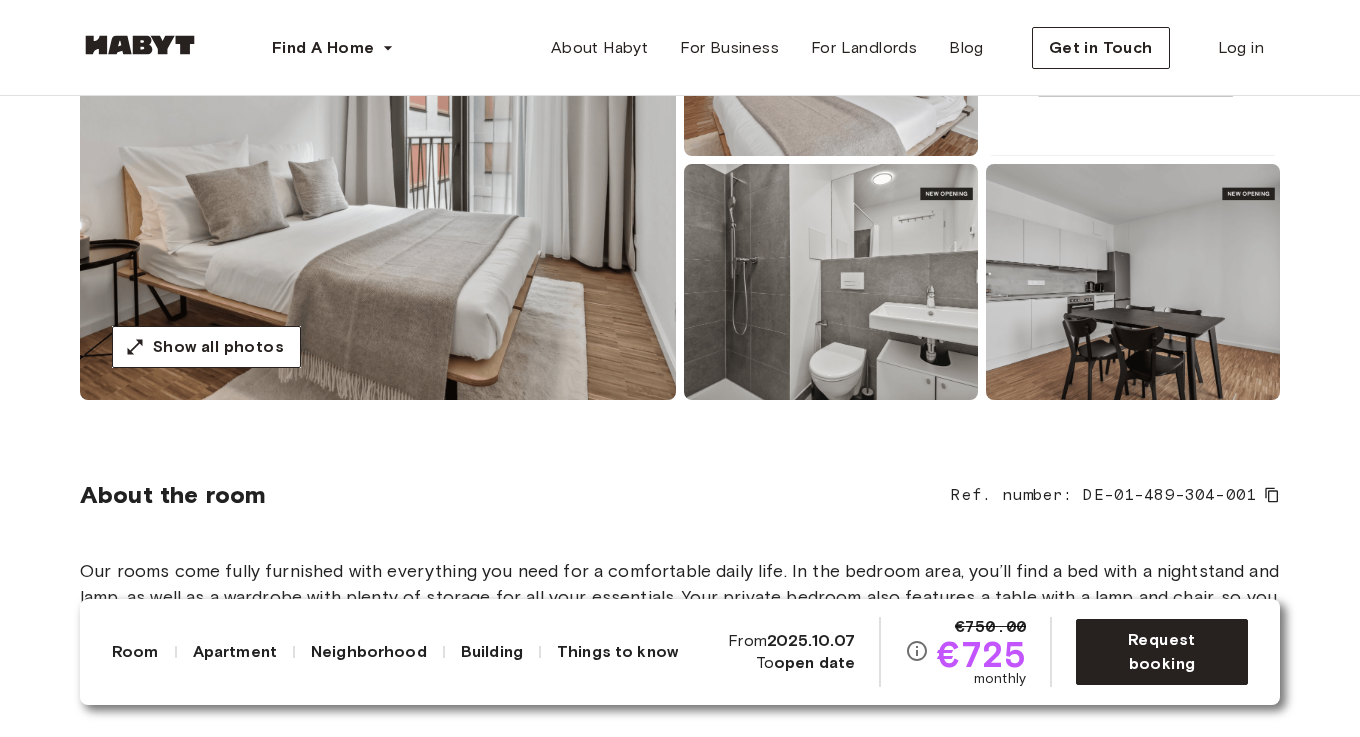 scroll, scrollTop: 340, scrollLeft: 0, axis: vertical 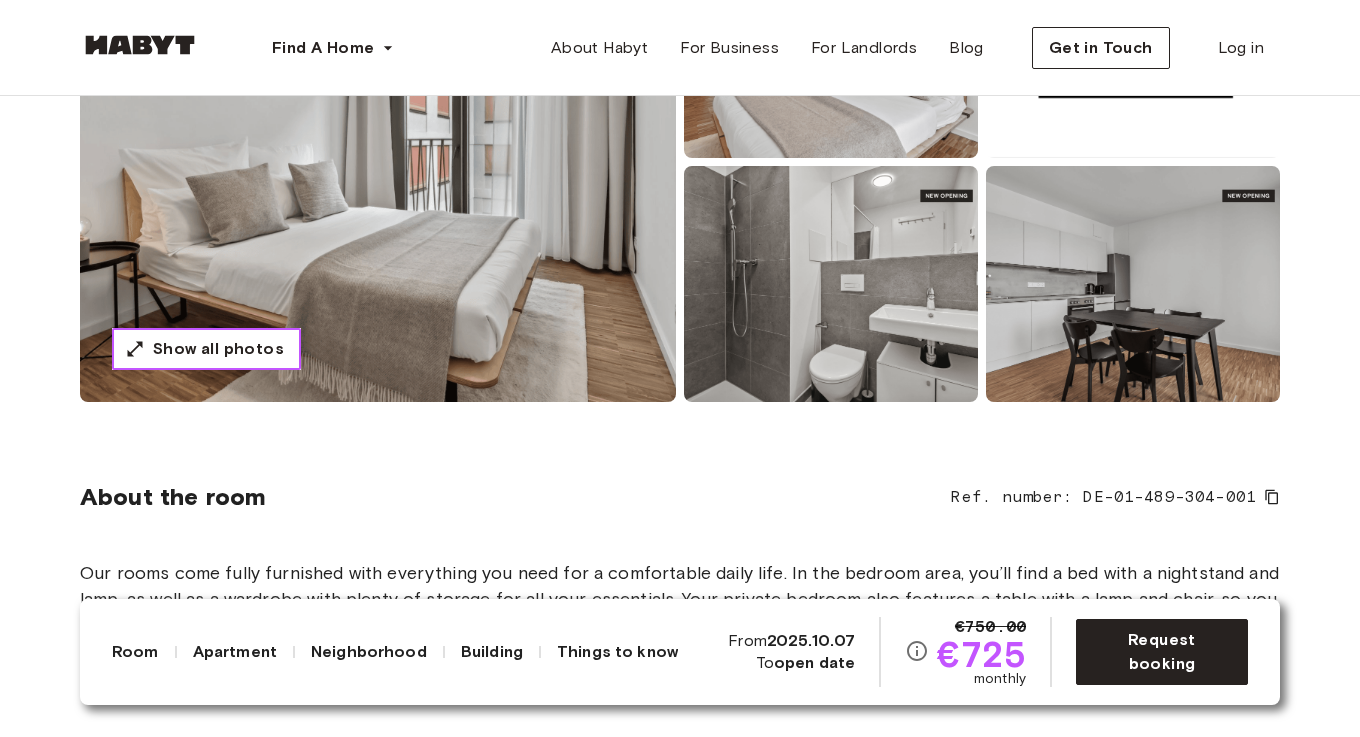 click on "Show all photos" at bounding box center [218, 349] 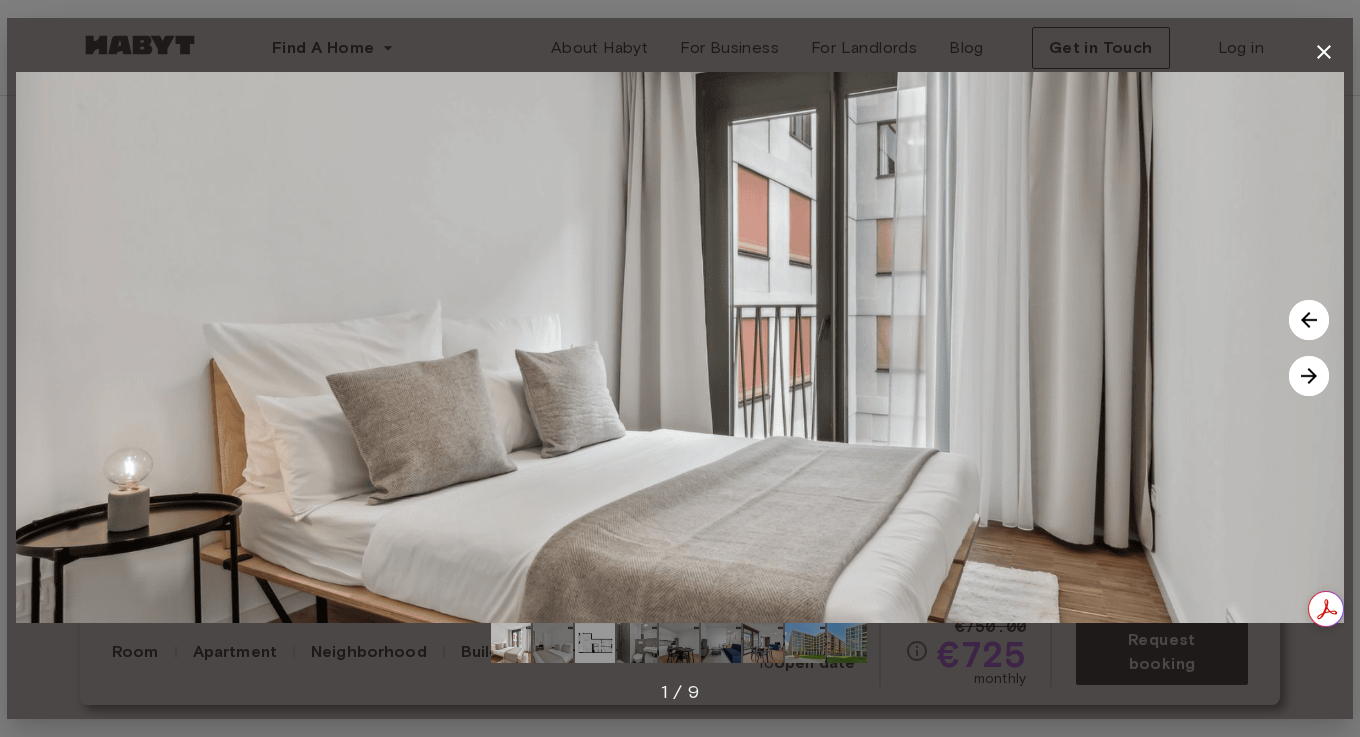 click at bounding box center (763, 643) 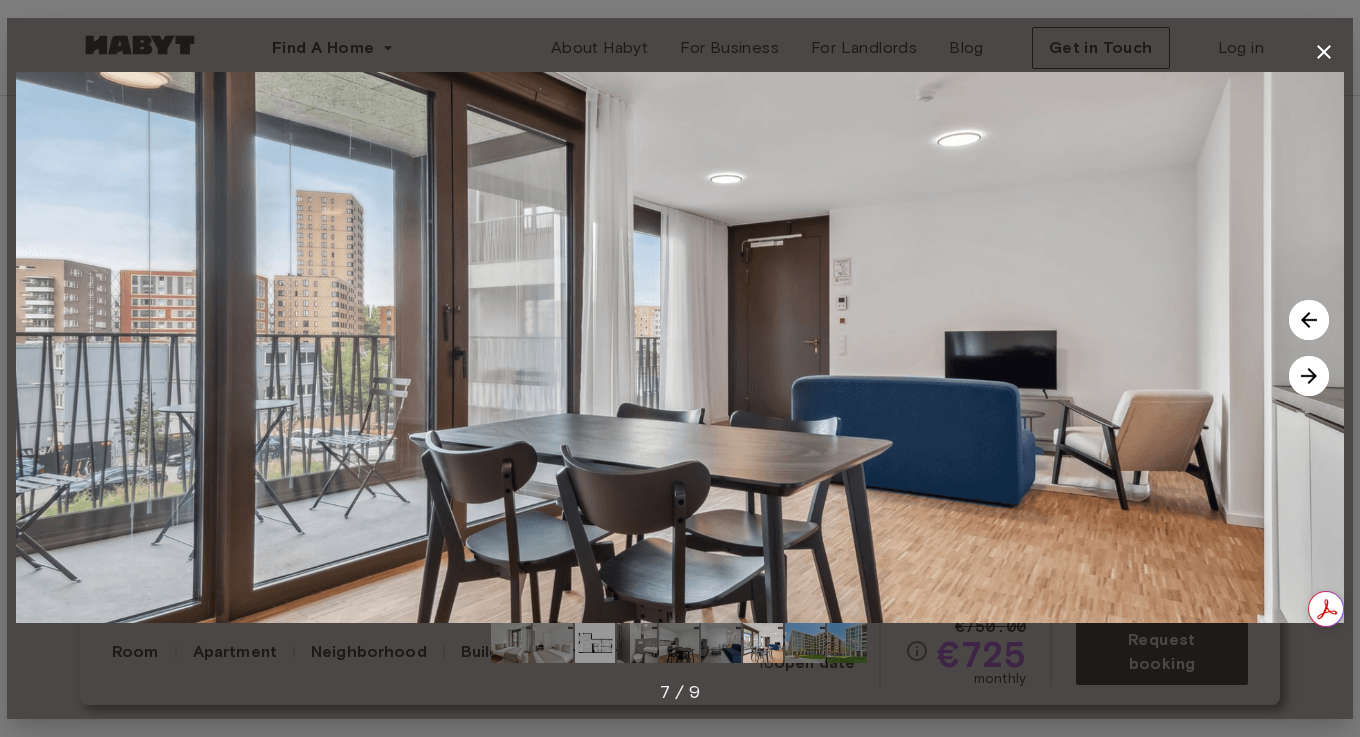 click at bounding box center [721, 643] 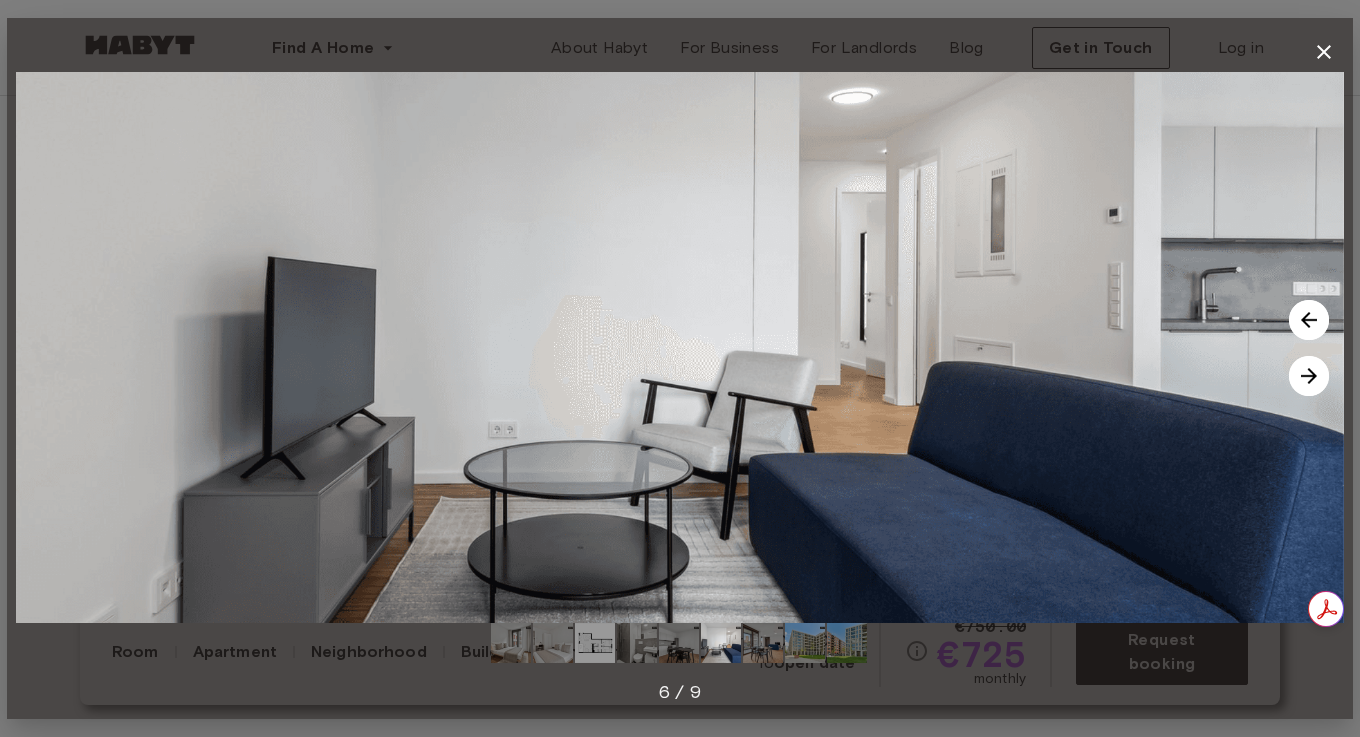 click at bounding box center (679, 643) 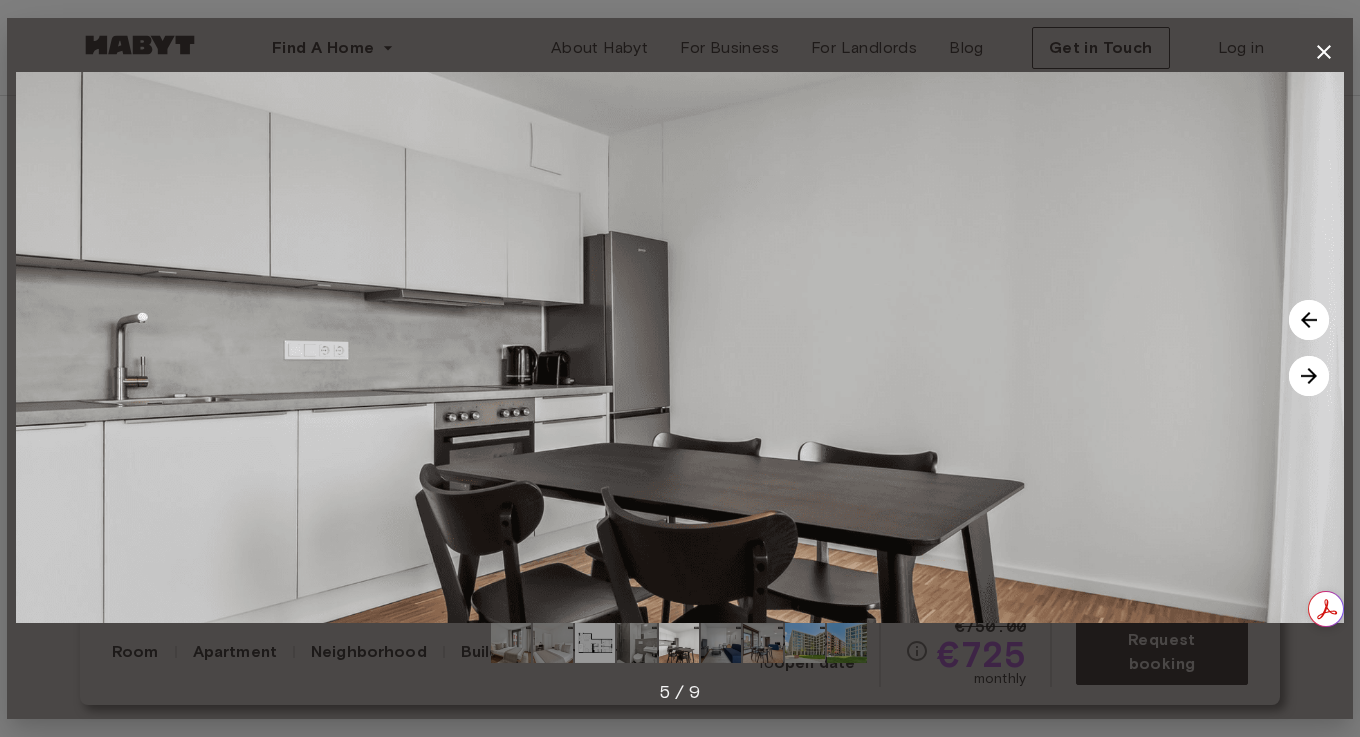 click at bounding box center [637, 643] 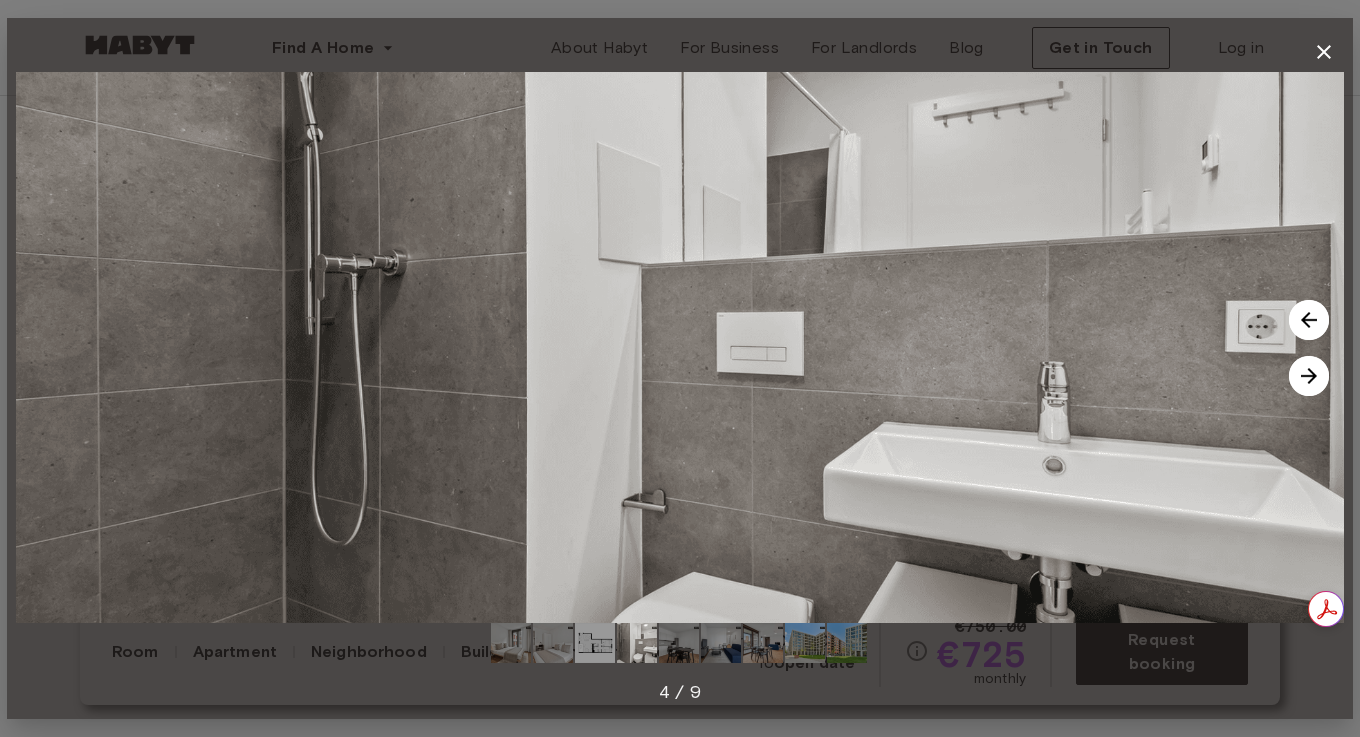 click at bounding box center [595, 643] 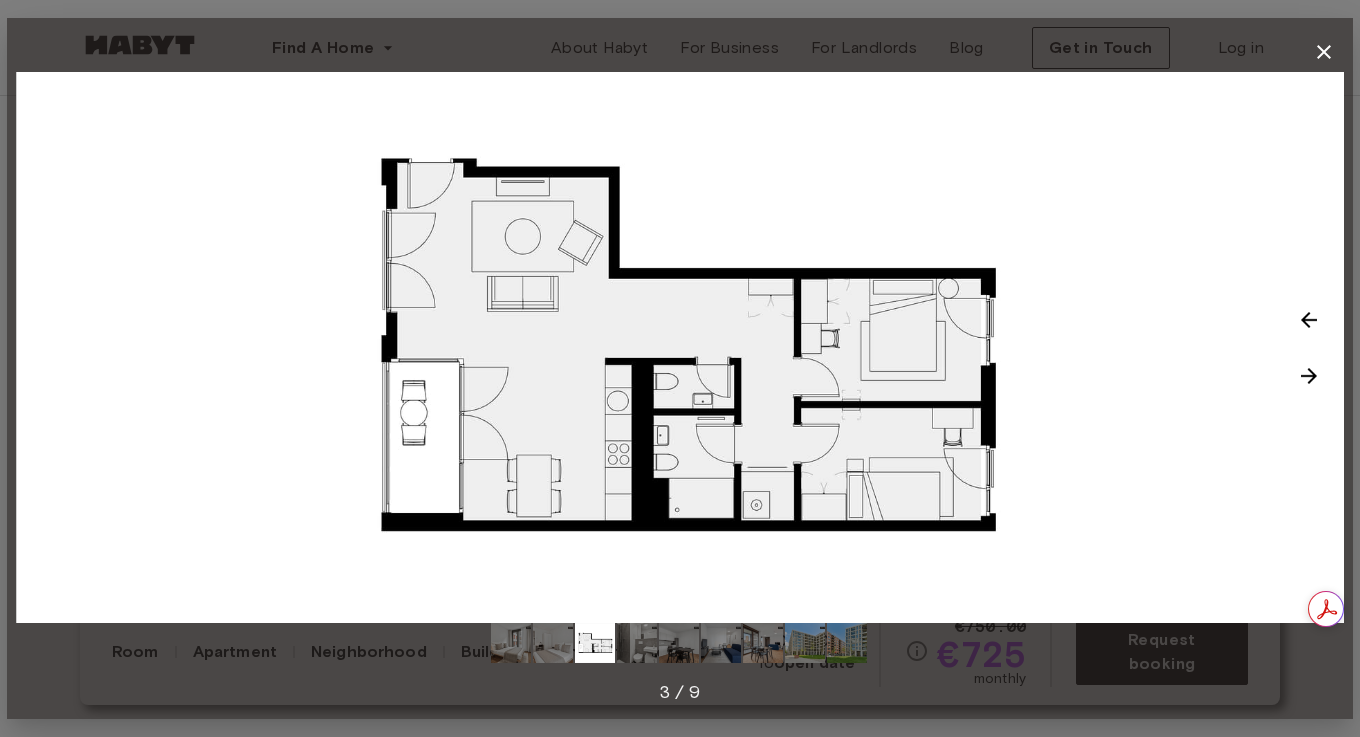 click at bounding box center (637, 643) 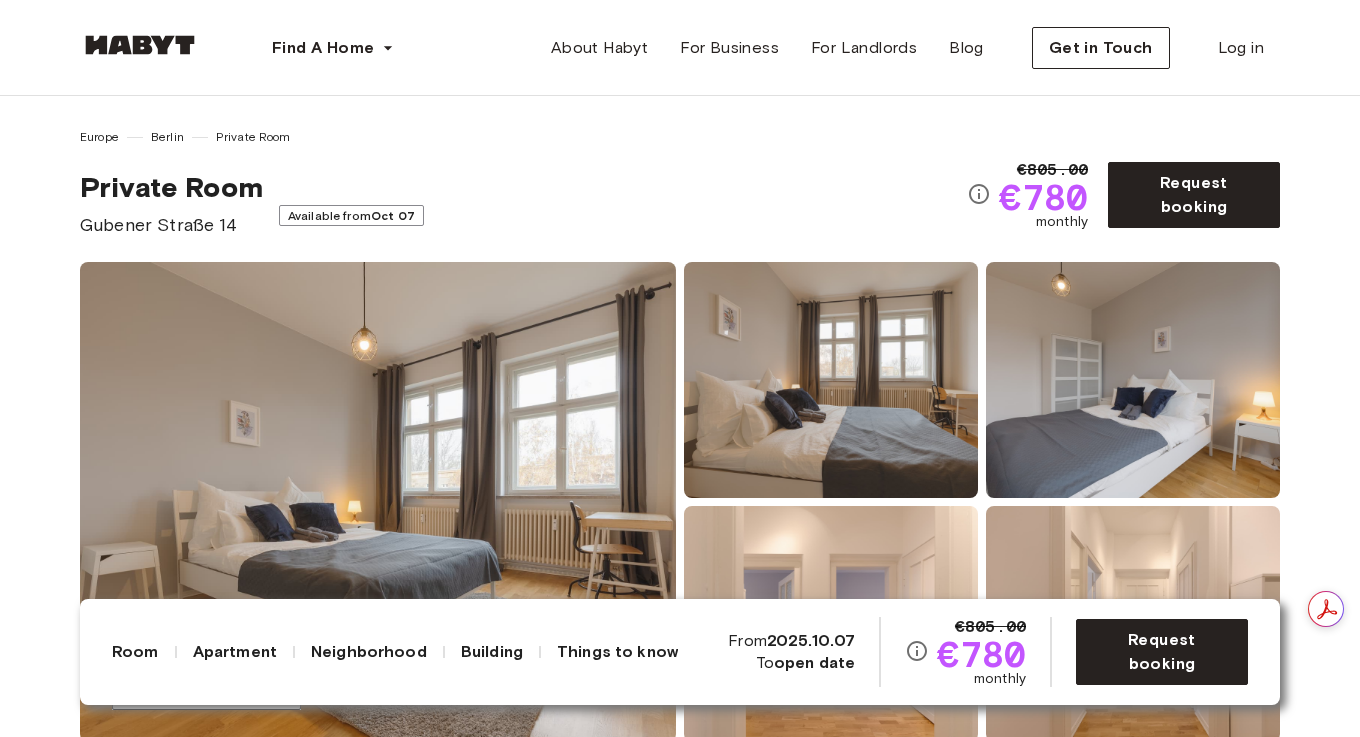 scroll, scrollTop: 0, scrollLeft: 0, axis: both 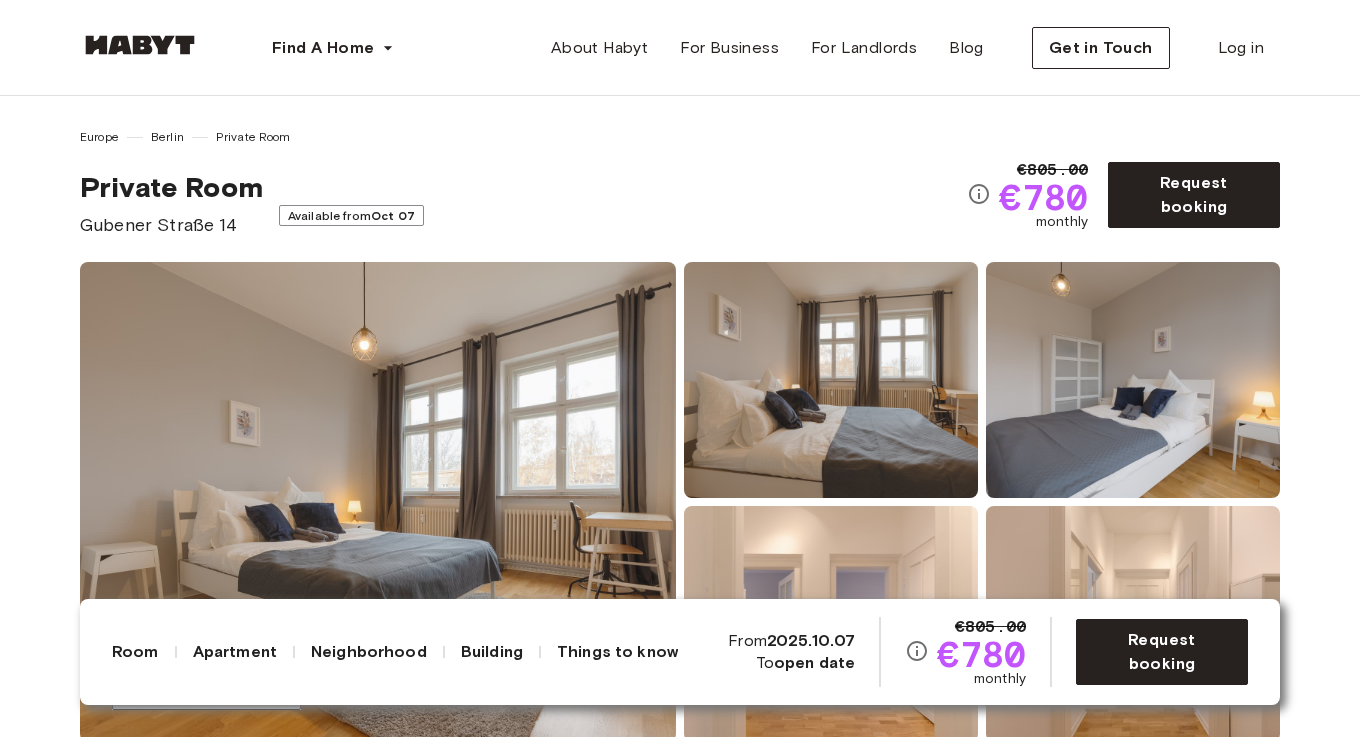 click at bounding box center (378, 502) 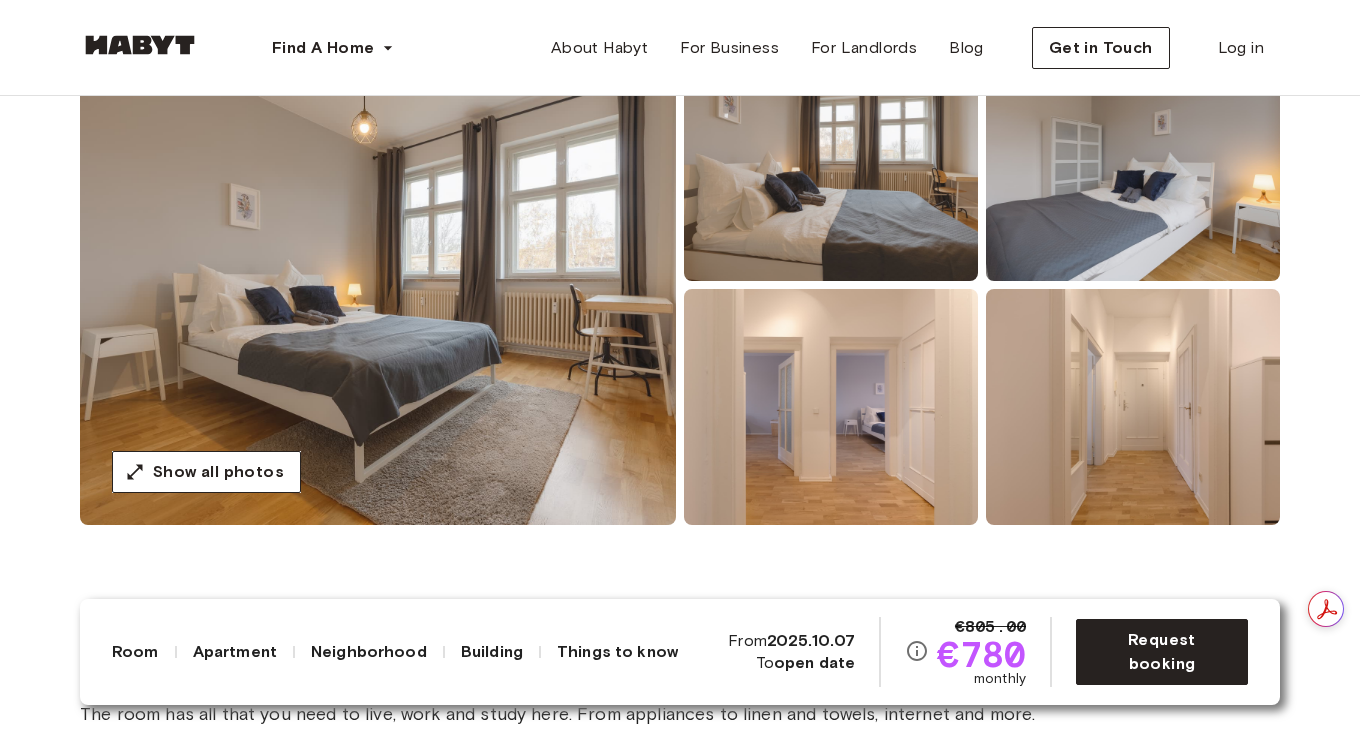 scroll, scrollTop: 218, scrollLeft: 0, axis: vertical 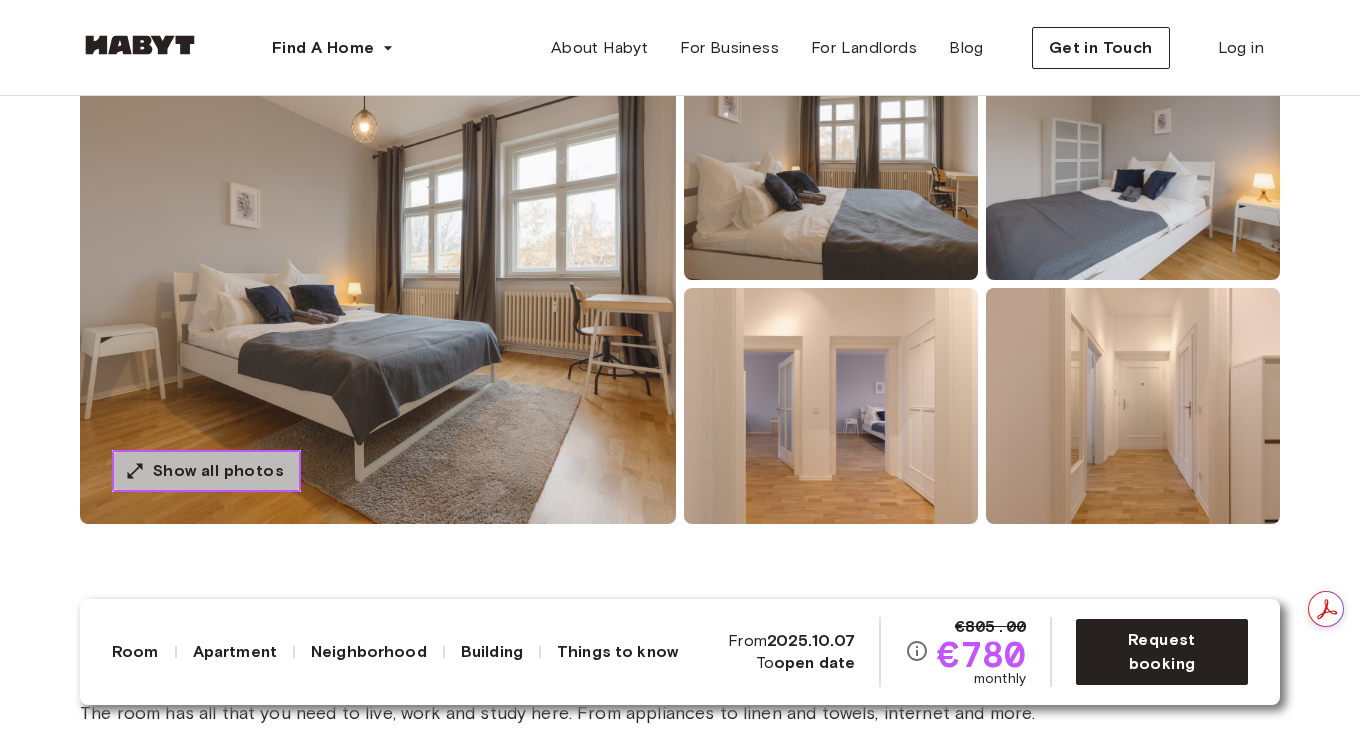 click on "Show all photos" at bounding box center [218, 471] 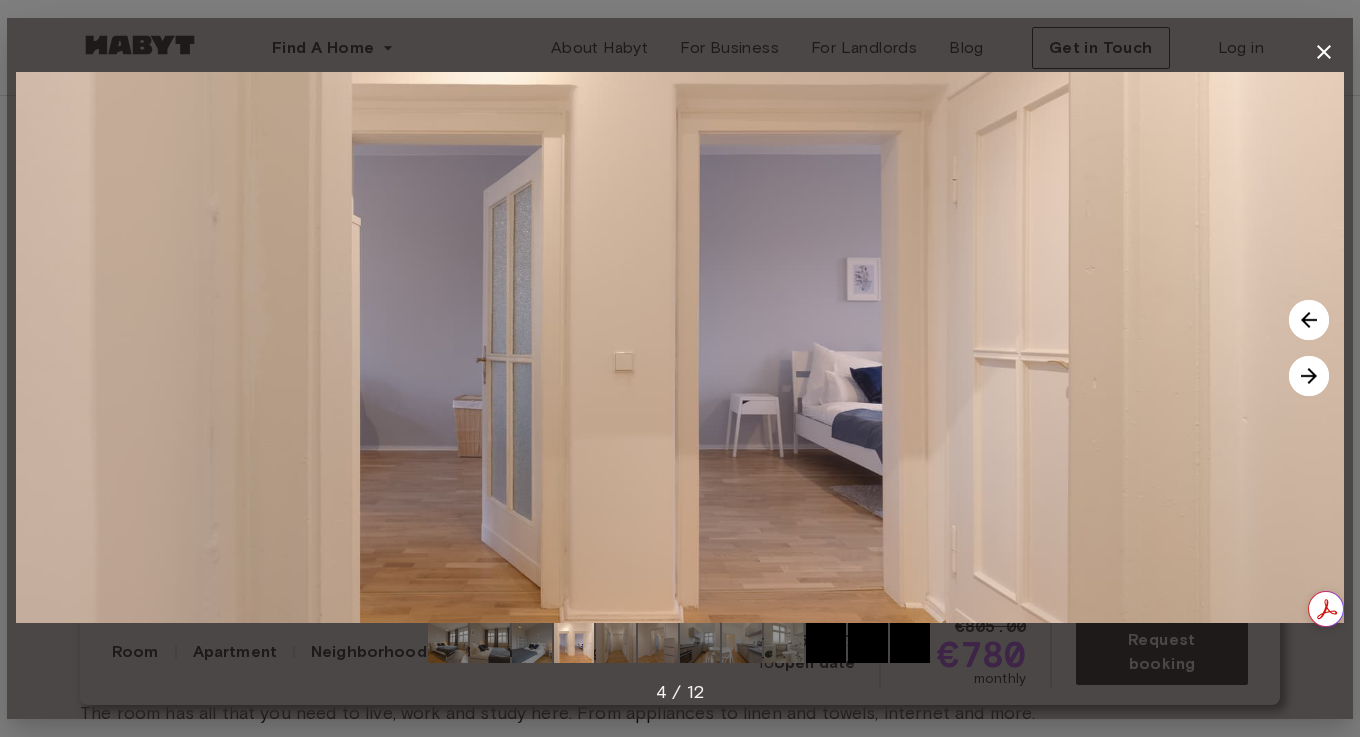 click at bounding box center (658, 643) 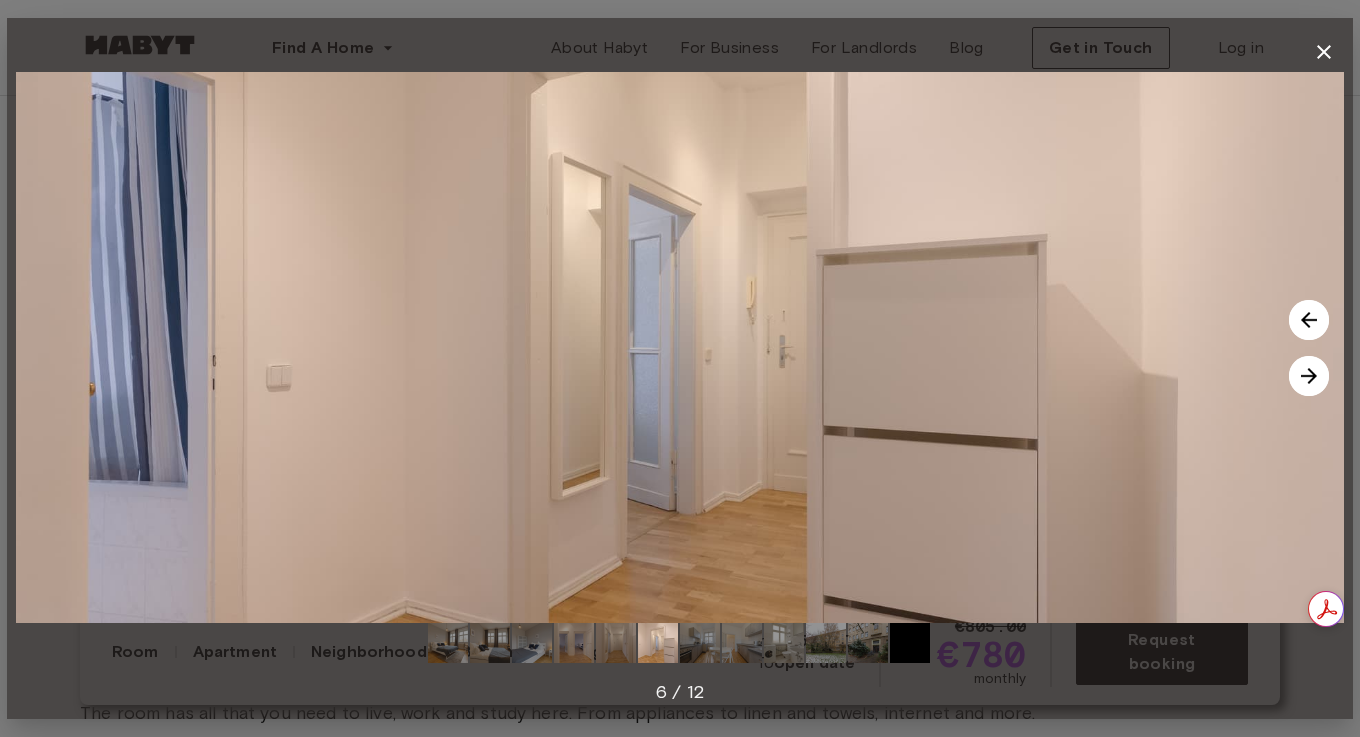 click at bounding box center [616, 643] 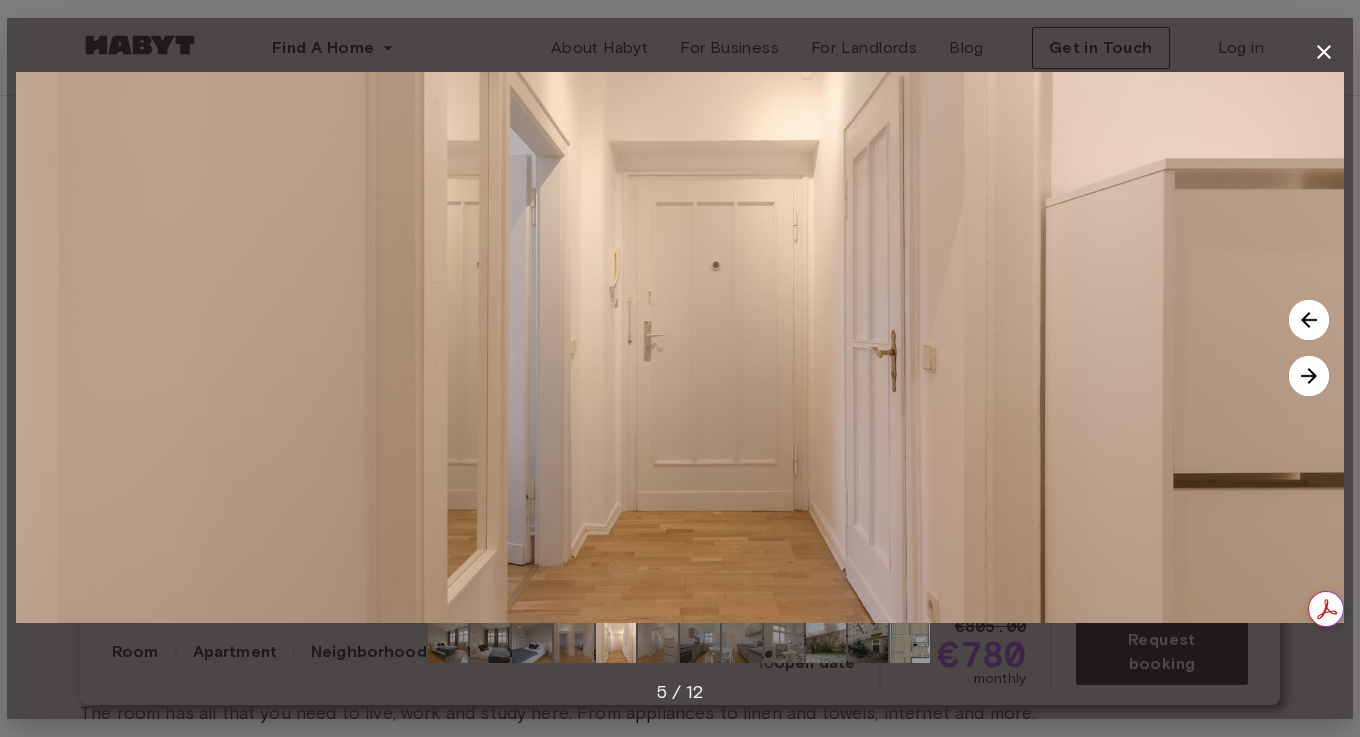 click at bounding box center [742, 643] 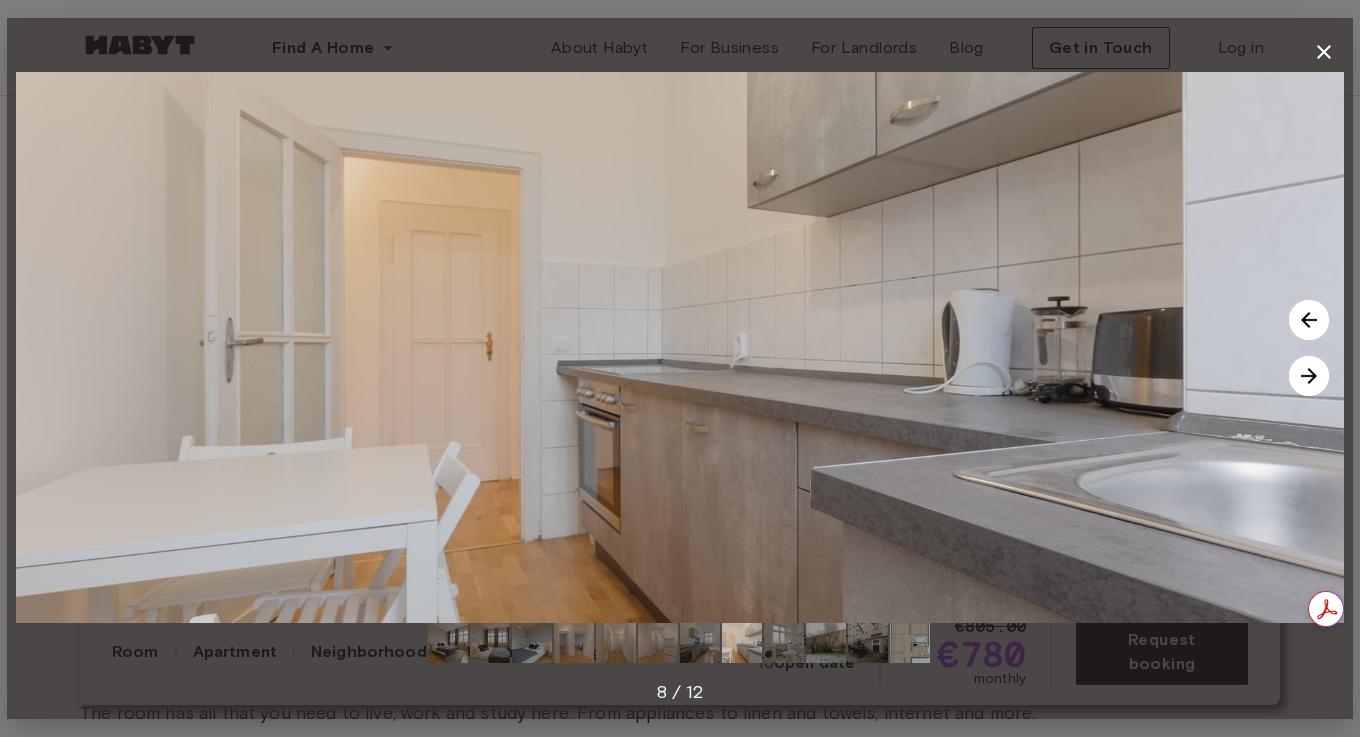 click at bounding box center [700, 643] 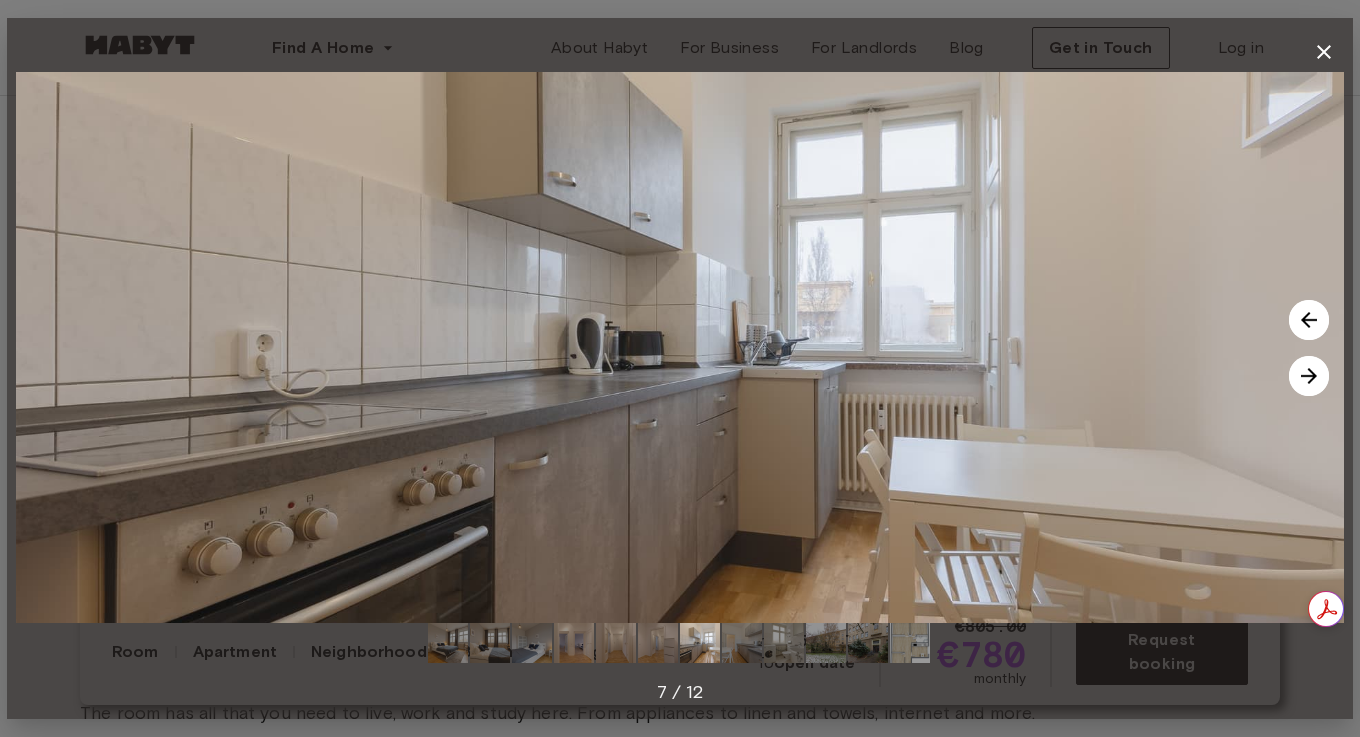 click at bounding box center (742, 643) 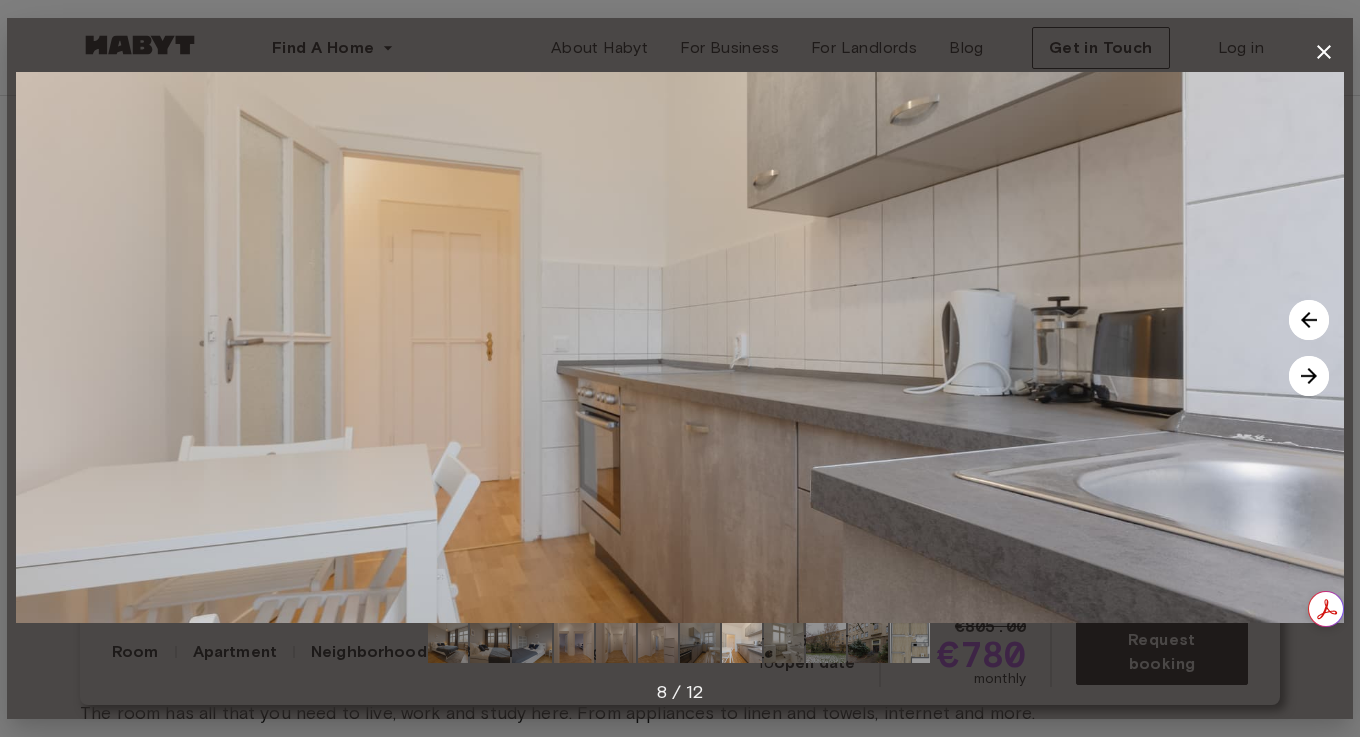 click at bounding box center [784, 643] 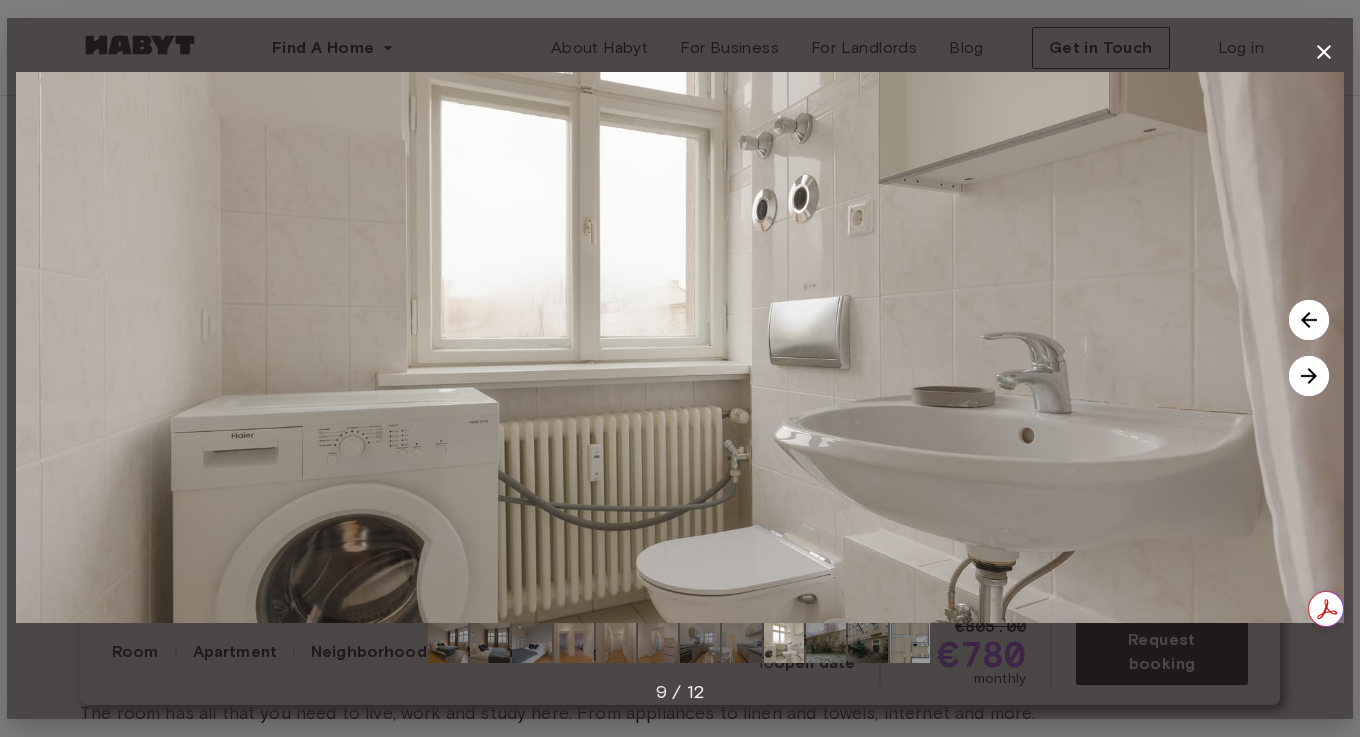 click at bounding box center [826, 643] 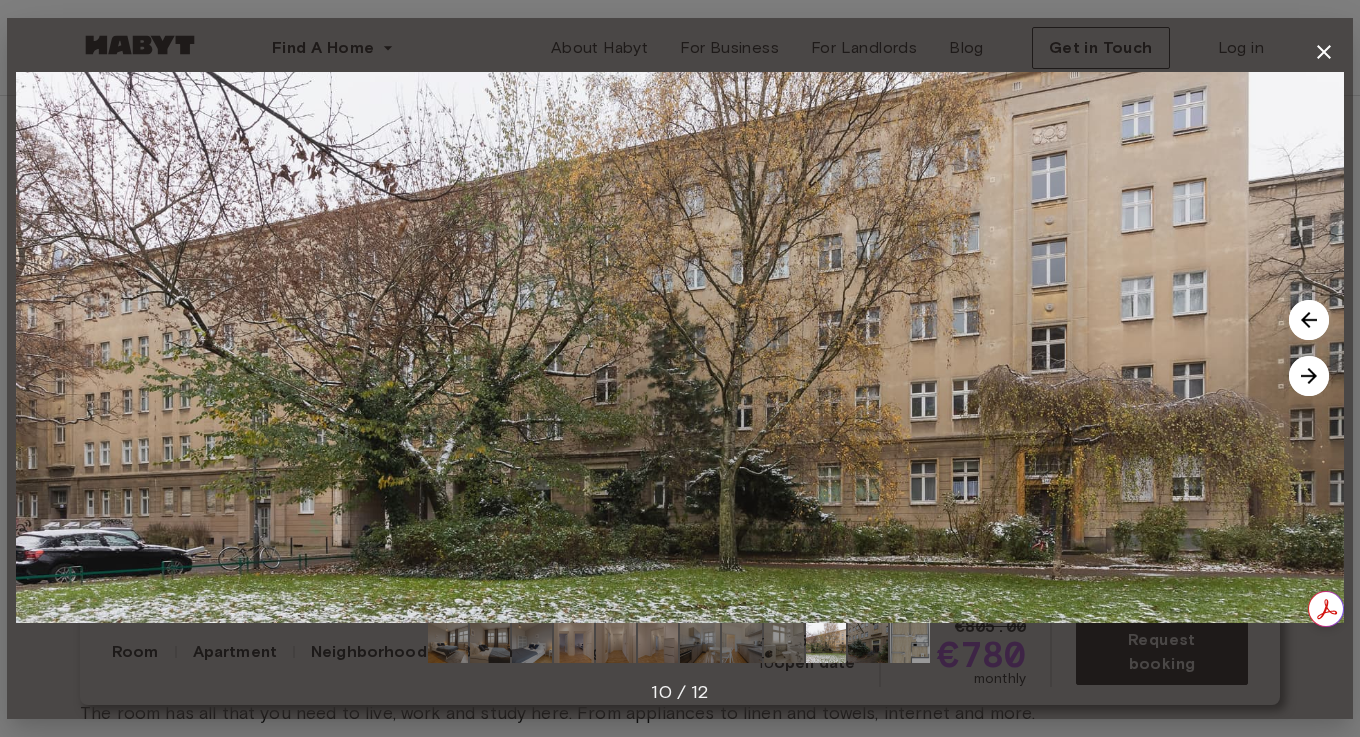 click at bounding box center [868, 643] 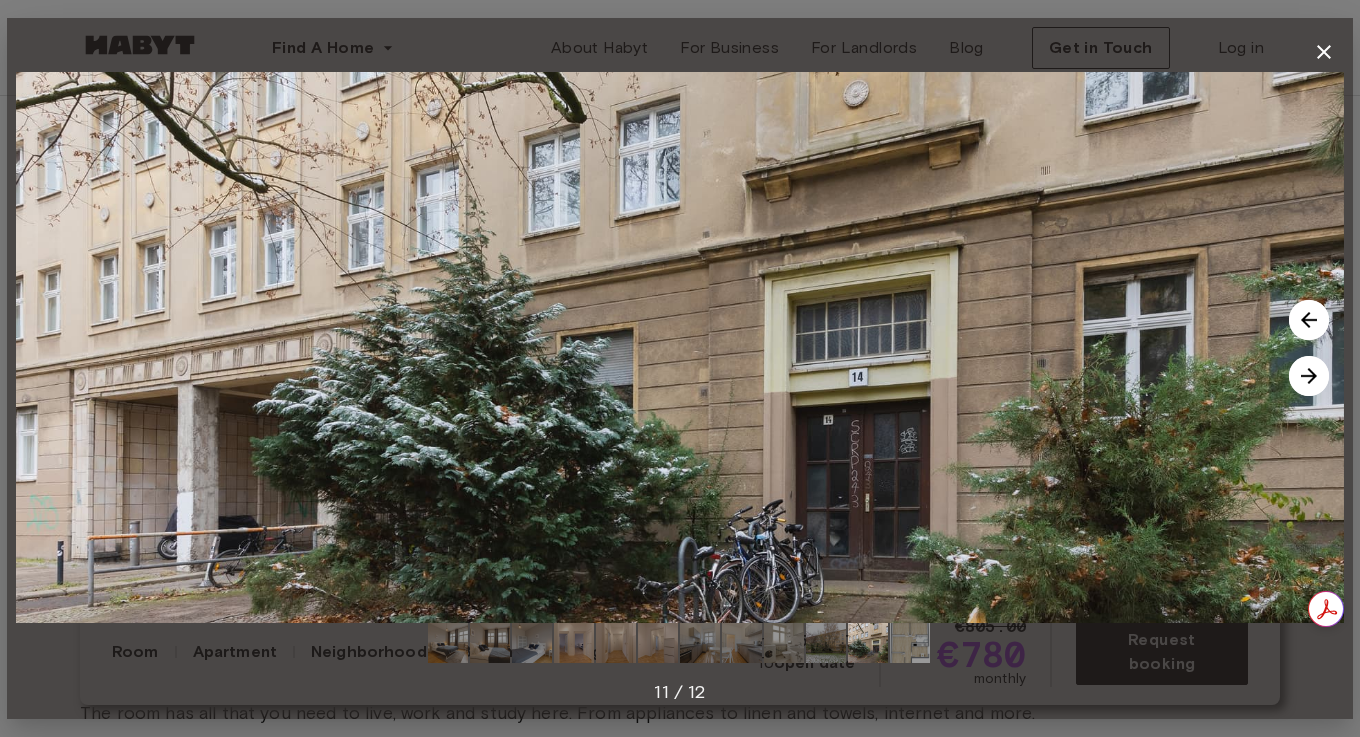 click at bounding box center (910, 643) 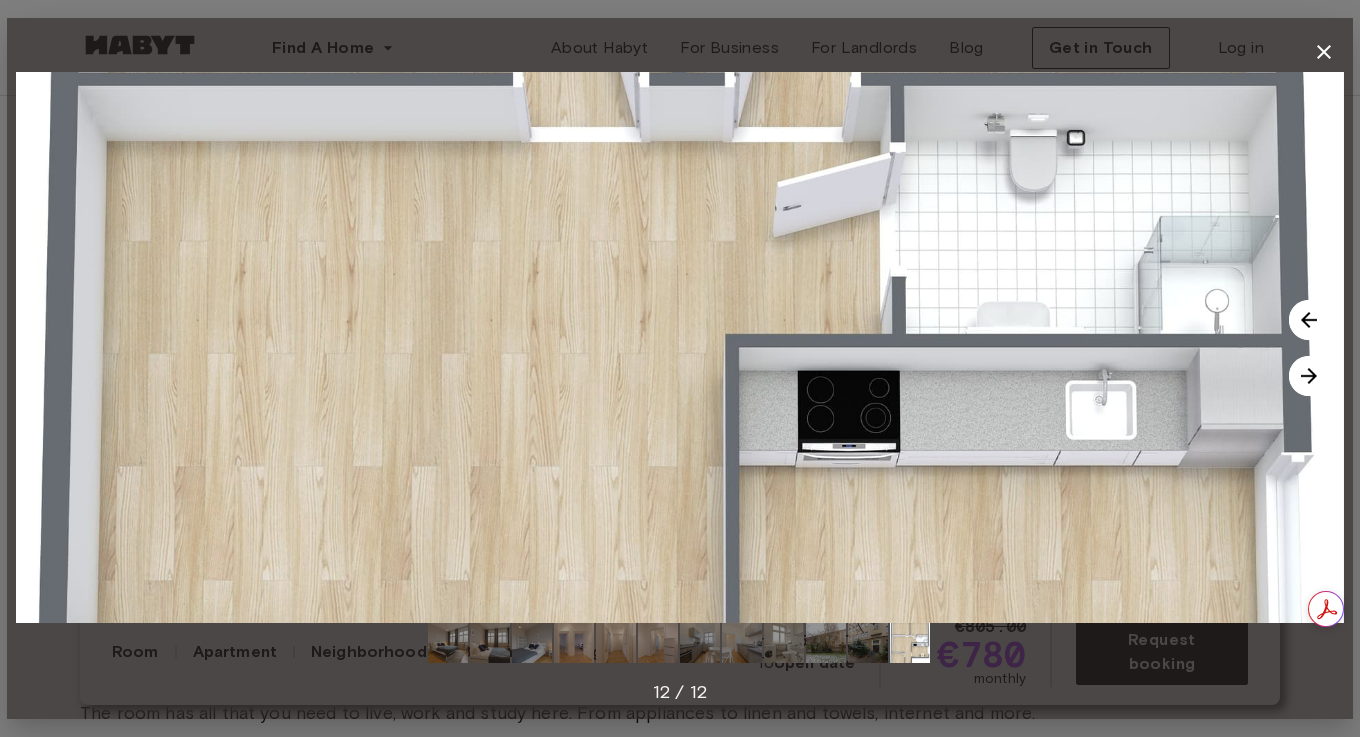 click at bounding box center [868, 643] 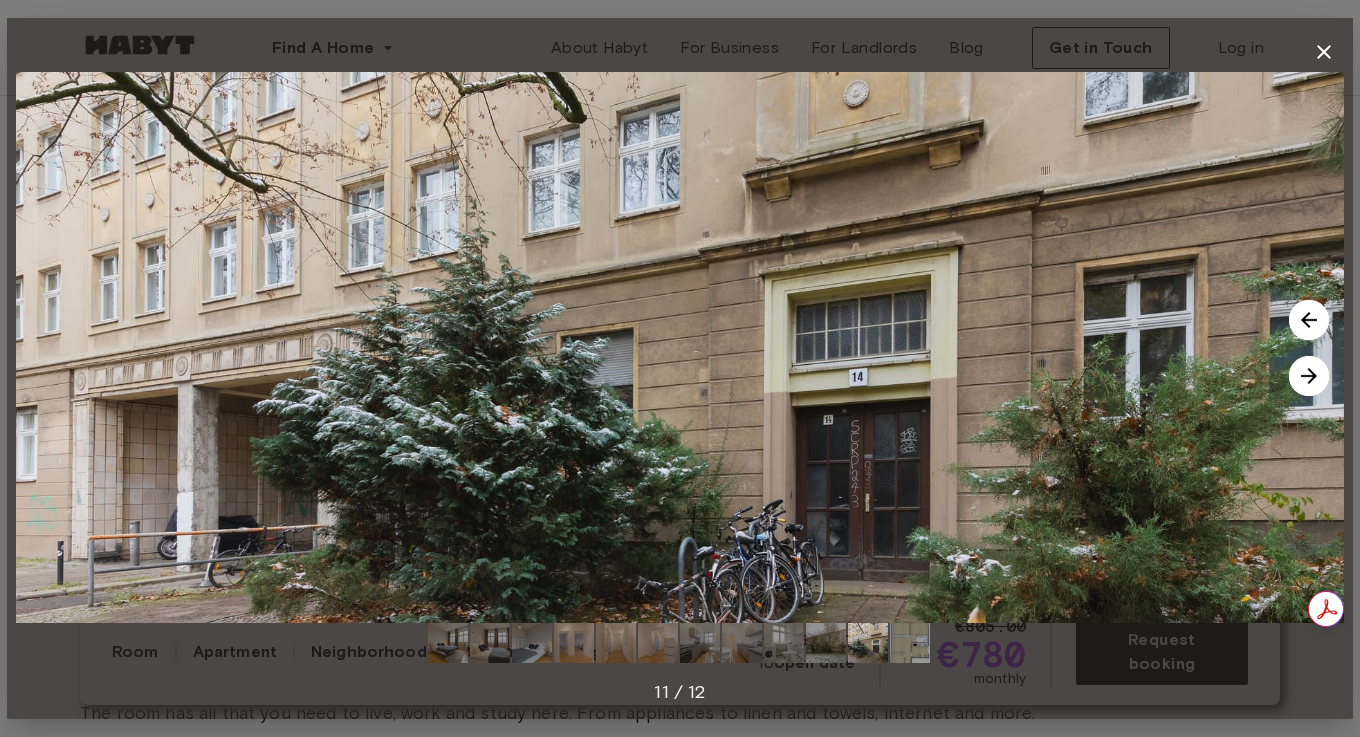 click at bounding box center [910, 643] 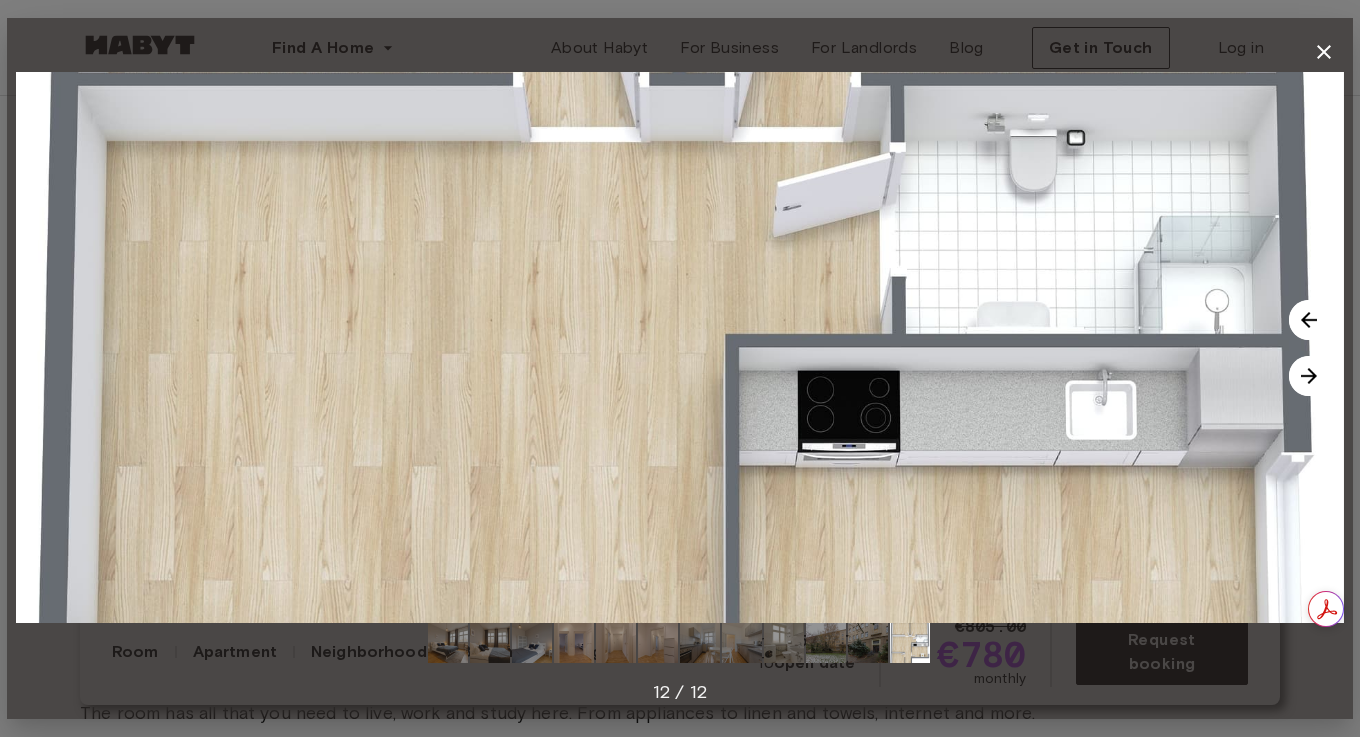 click at bounding box center [910, 643] 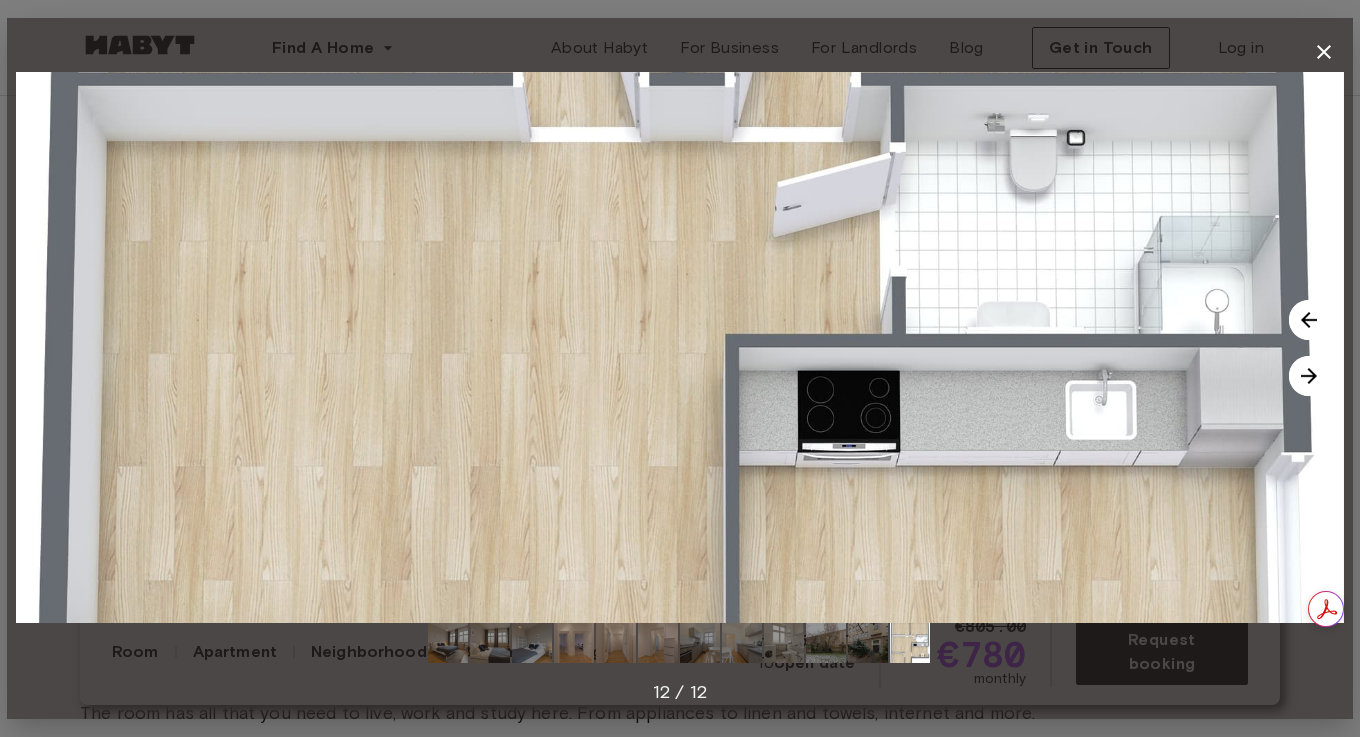 click 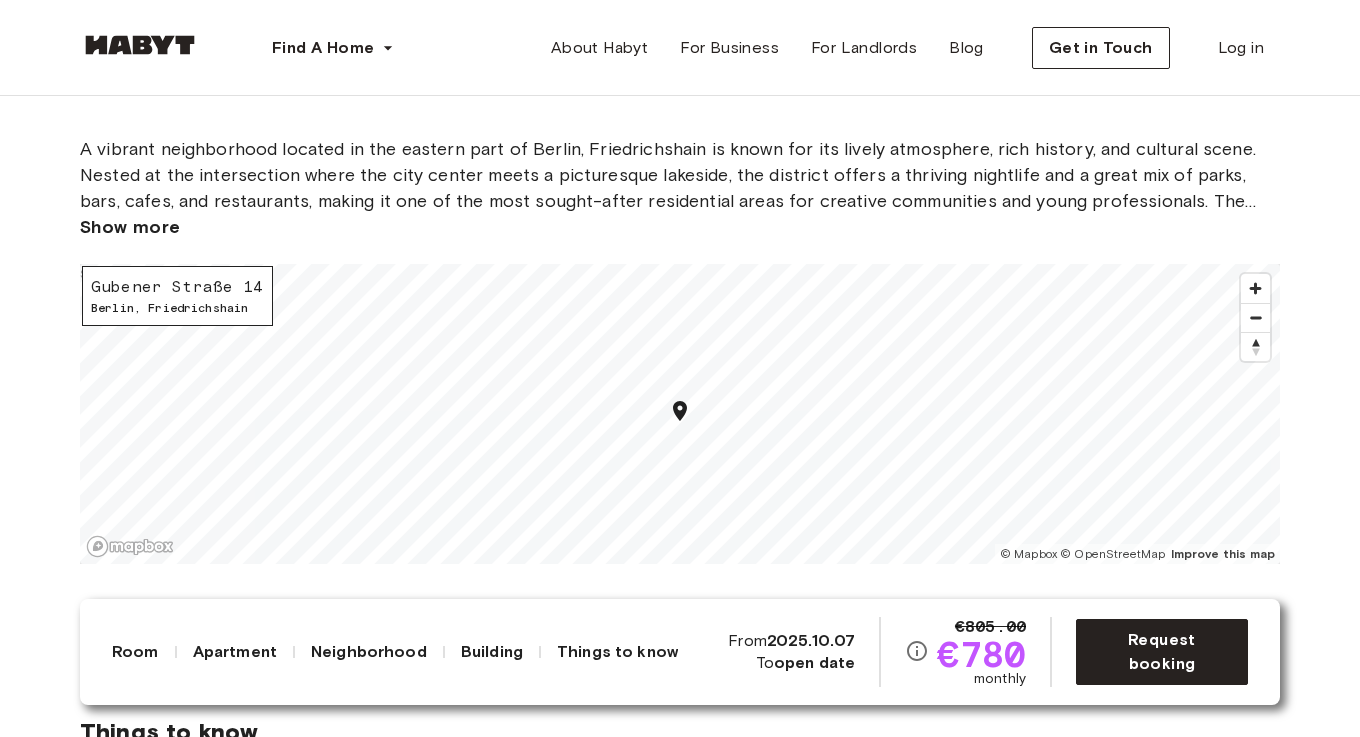 scroll, scrollTop: 2391, scrollLeft: 0, axis: vertical 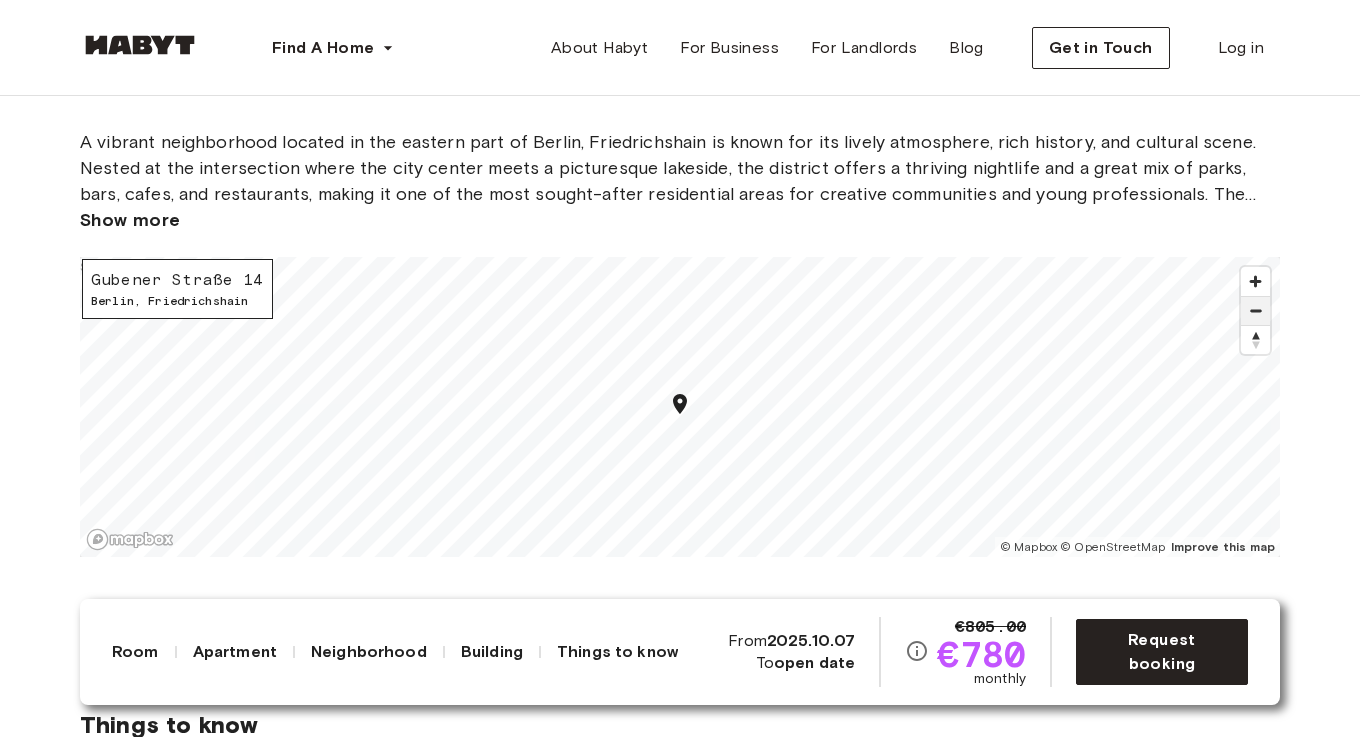 click at bounding box center [1255, 311] 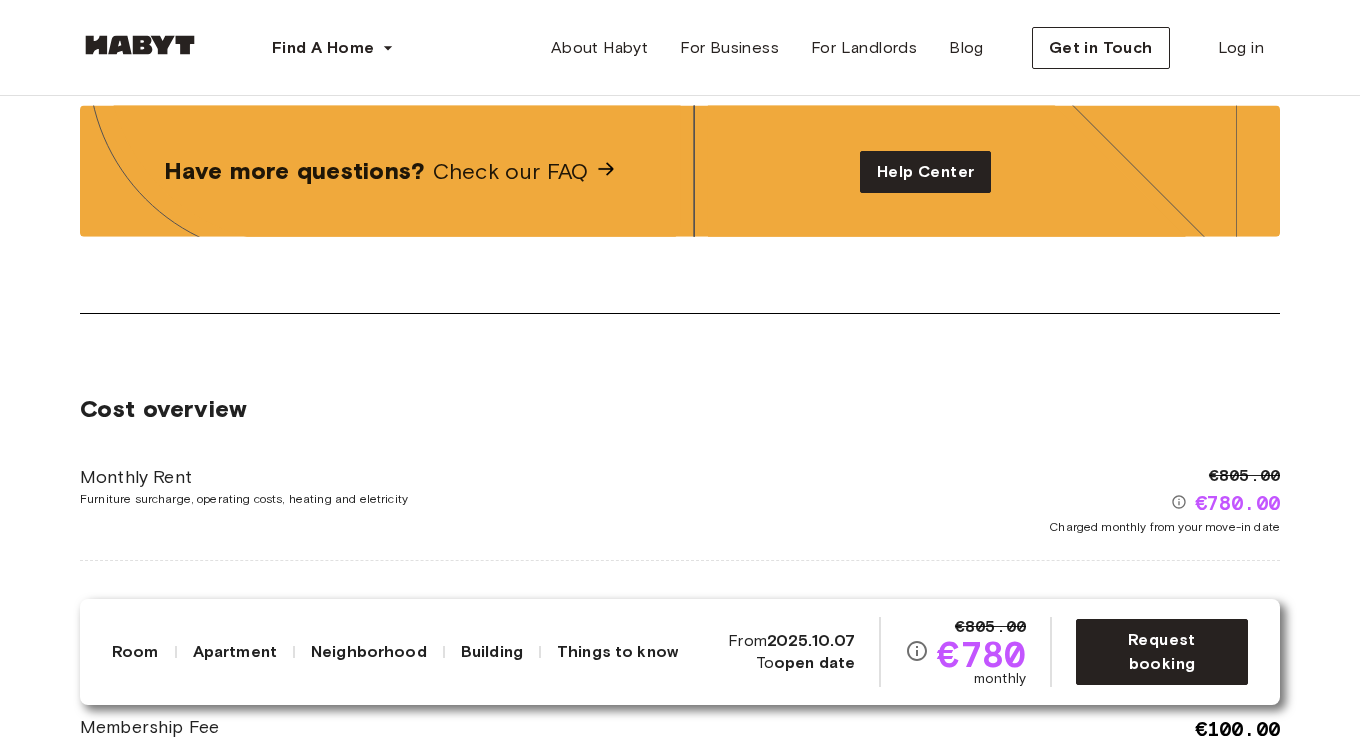 scroll, scrollTop: 3516, scrollLeft: 0, axis: vertical 